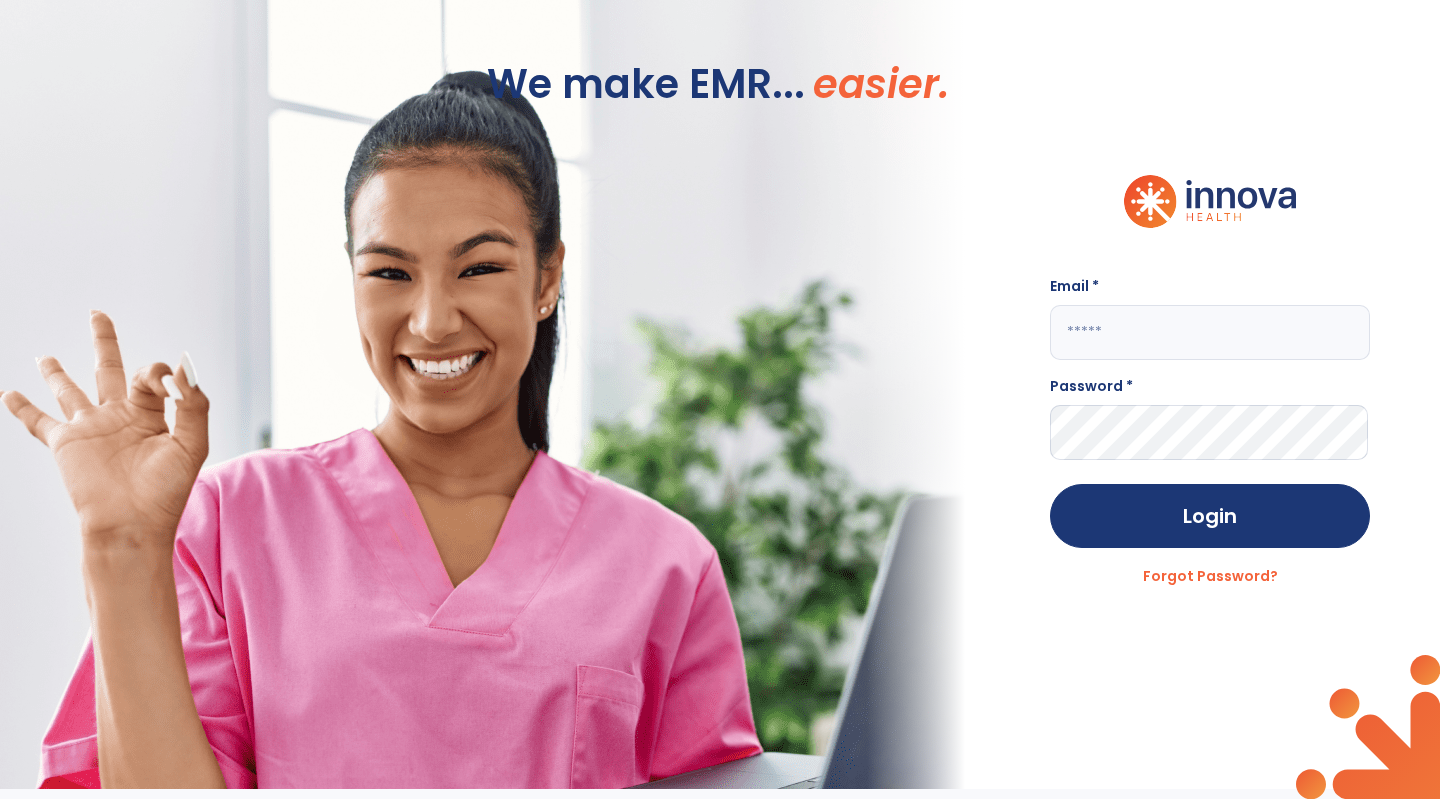 scroll, scrollTop: 0, scrollLeft: 0, axis: both 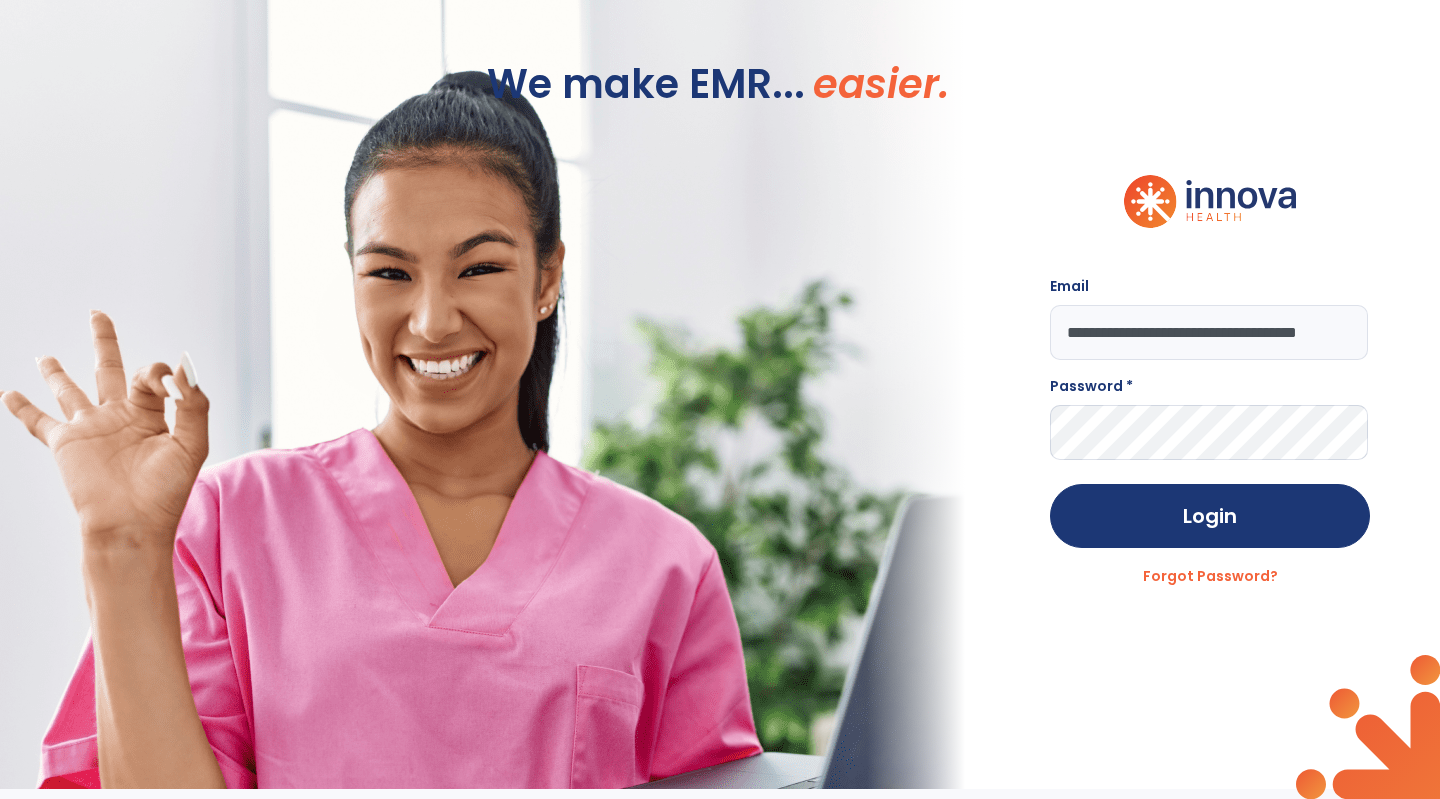 type on "**********" 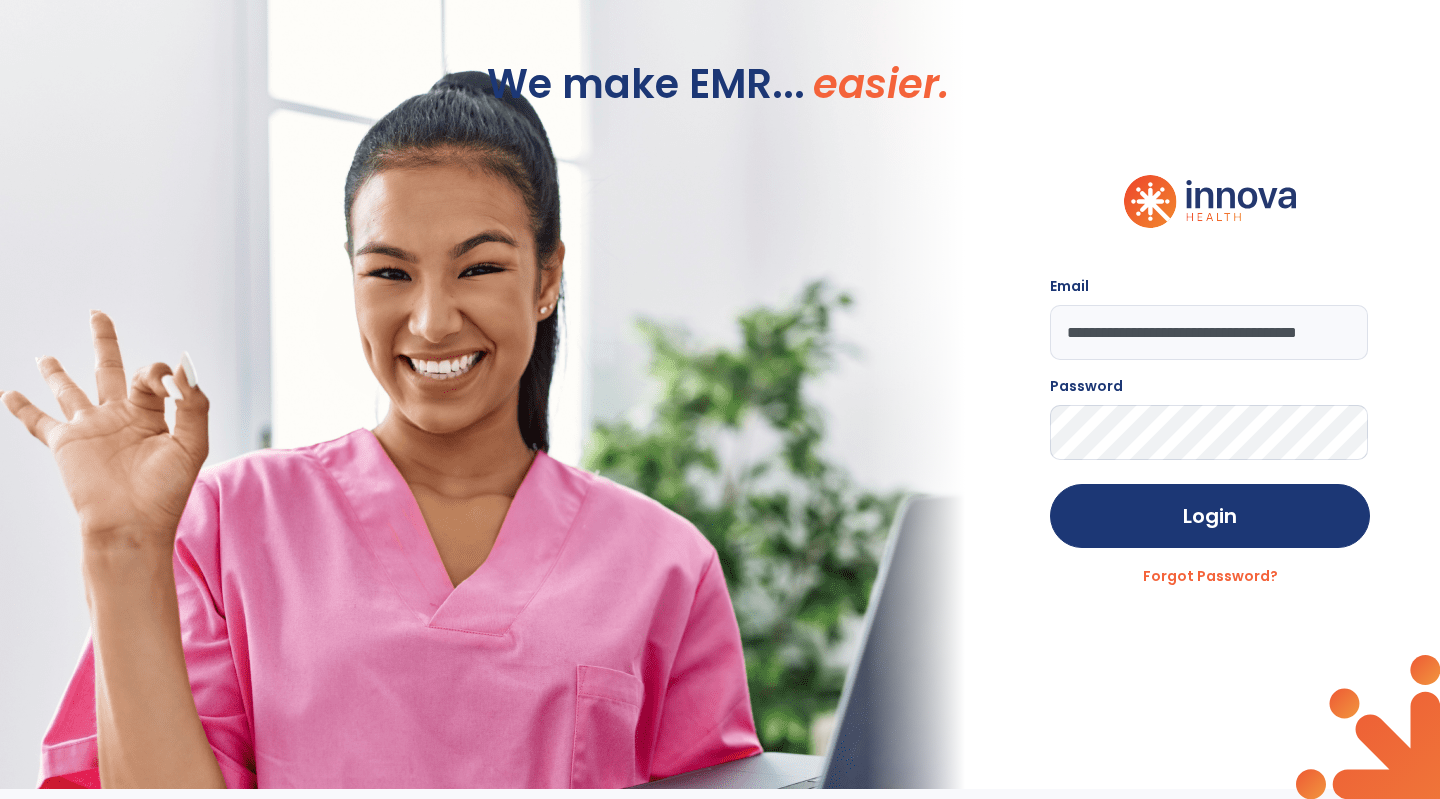 click on "Login" 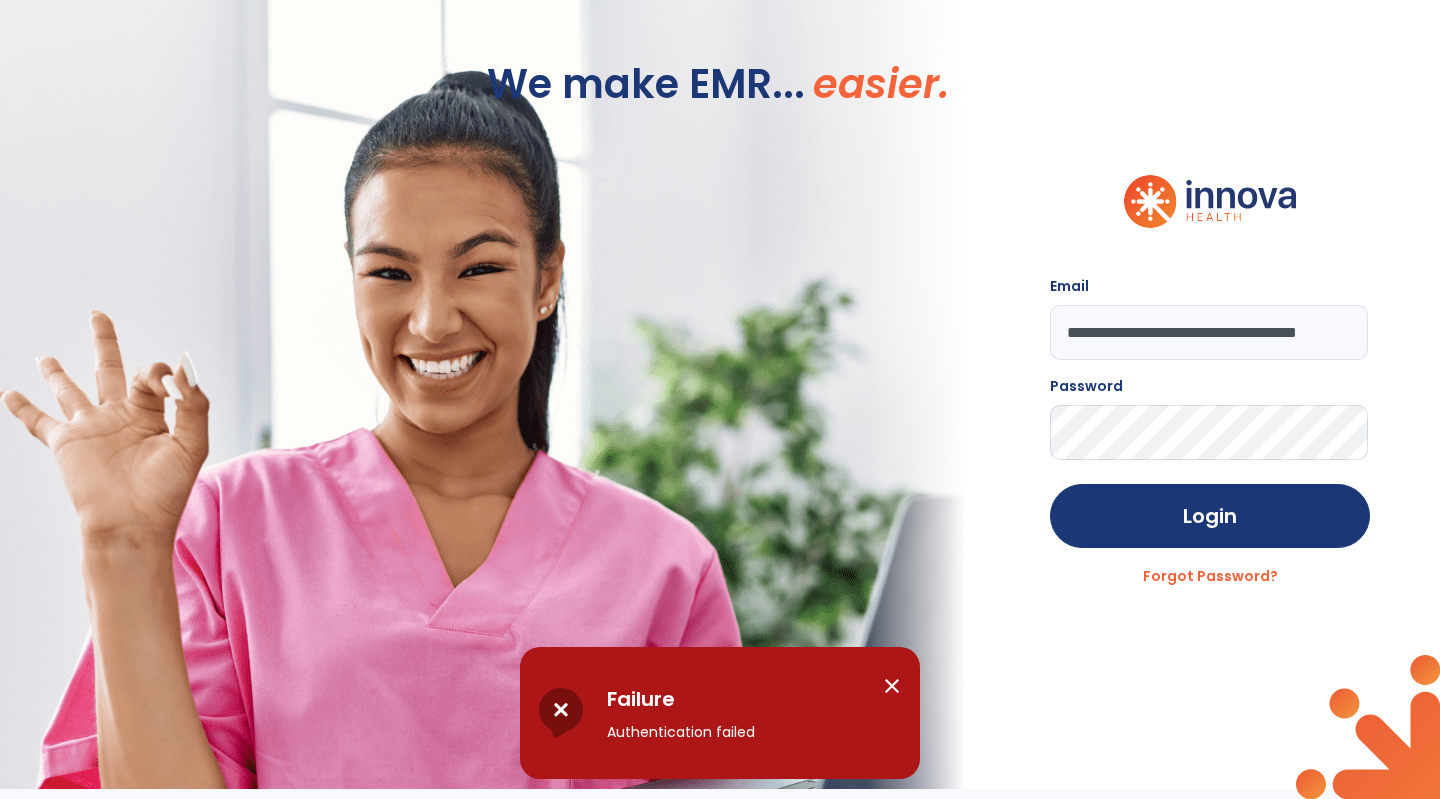 click on "Login" 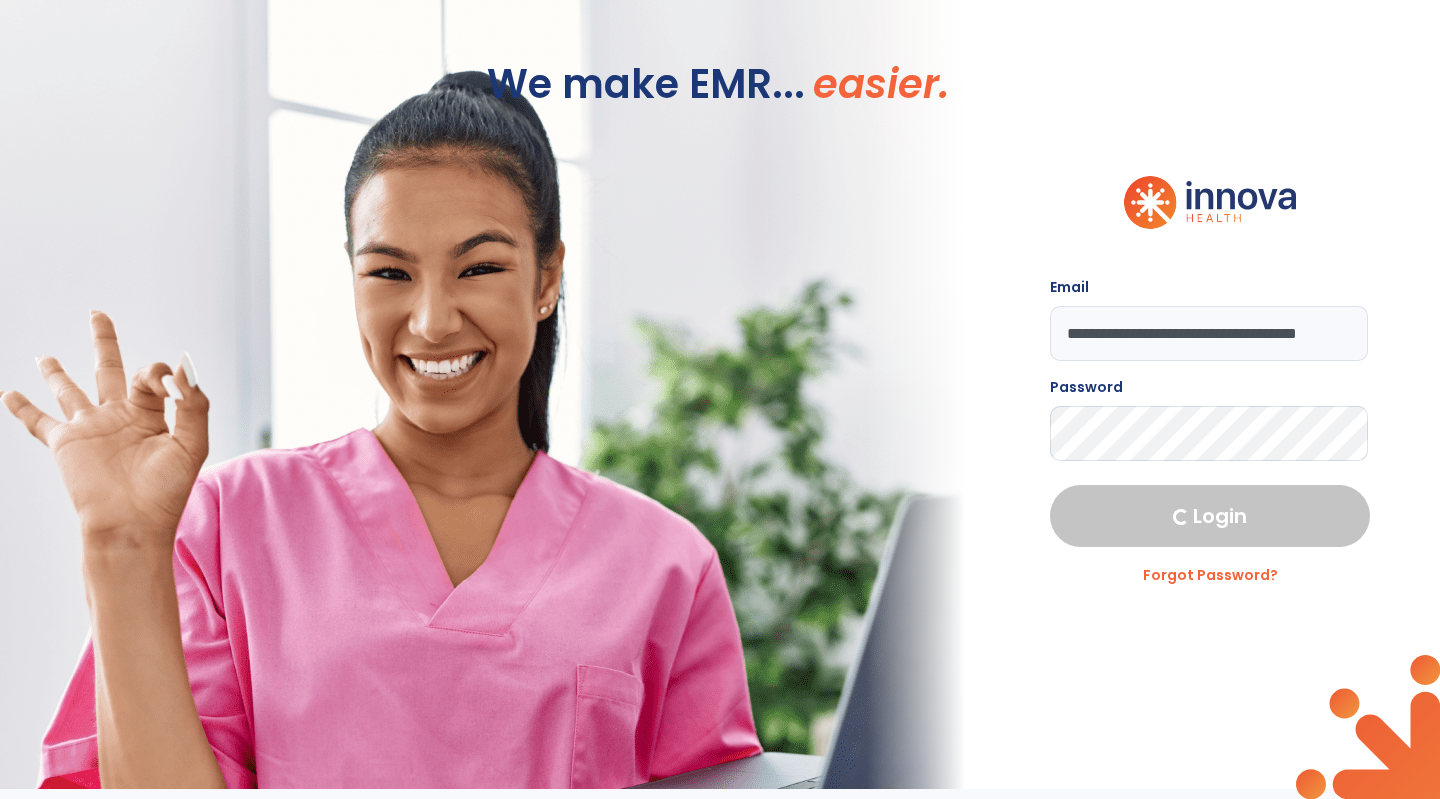 select on "***" 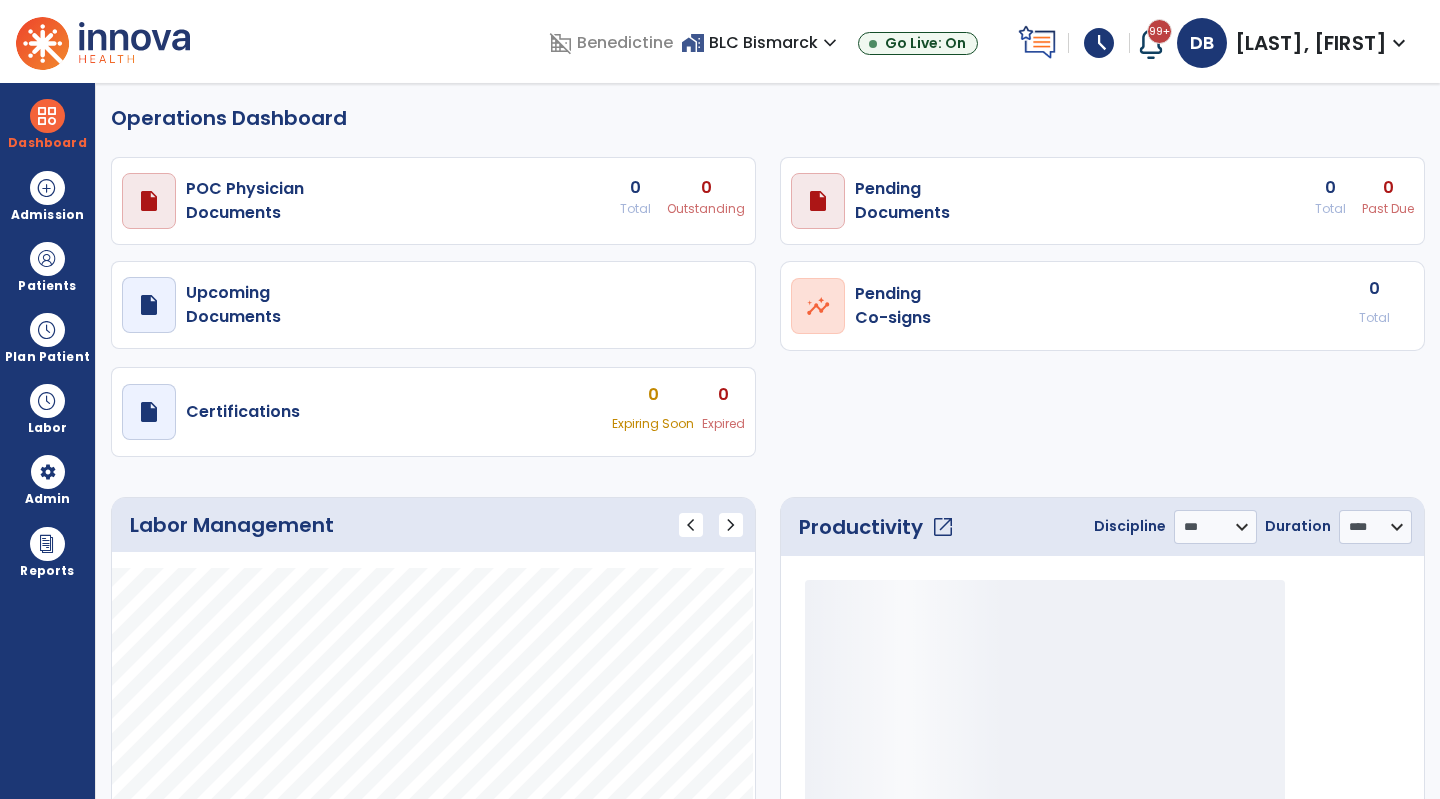 select on "***" 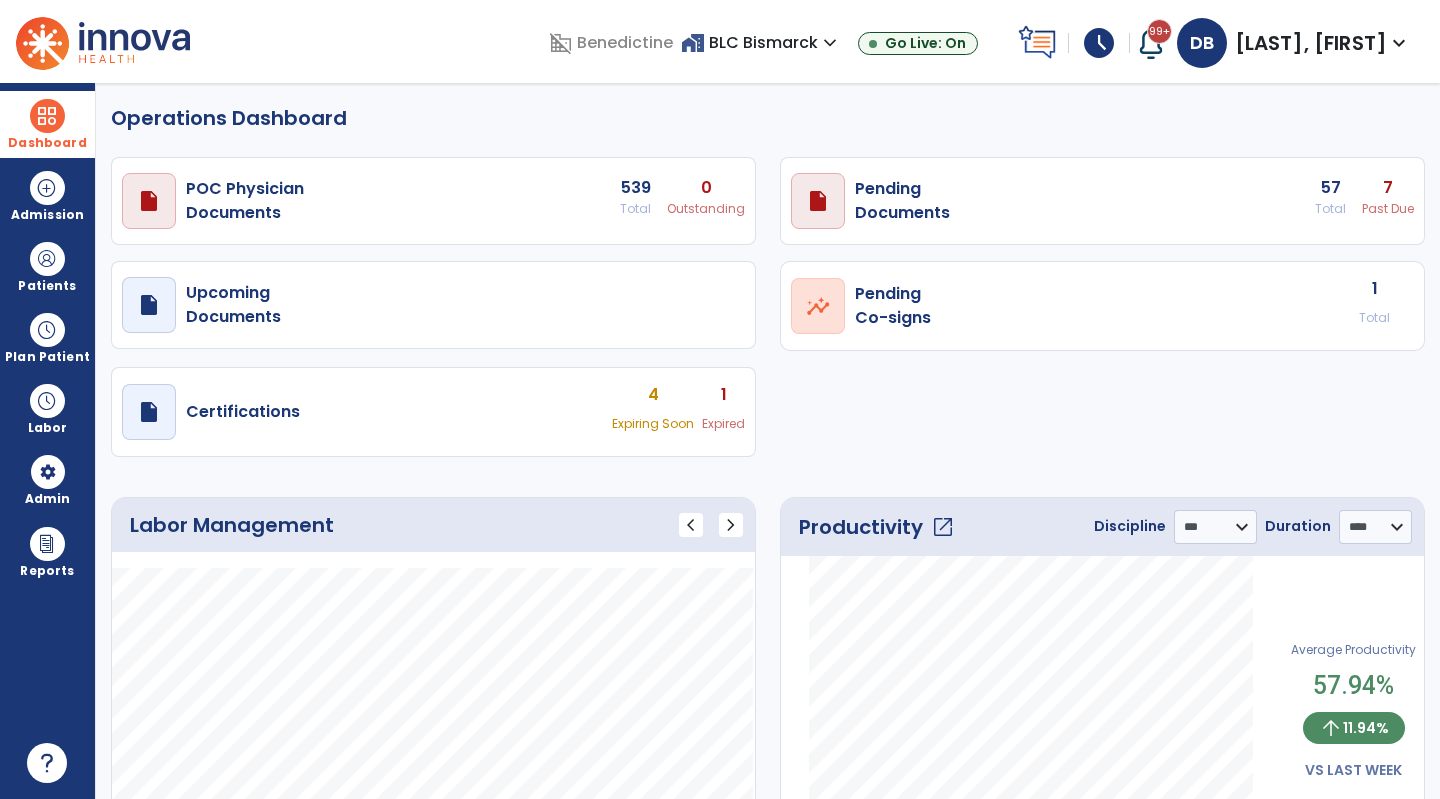 click on "Dashboard  dashboard  Therapist Dashboard  view_quilt  Operations Dashboard" at bounding box center (47, 124) 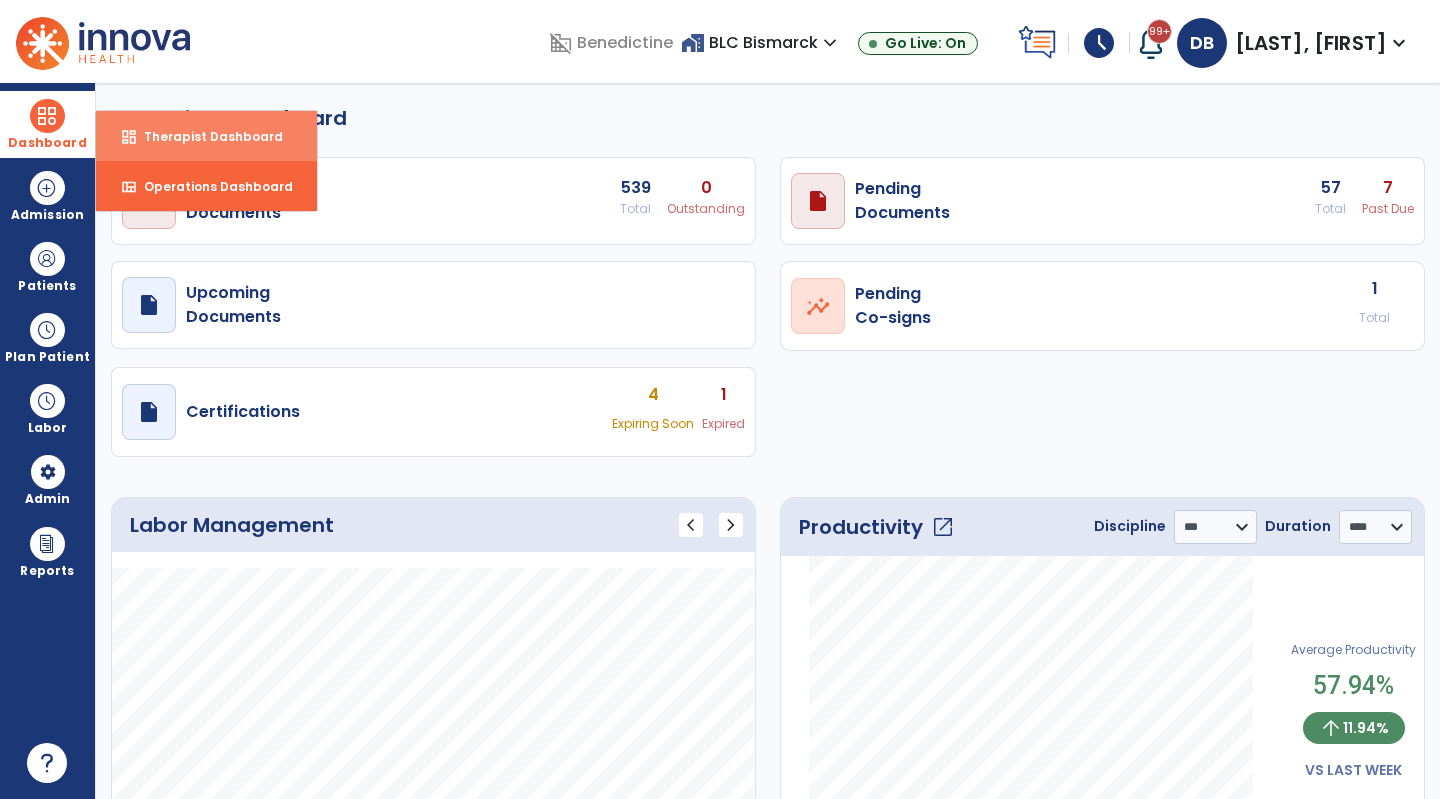 click on "Therapist Dashboard" at bounding box center [205, 136] 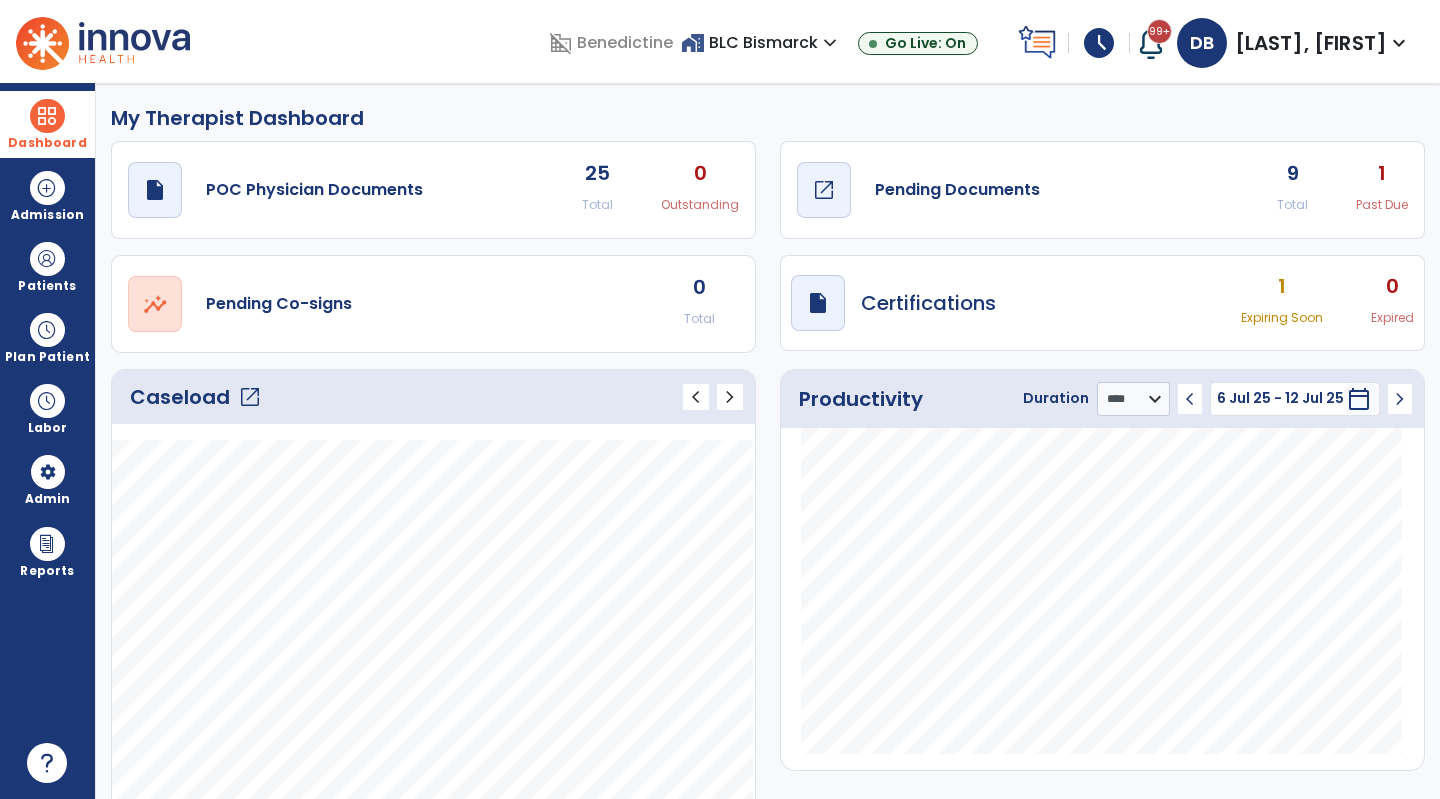 click on "Pending Documents" 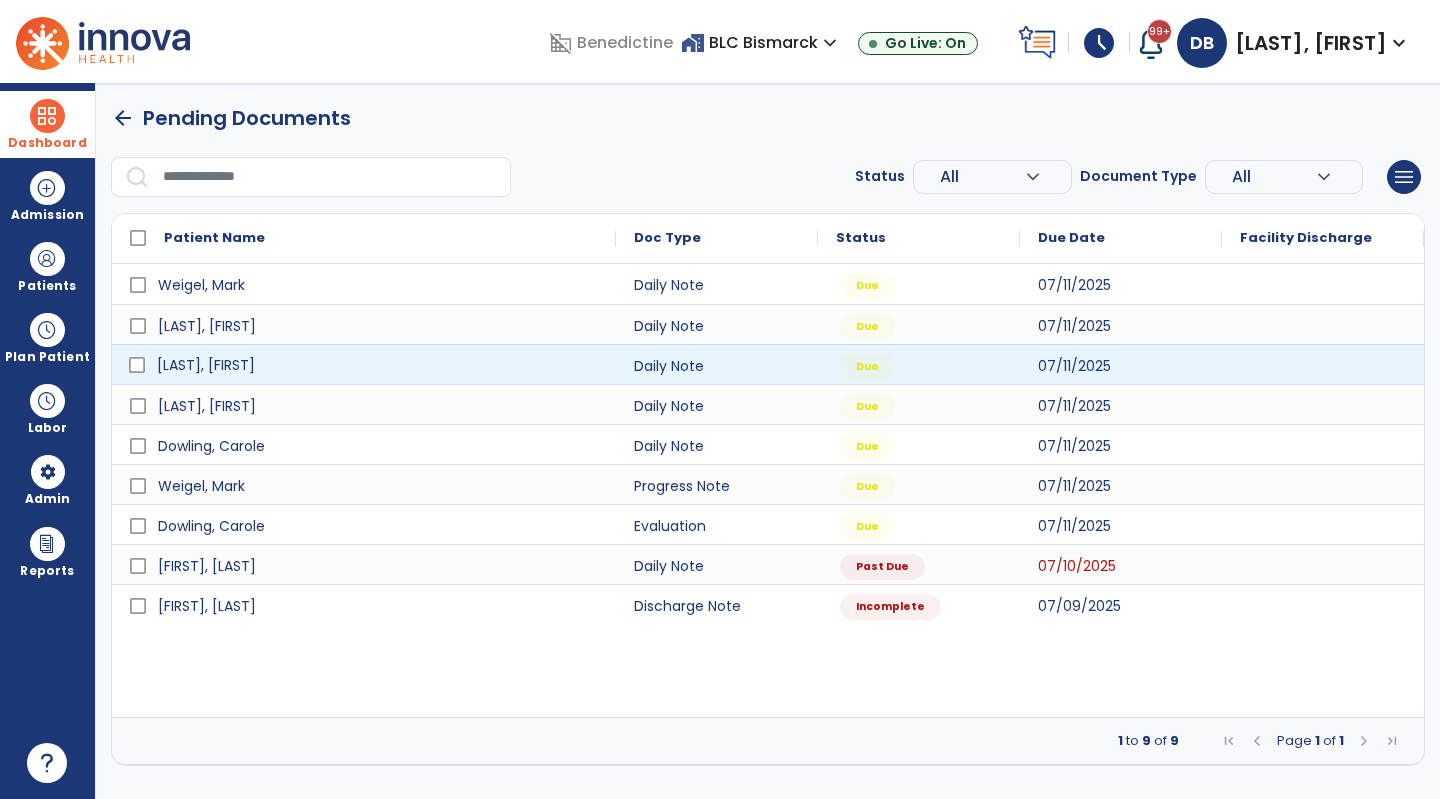 click on "[LAST], [FIRST]" at bounding box center [206, 365] 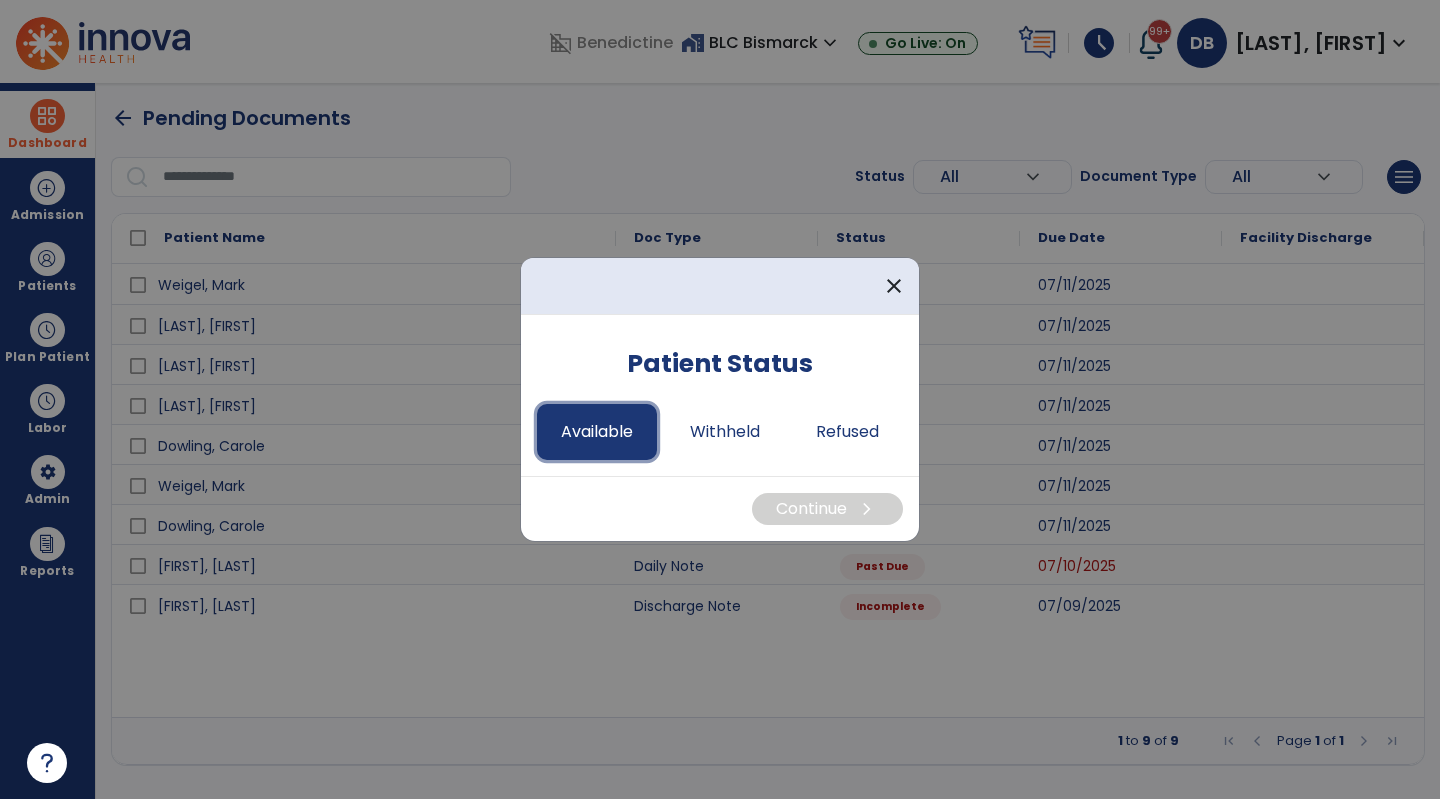 click on "Available" at bounding box center [597, 432] 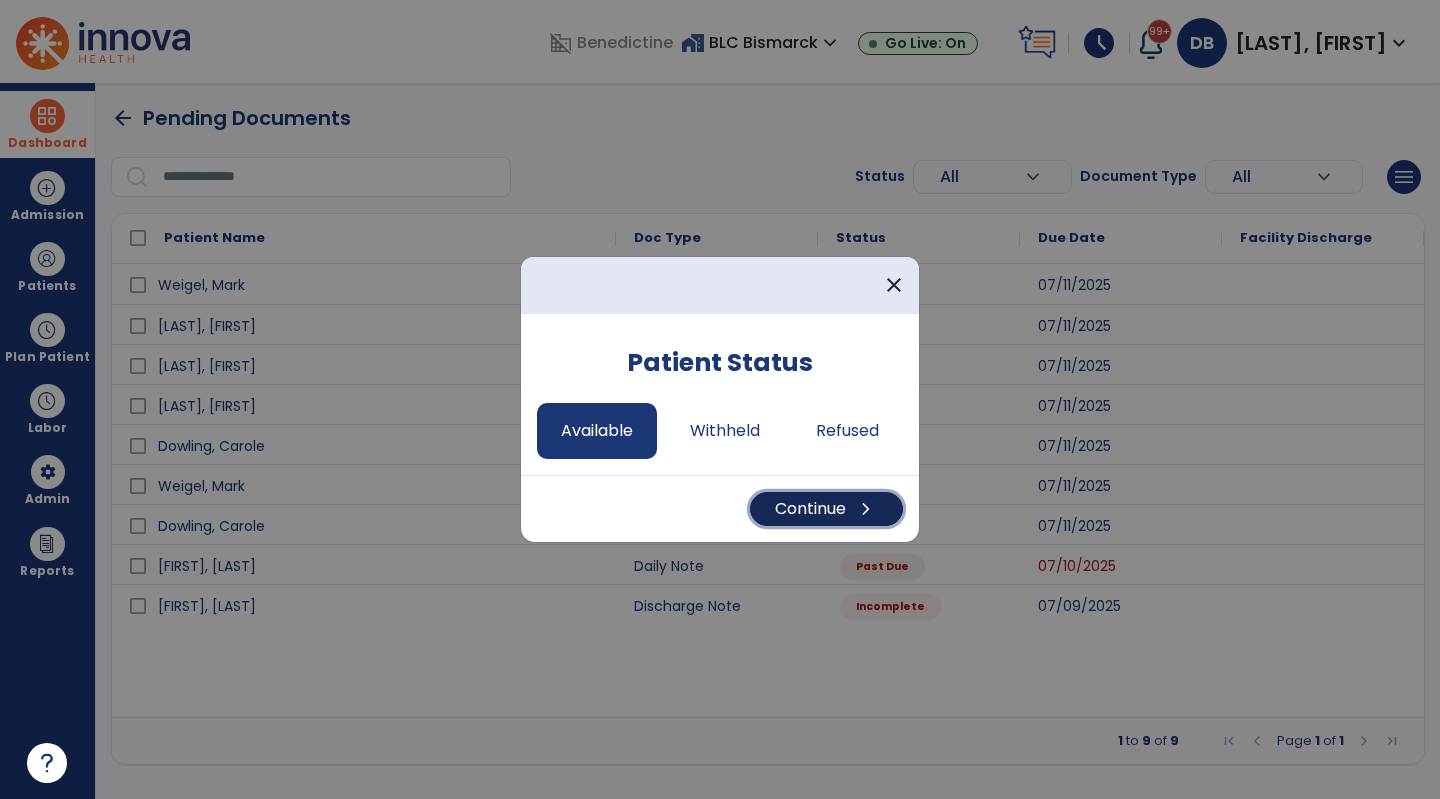 click on "Continue   chevron_right" at bounding box center [826, 509] 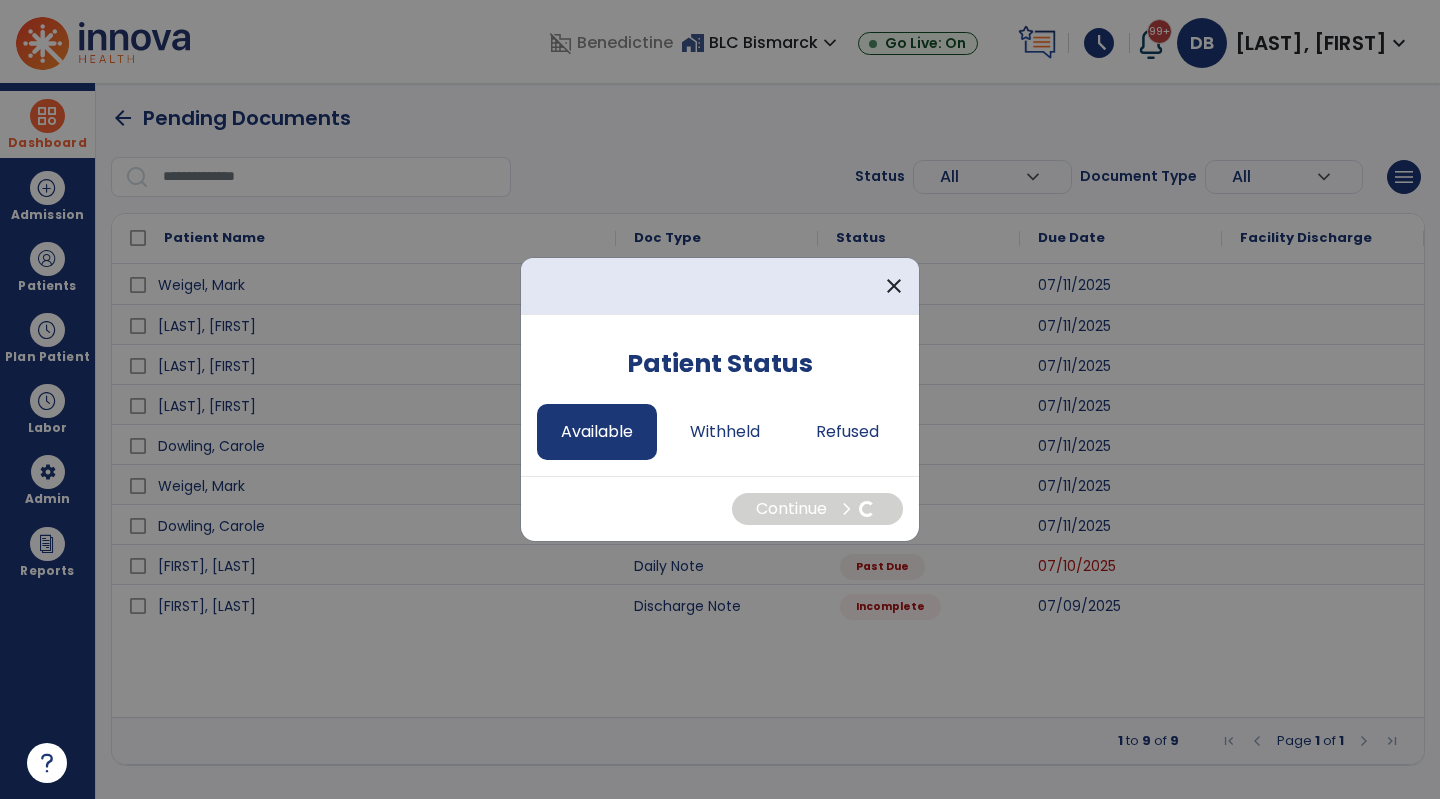 select on "*" 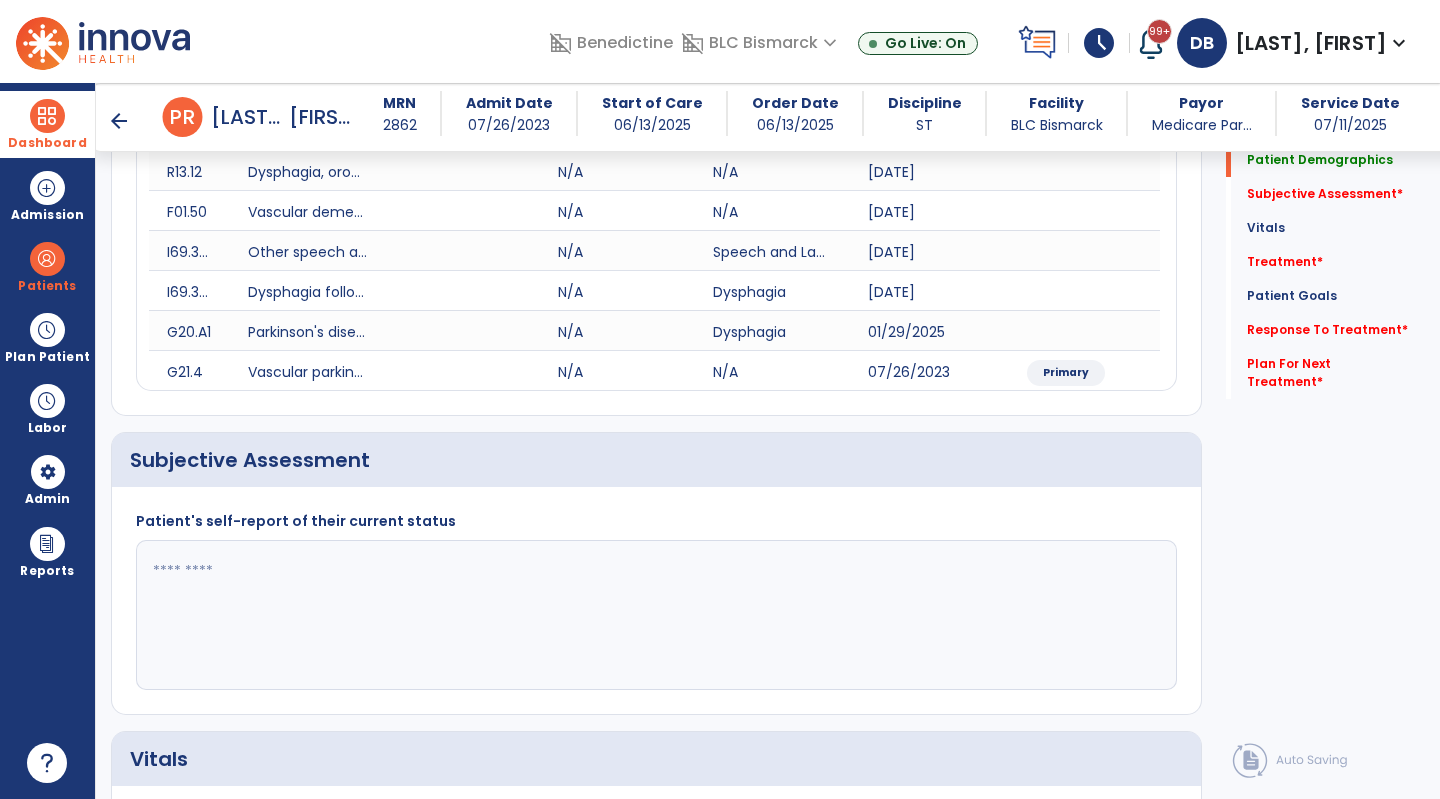 scroll, scrollTop: 338, scrollLeft: 0, axis: vertical 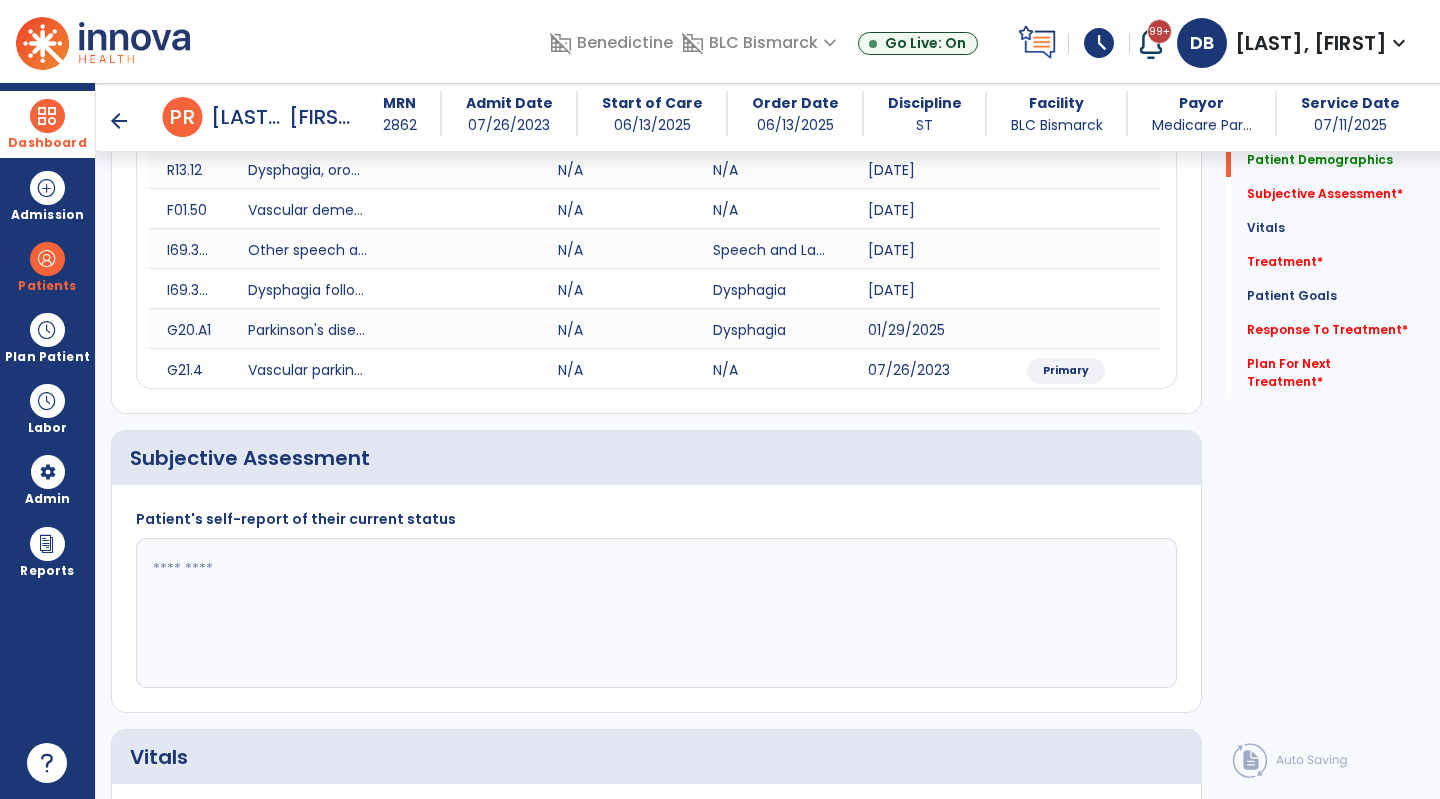 click 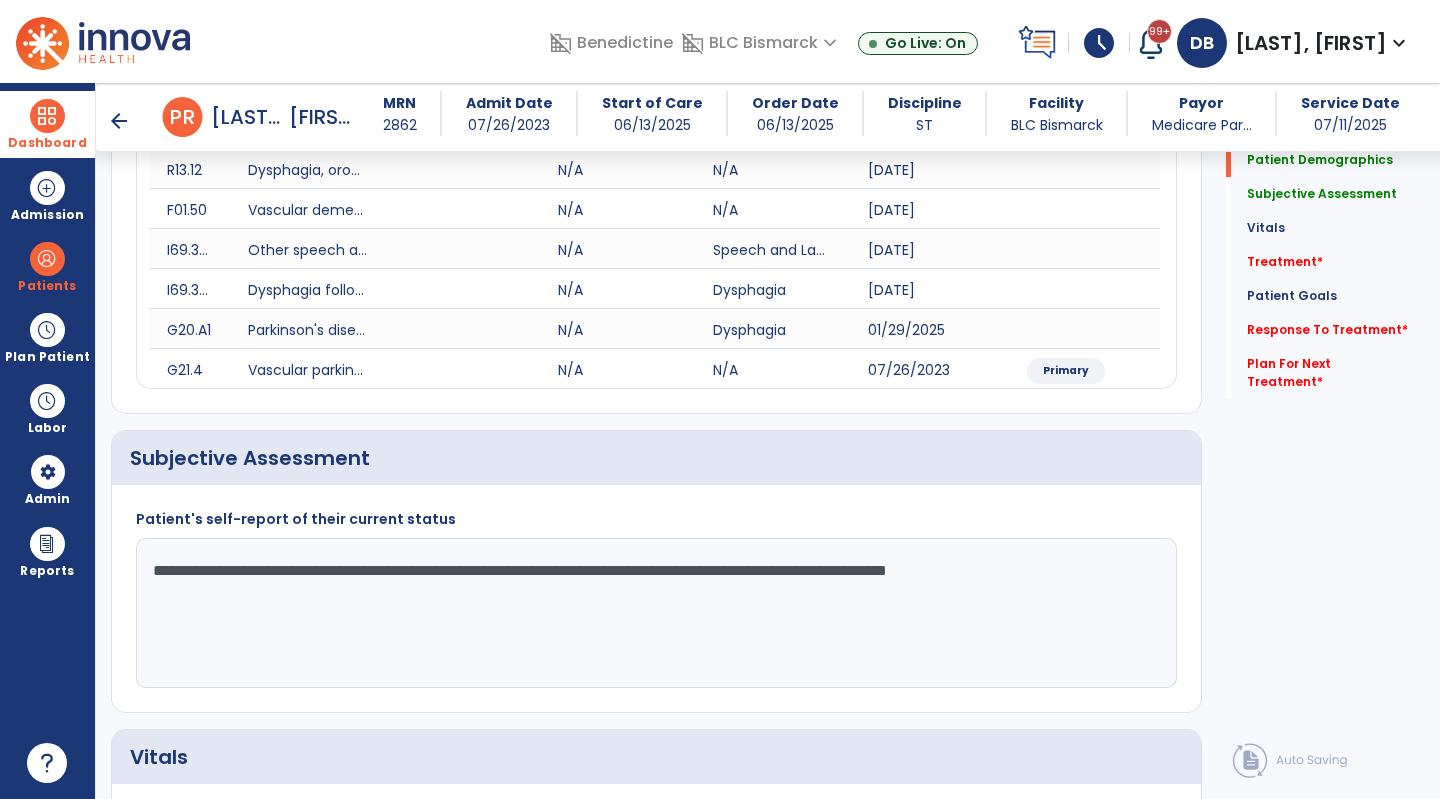 click on "**********" 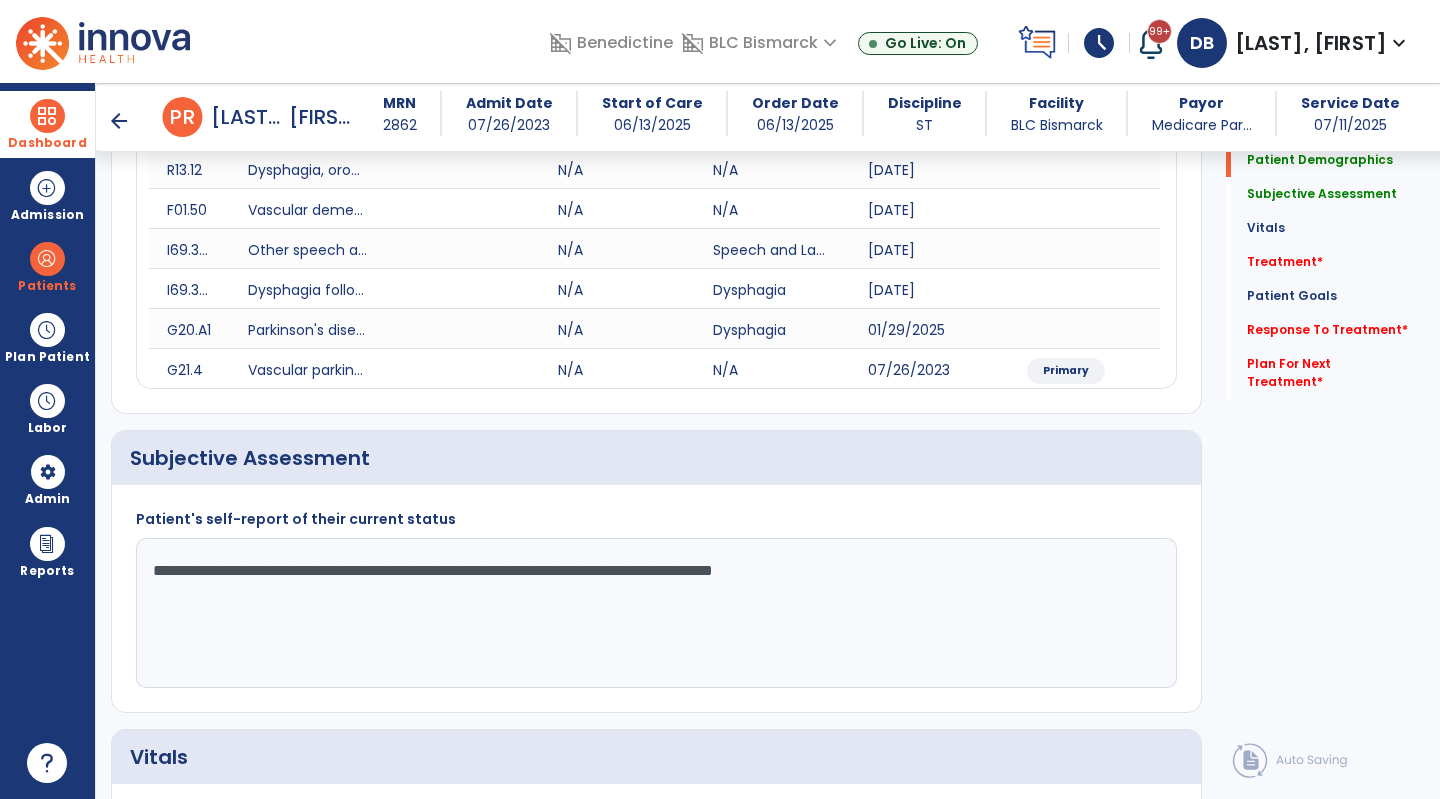 drag, startPoint x: 180, startPoint y: 568, endPoint x: 401, endPoint y: 587, distance: 221.81523 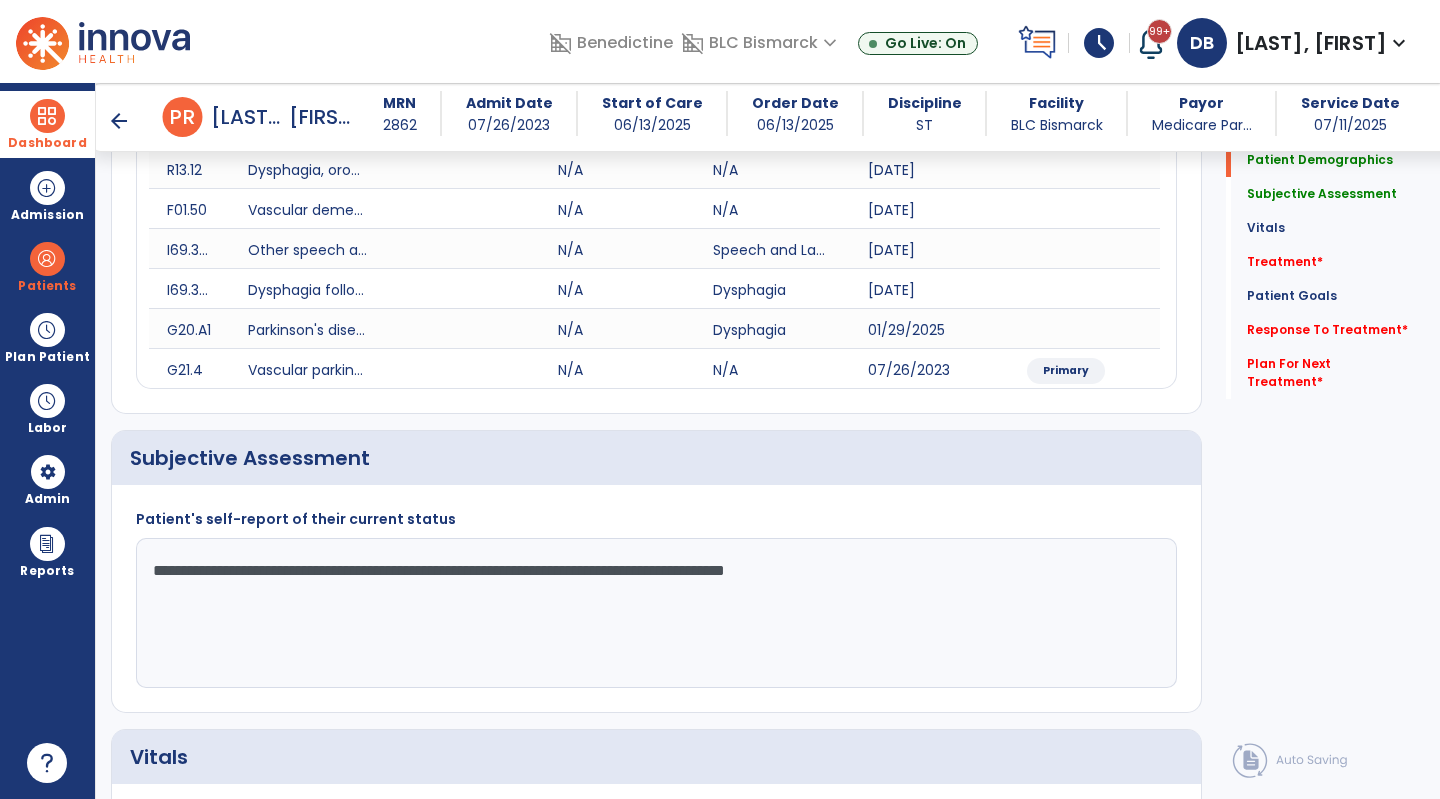 click on "**********" 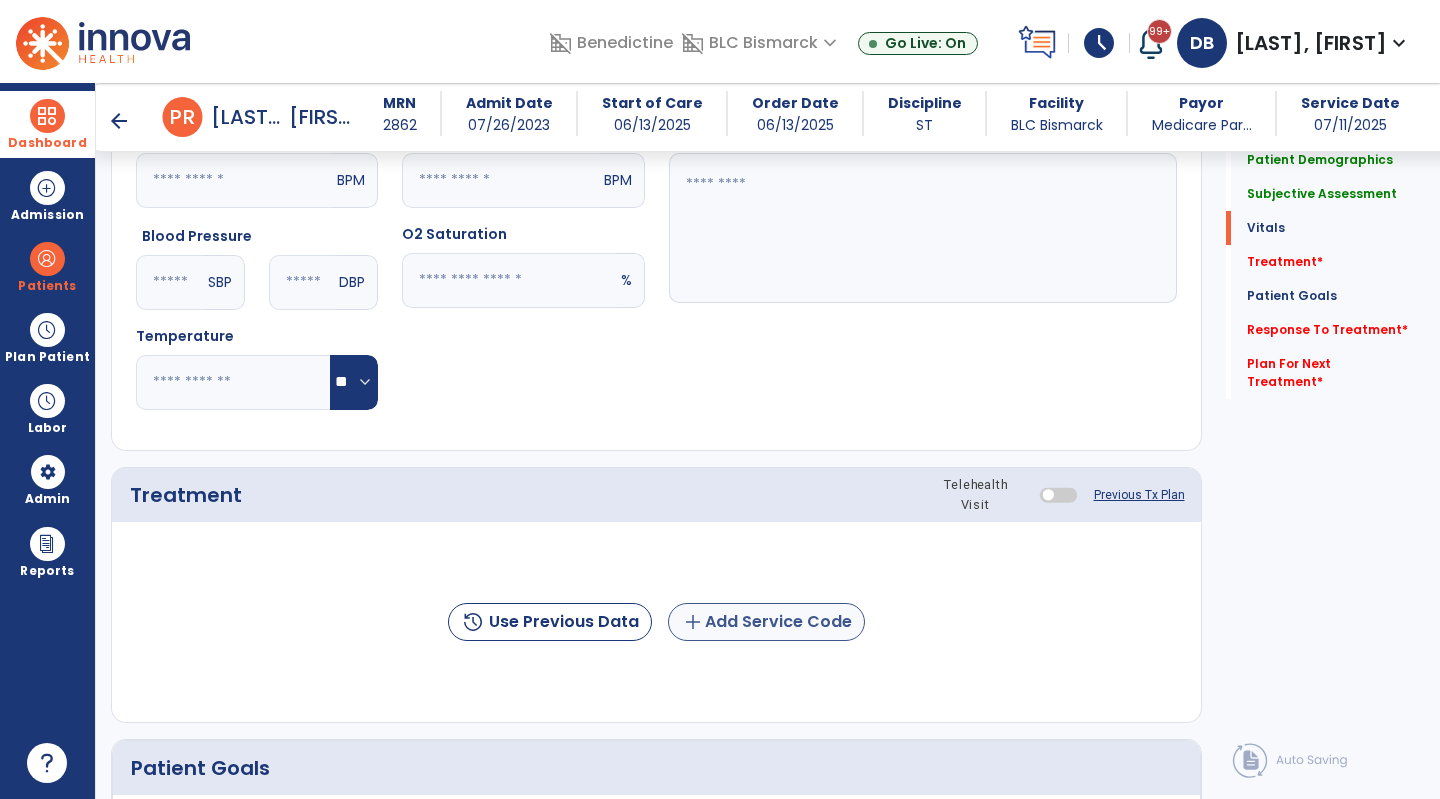 type on "**********" 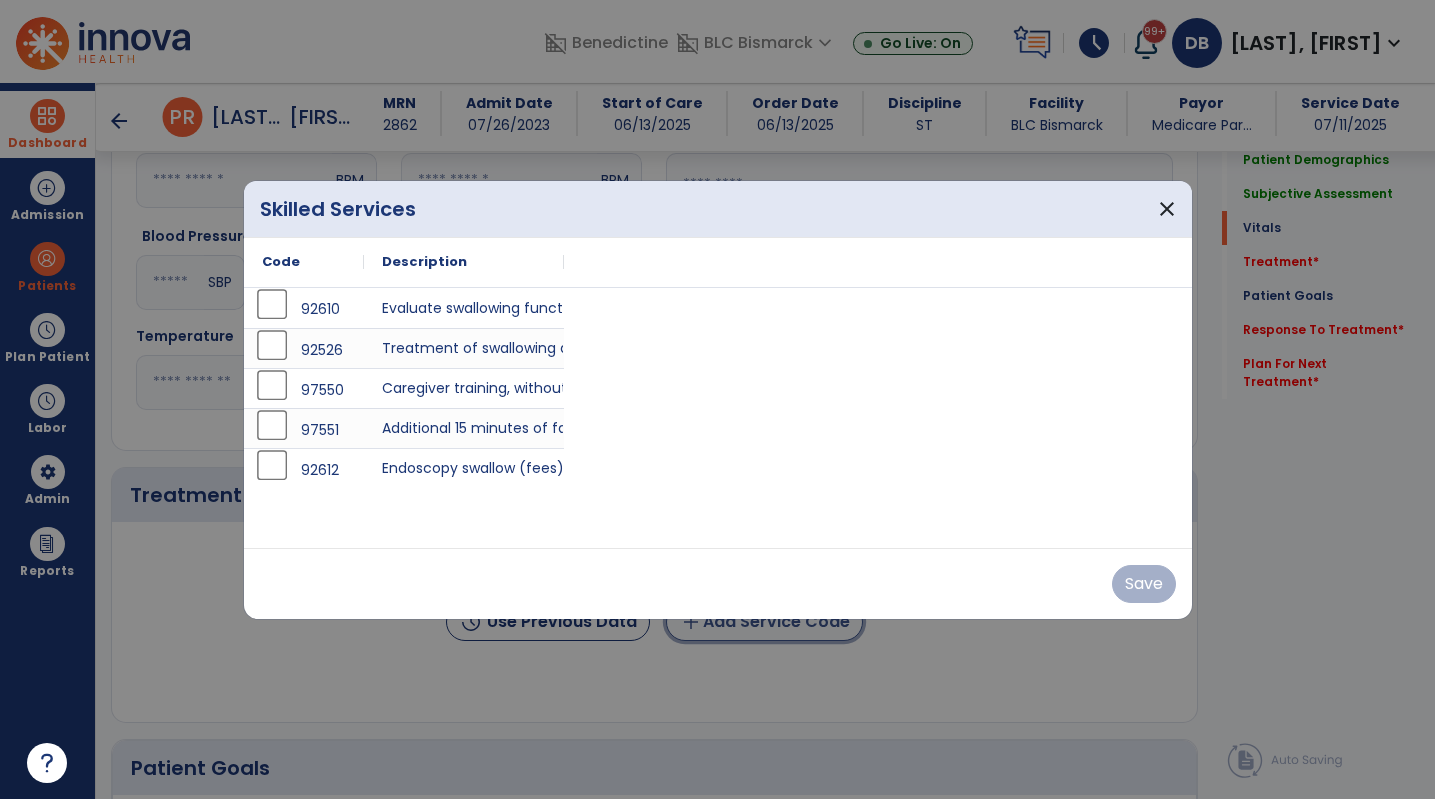 scroll, scrollTop: 1022, scrollLeft: 0, axis: vertical 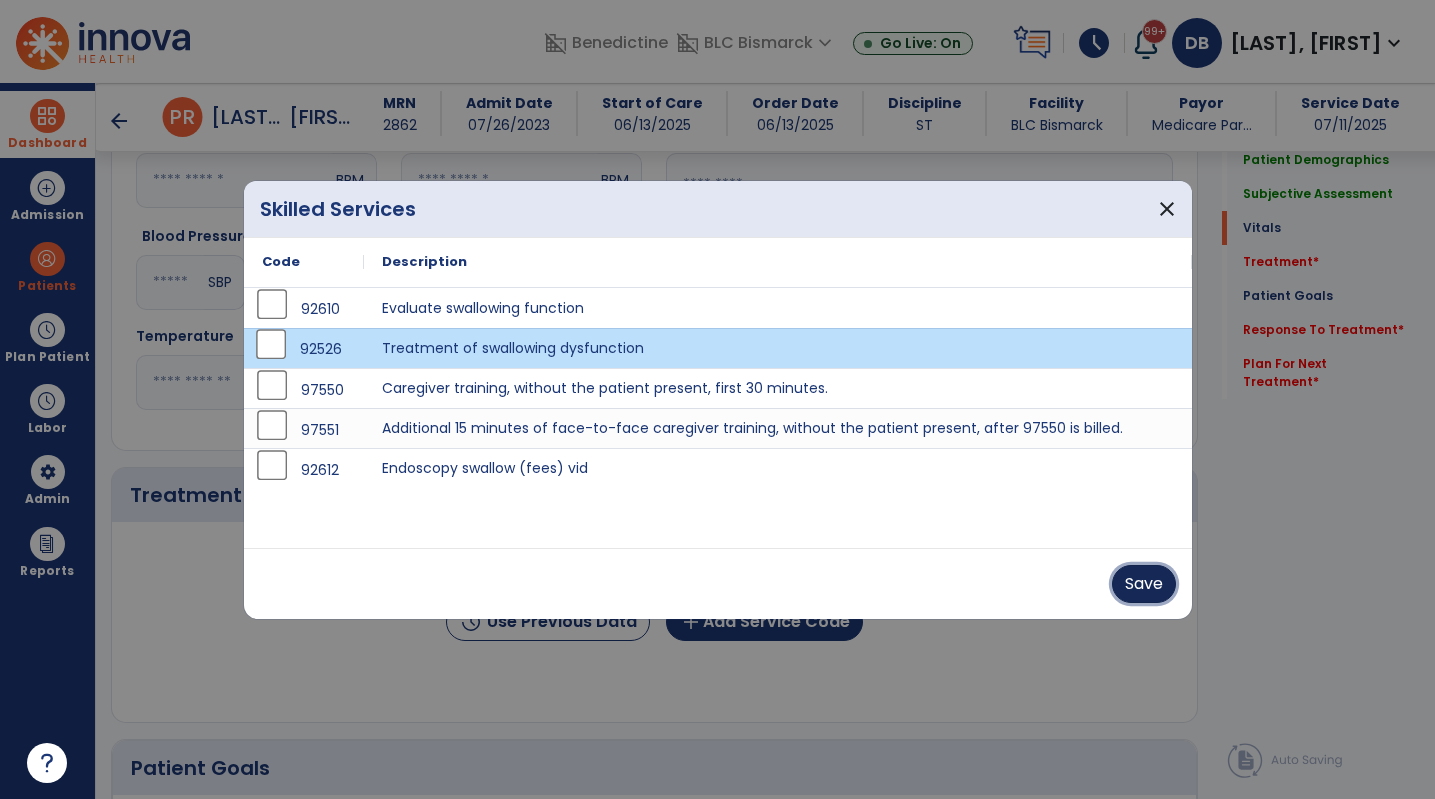 click on "Save" at bounding box center (1144, 584) 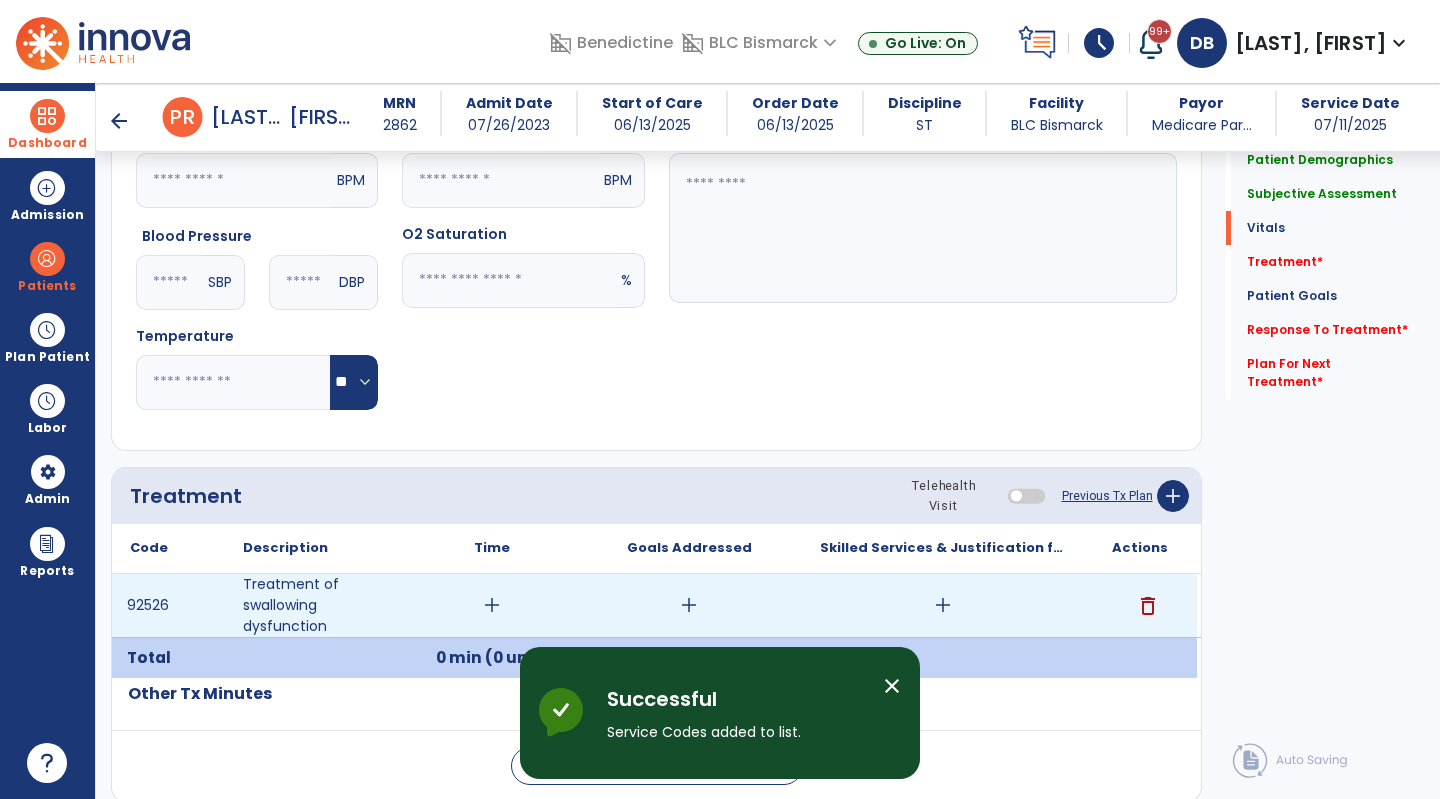 click on "add" at bounding box center (492, 605) 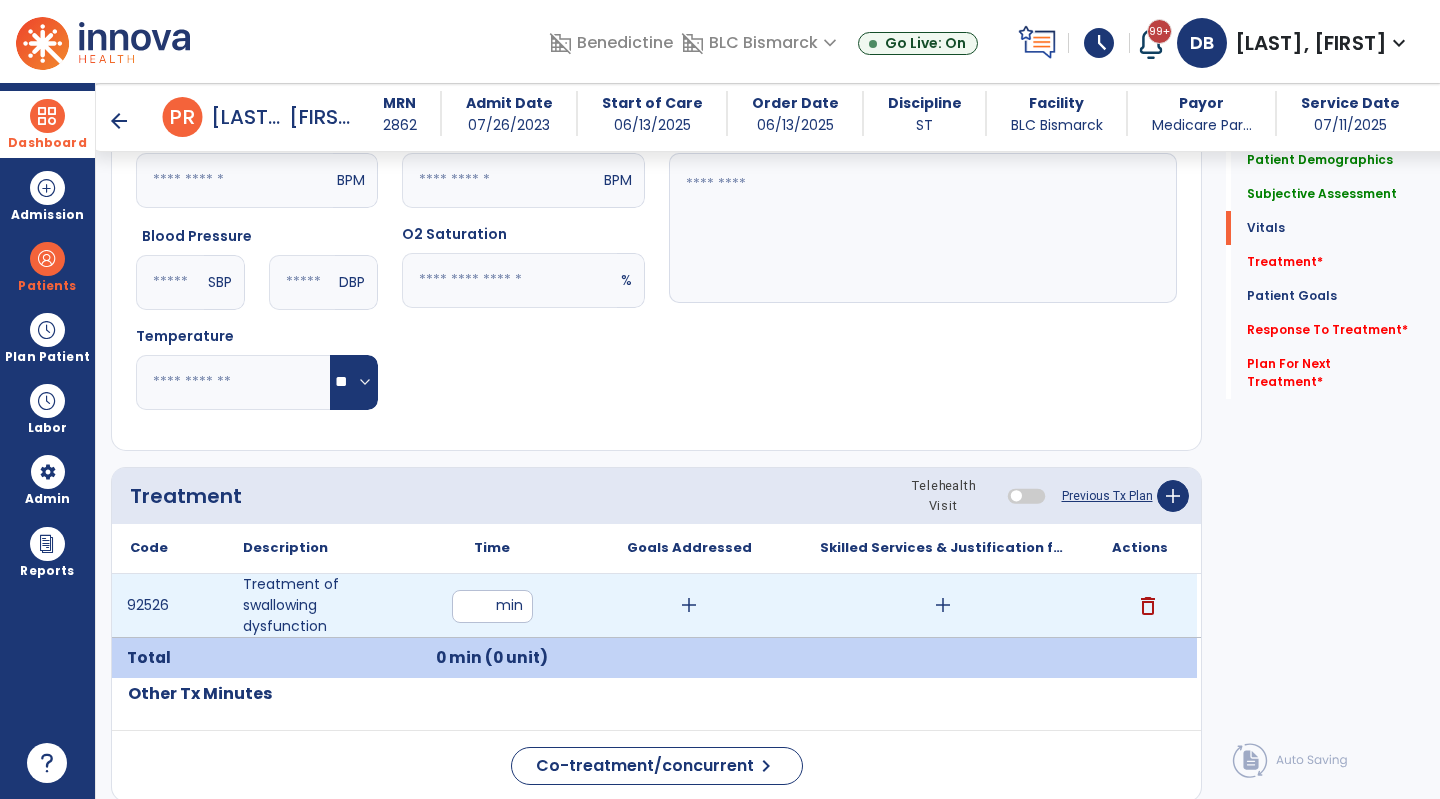 type on "*" 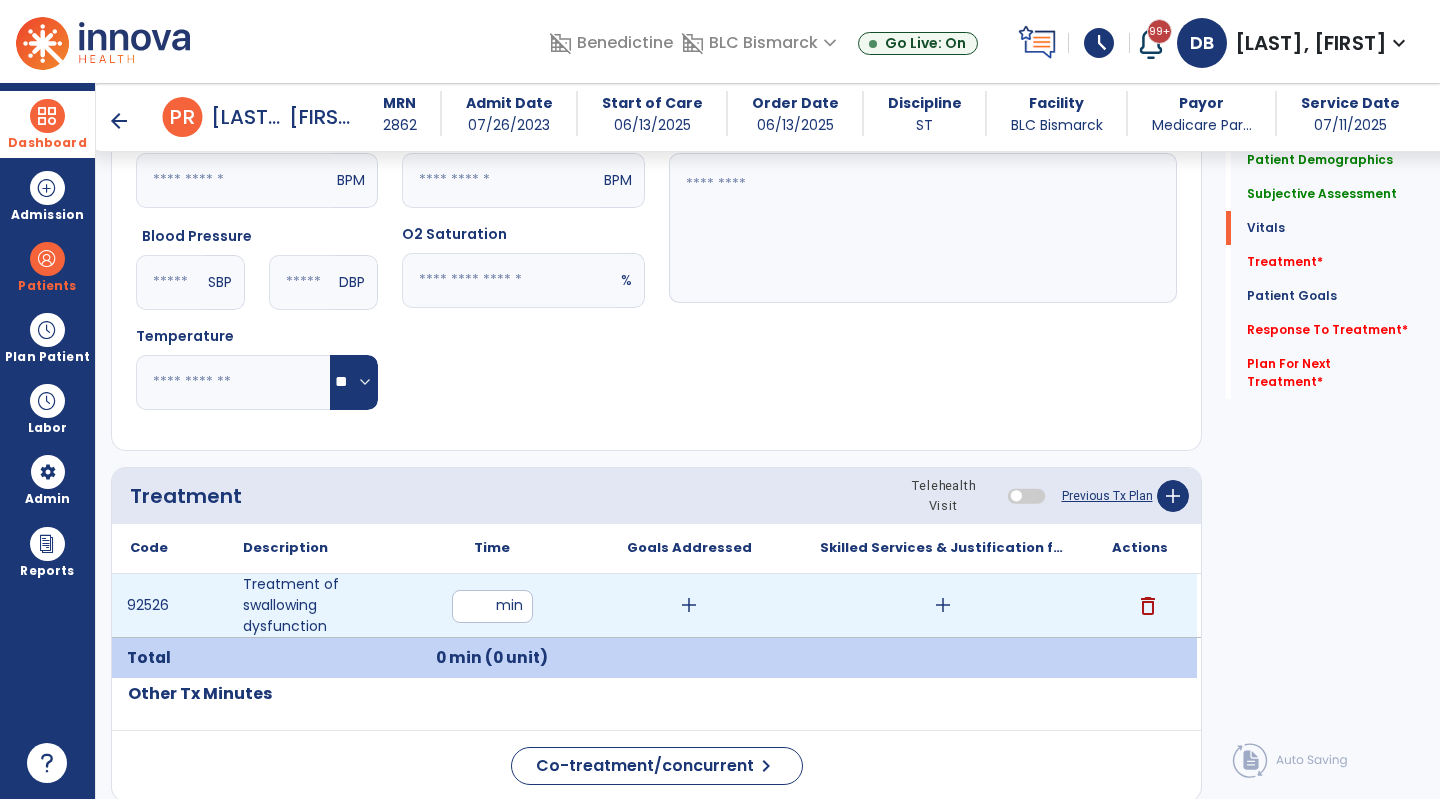 type on "**" 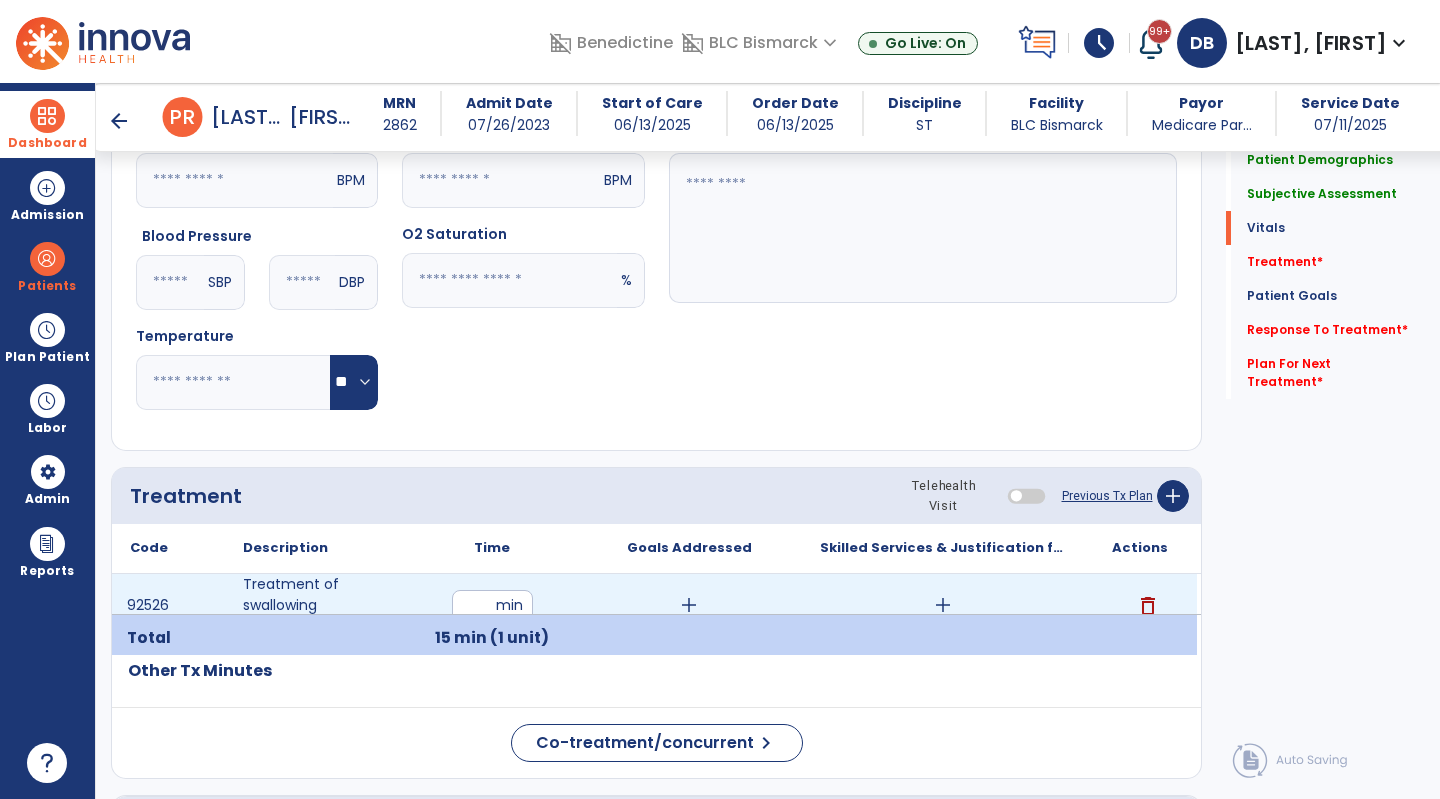 click on "add" at bounding box center (689, 605) 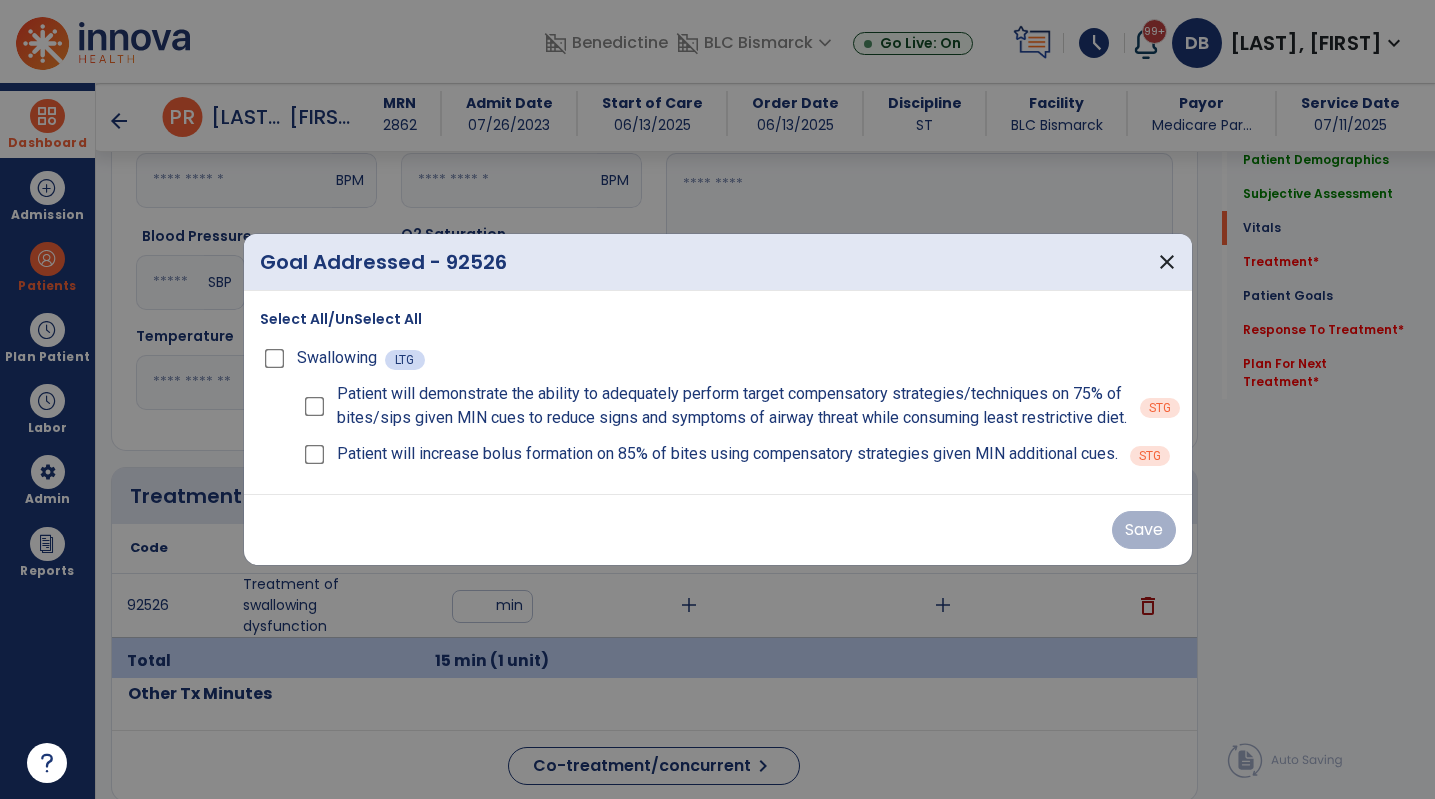 scroll, scrollTop: 1022, scrollLeft: 0, axis: vertical 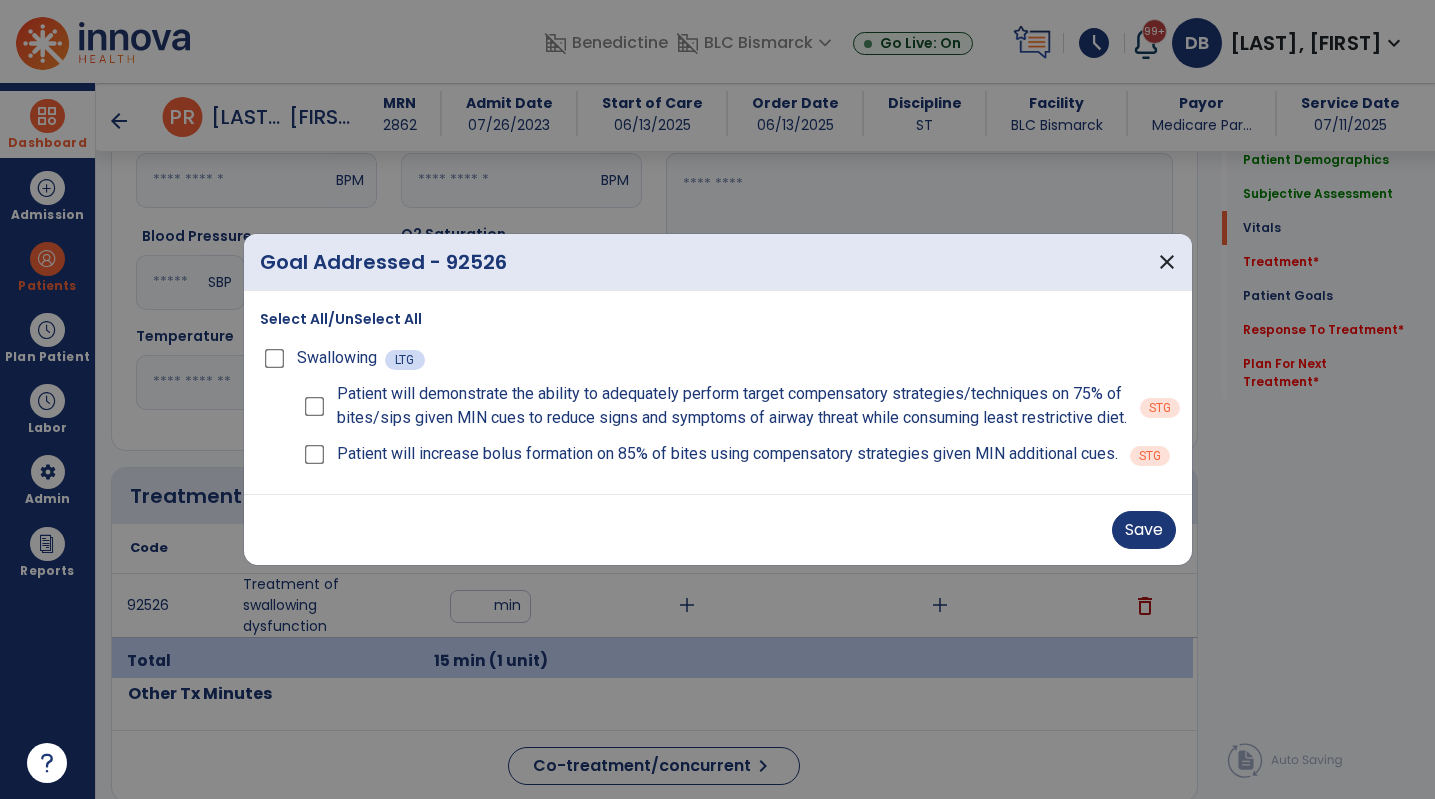 click on "Patient will demonstrate the ability to adequately perform target compensatory strategies/techniques on 75% of bites/sips given MIN cues to reduce signs and symptoms of airway threat while consuming least restrictive diet." at bounding box center (714, 406) 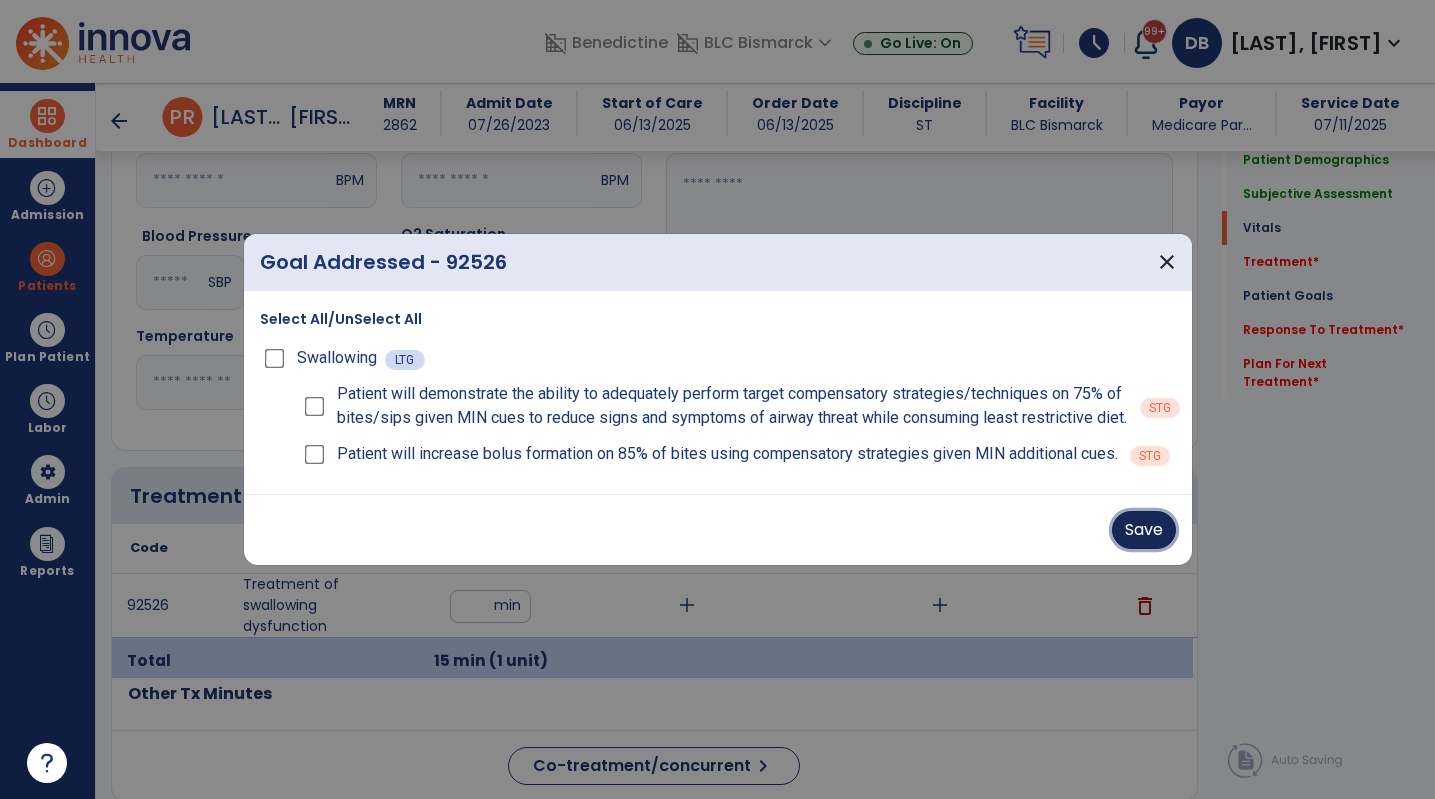 click on "Save" at bounding box center [1144, 530] 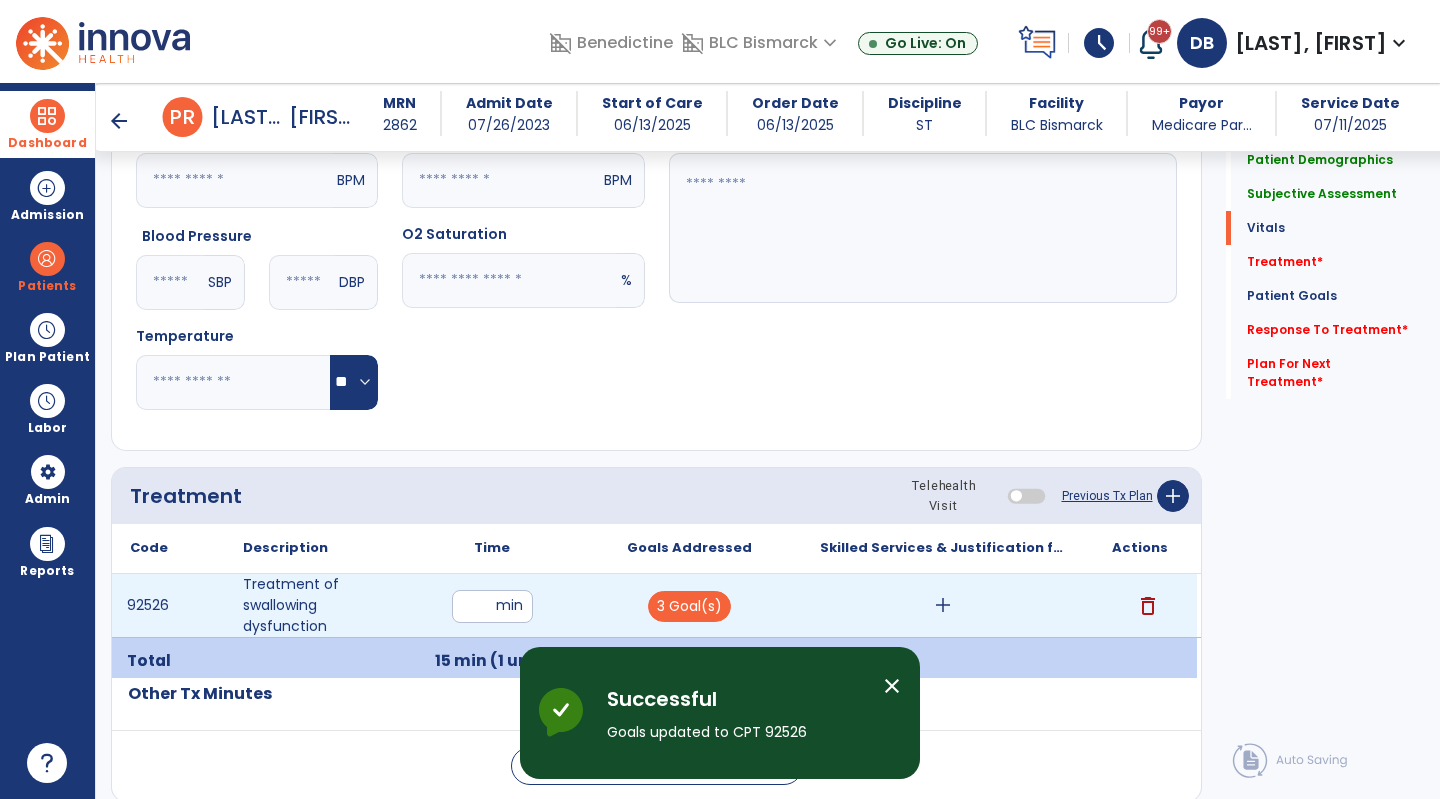 click on "add" at bounding box center [943, 605] 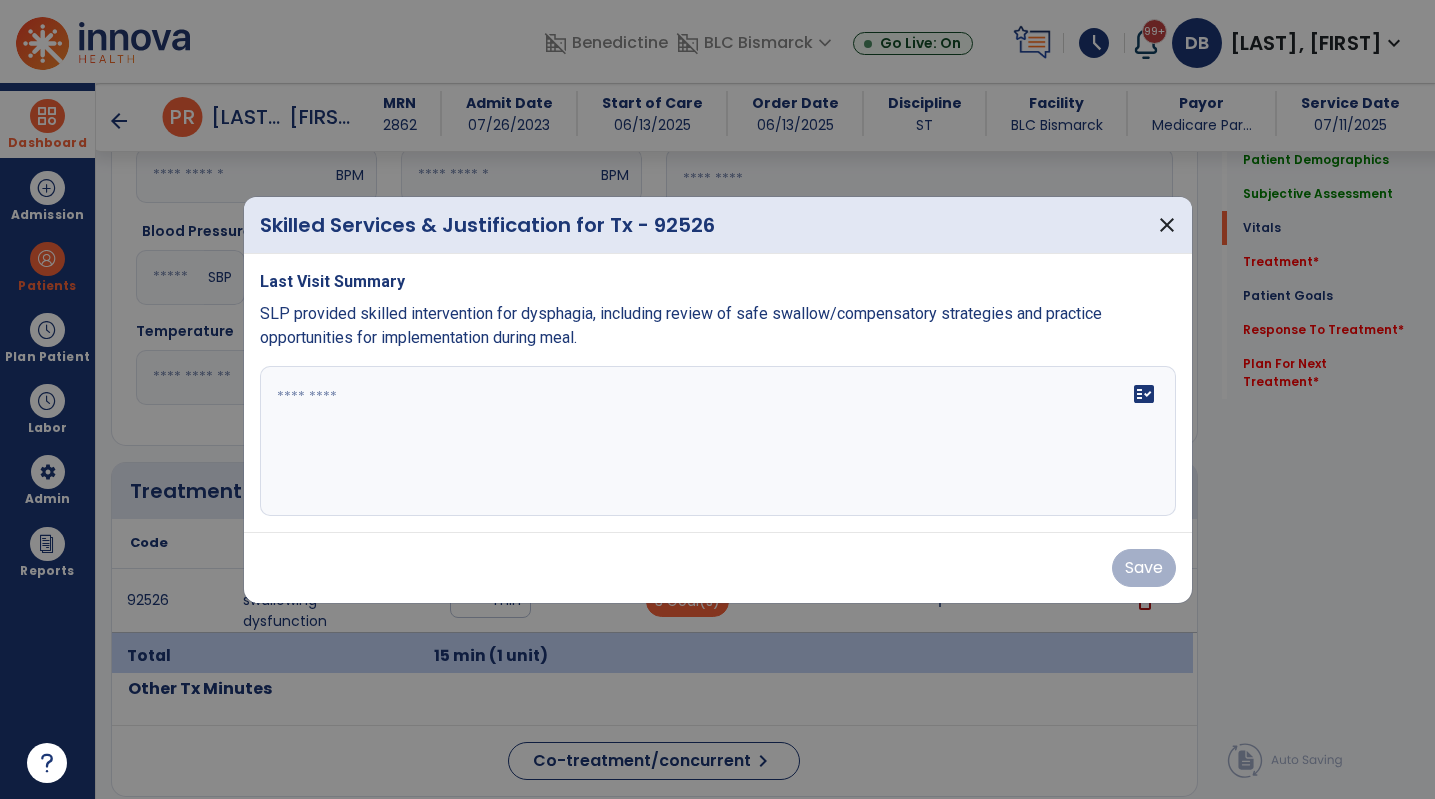 scroll, scrollTop: 1022, scrollLeft: 0, axis: vertical 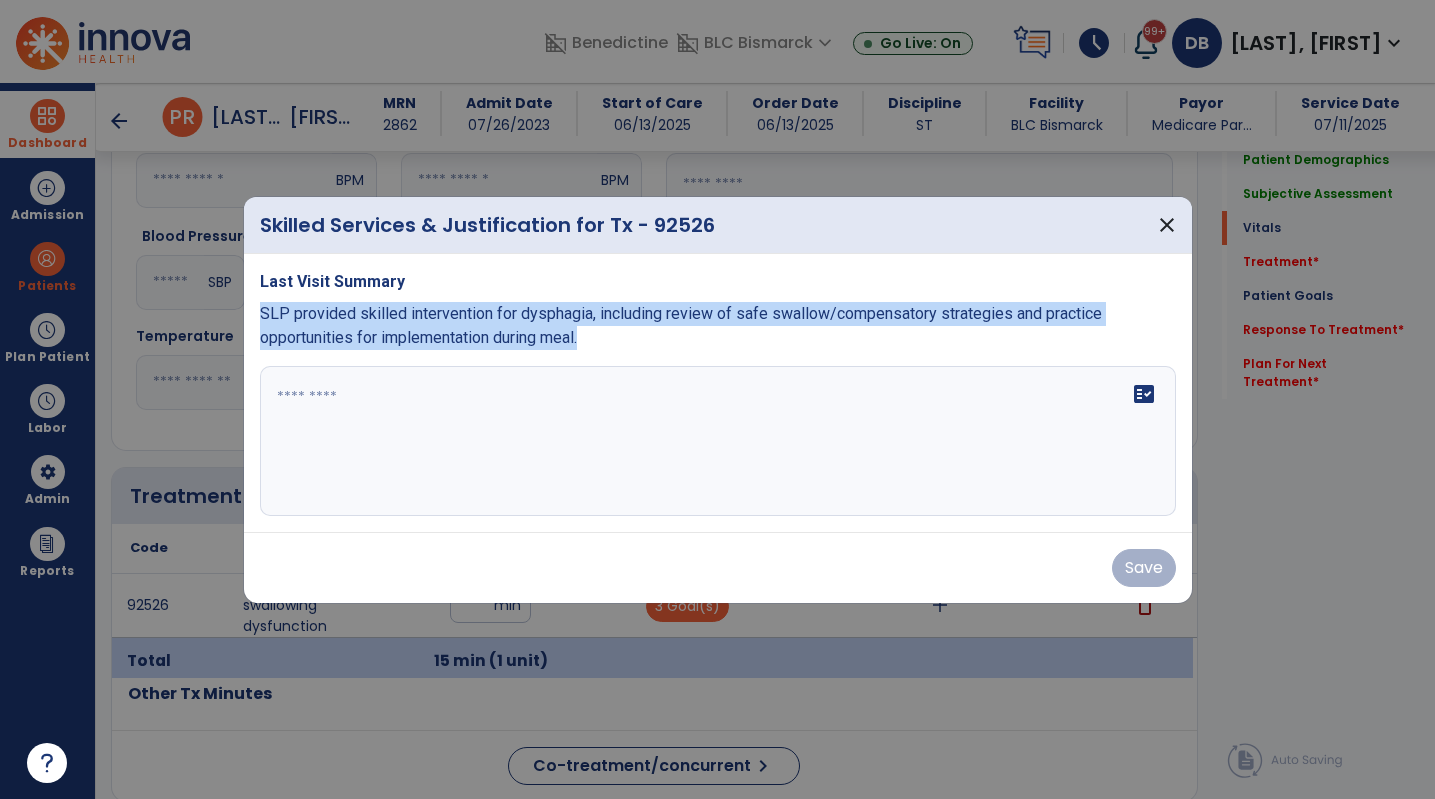 drag, startPoint x: 596, startPoint y: 342, endPoint x: 249, endPoint y: 315, distance: 348.04886 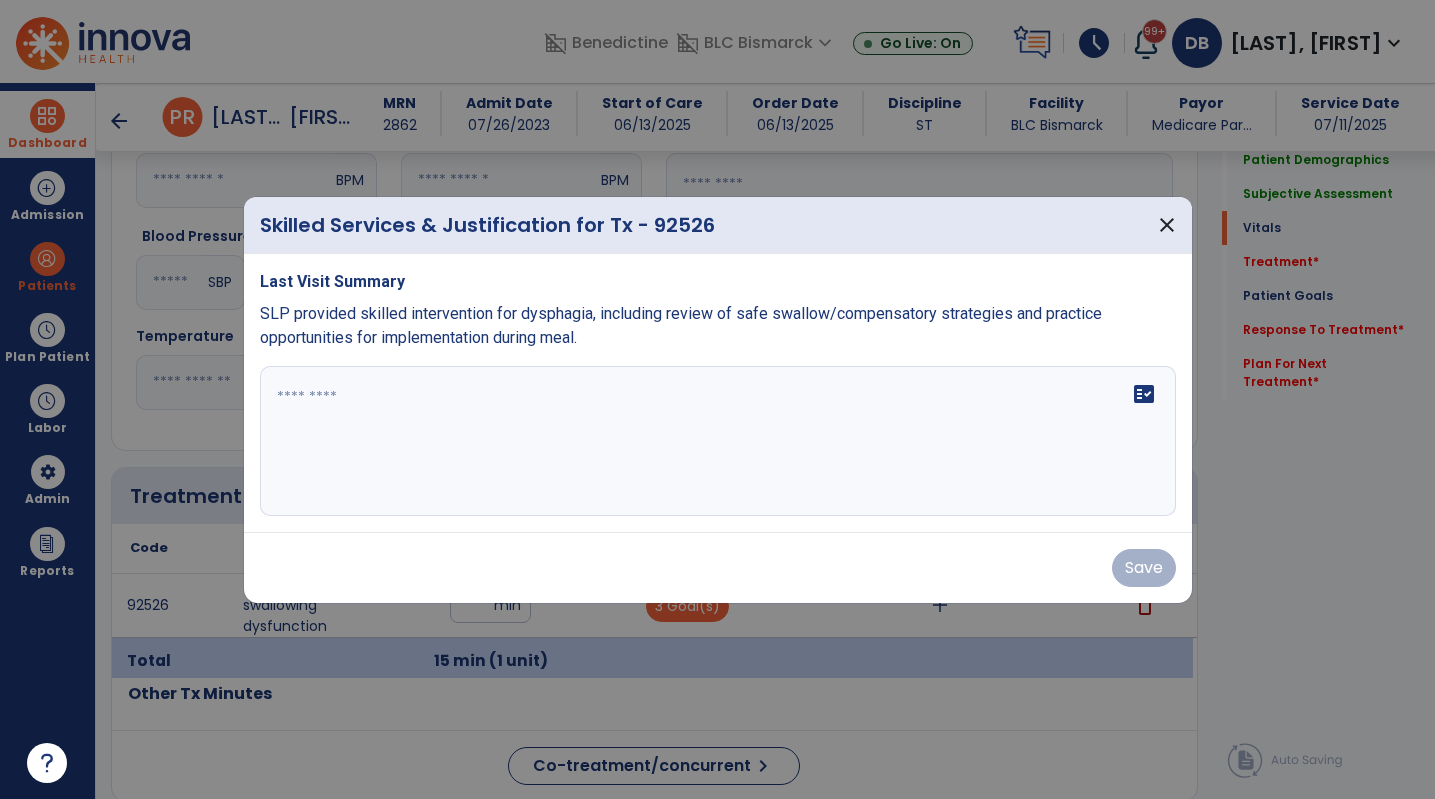 paste on "**********" 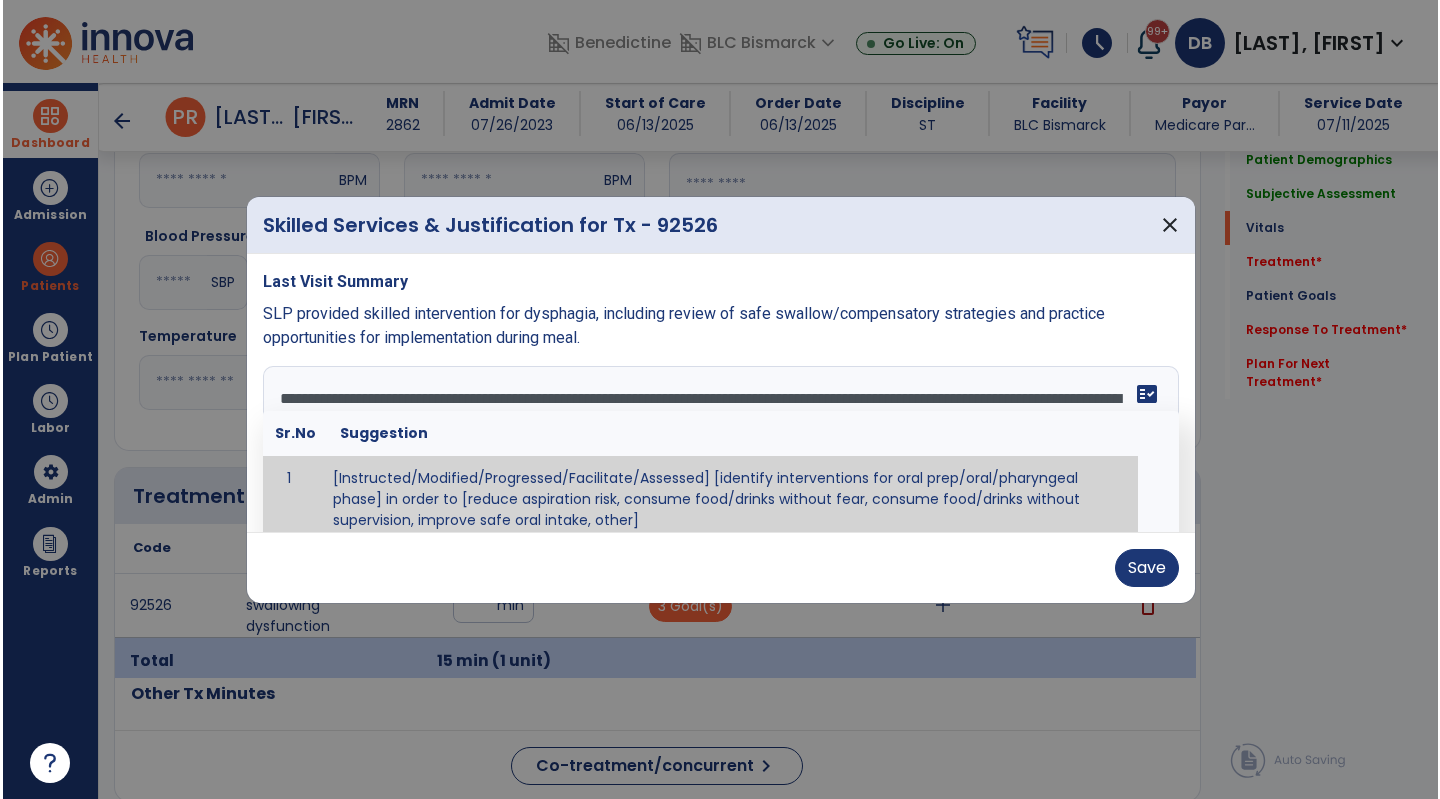 scroll, scrollTop: 0, scrollLeft: 0, axis: both 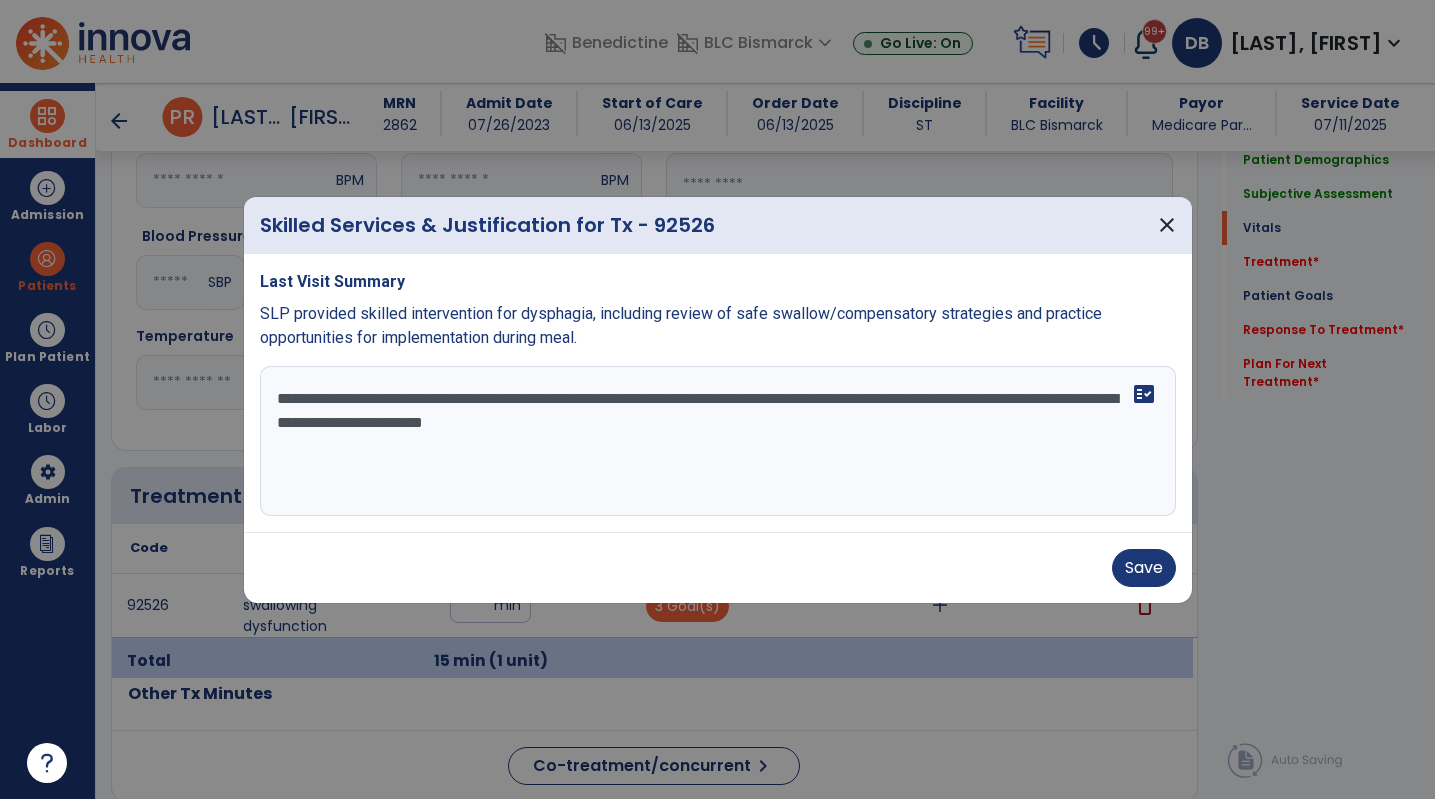 click on "**********" at bounding box center (718, 441) 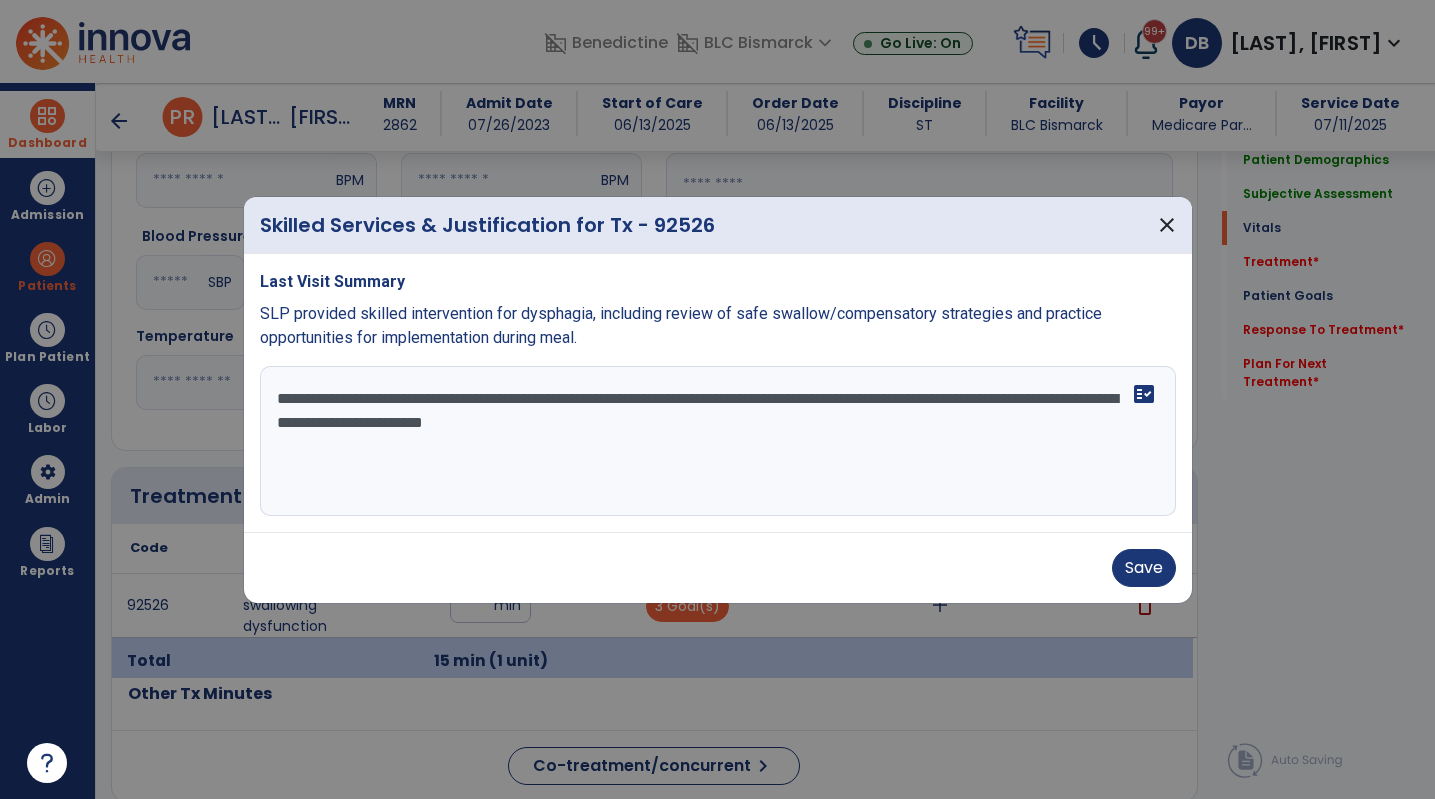 click on "**********" at bounding box center (718, 441) 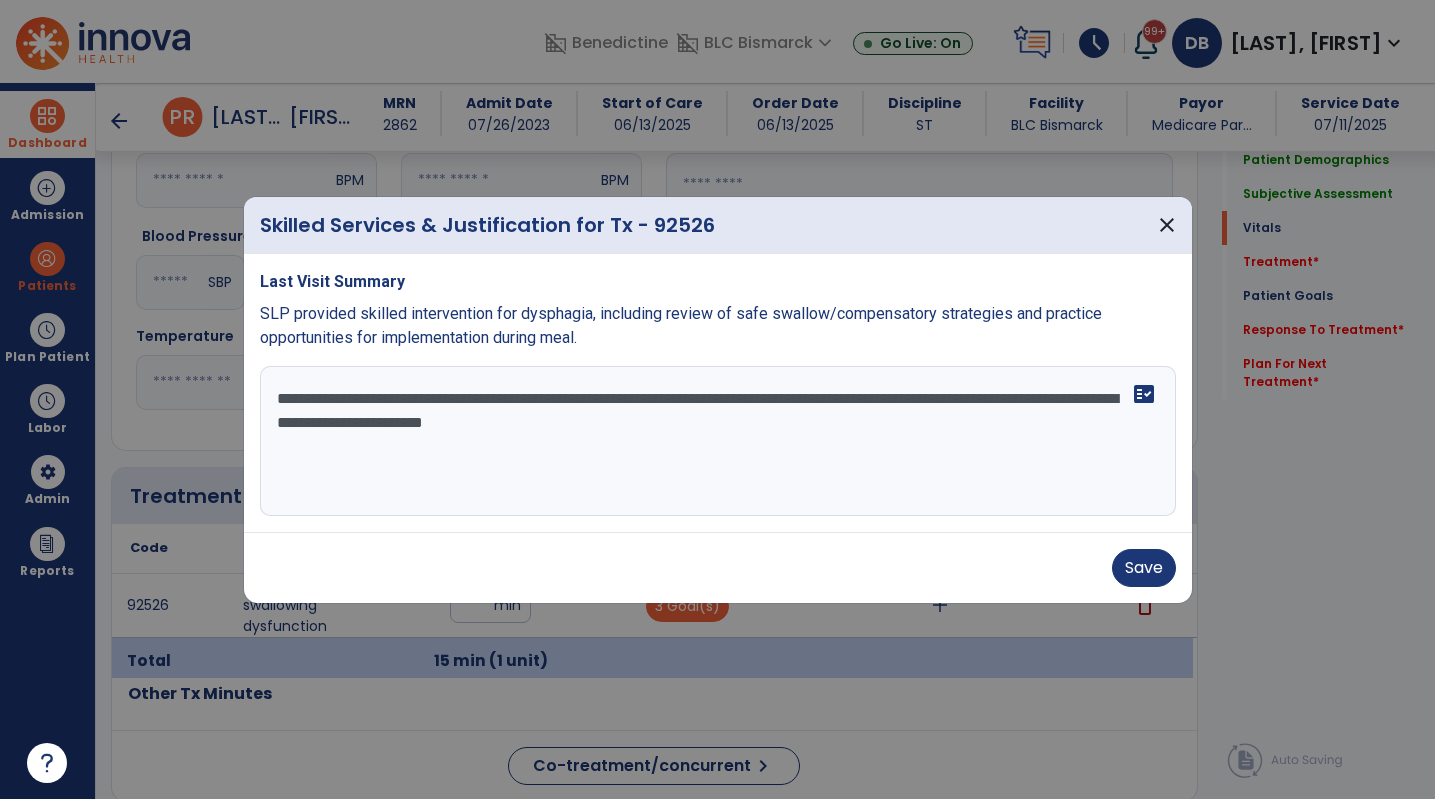 drag, startPoint x: 758, startPoint y: 421, endPoint x: 311, endPoint y: 438, distance: 447.32315 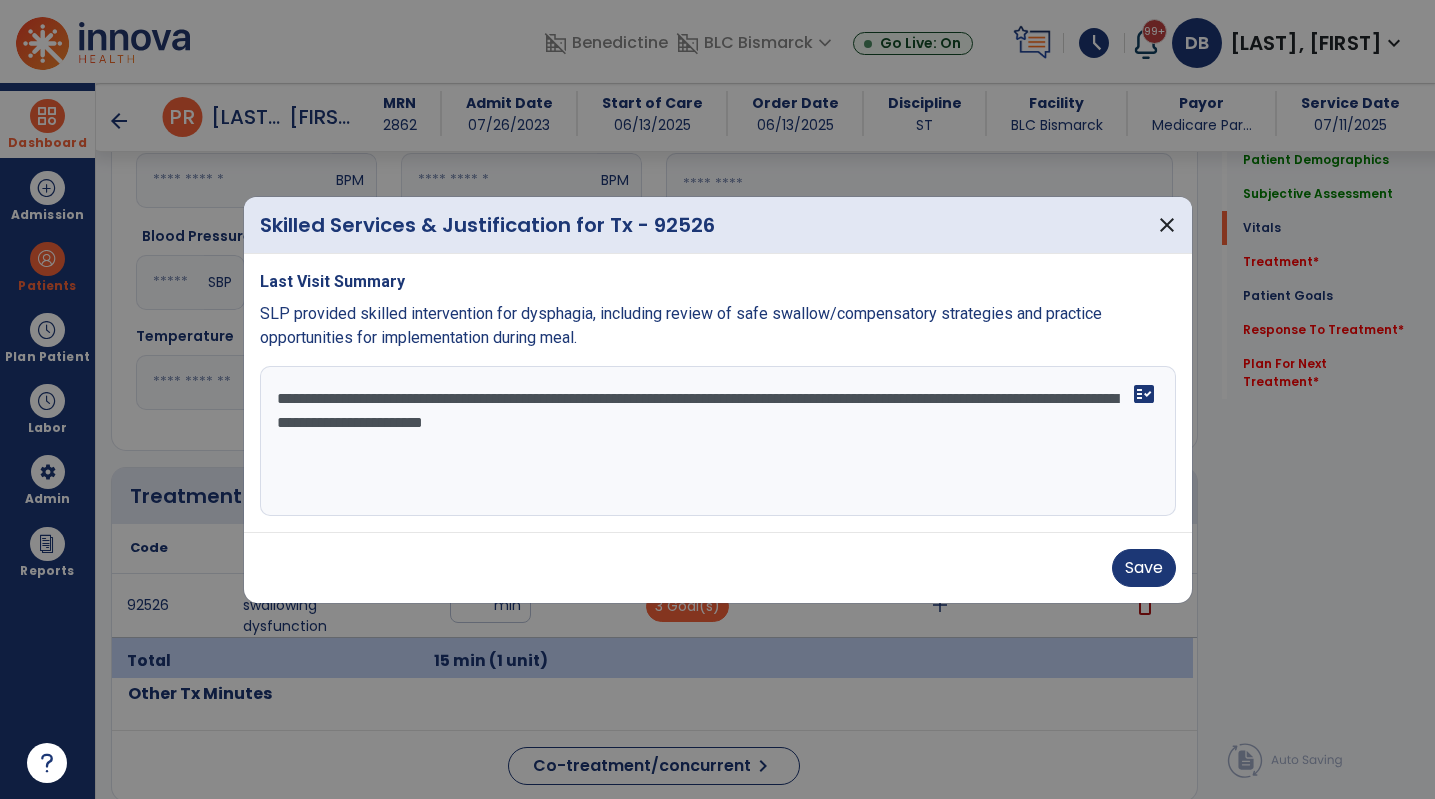 click on "**********" at bounding box center [718, 441] 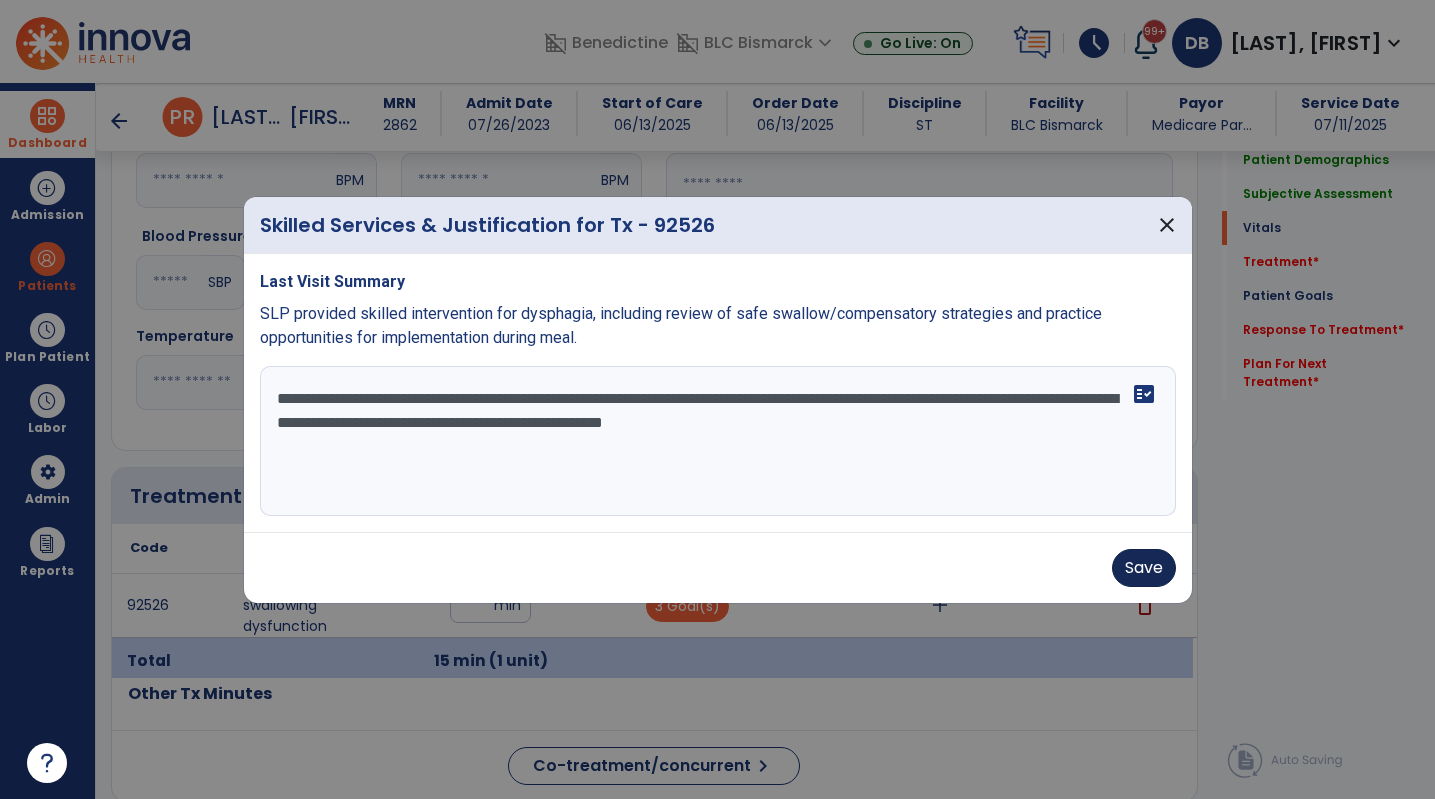 type on "**********" 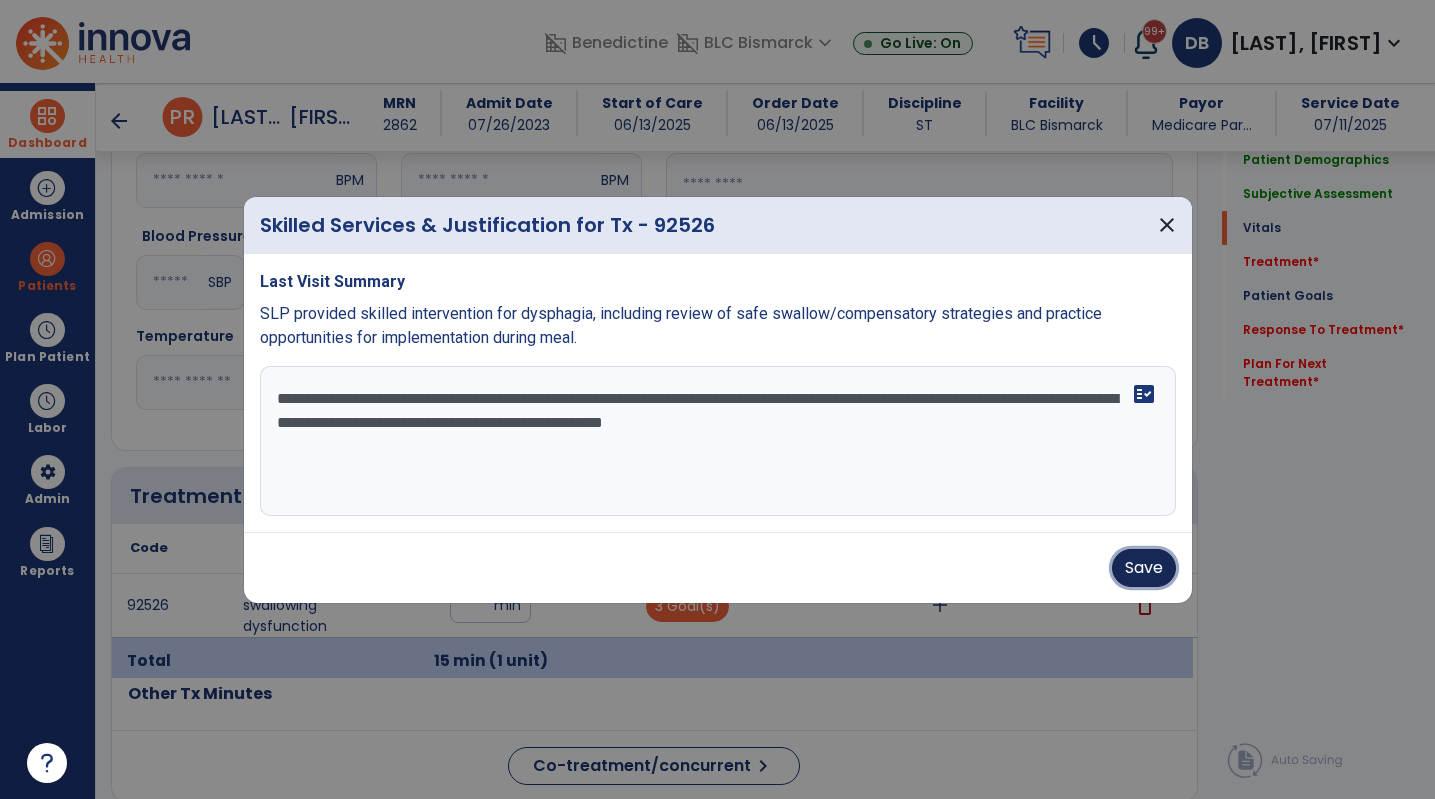 click on "Save" at bounding box center (1144, 568) 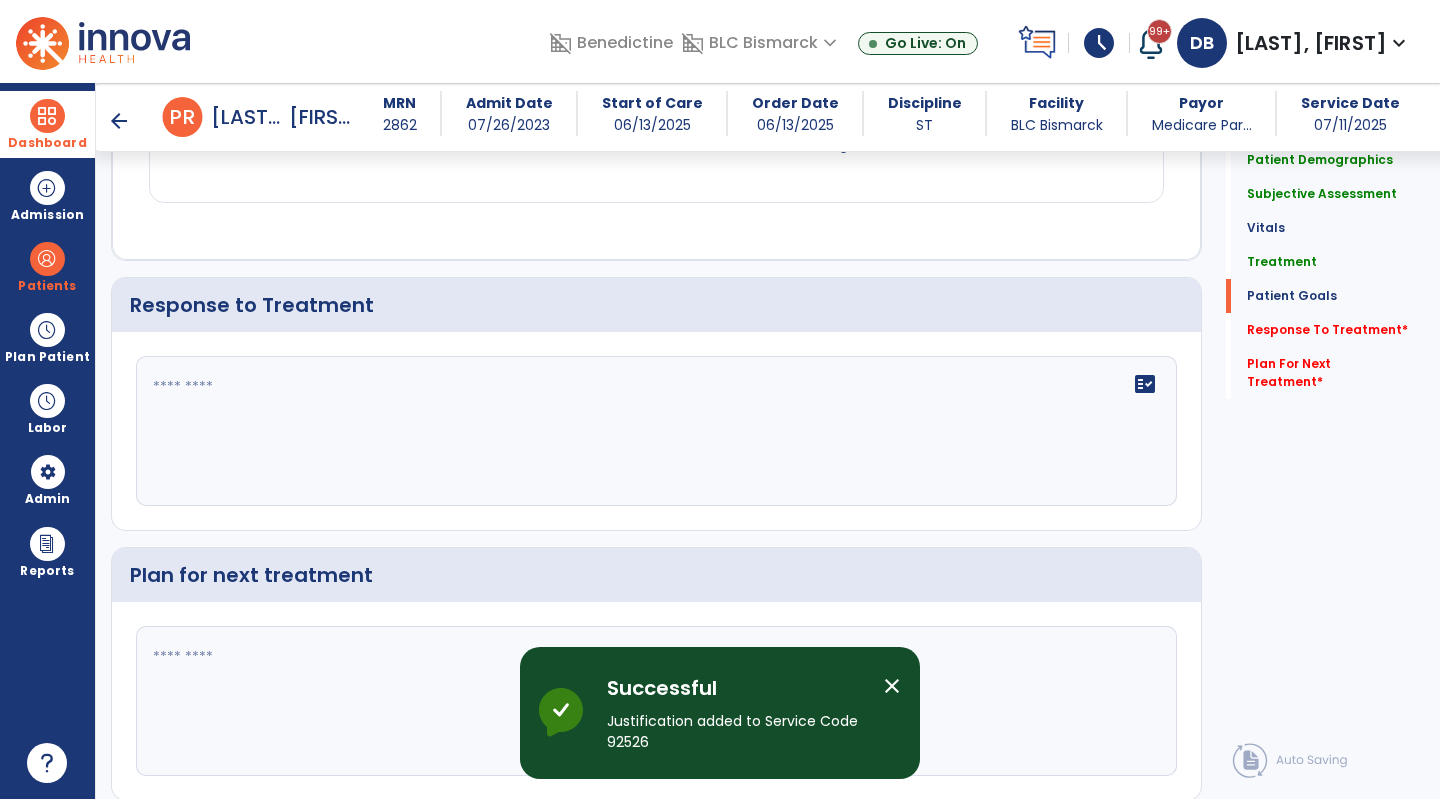 scroll, scrollTop: 2391, scrollLeft: 0, axis: vertical 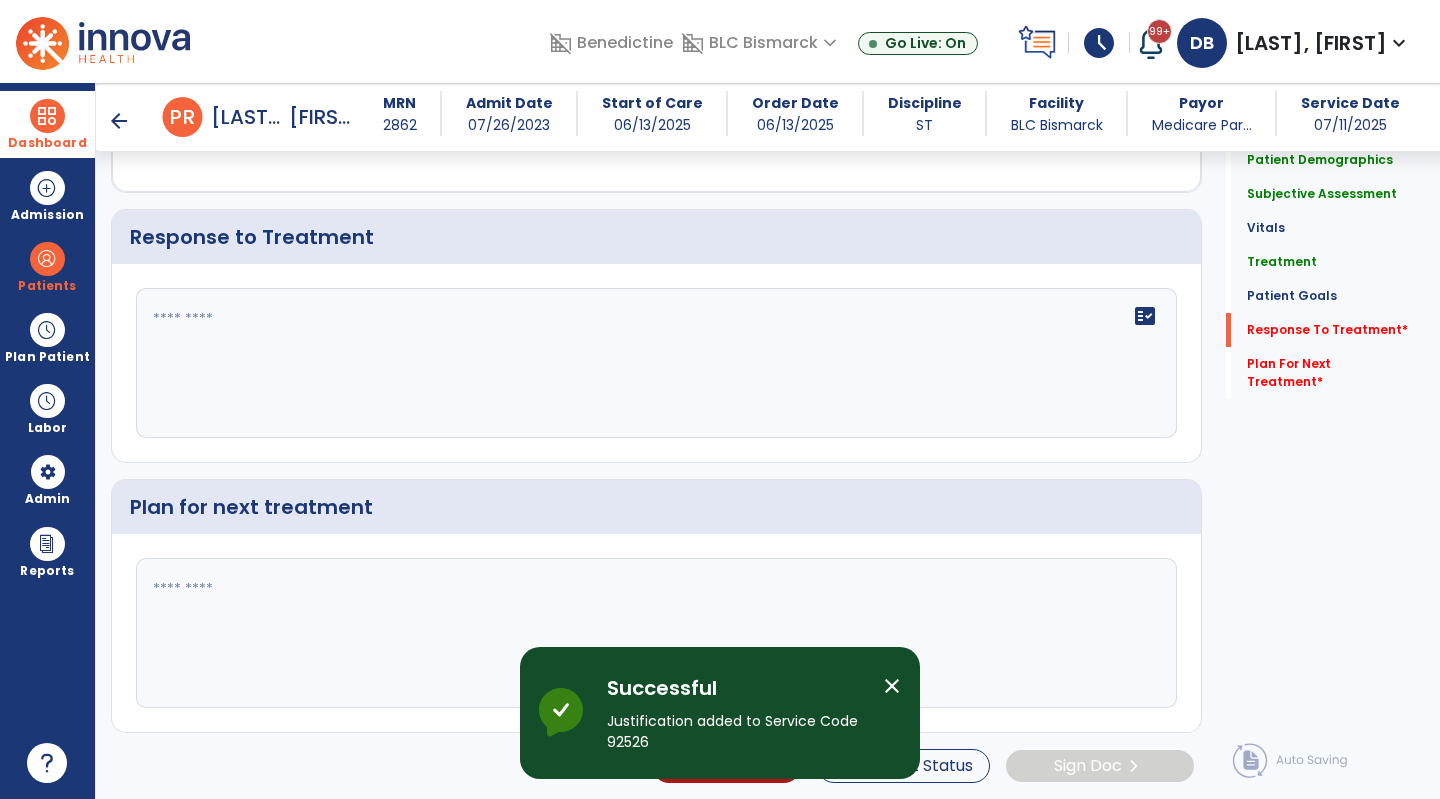 click on "fact_check" 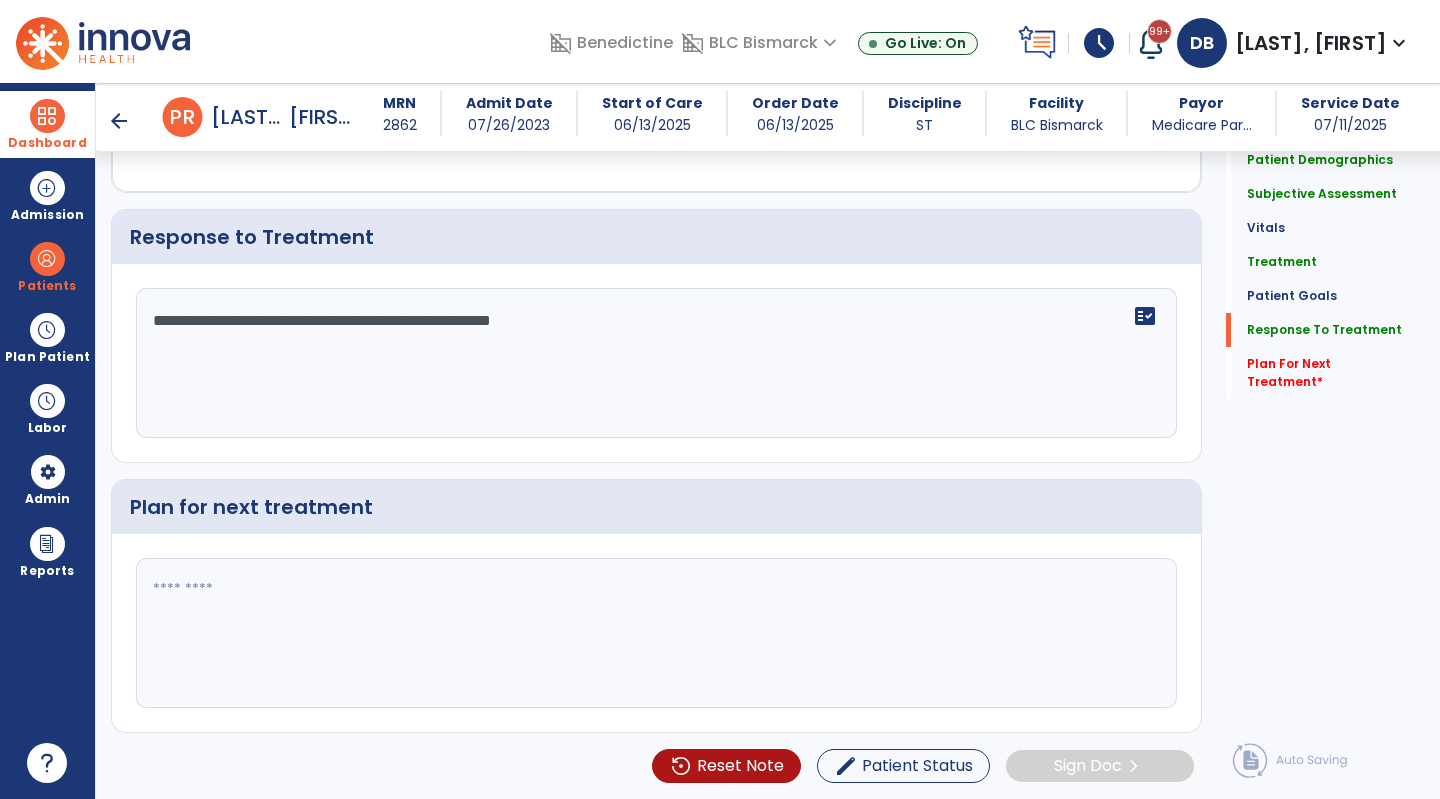 scroll, scrollTop: 2391, scrollLeft: 0, axis: vertical 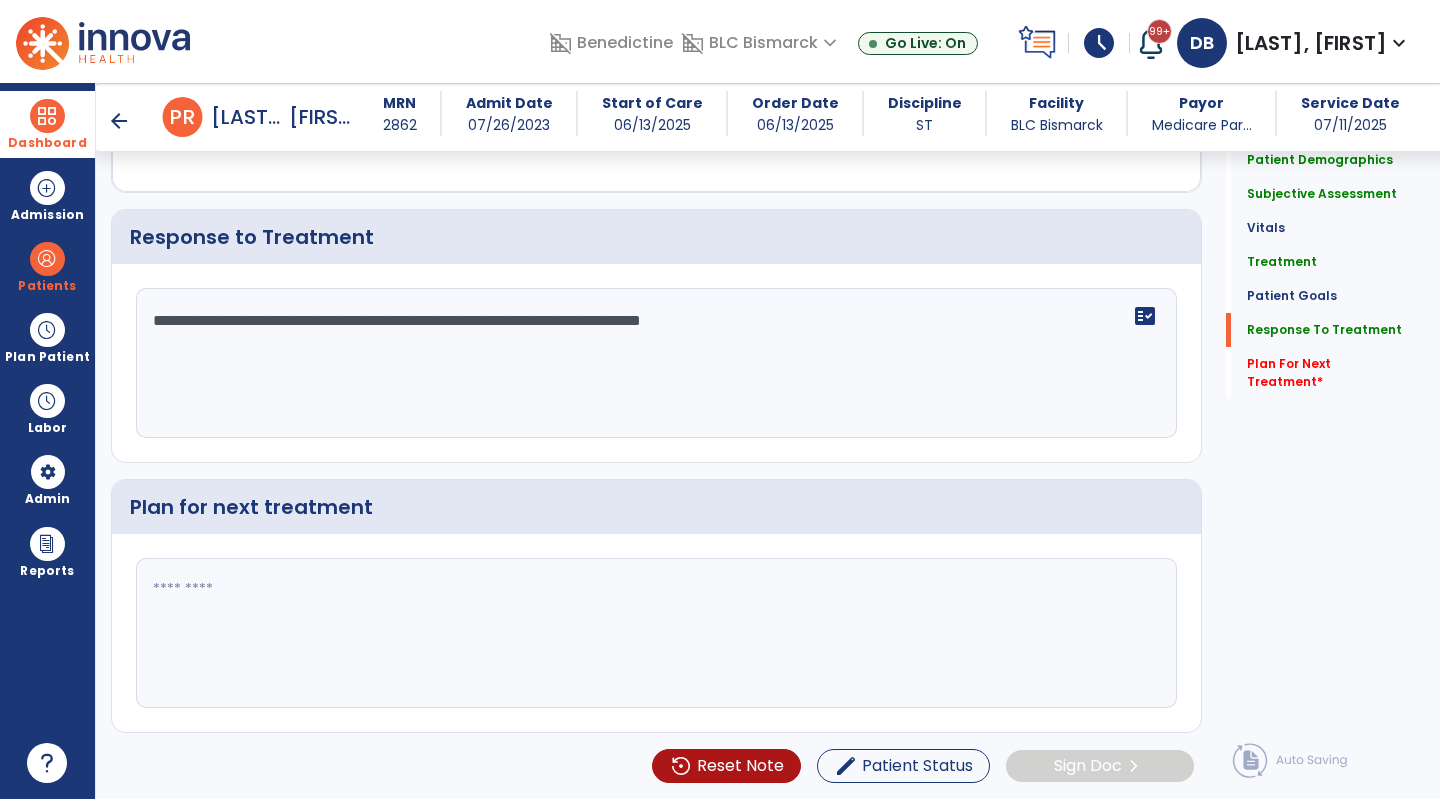 type on "**********" 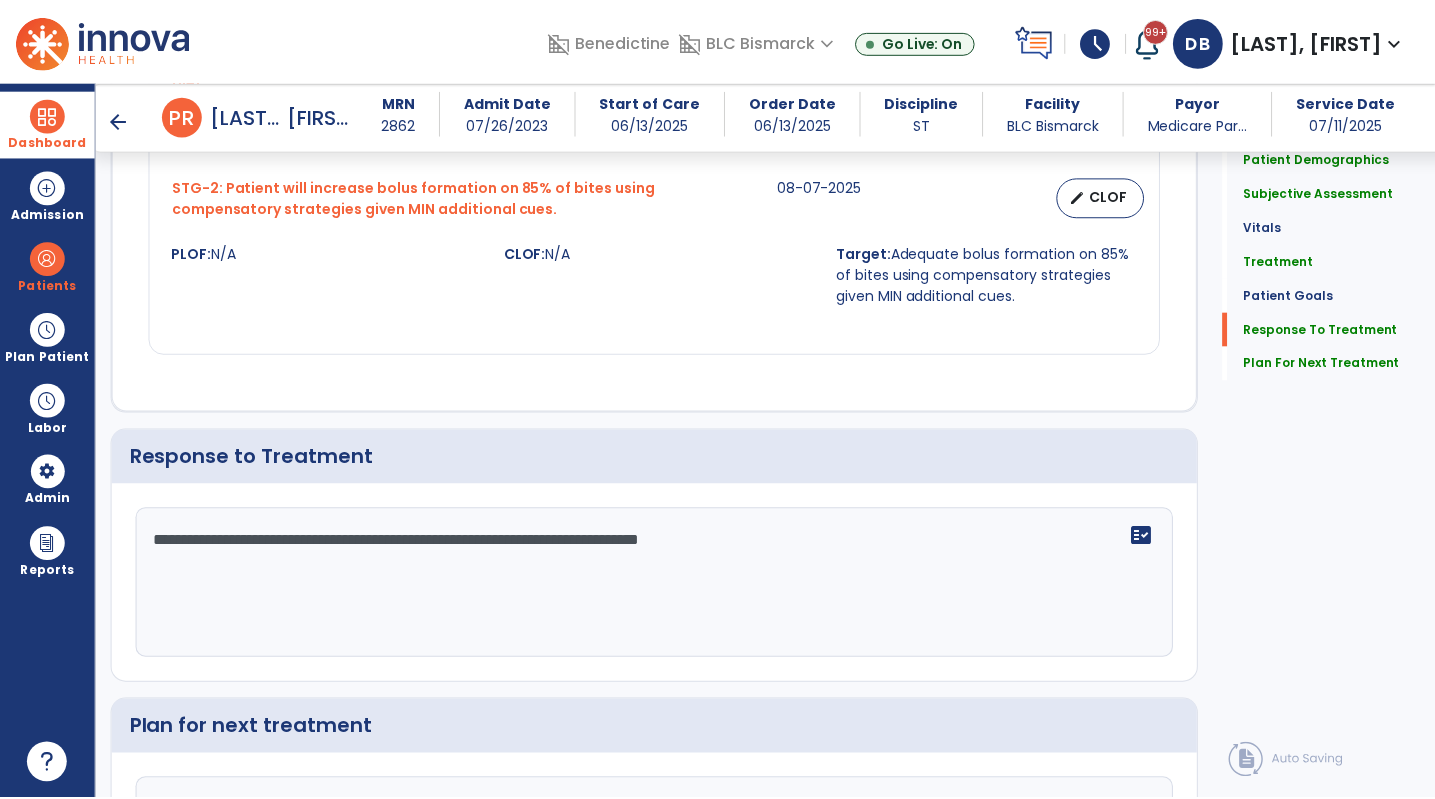 scroll, scrollTop: 2391, scrollLeft: 0, axis: vertical 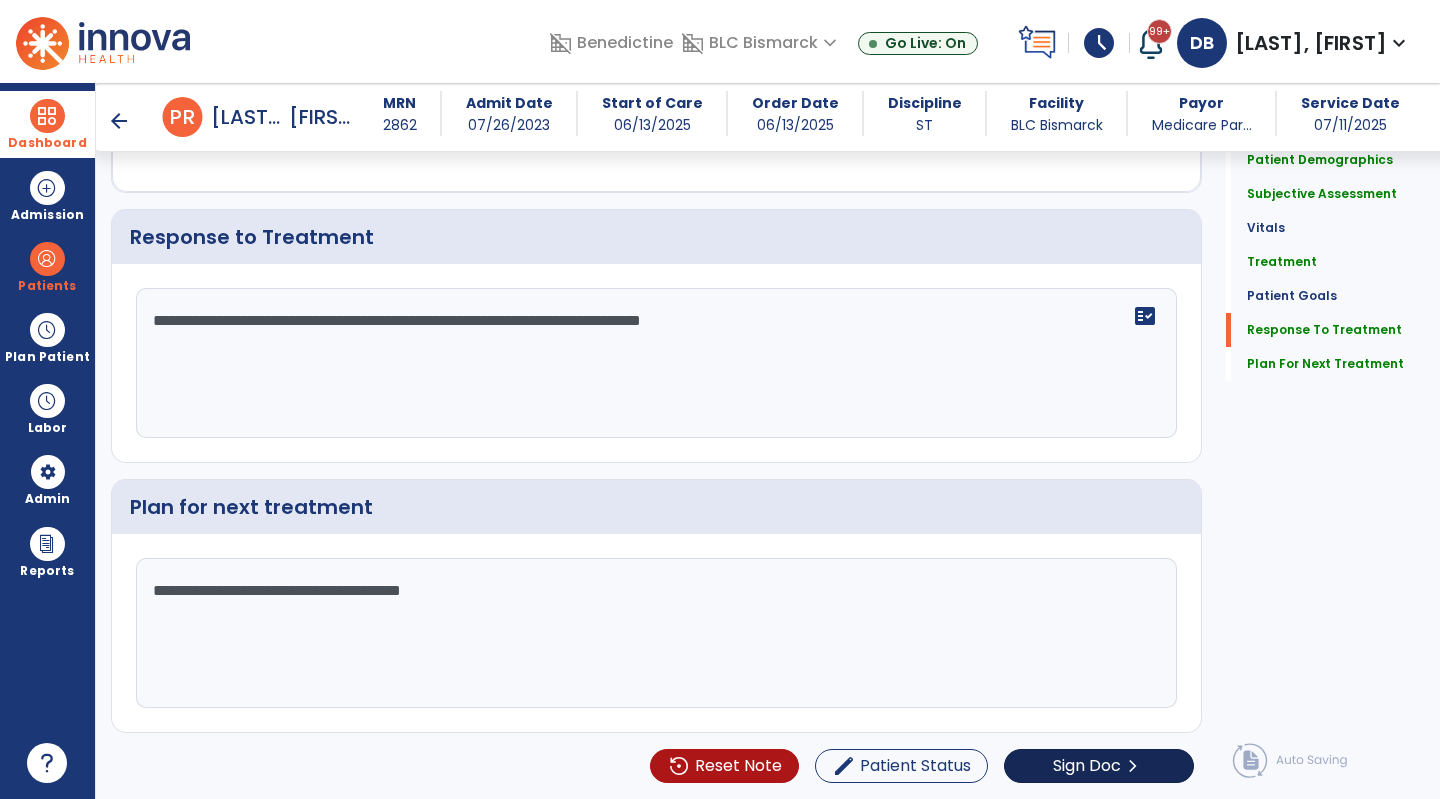 type on "**********" 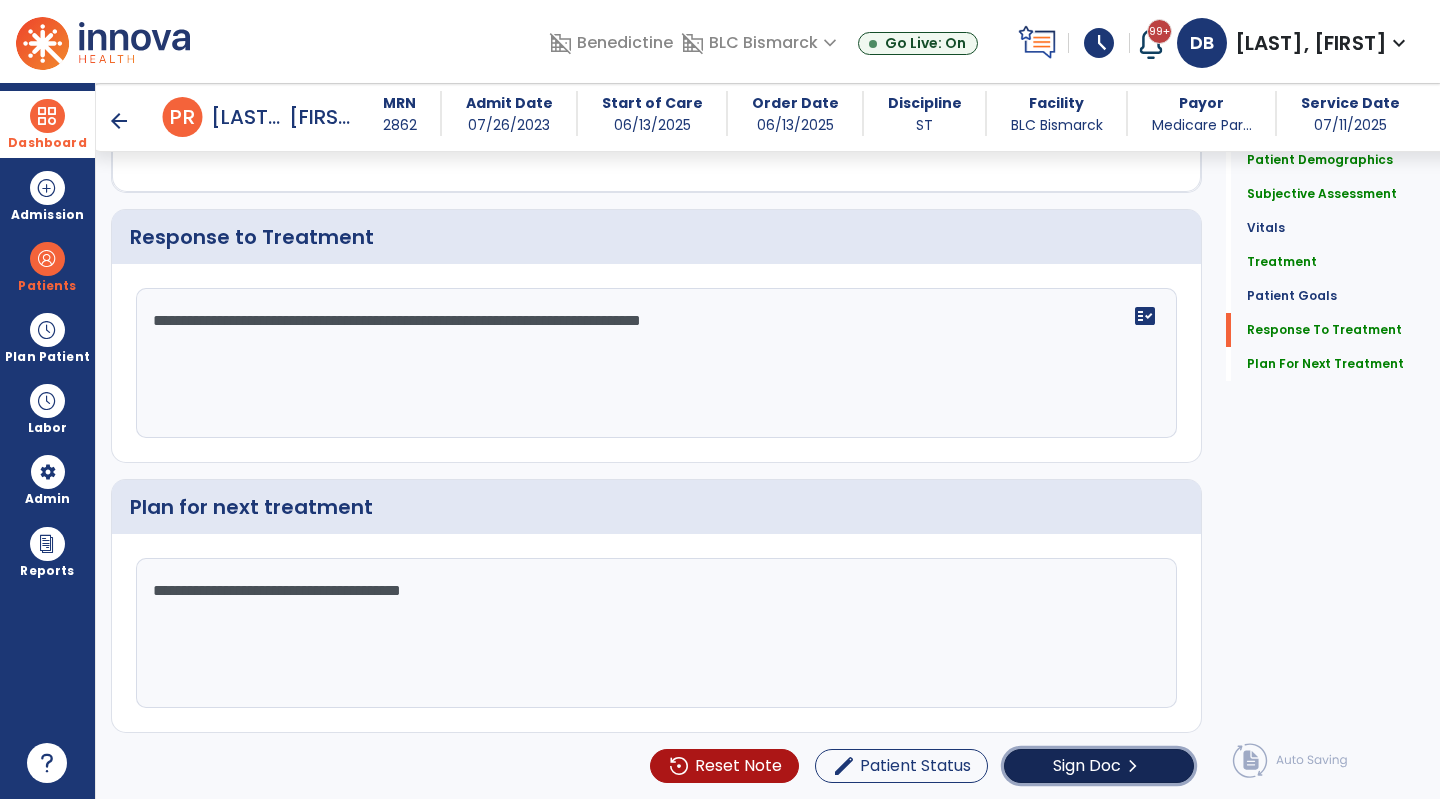 click on "Sign Doc" 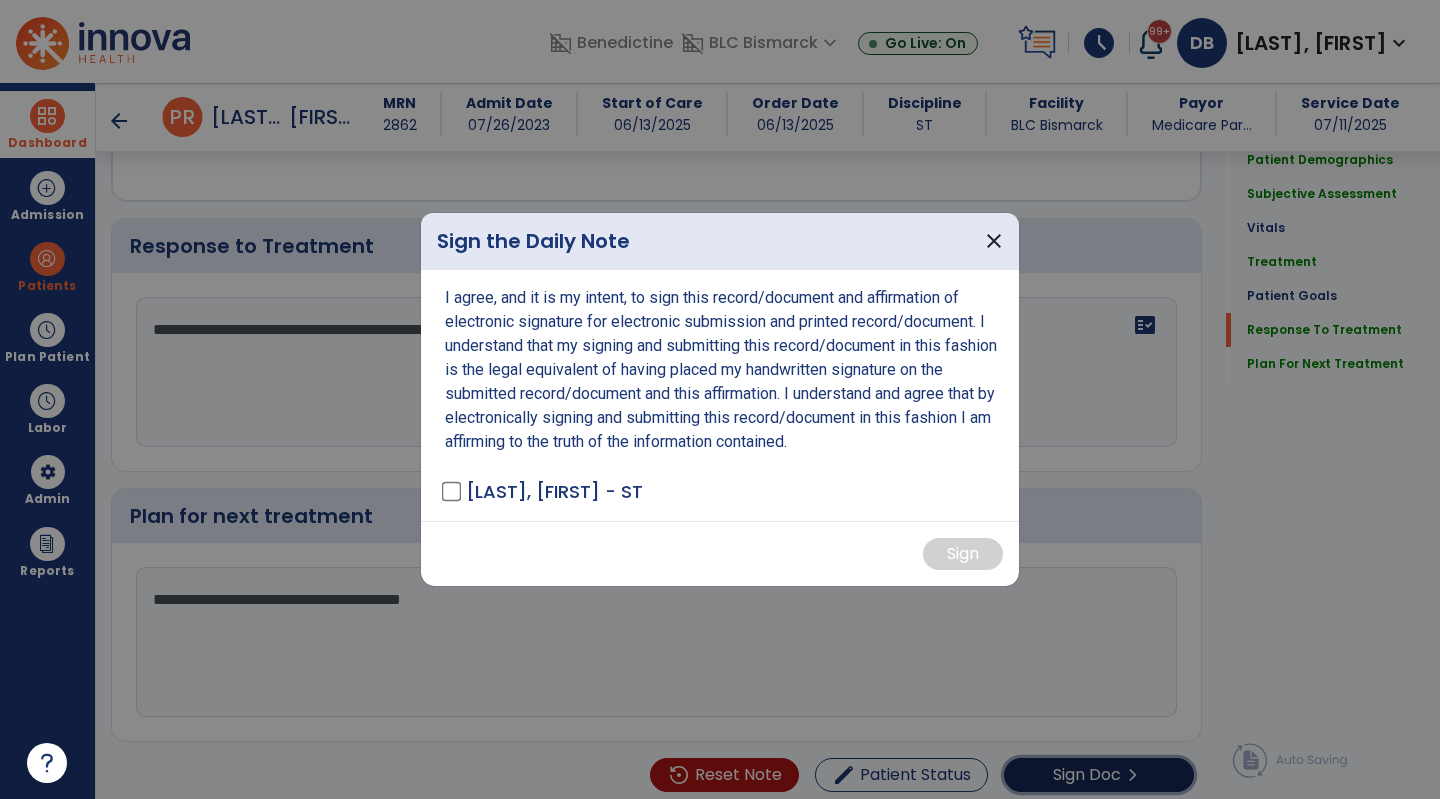 scroll, scrollTop: 2391, scrollLeft: 0, axis: vertical 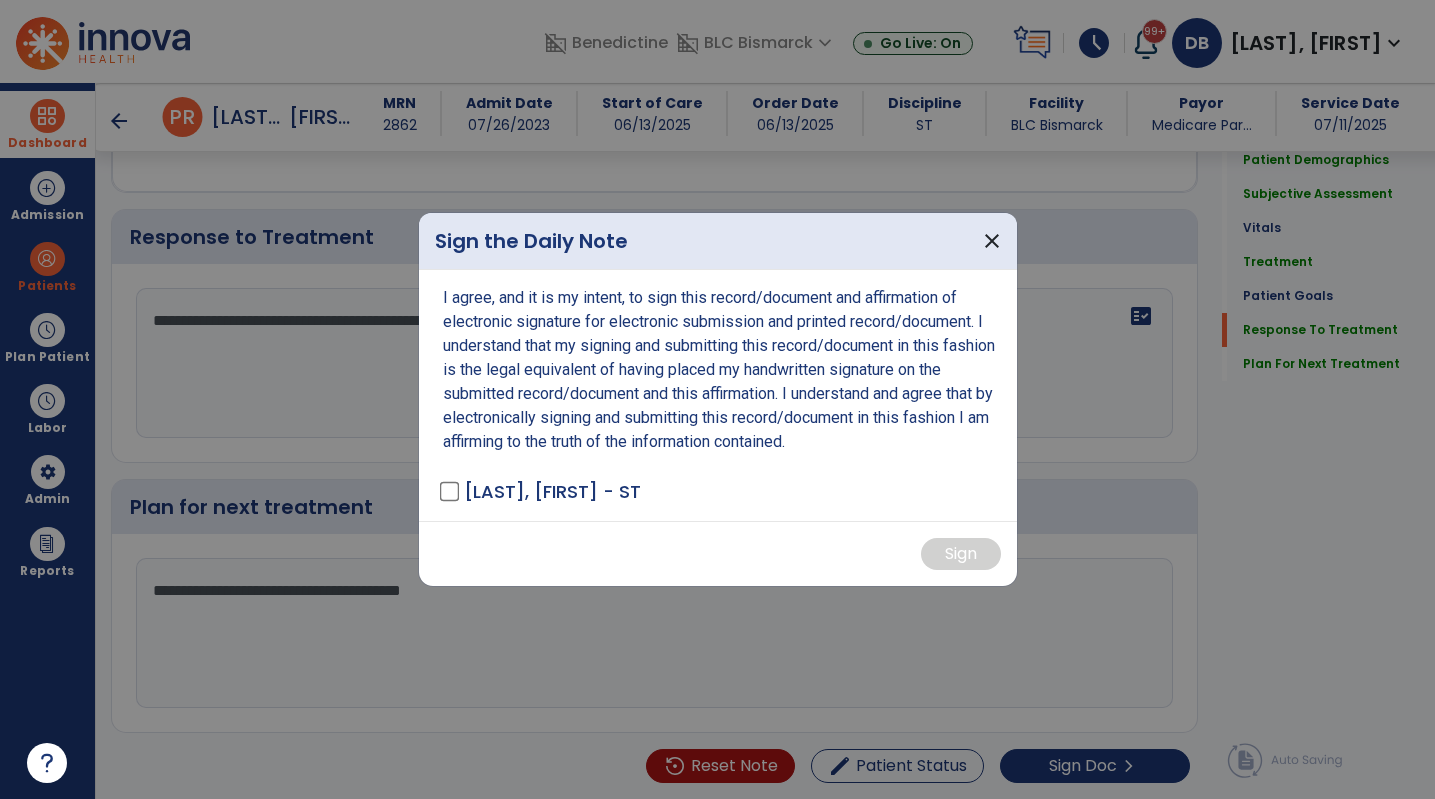 click on "[LAST], [FIRST]  - ST" at bounding box center (542, 491) 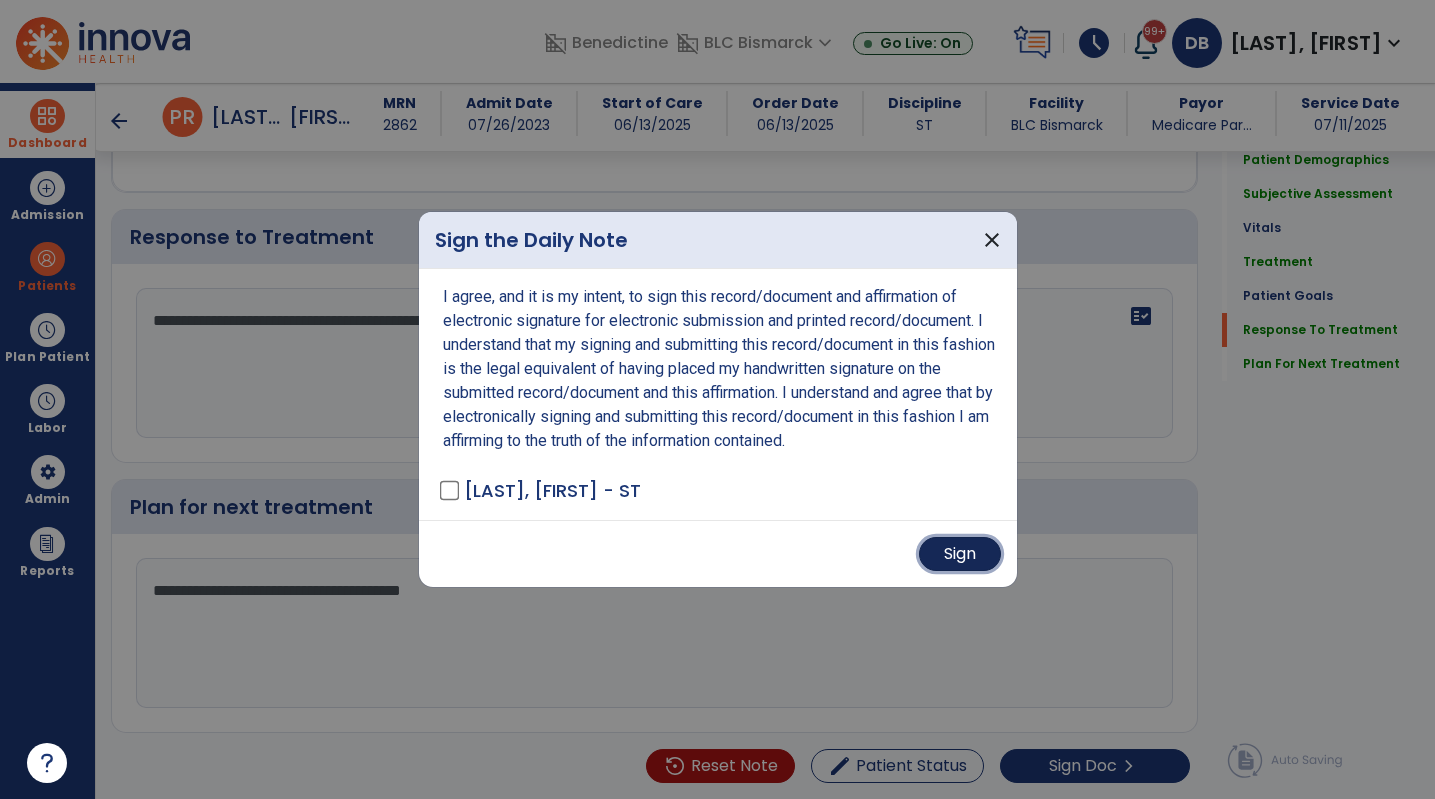 click on "Sign" at bounding box center [960, 554] 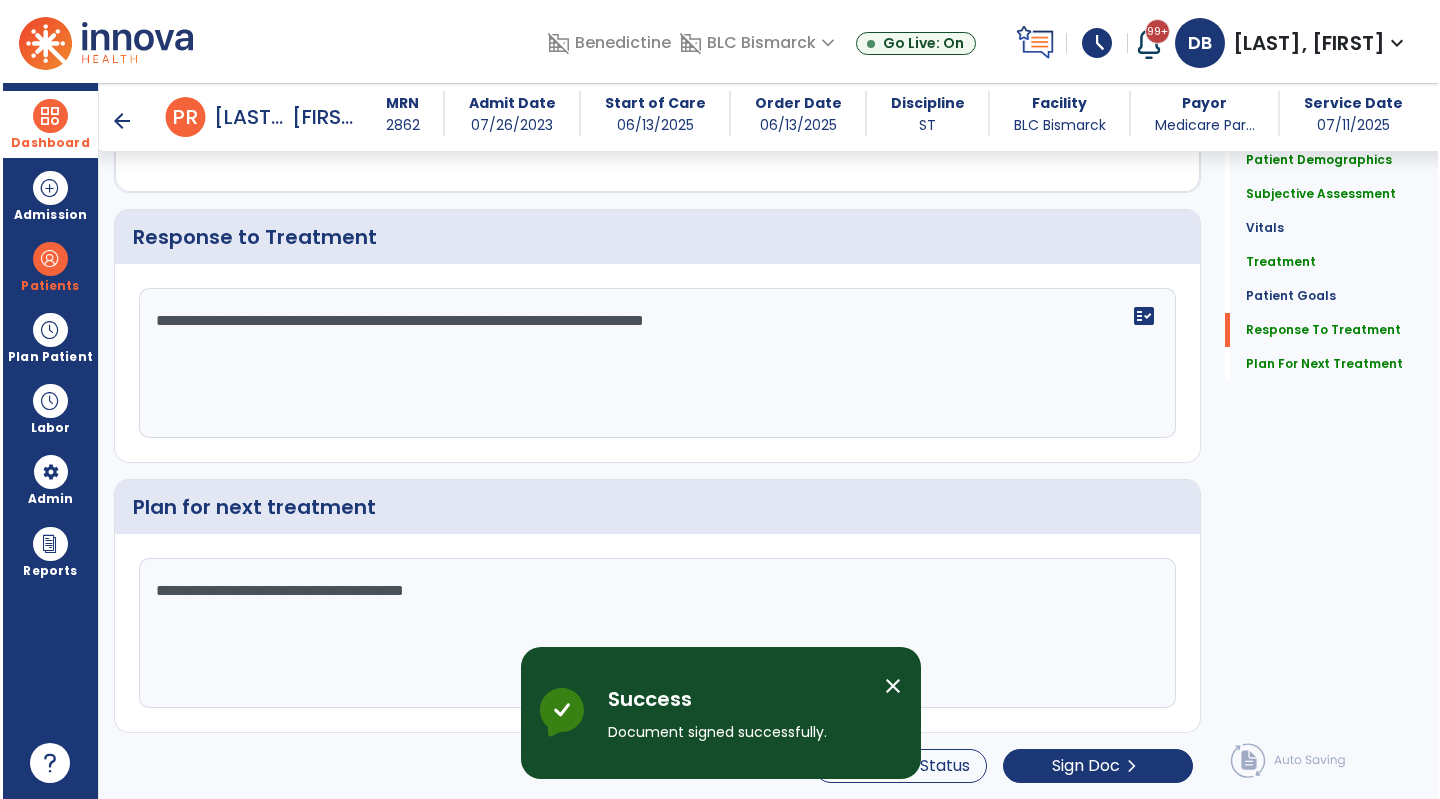 scroll, scrollTop: 0, scrollLeft: 0, axis: both 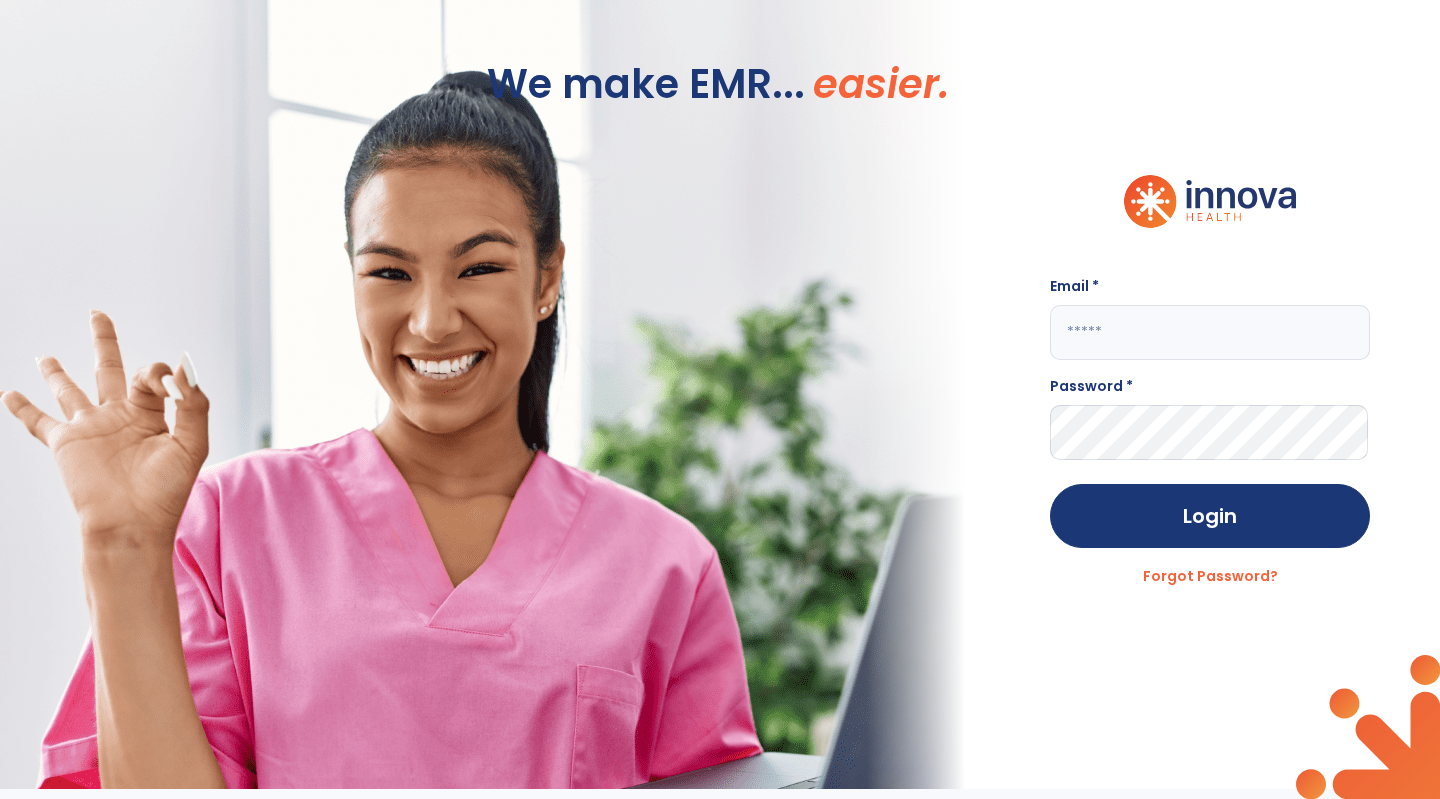 click on "Email * Password * Login Forgot Password?" 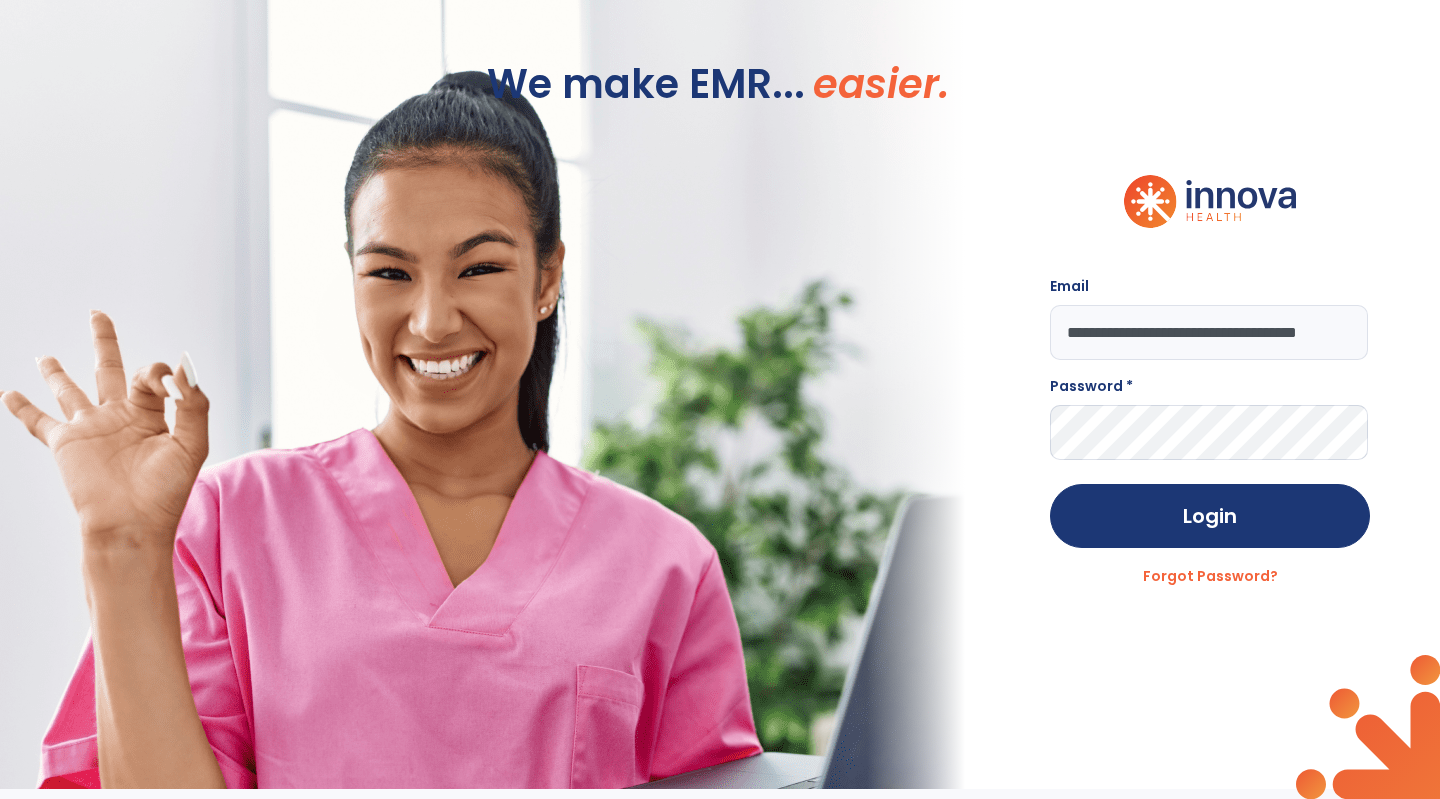 scroll, scrollTop: 0, scrollLeft: 46, axis: horizontal 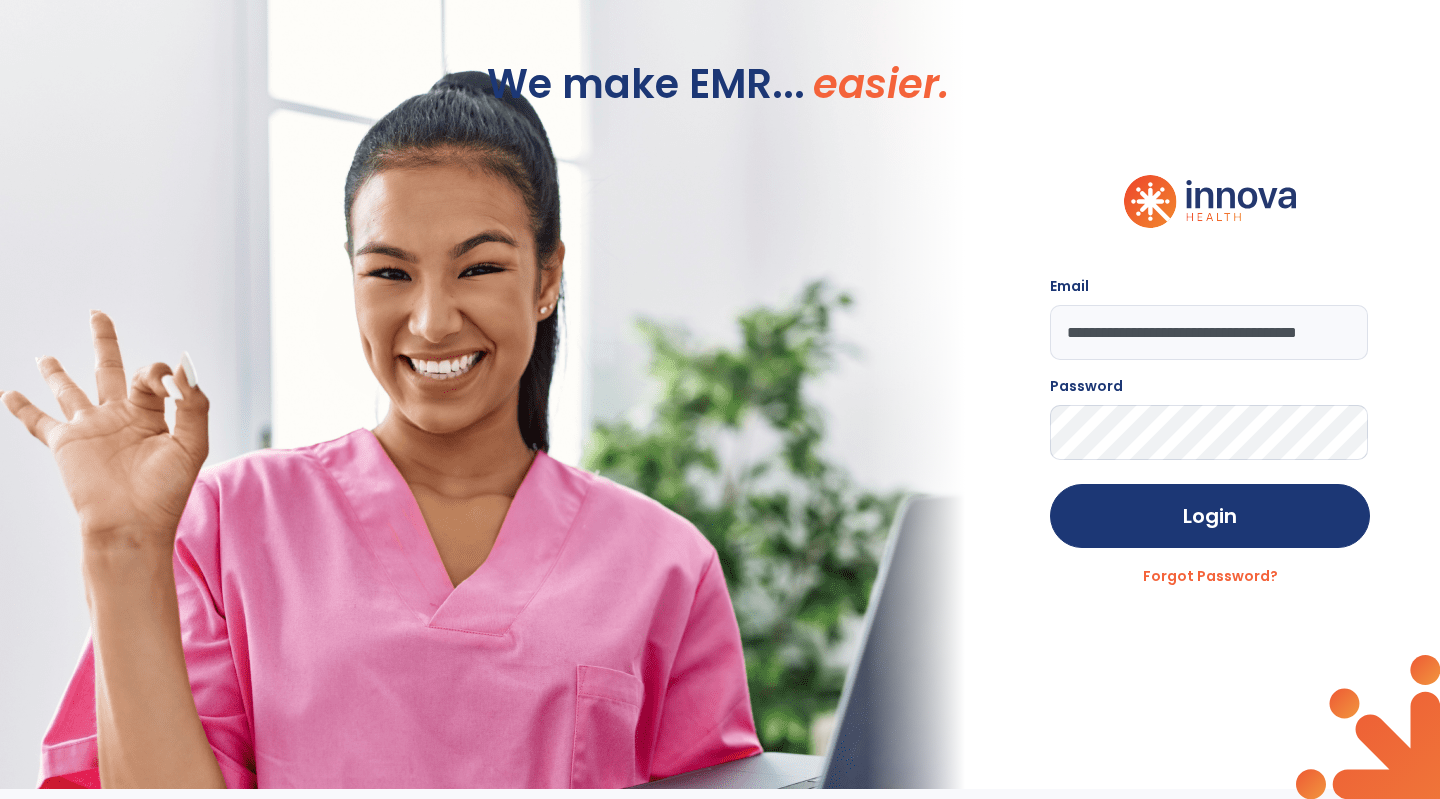 click on "Login" 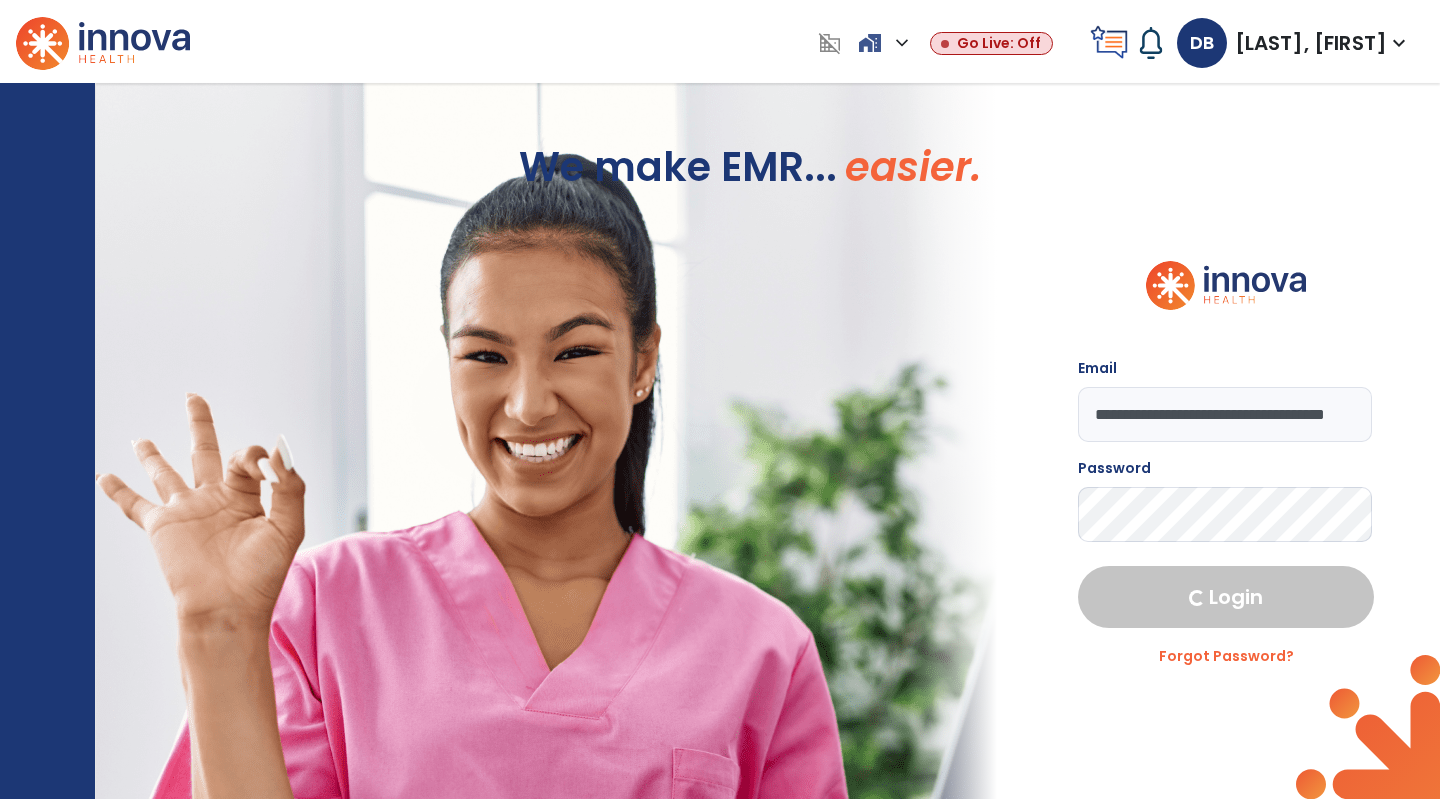 select on "***" 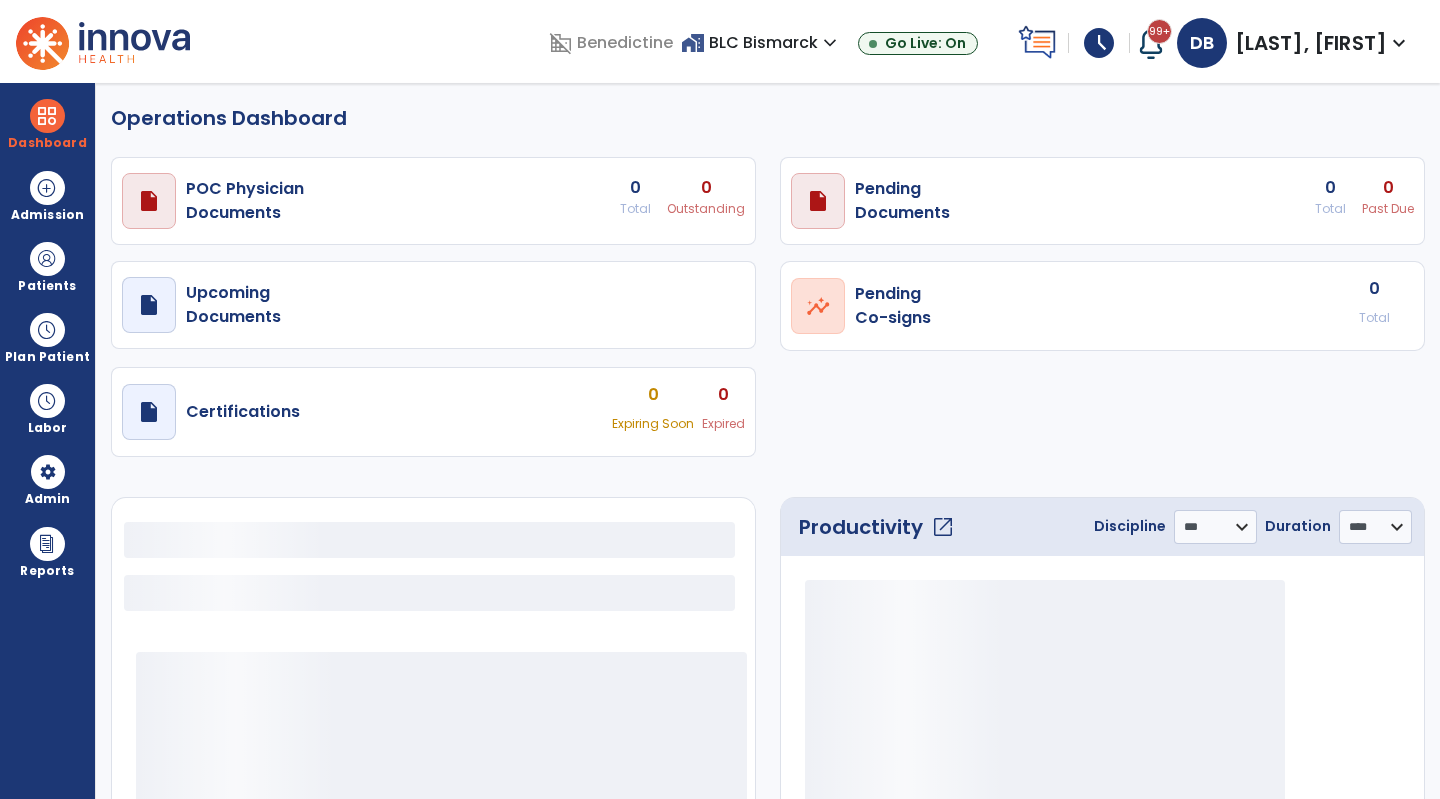 select on "***" 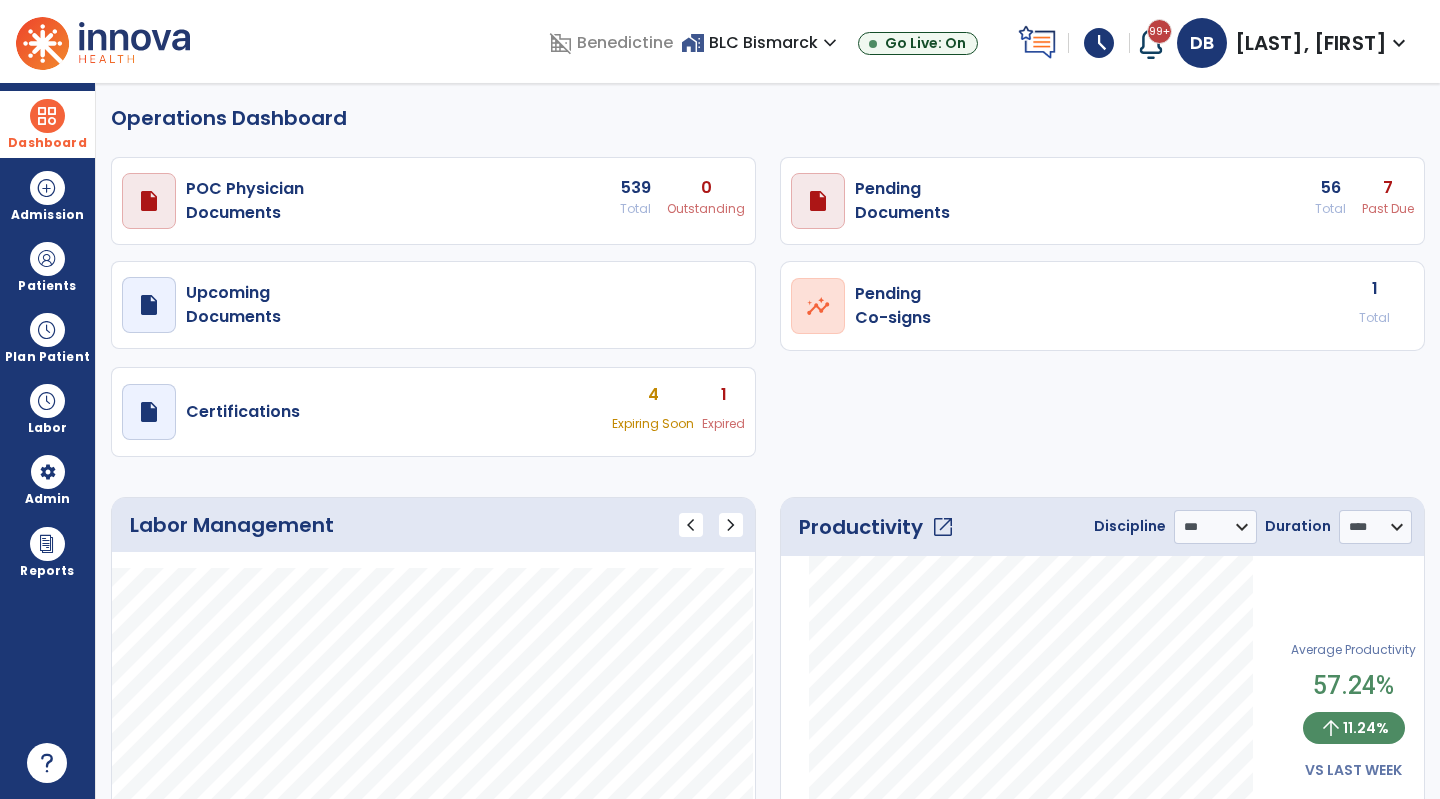 click at bounding box center (47, 116) 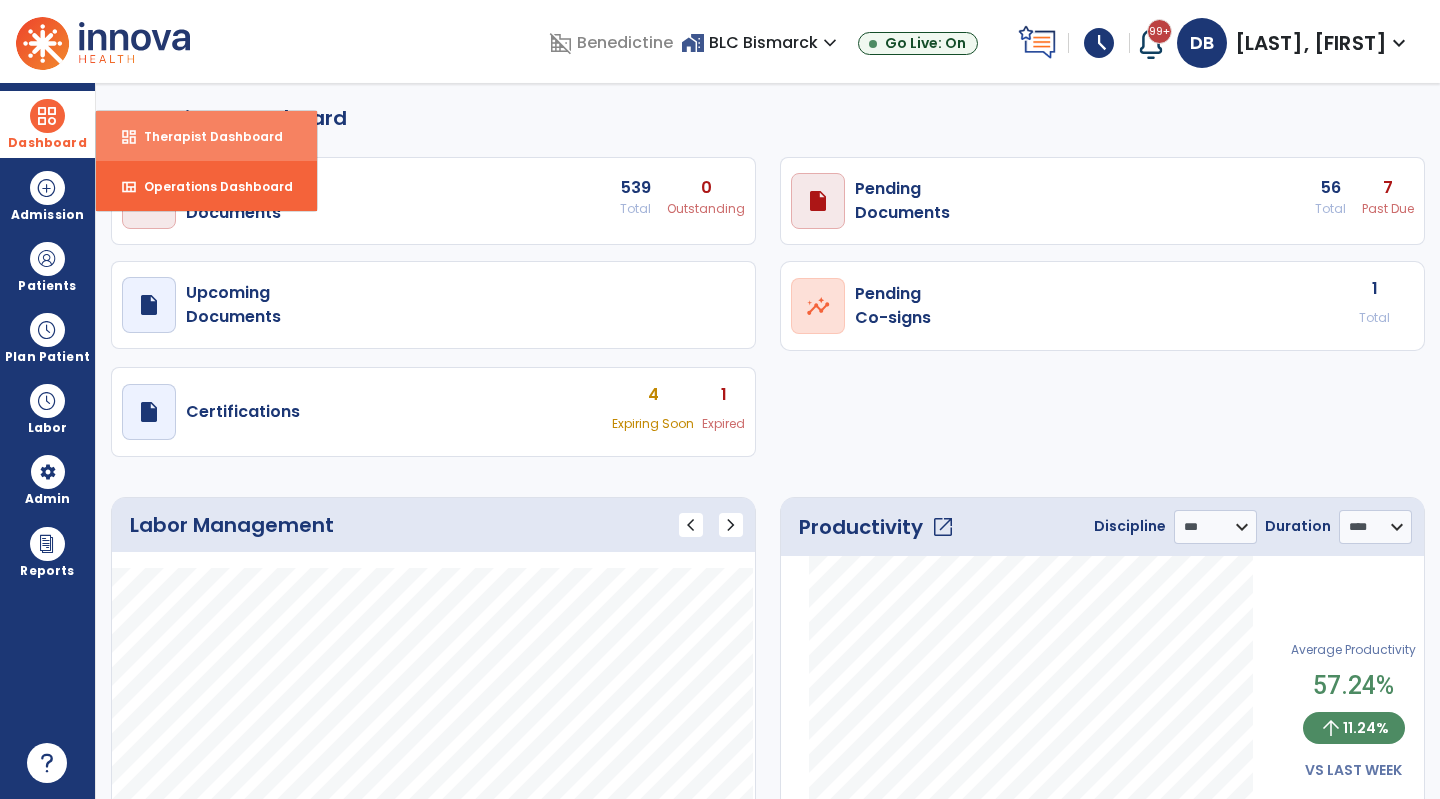 click on "Therapist Dashboard" at bounding box center [205, 136] 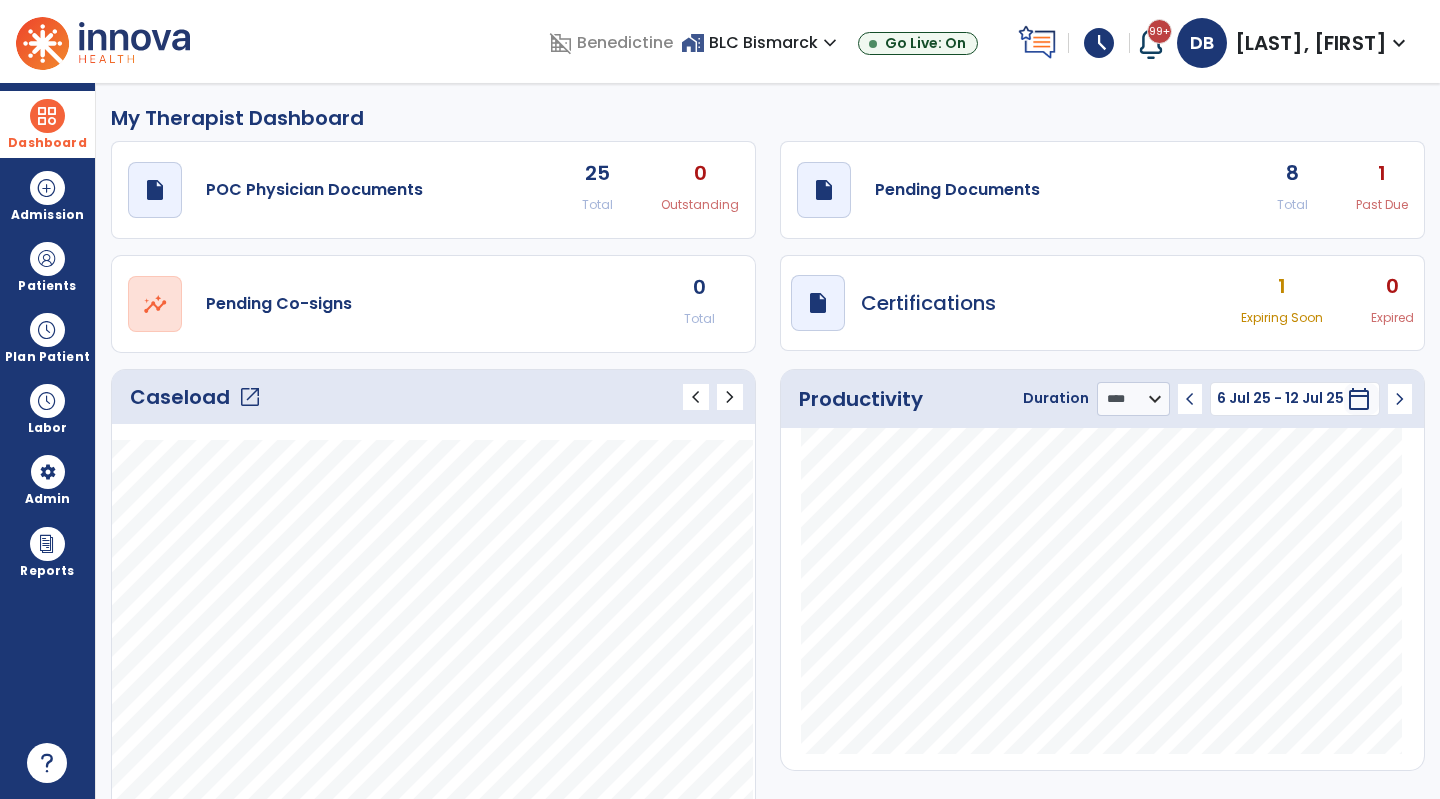 click on "draft   open_in_new  Pending Documents 8 Total 1 Past Due" 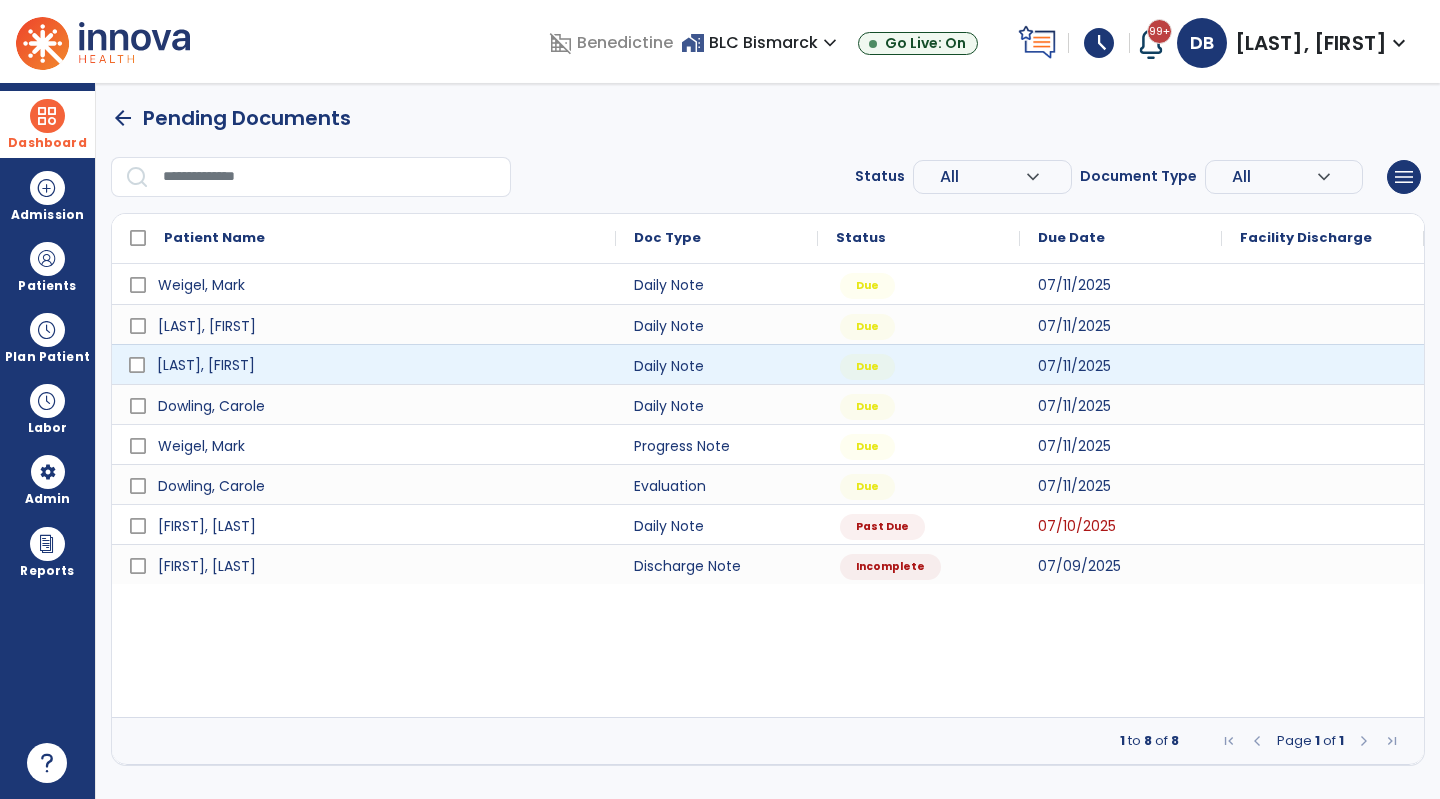 click on "[LAST], [FIRST]" at bounding box center (378, 365) 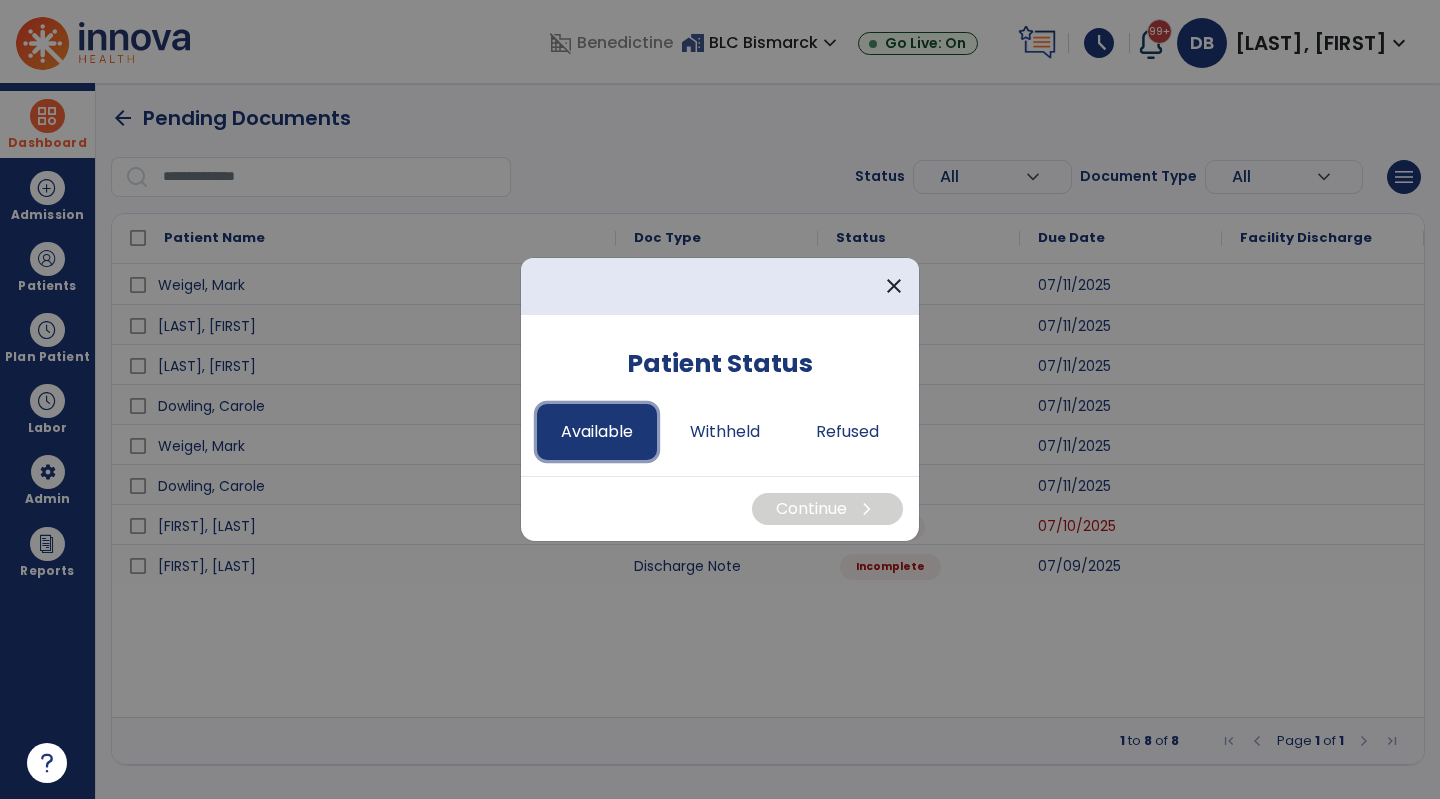 drag, startPoint x: 589, startPoint y: 423, endPoint x: 556, endPoint y: 438, distance: 36.249138 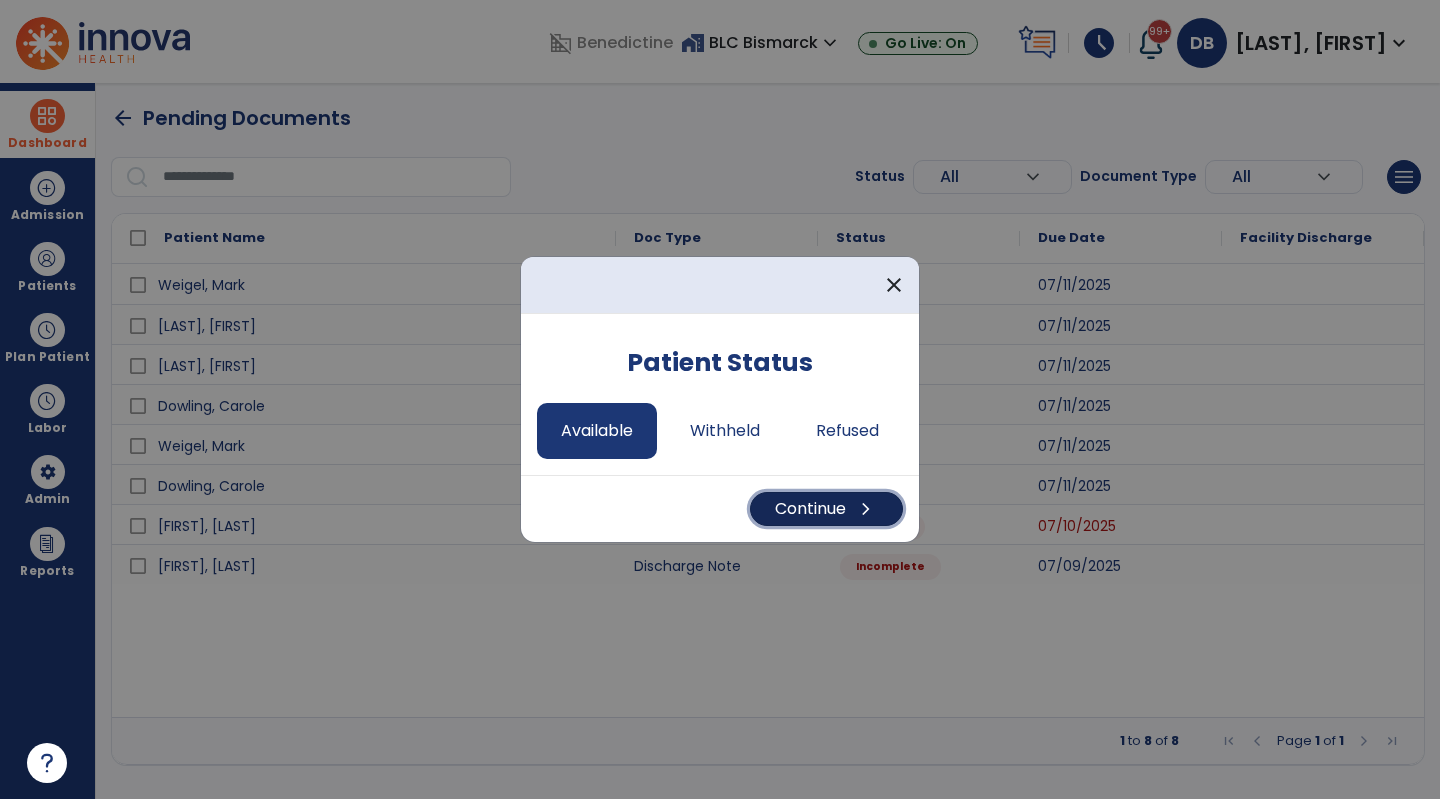 click on "chevron_right" at bounding box center [866, 509] 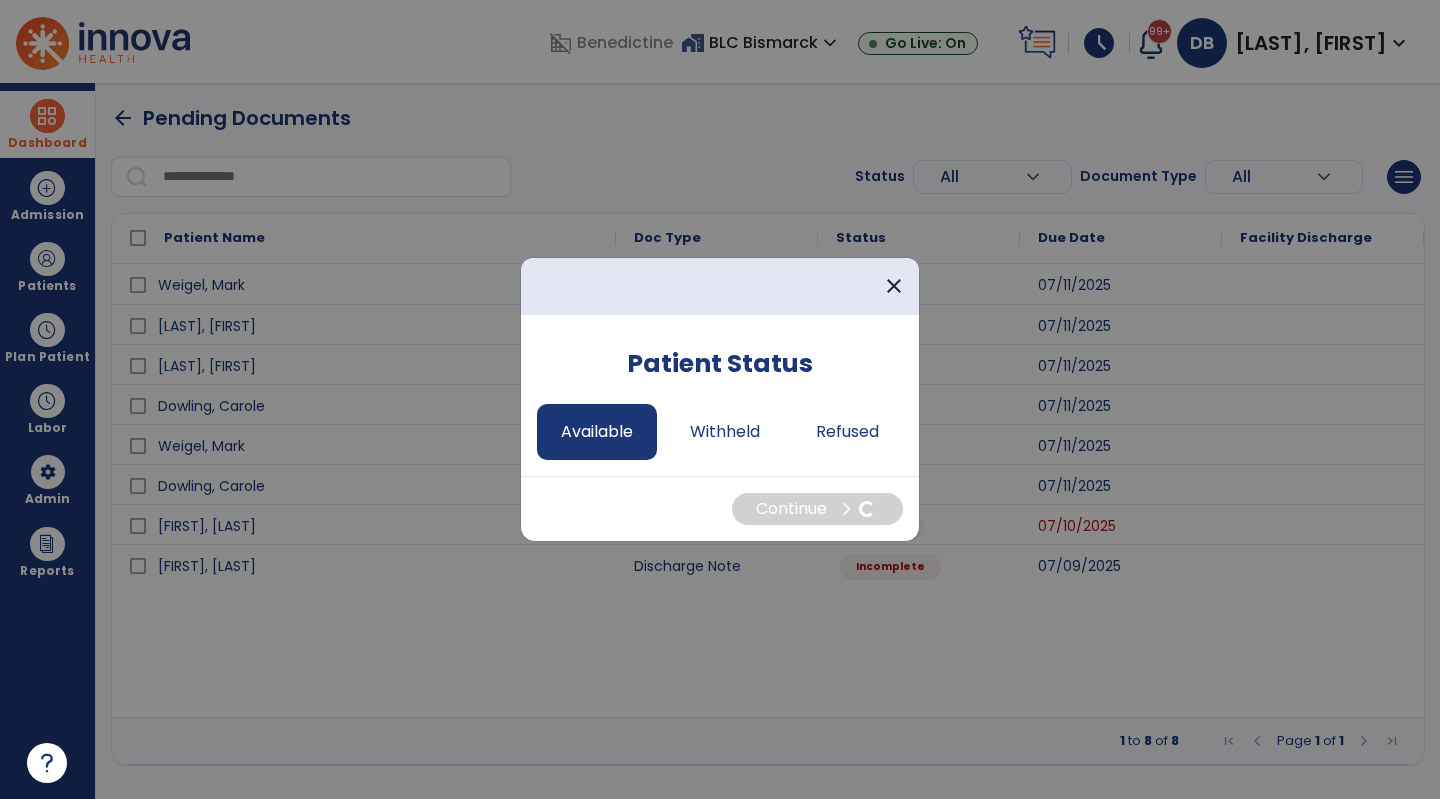 select on "*" 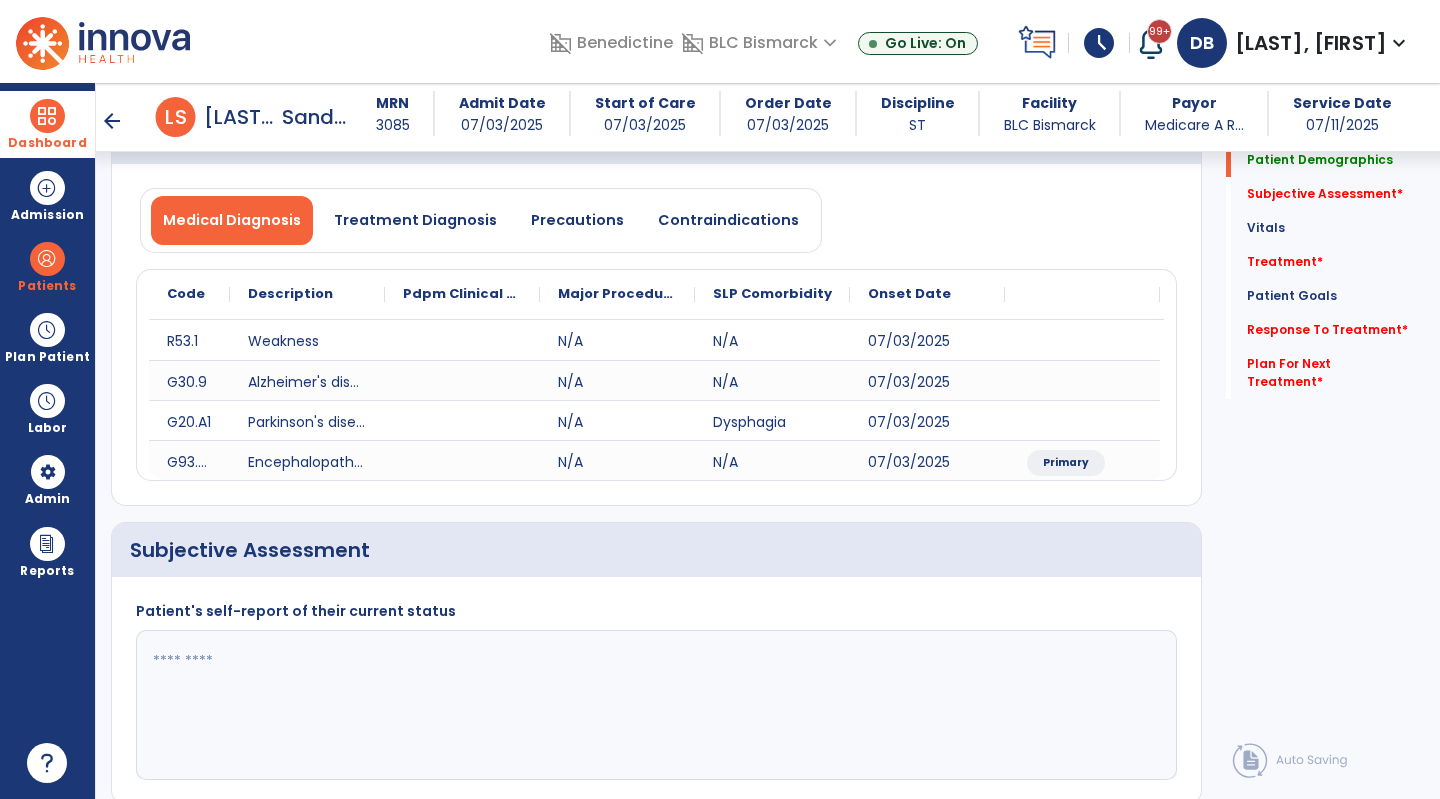 scroll, scrollTop: 149, scrollLeft: 0, axis: vertical 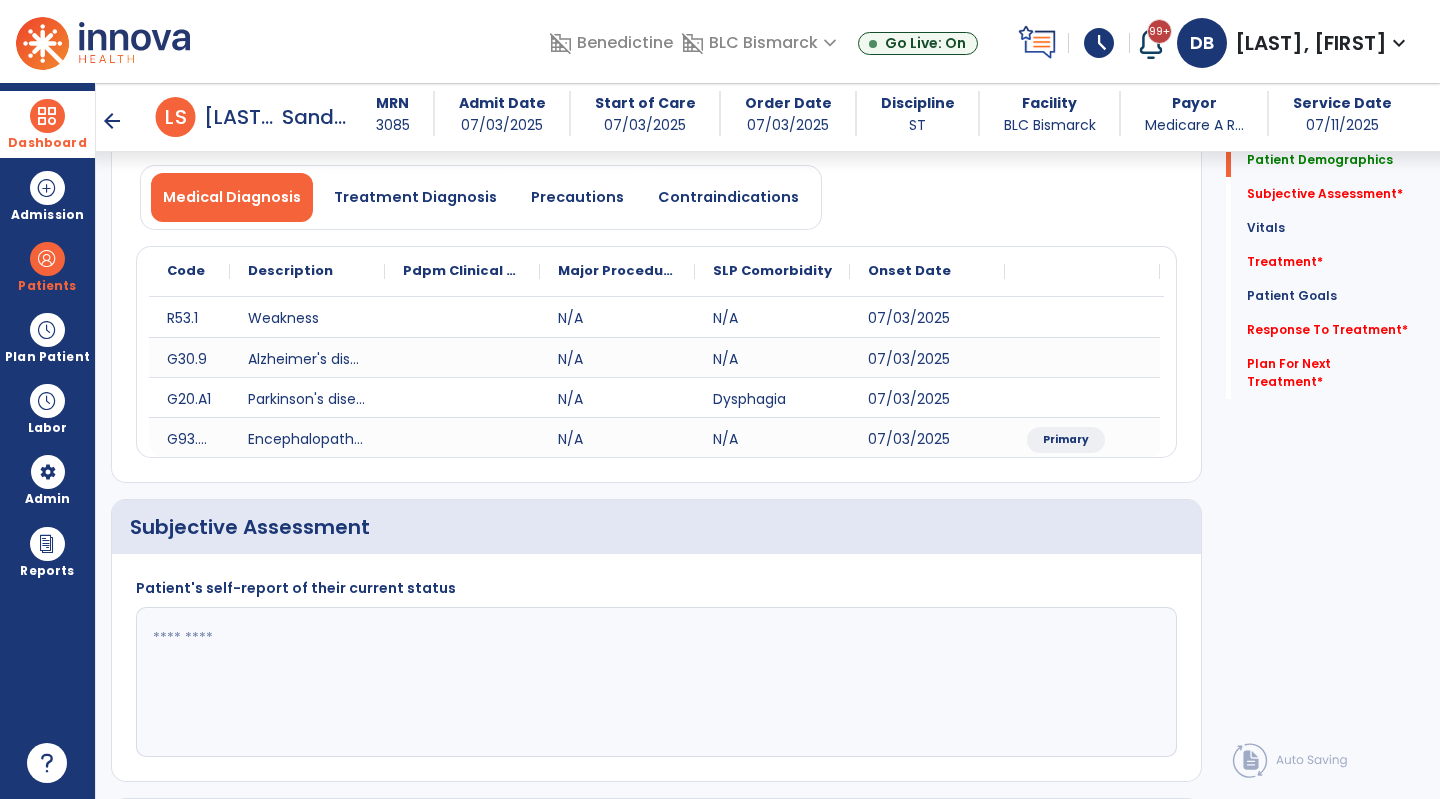 click 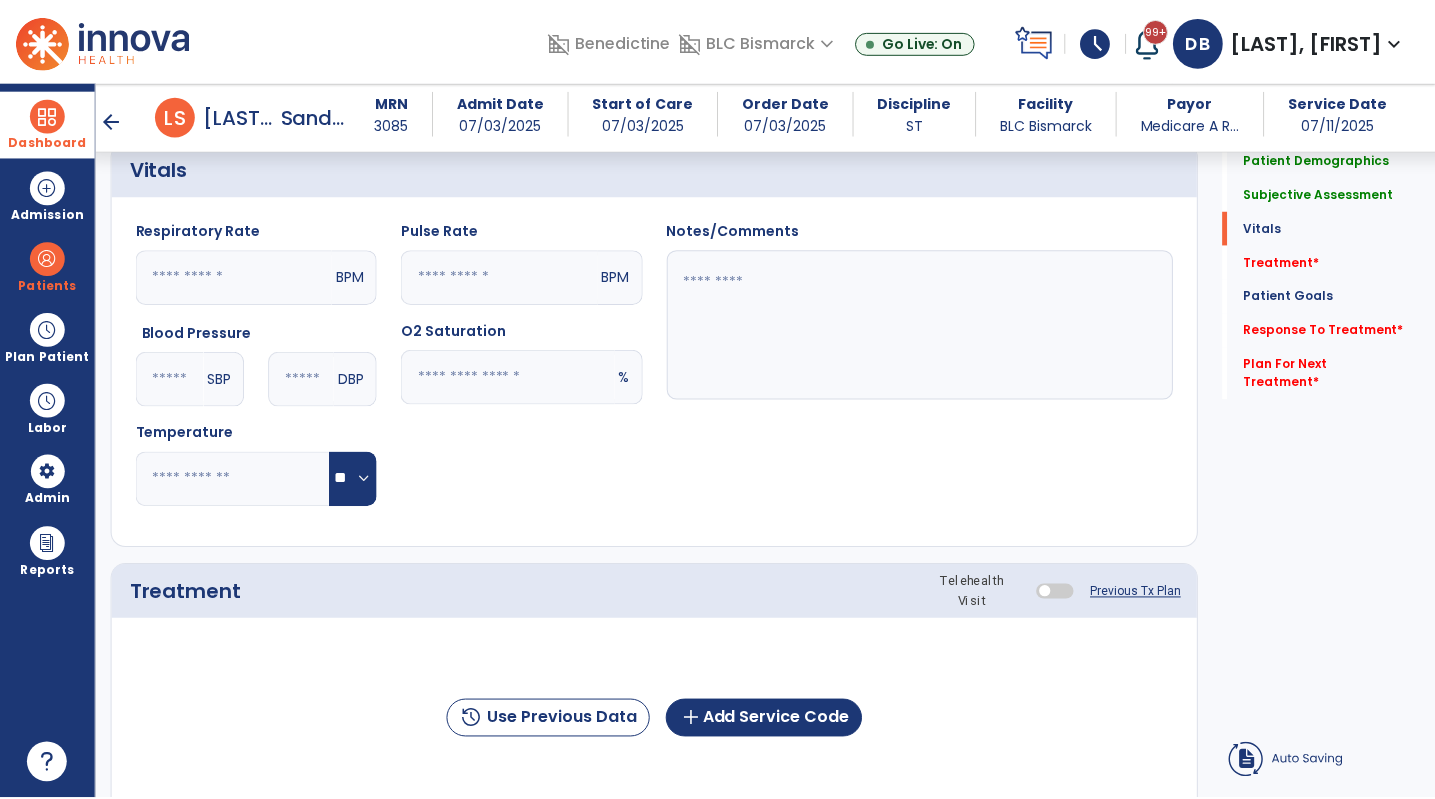 scroll, scrollTop: 868, scrollLeft: 0, axis: vertical 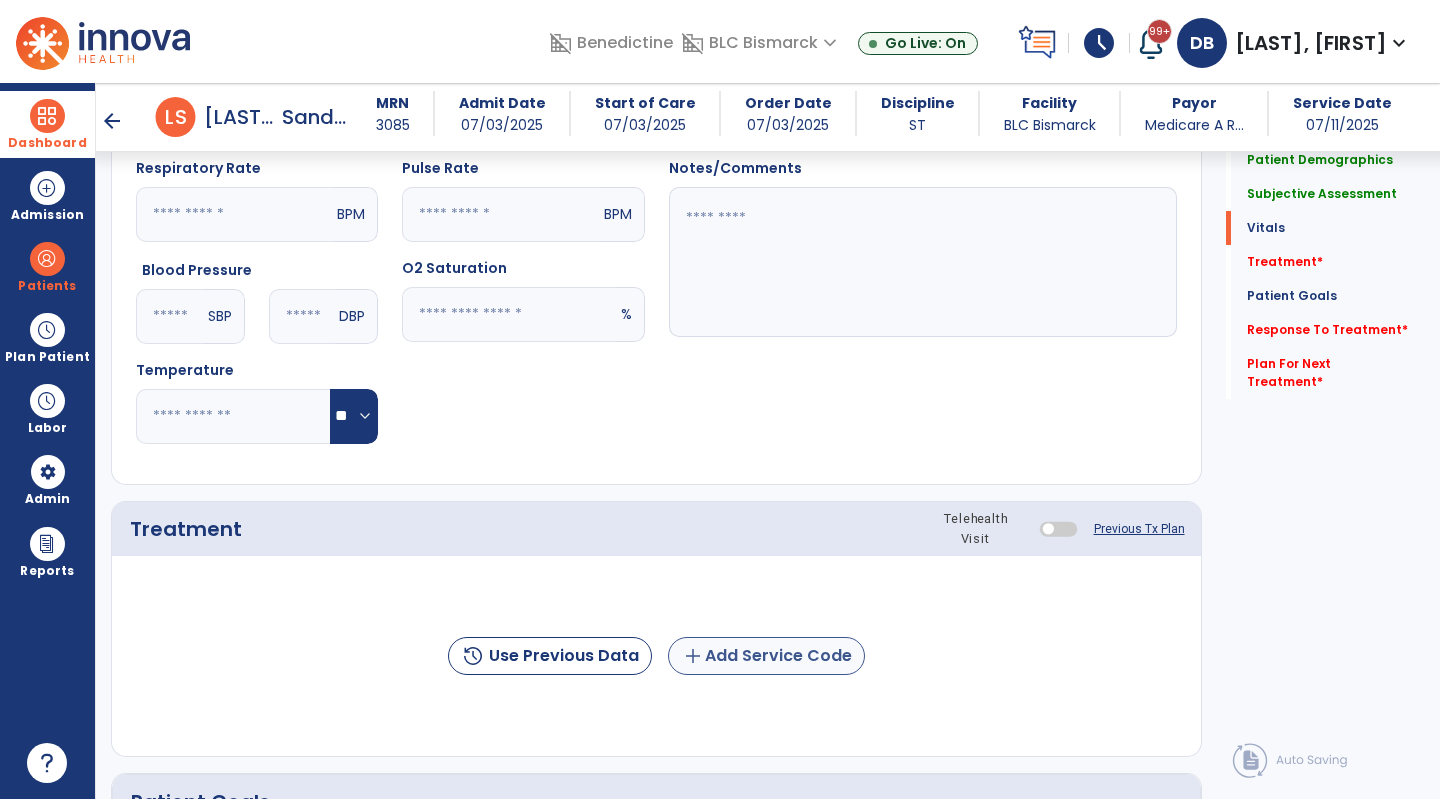 type on "**********" 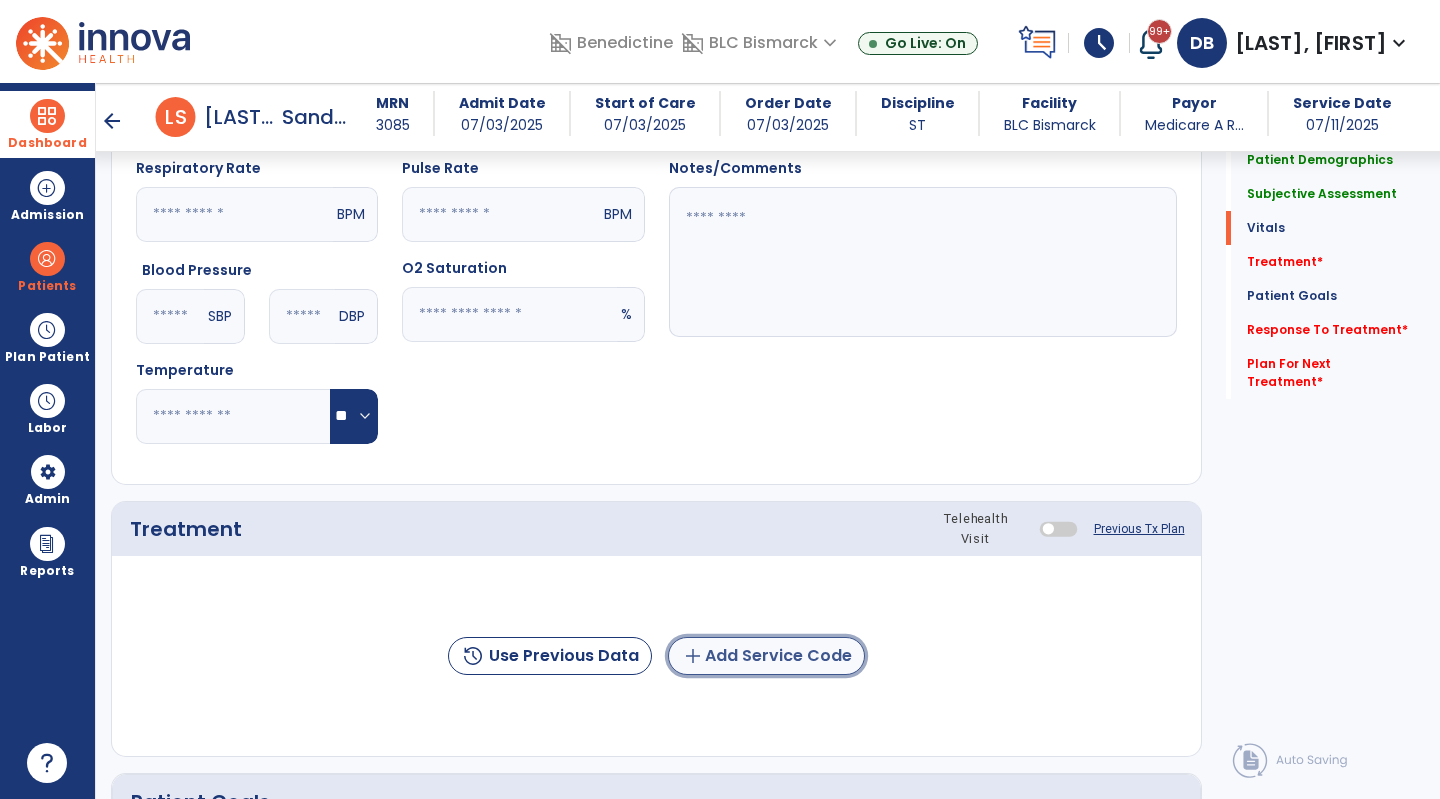 click on "add  Add Service Code" 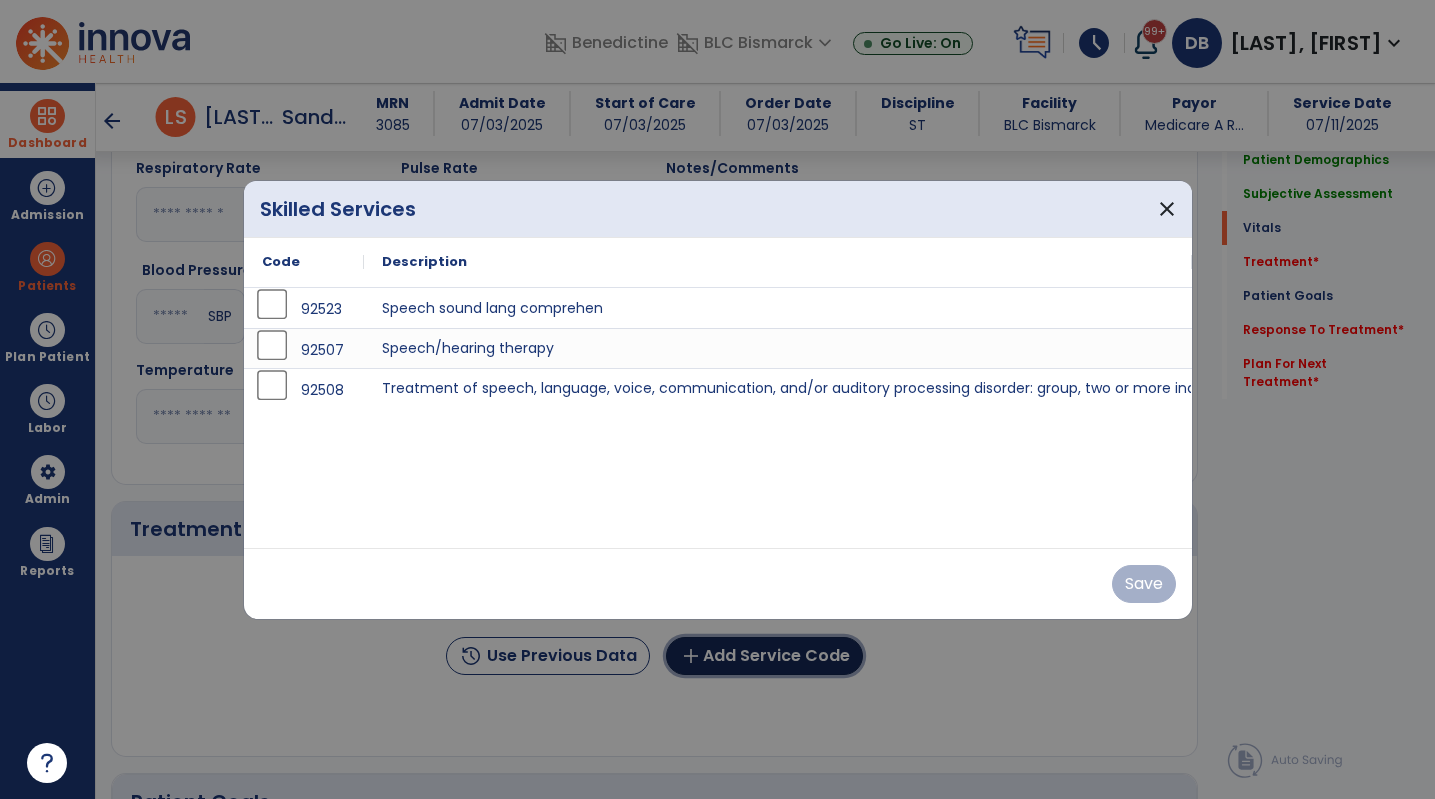 scroll, scrollTop: 868, scrollLeft: 0, axis: vertical 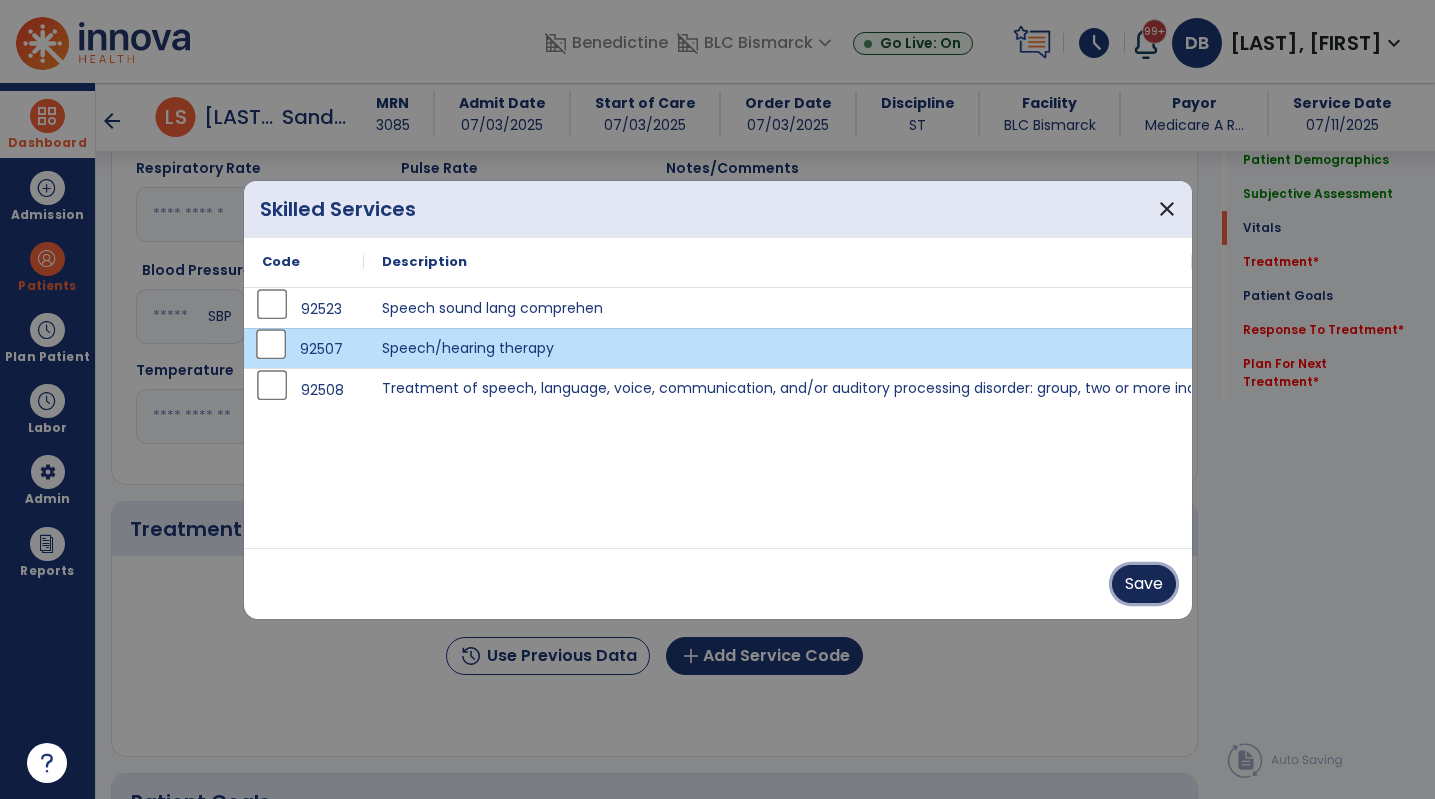 click on "Save" at bounding box center (1144, 584) 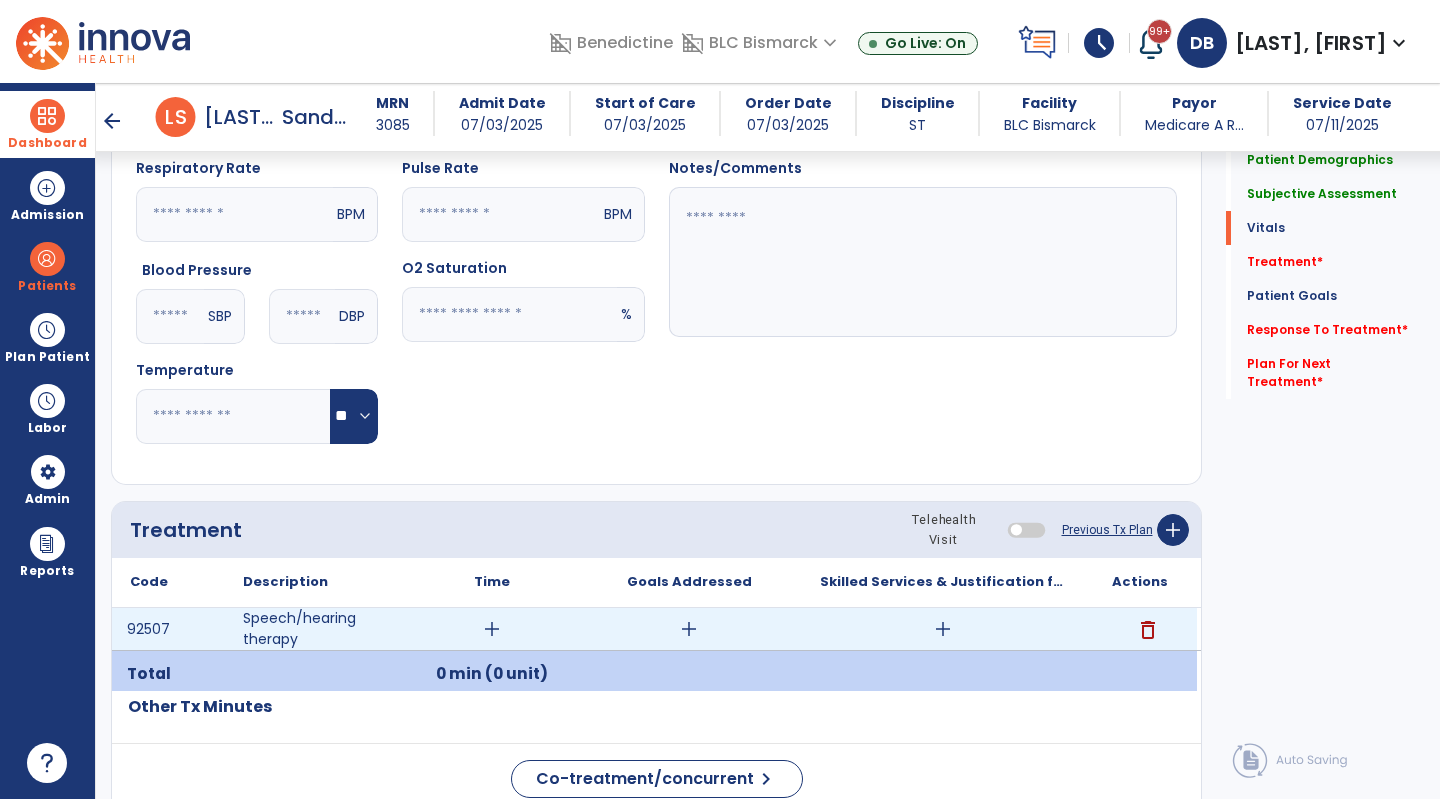 click on "add" at bounding box center [492, 629] 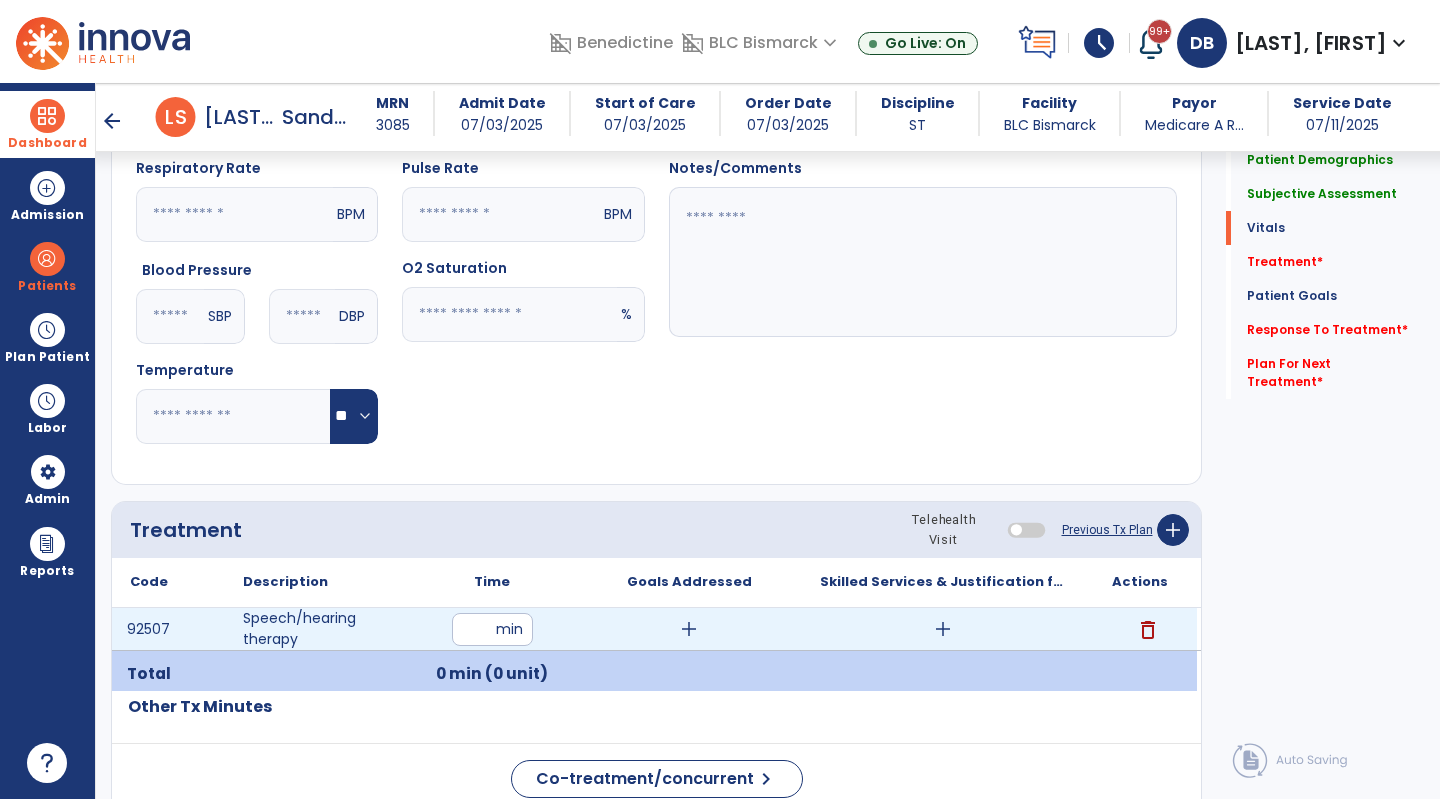 type on "**" 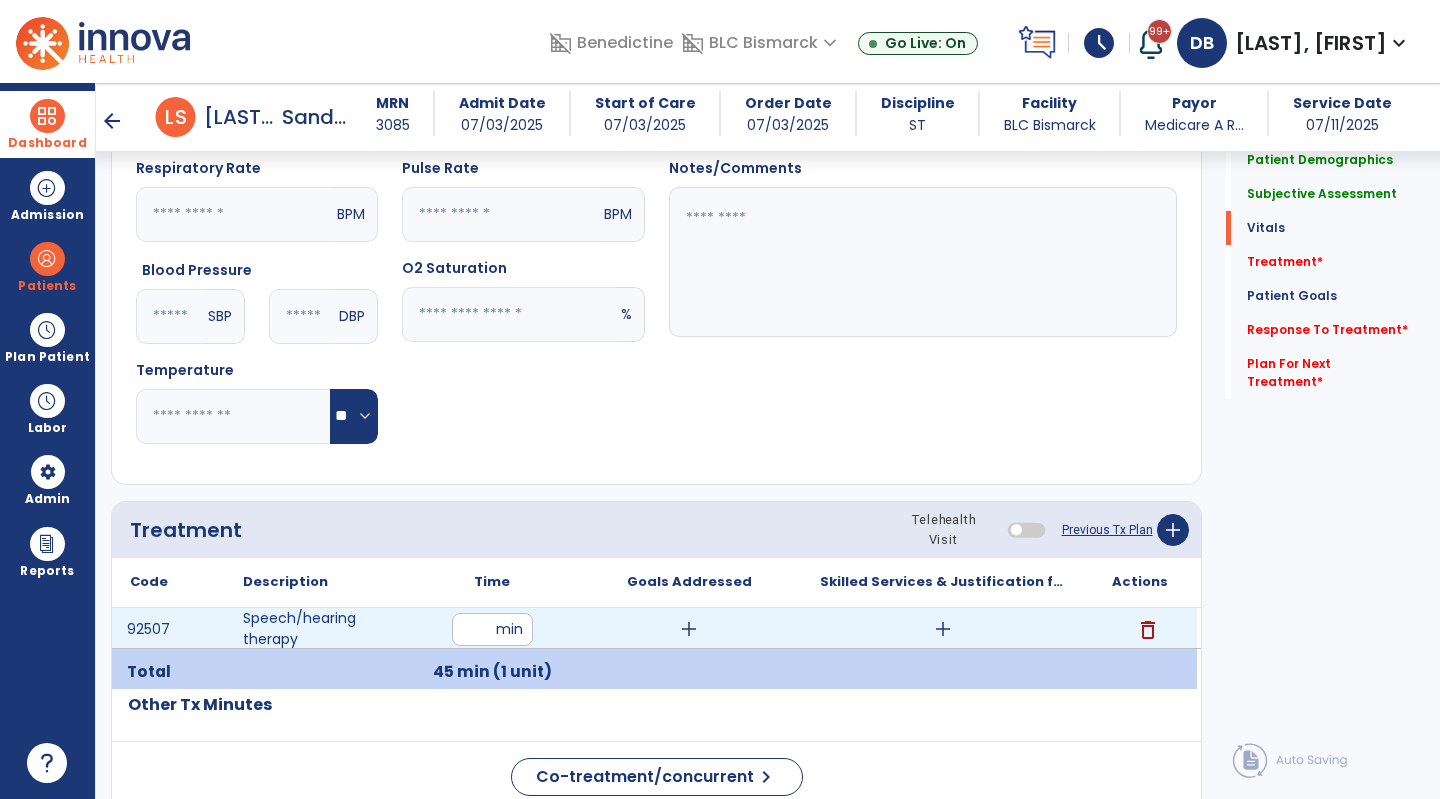 click on "add" at bounding box center (689, 629) 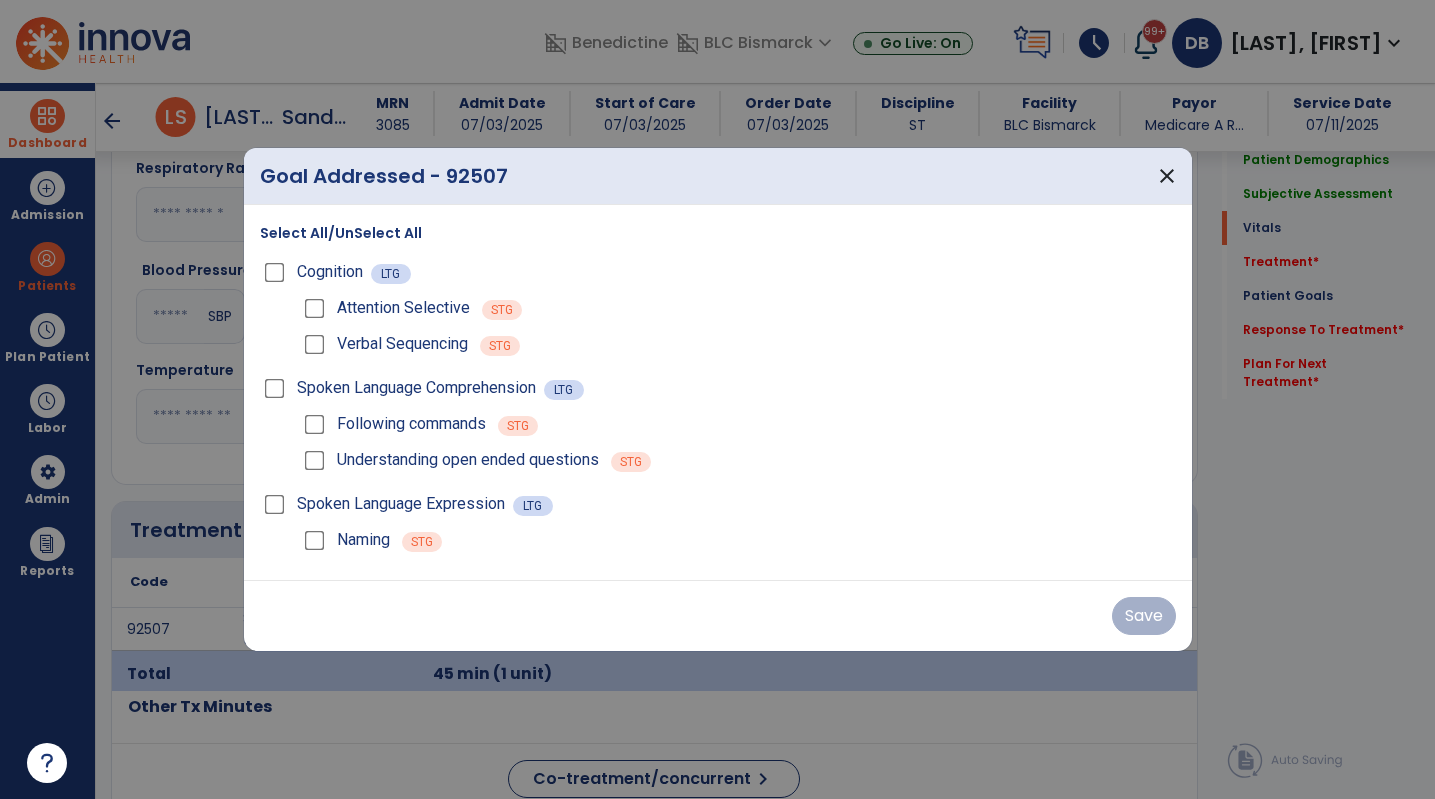 scroll, scrollTop: 868, scrollLeft: 0, axis: vertical 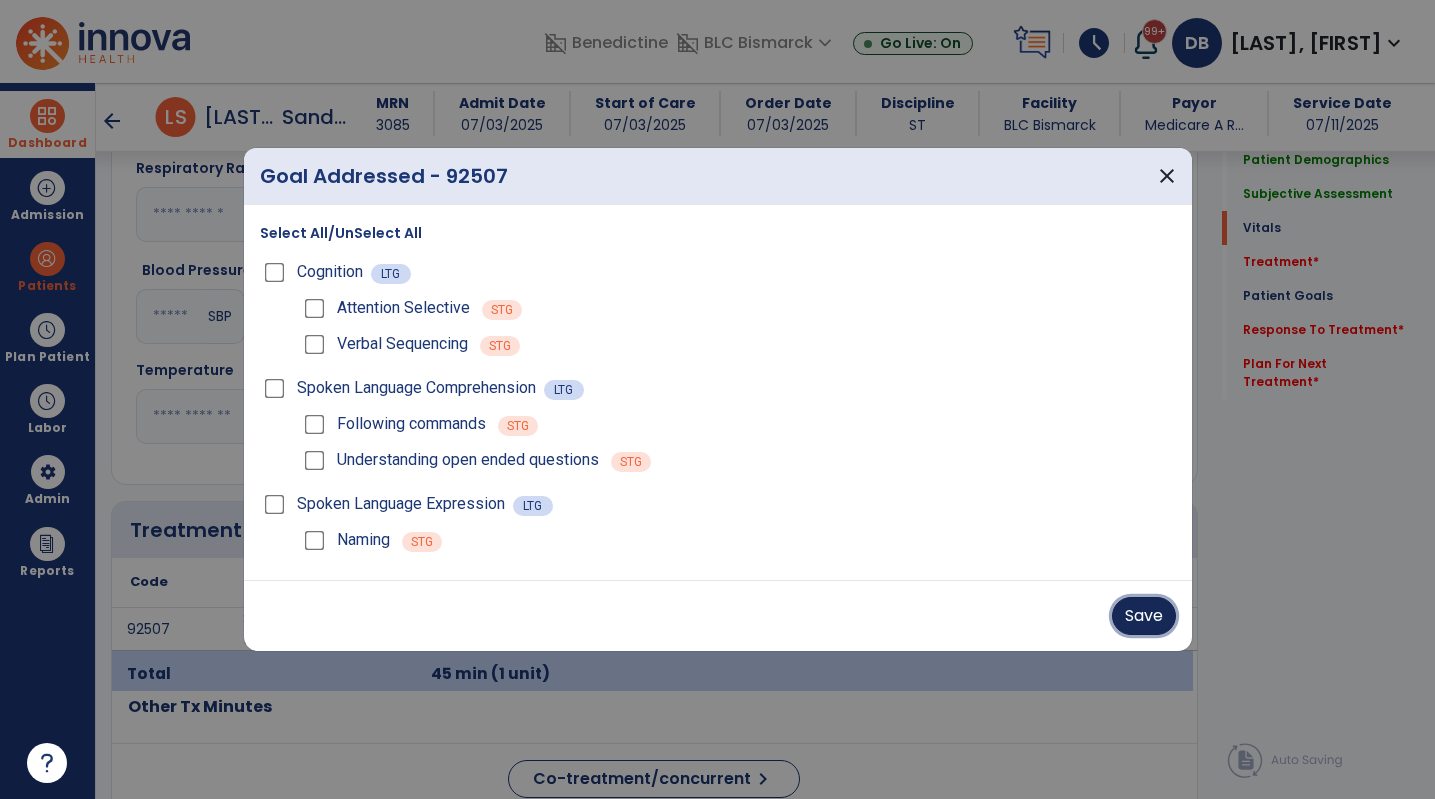 click on "Save" at bounding box center (1144, 616) 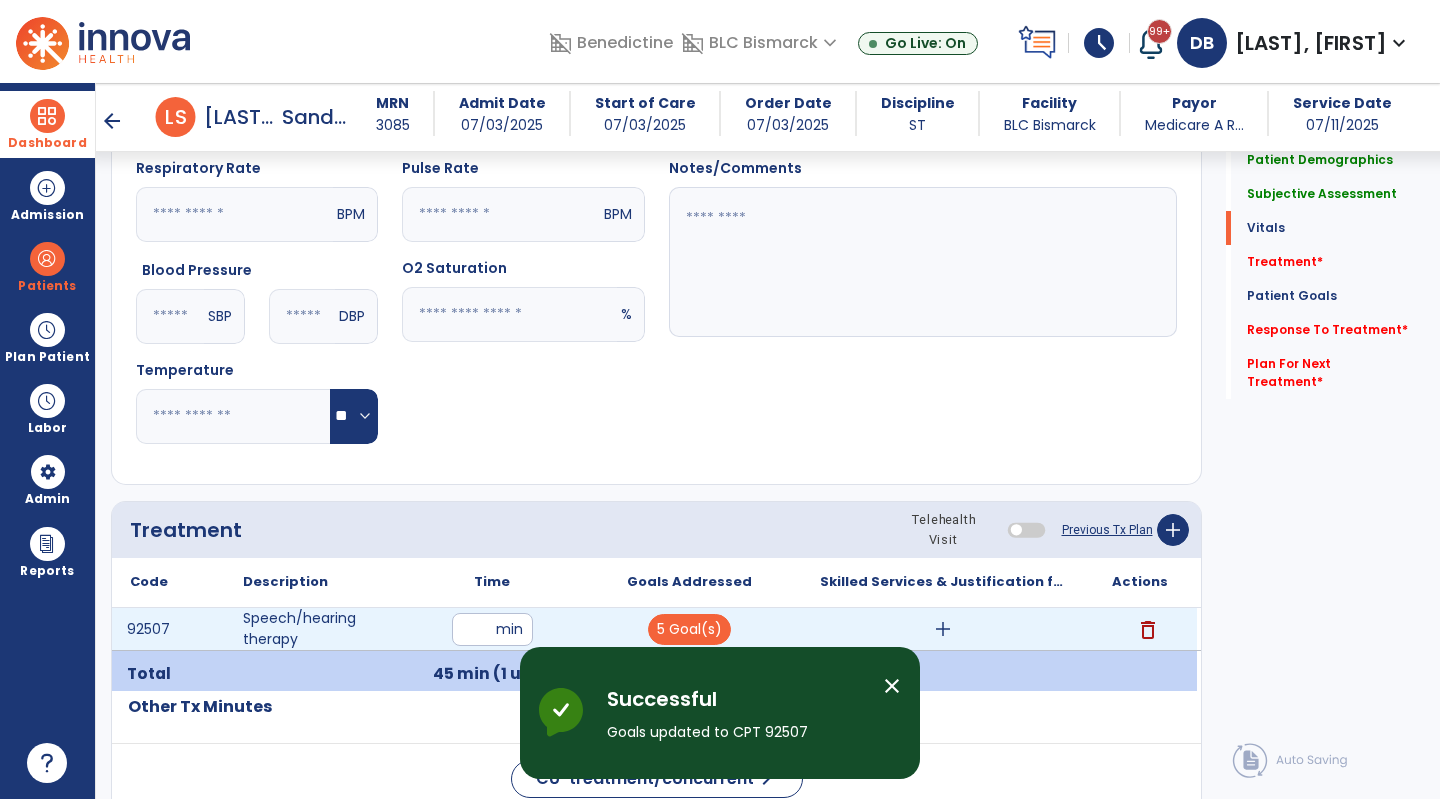 click on "add" at bounding box center [943, 629] 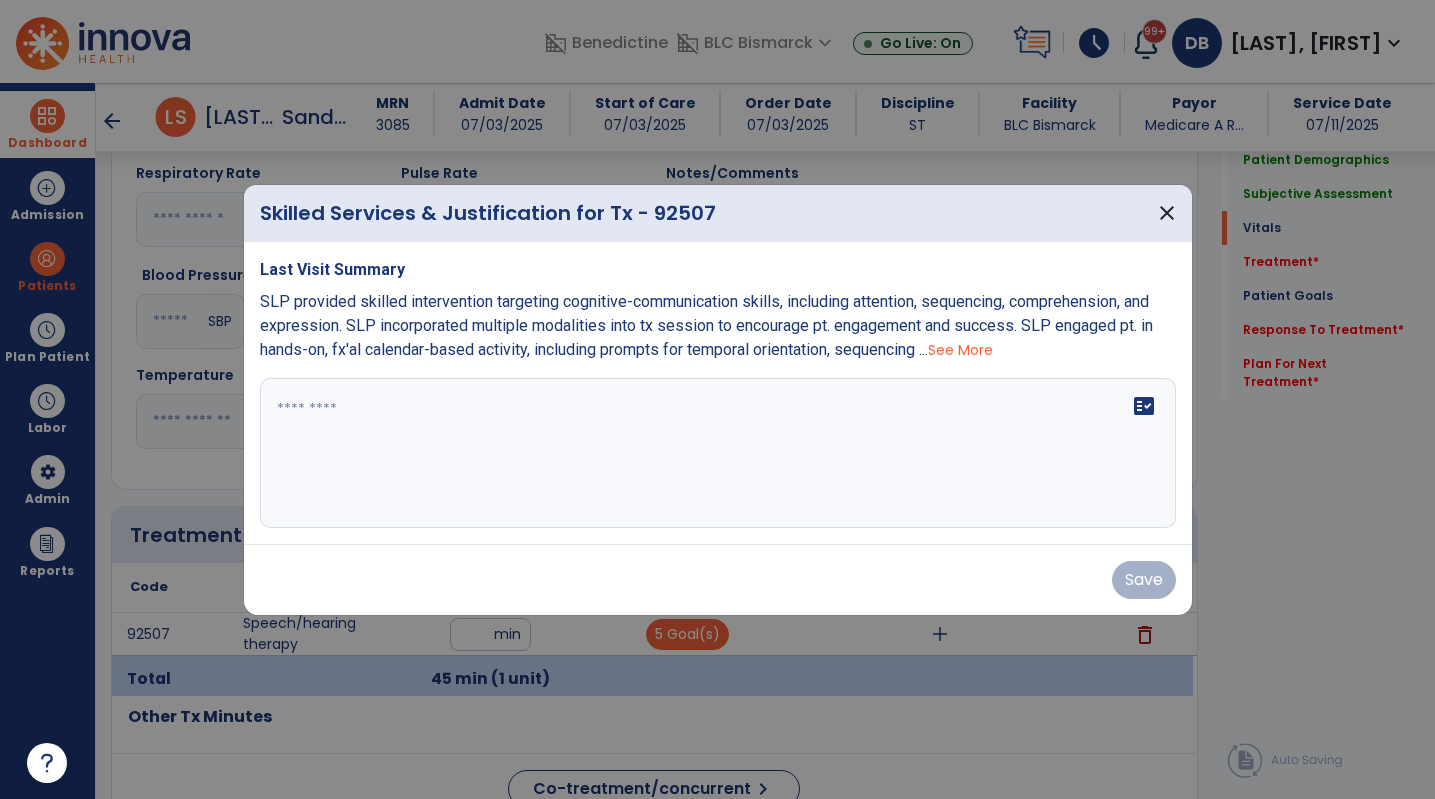 scroll, scrollTop: 868, scrollLeft: 0, axis: vertical 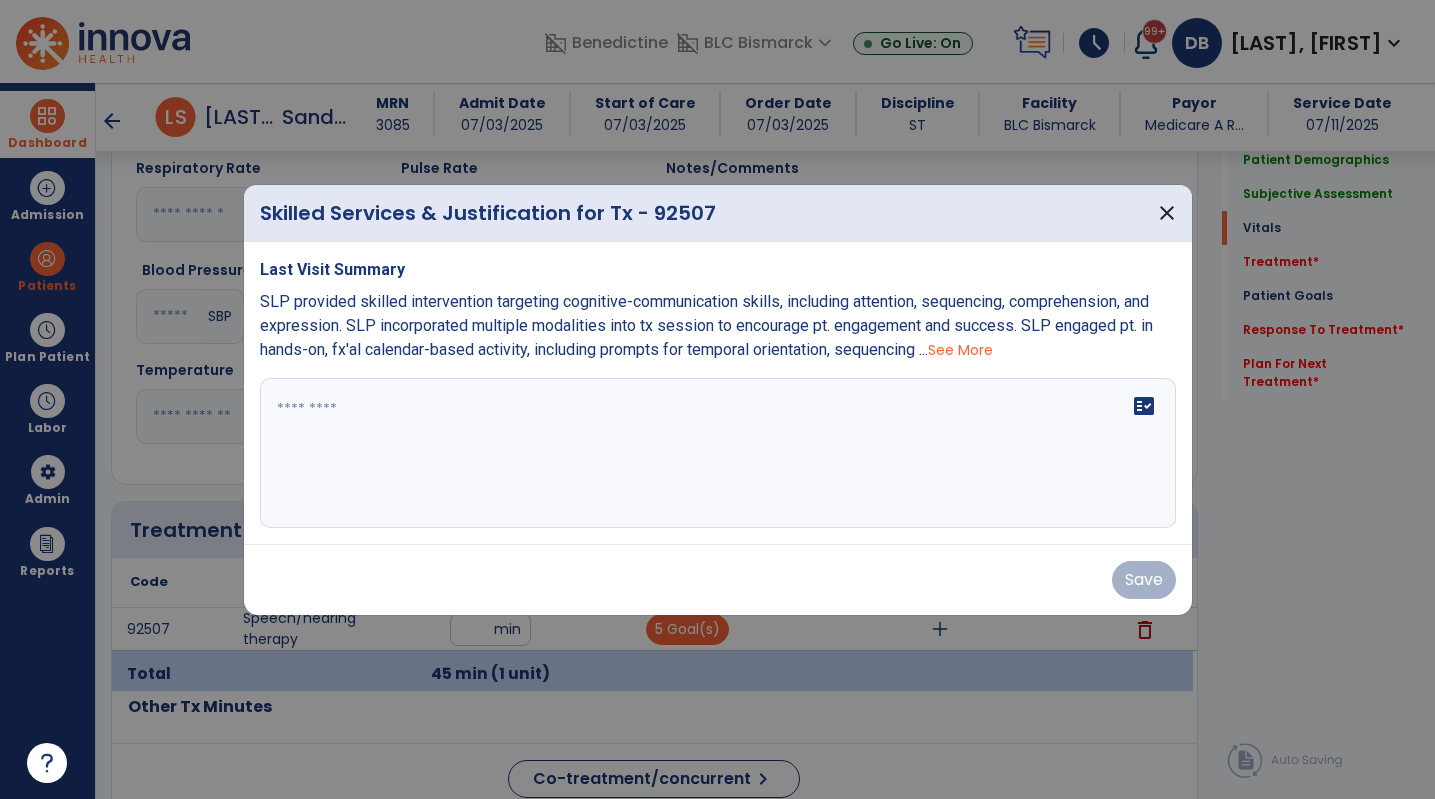 drag, startPoint x: 942, startPoint y: 615, endPoint x: 986, endPoint y: 355, distance: 263.6968 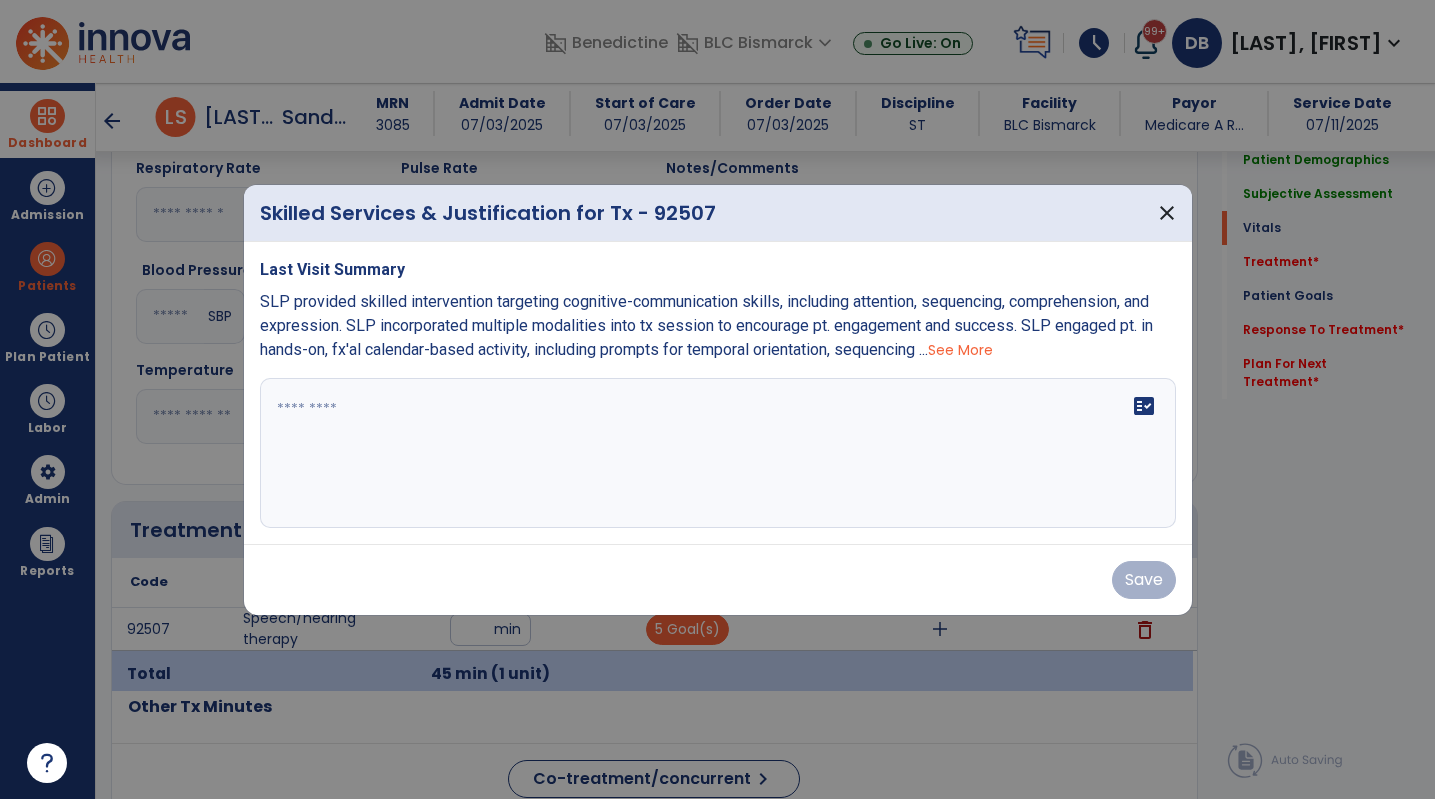 click on "Skilled Services & Justification for Tx - 92507   close   Last Visit Summary SLP provided skilled intervention targeting cognitive-communication skills, including attention, sequencing, comprehension, and expression. SLP incorporated multiple modalities into tx session to encourage pt. engagement and success.  SLP engaged pt. in hands-on, fx'al calendar-based activity, including prompts for temporal orientation, sequencing  ...  See More   fact_check   Save" at bounding box center [718, 400] 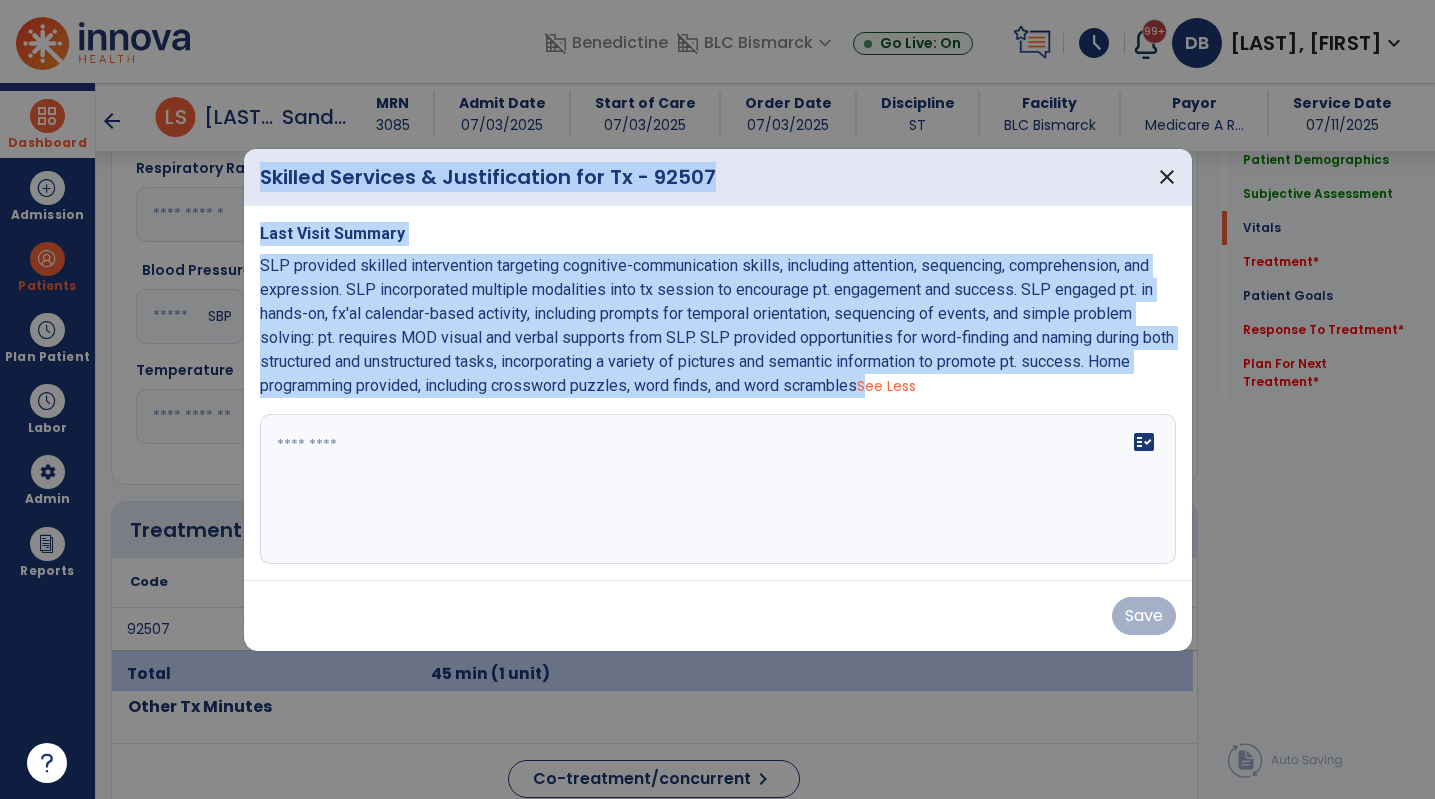 drag, startPoint x: 914, startPoint y: 386, endPoint x: 242, endPoint y: 269, distance: 682.10925 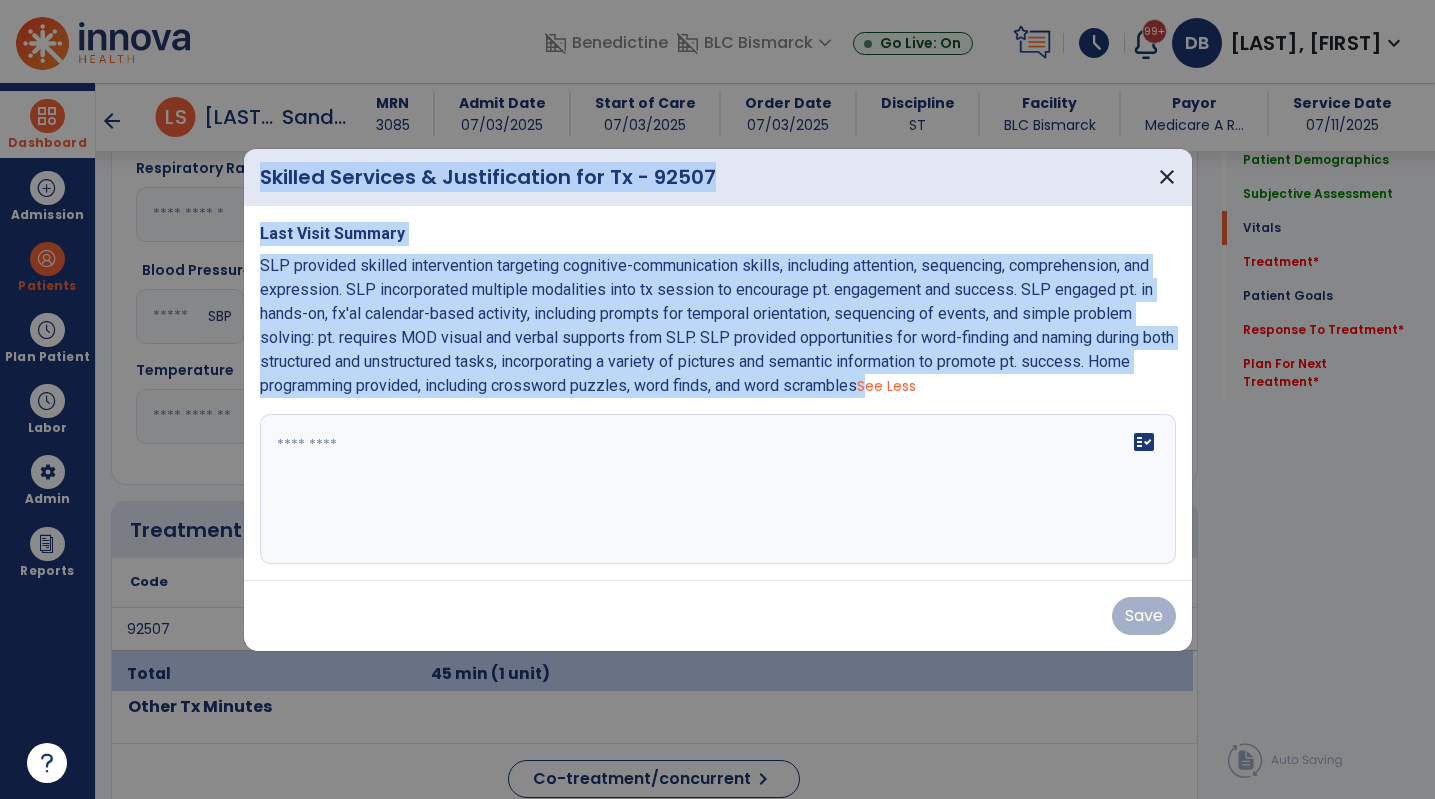click on "Skilled Services & Justification for Tx - 92507 close Last Visit Summary SLP provided skilled intervention targeting cognitive-communication skills, including attention, sequencing, comprehension, and expression. SLP incorporated multiple modalities into tx session to encourage pt. engagement and success. SLP engaged pt. in hands-on, fx'al calendar-based activity, including prompts for temporal orientation, sequencing of events, and simple problem solving: pt. requires MOD visual and verbal supports from SLP. SLP provided opportunities for word-finding and naming during both structured and unstructured tasks, incorporating a variety of pictures and semantic information to promote pt. success. Home programming provided, including crossword puzzles, word finds, and word scrambles See Less fact_check Save" at bounding box center [717, 399] 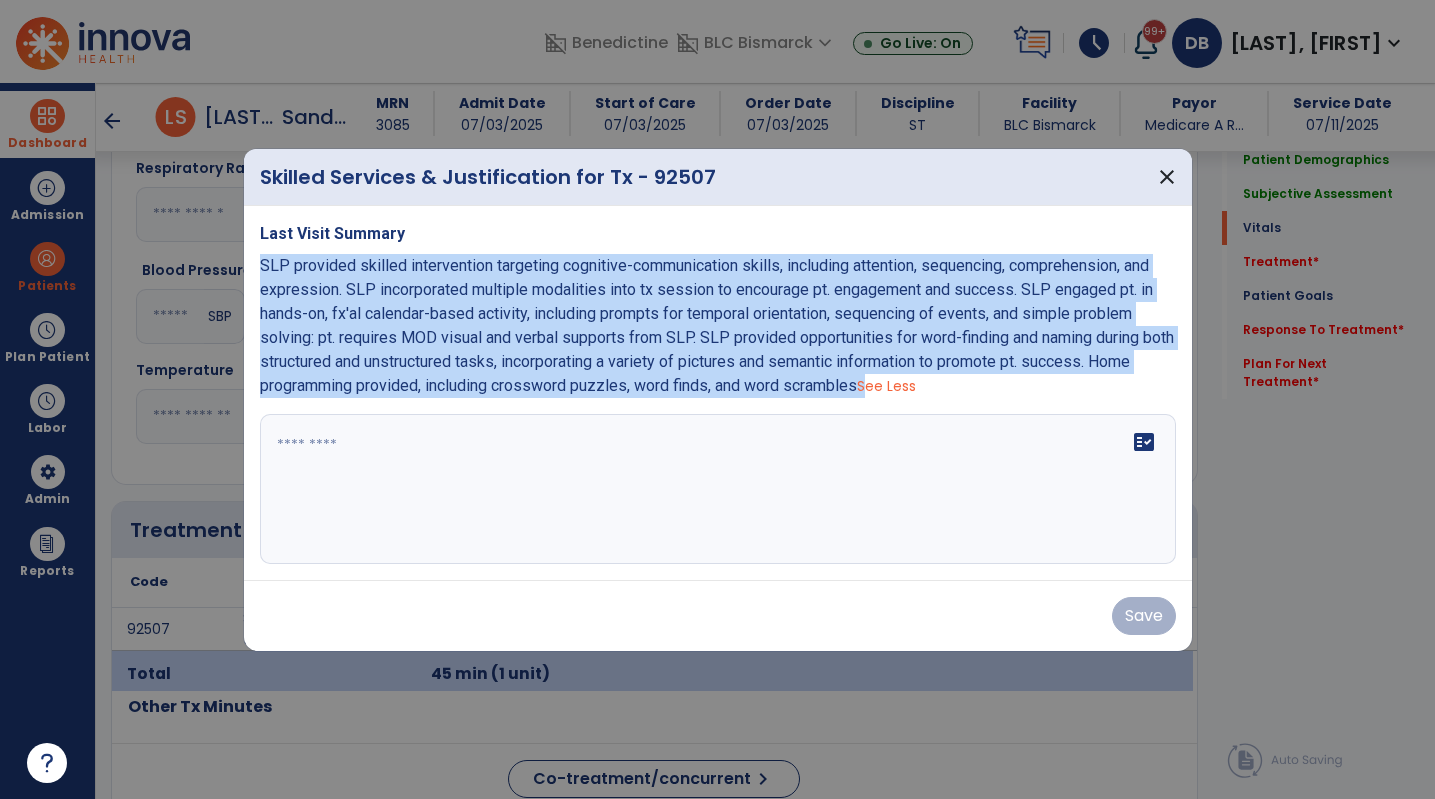 drag, startPoint x: 262, startPoint y: 271, endPoint x: 915, endPoint y: 384, distance: 662.7051 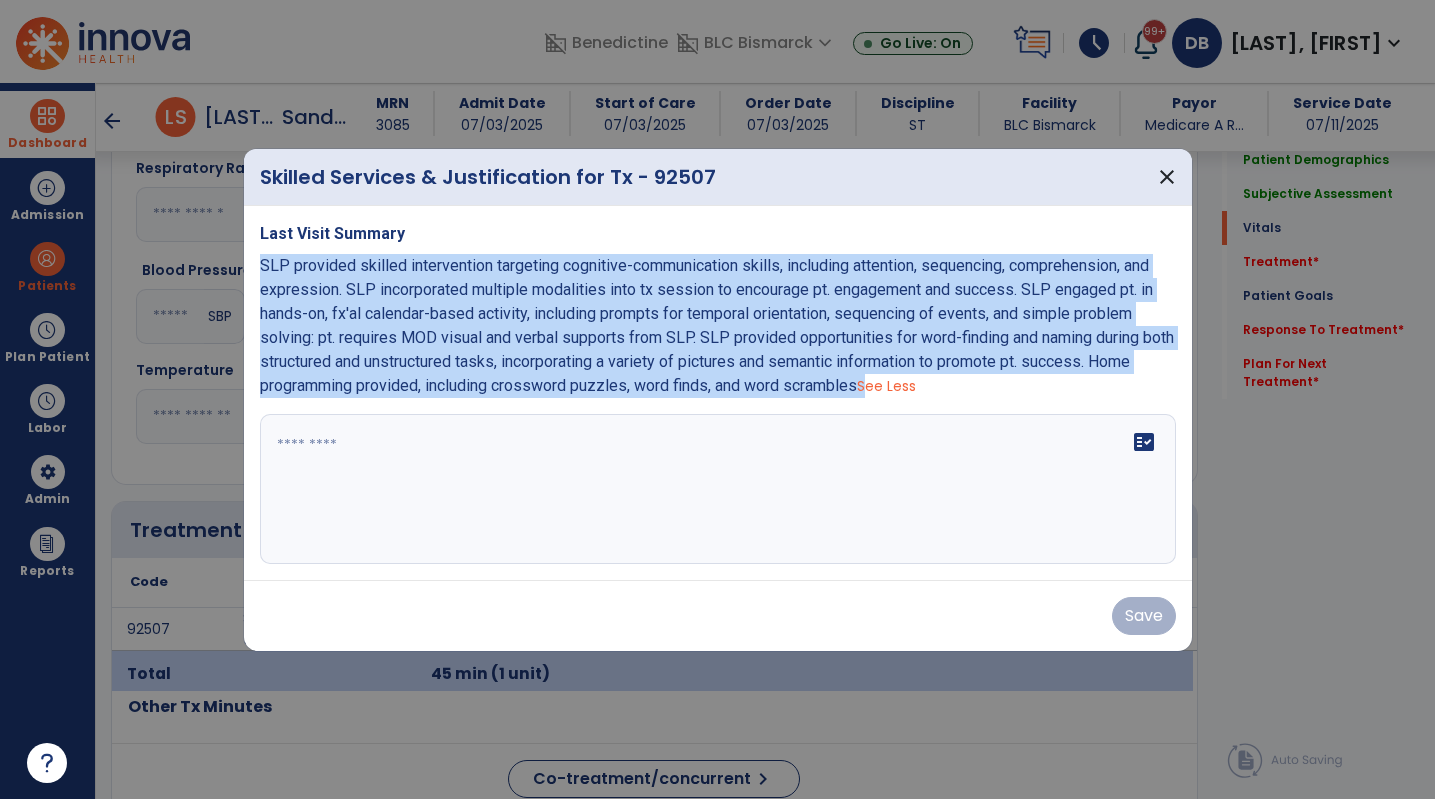 click on "SLP provided skilled intervention targeting cognitive-communication skills, including attention, sequencing, comprehension, and expression. SLP incorporated multiple modalities into tx session to encourage pt. engagement and success.  SLP engaged pt. in hands-on, fx'al calendar-based activity, including prompts for temporal orientation, sequencing of events, and simple problem solving: pt. requires MOD visual and verbal supports from SLP.  SLP provided opportunities for word-finding and naming during both structured and unstructured tasks, incorporating a variety of pictures and semantic information to promote pt. success.  Home programming provided, including crossword puzzles, word finds, and word scrambles  See Less" at bounding box center (718, 326) 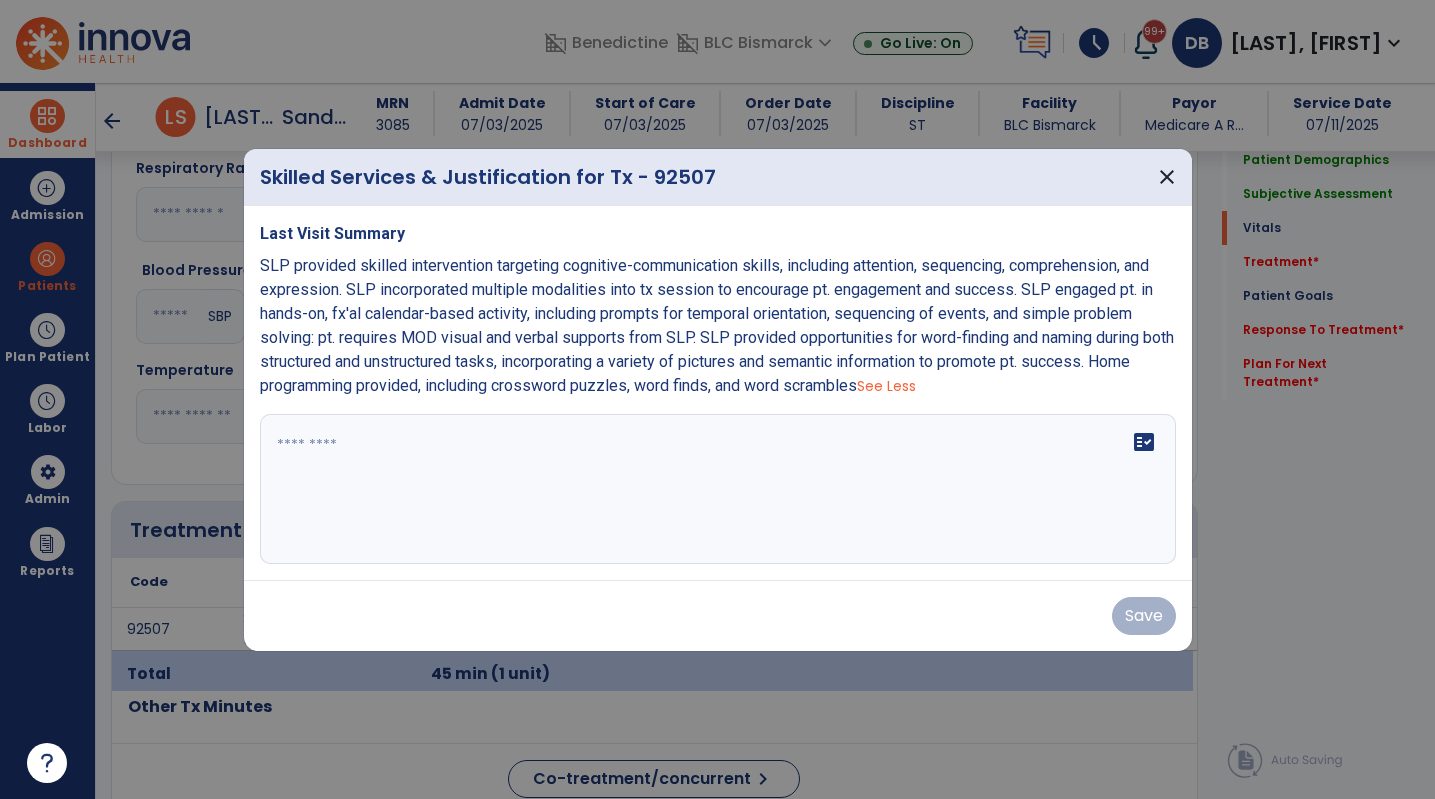 click on "fact_check" at bounding box center [718, 489] 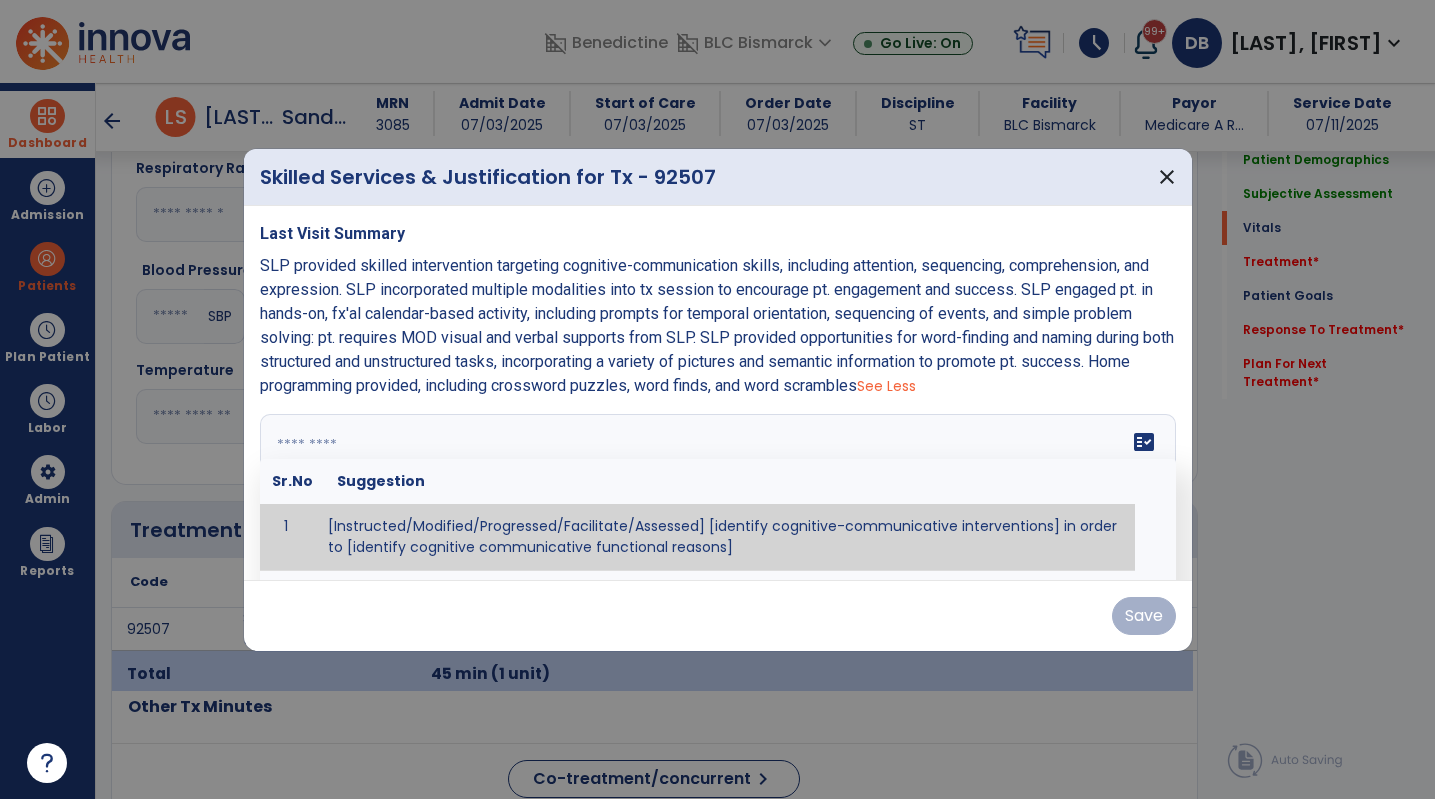 paste on "**********" 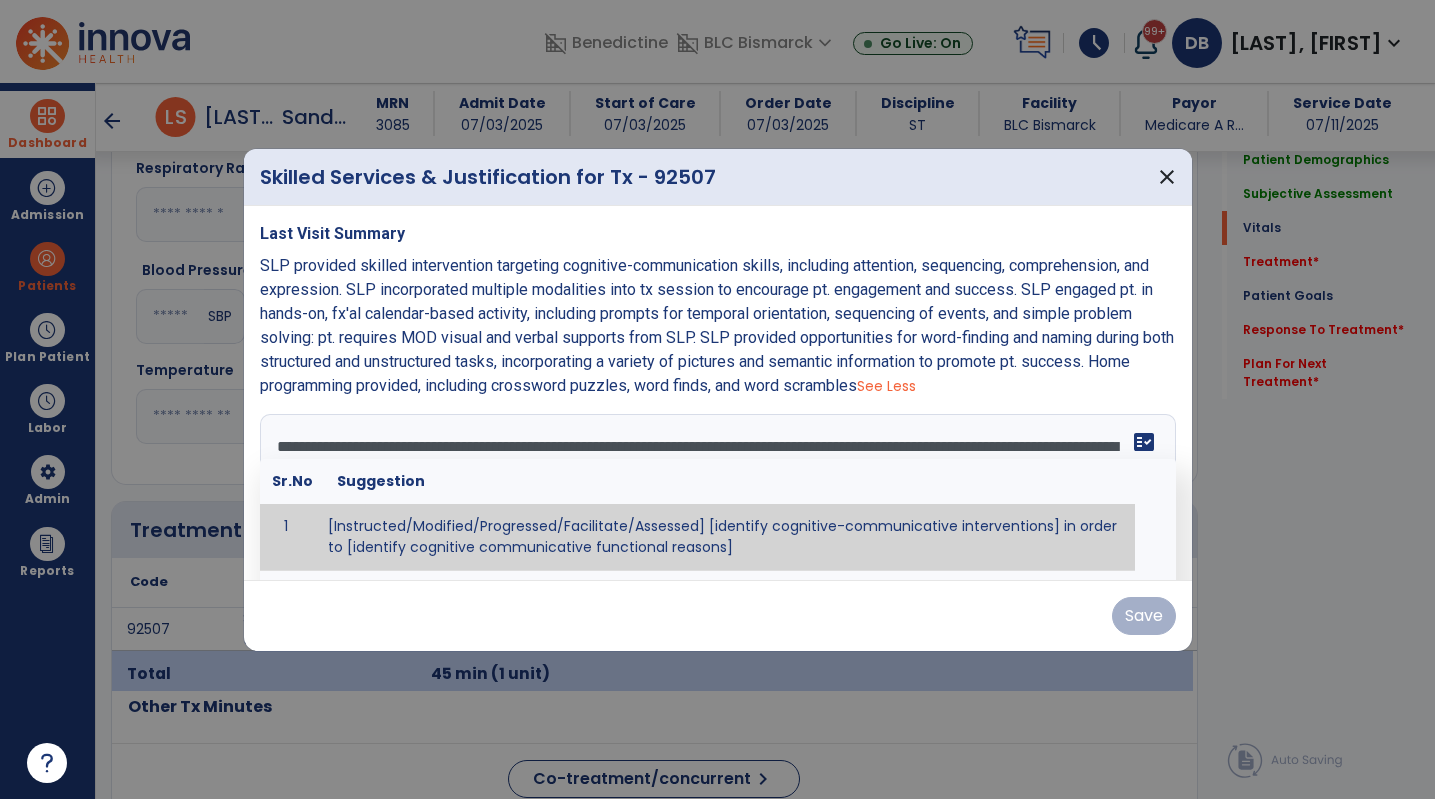 scroll, scrollTop: 63, scrollLeft: 0, axis: vertical 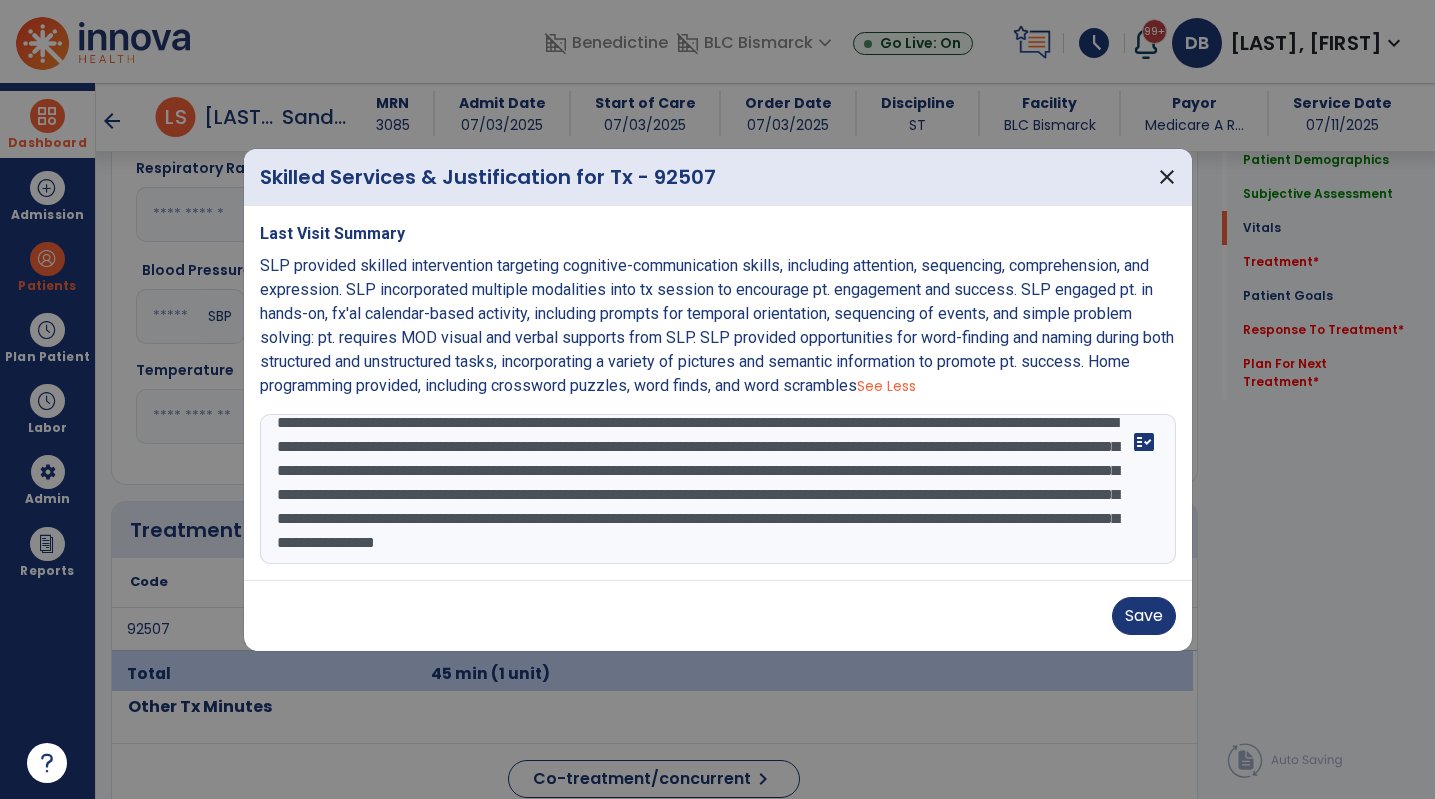 type on "**********" 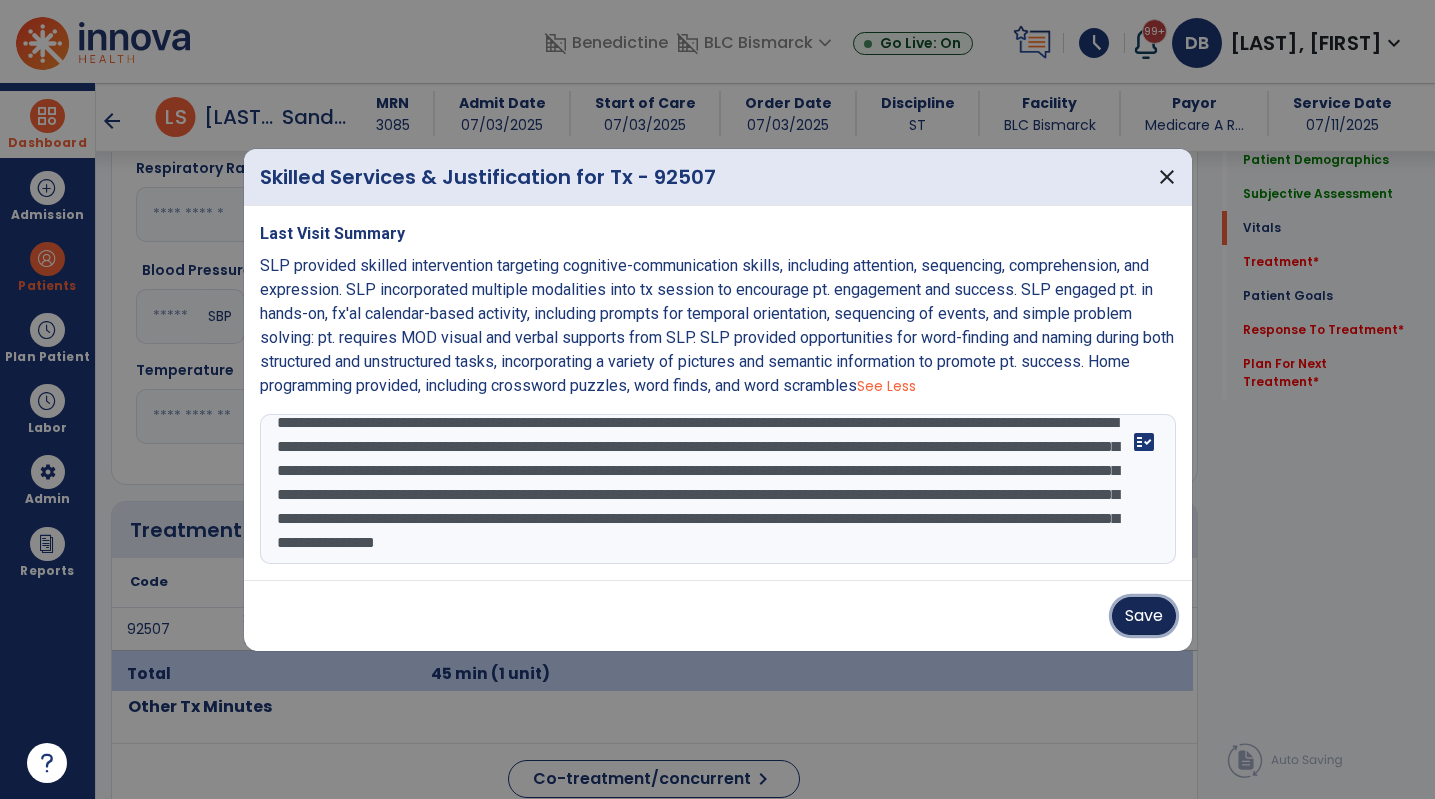 click on "Save" at bounding box center (1144, 616) 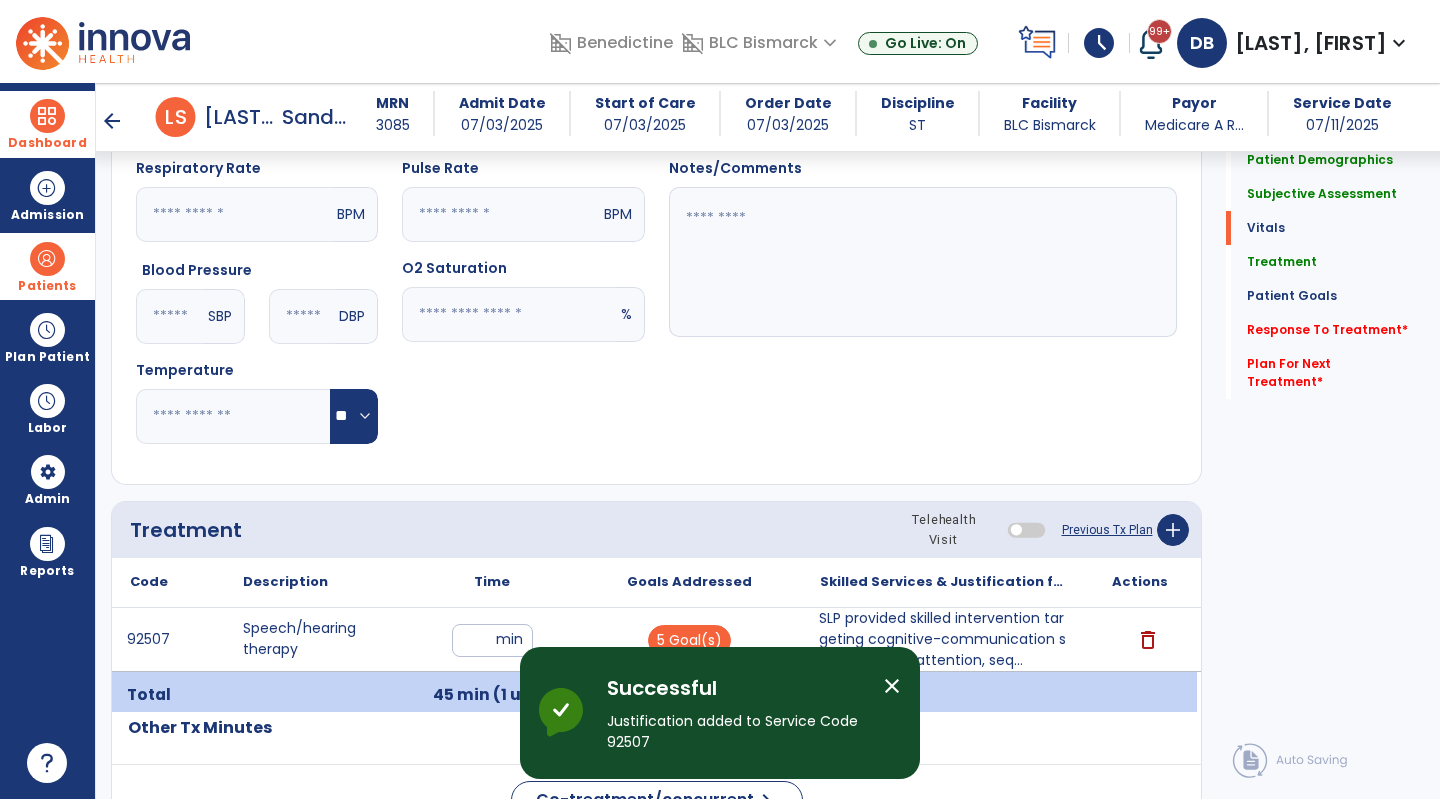 click at bounding box center [47, 259] 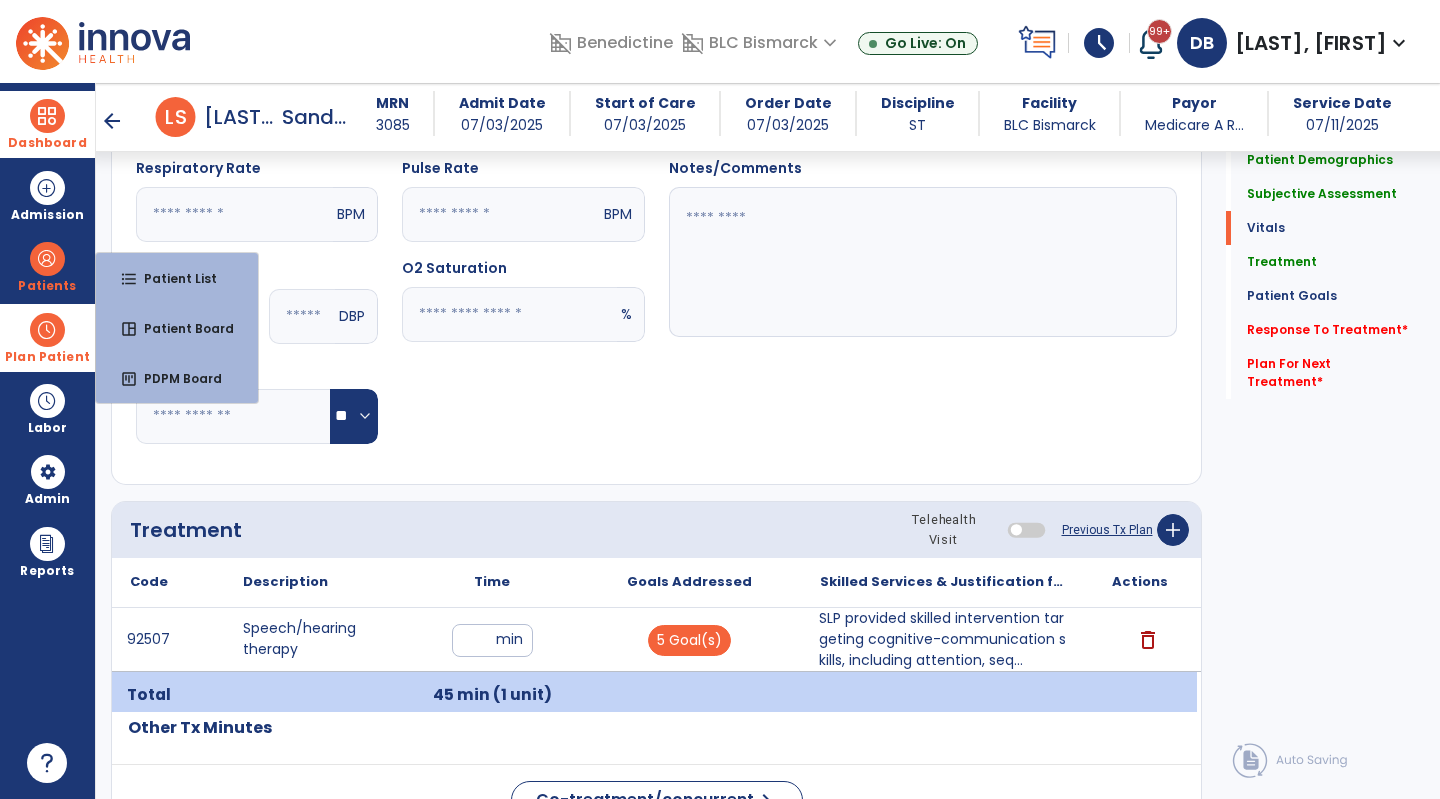 click on "Plan Patient" at bounding box center (47, 266) 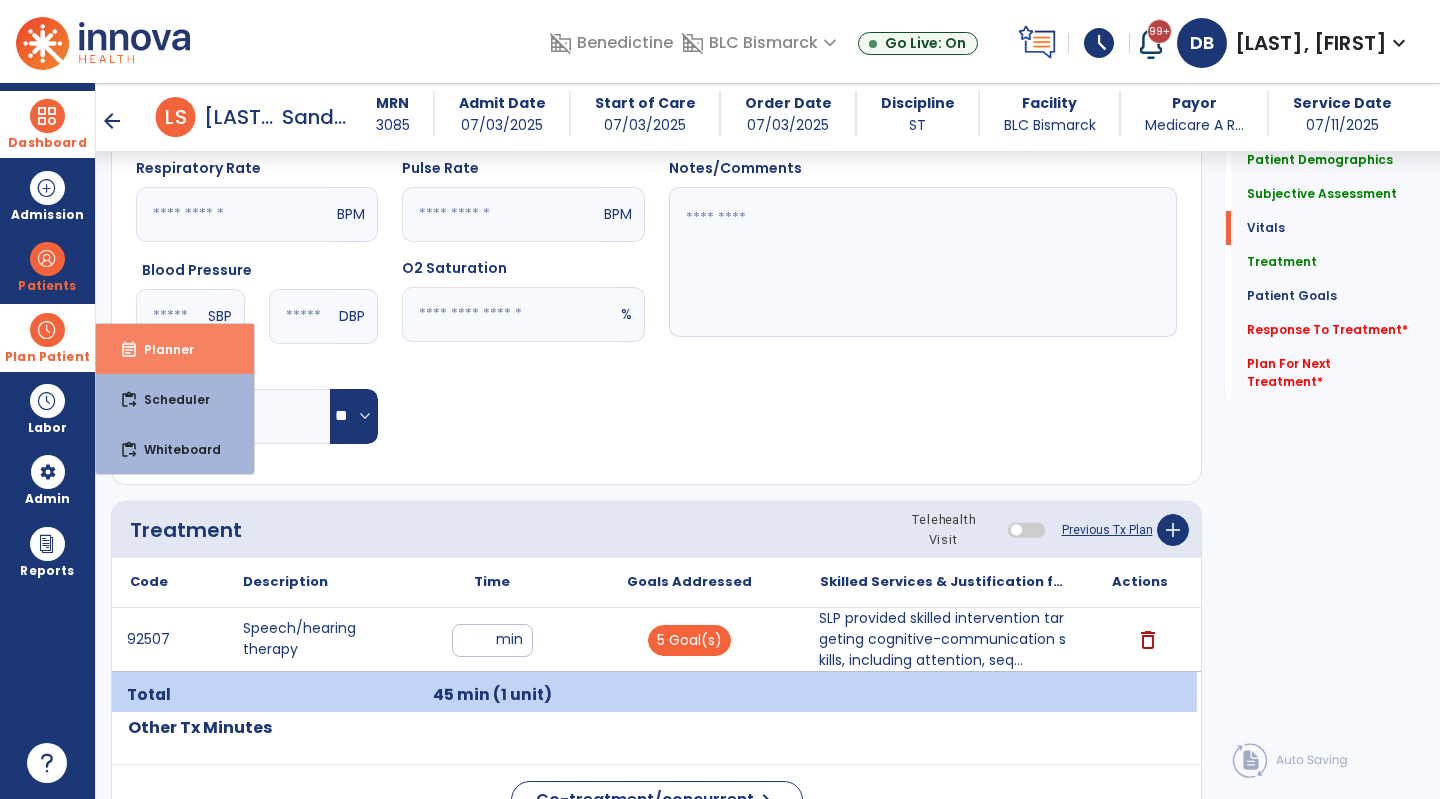click on "event_note  Planner" at bounding box center (175, 349) 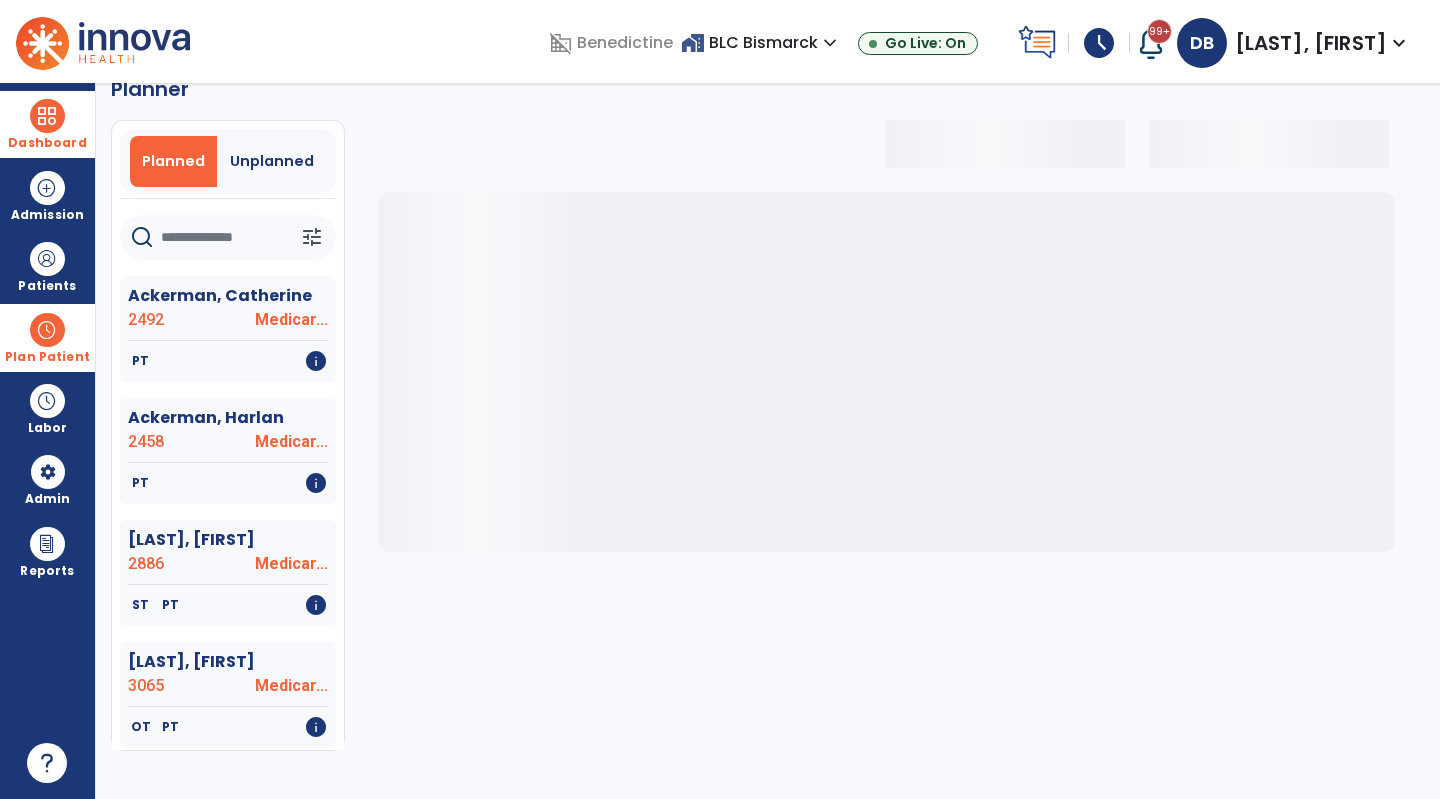 select on "***" 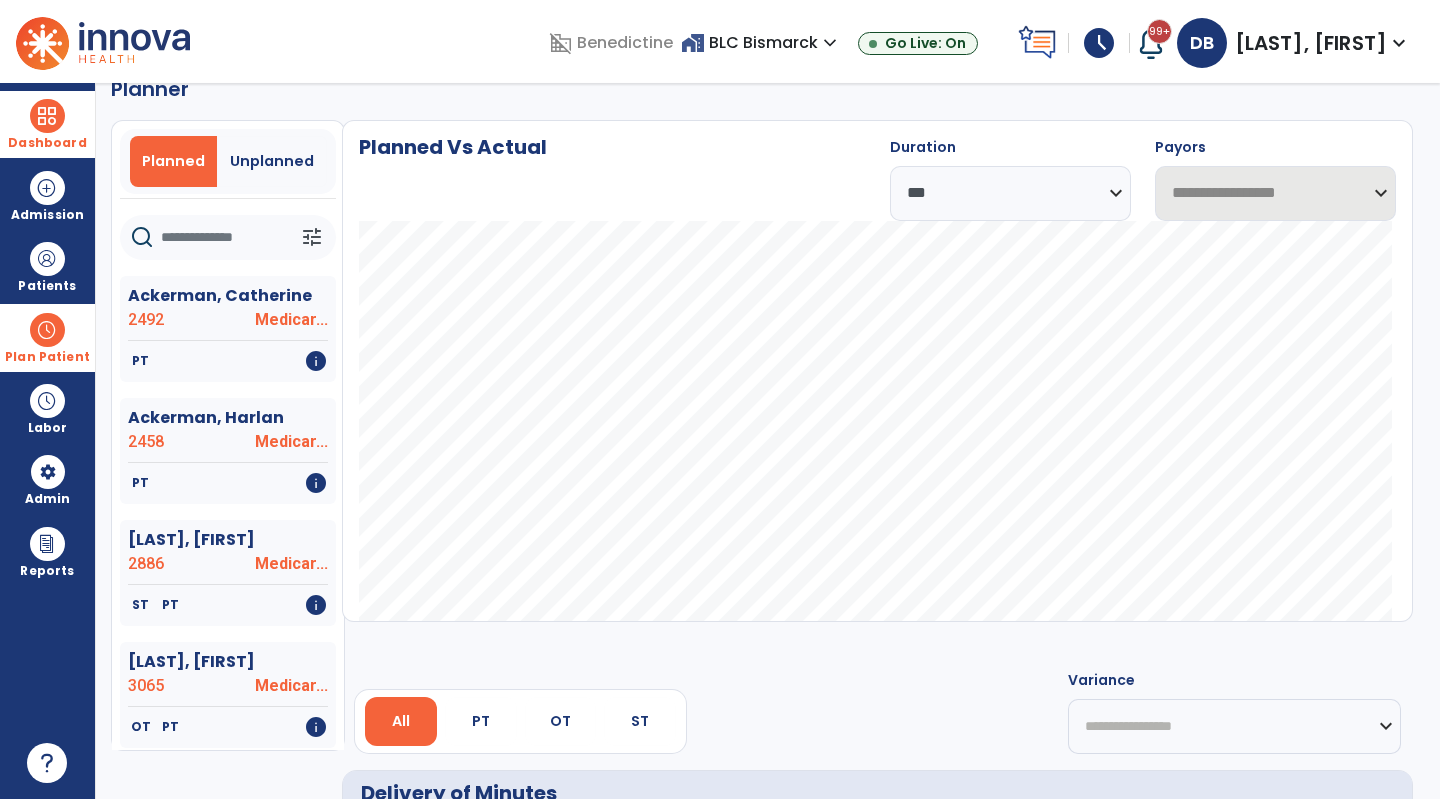 select on "***" 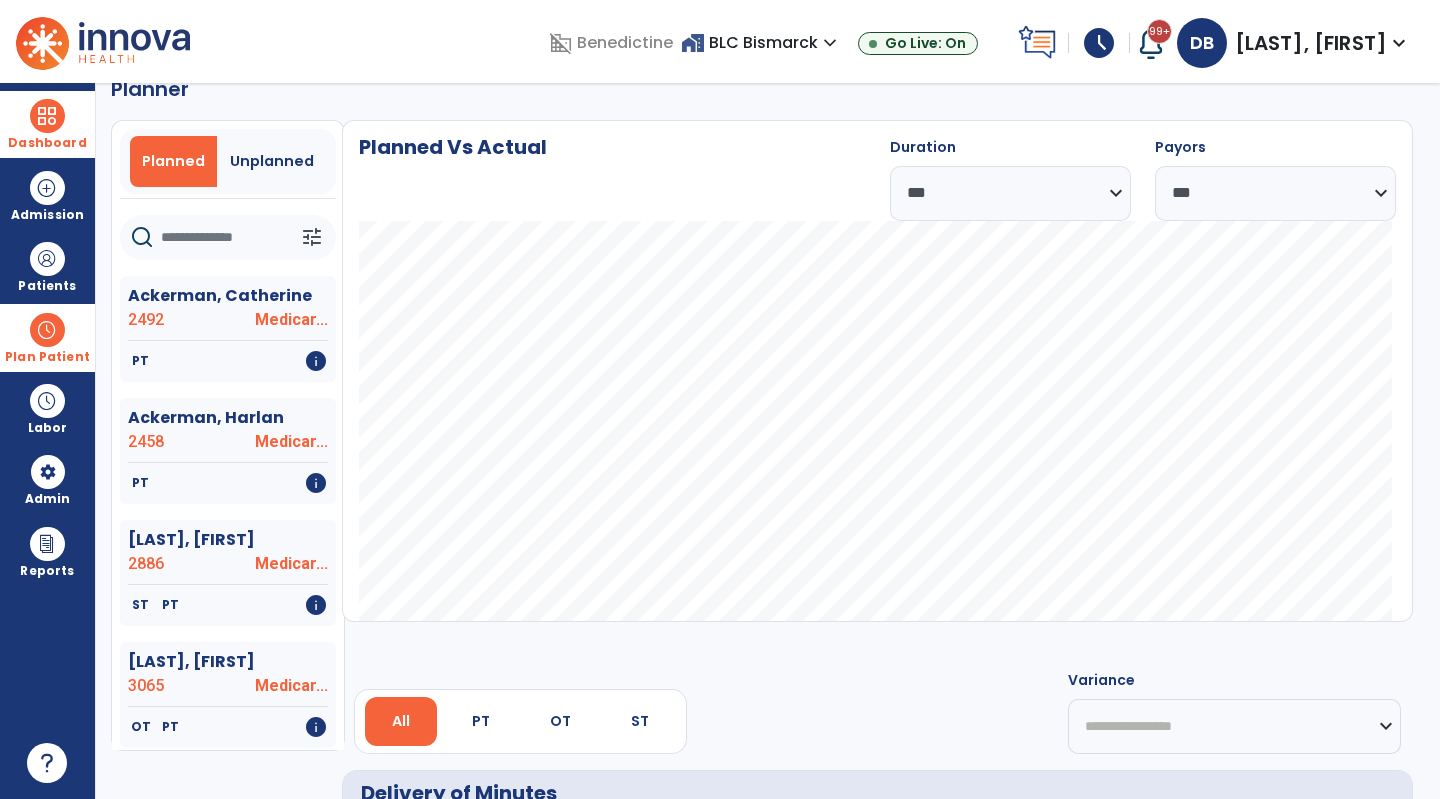 click 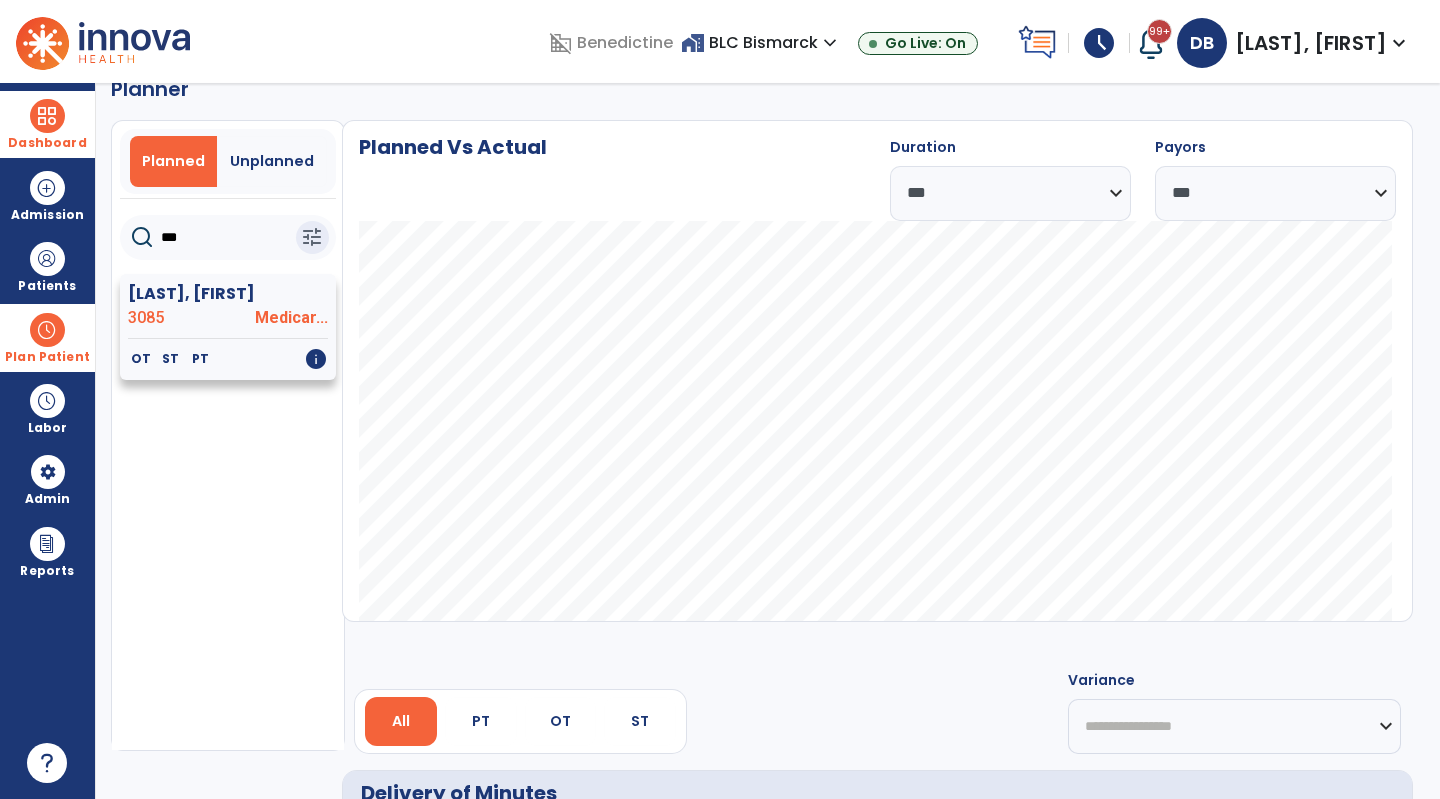 type on "***" 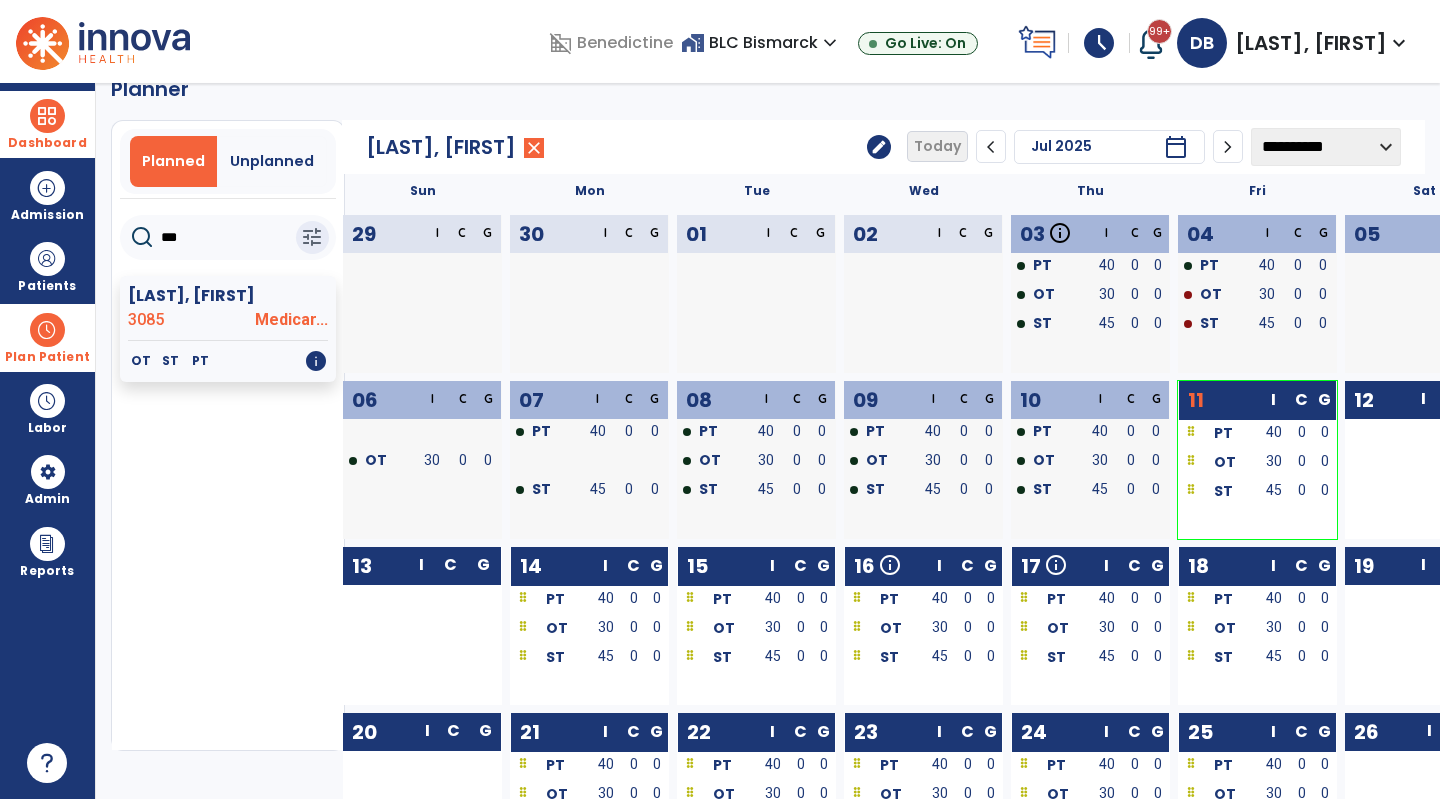 drag, startPoint x: 1306, startPoint y: 151, endPoint x: 1334, endPoint y: 136, distance: 31.764761 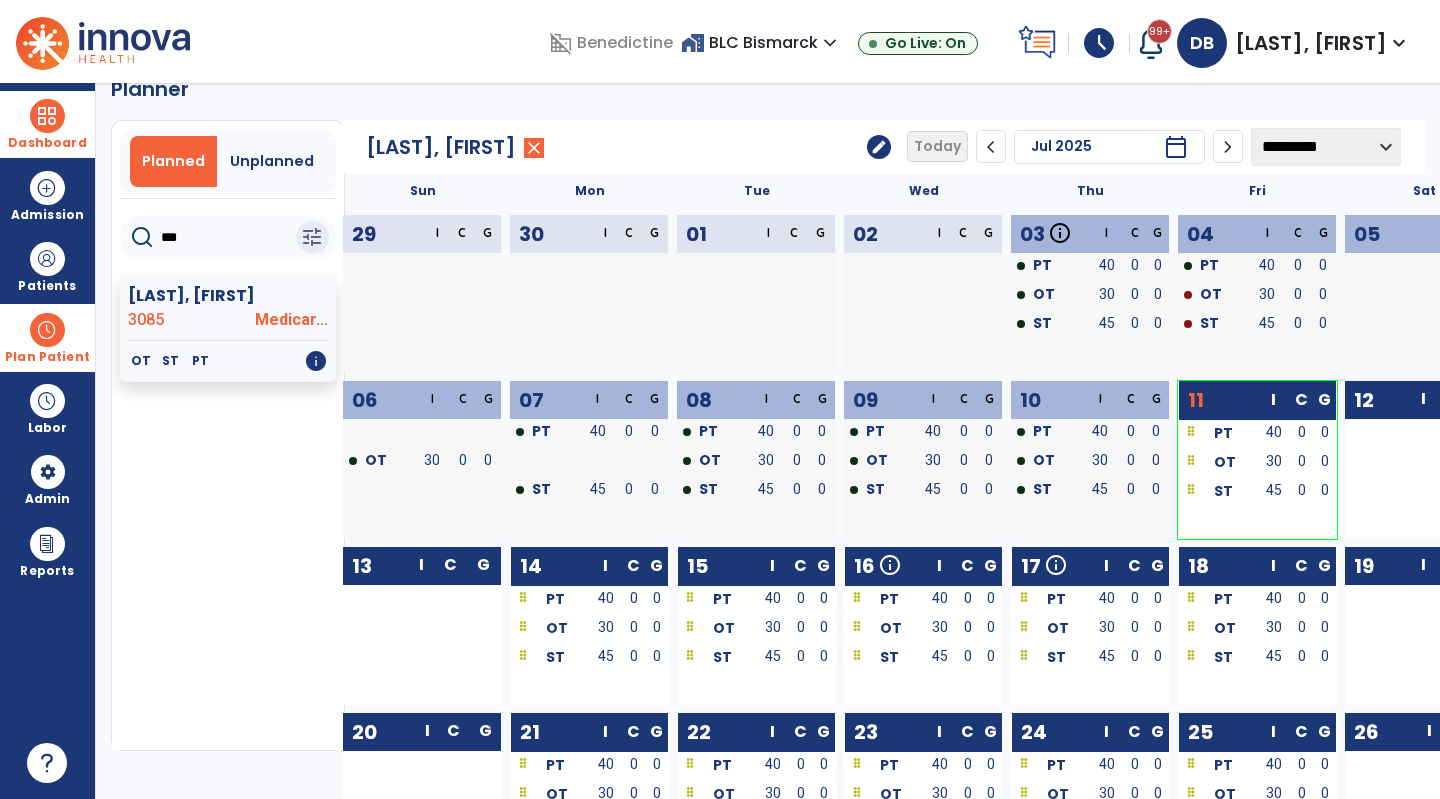 click on "**********" 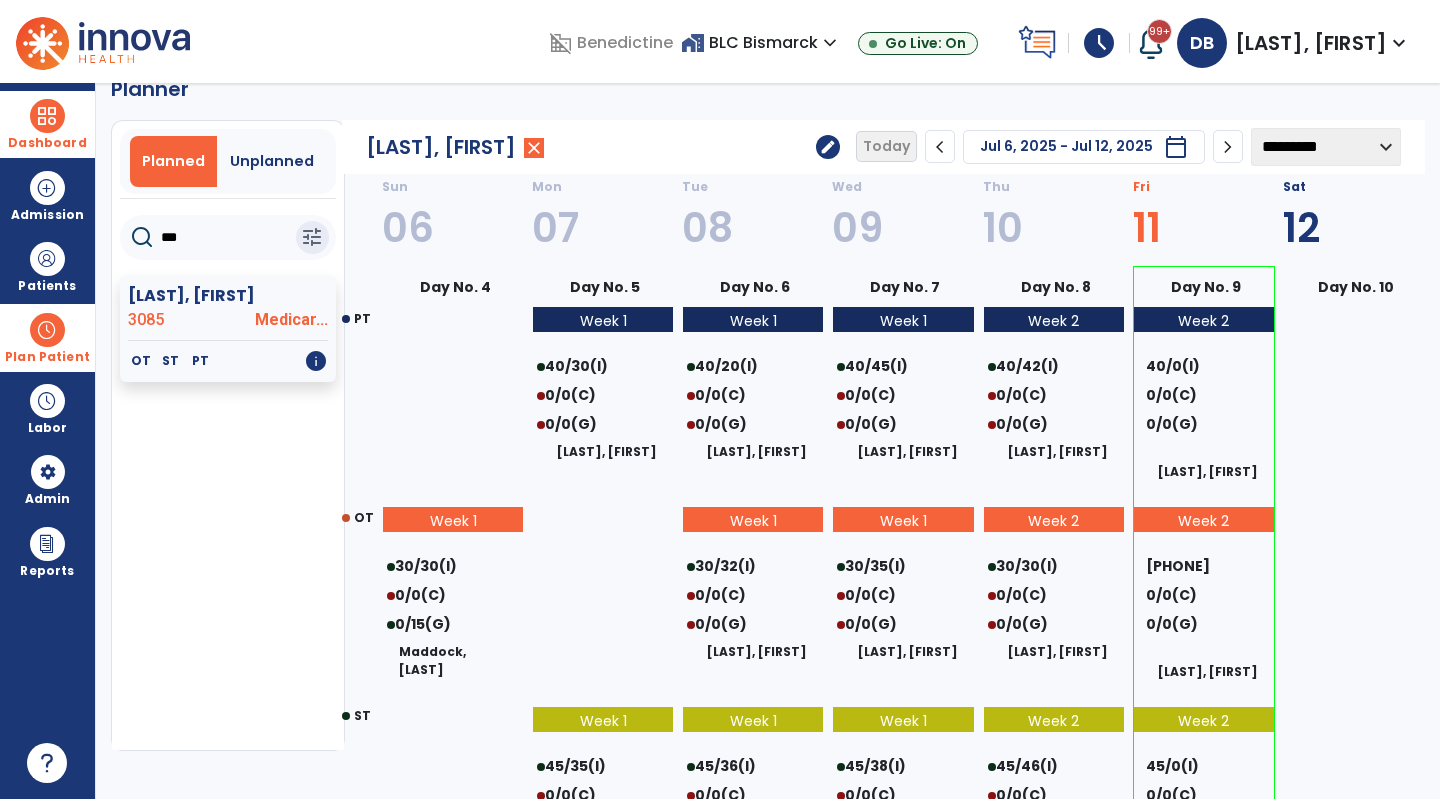 click at bounding box center (47, 116) 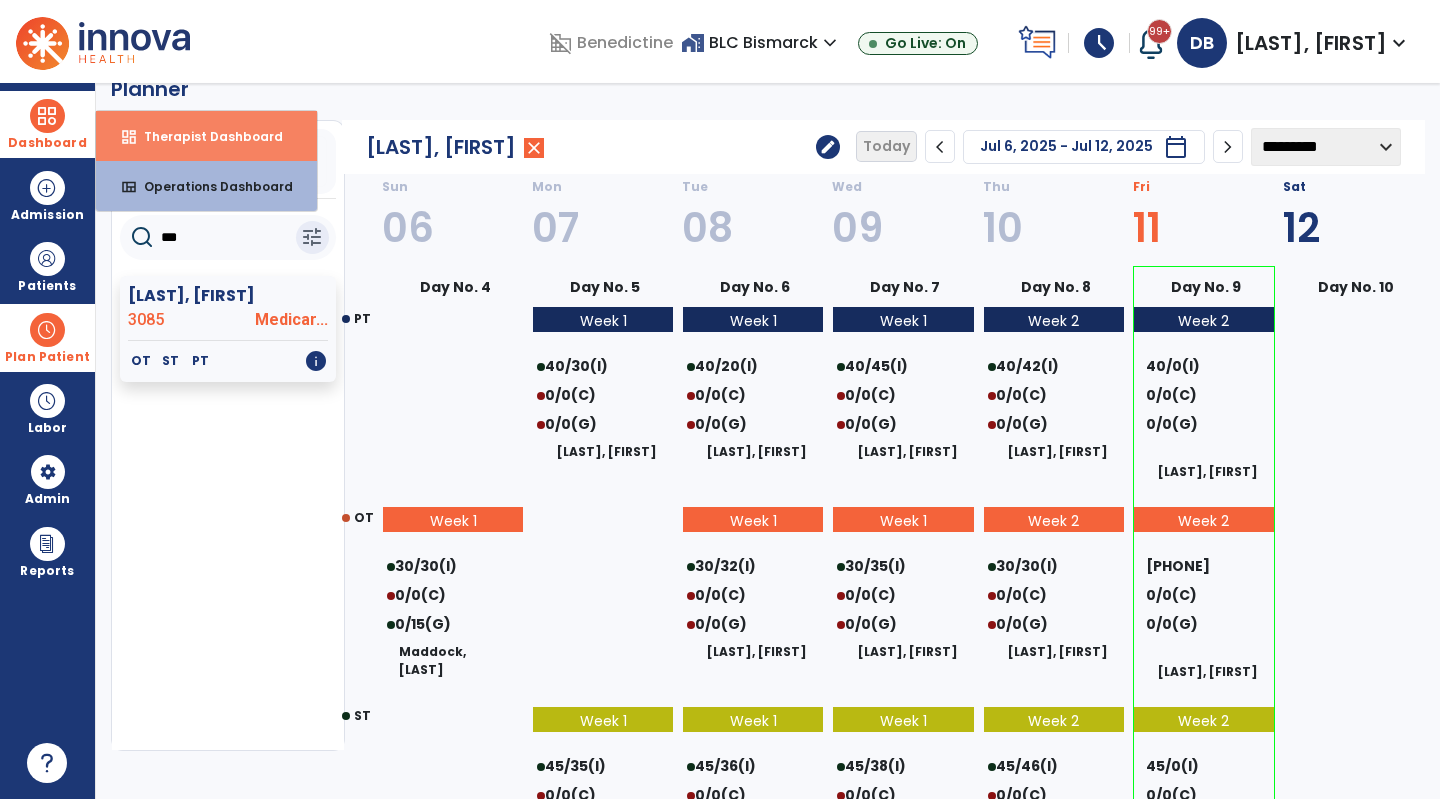 click on "Therapist Dashboard" at bounding box center [205, 136] 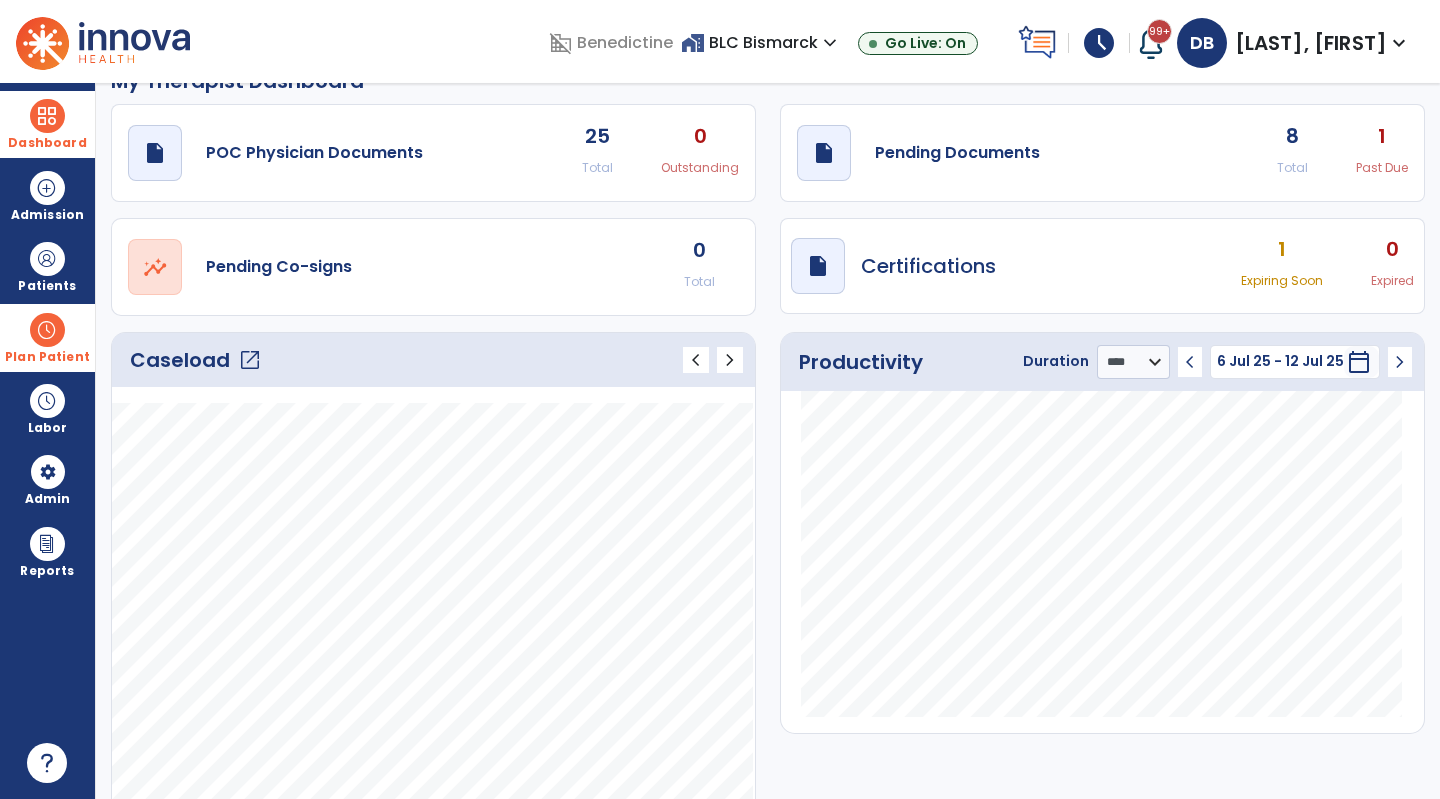 click on "draft   open_in_new  Pending Documents 8 Total 1 Past Due" 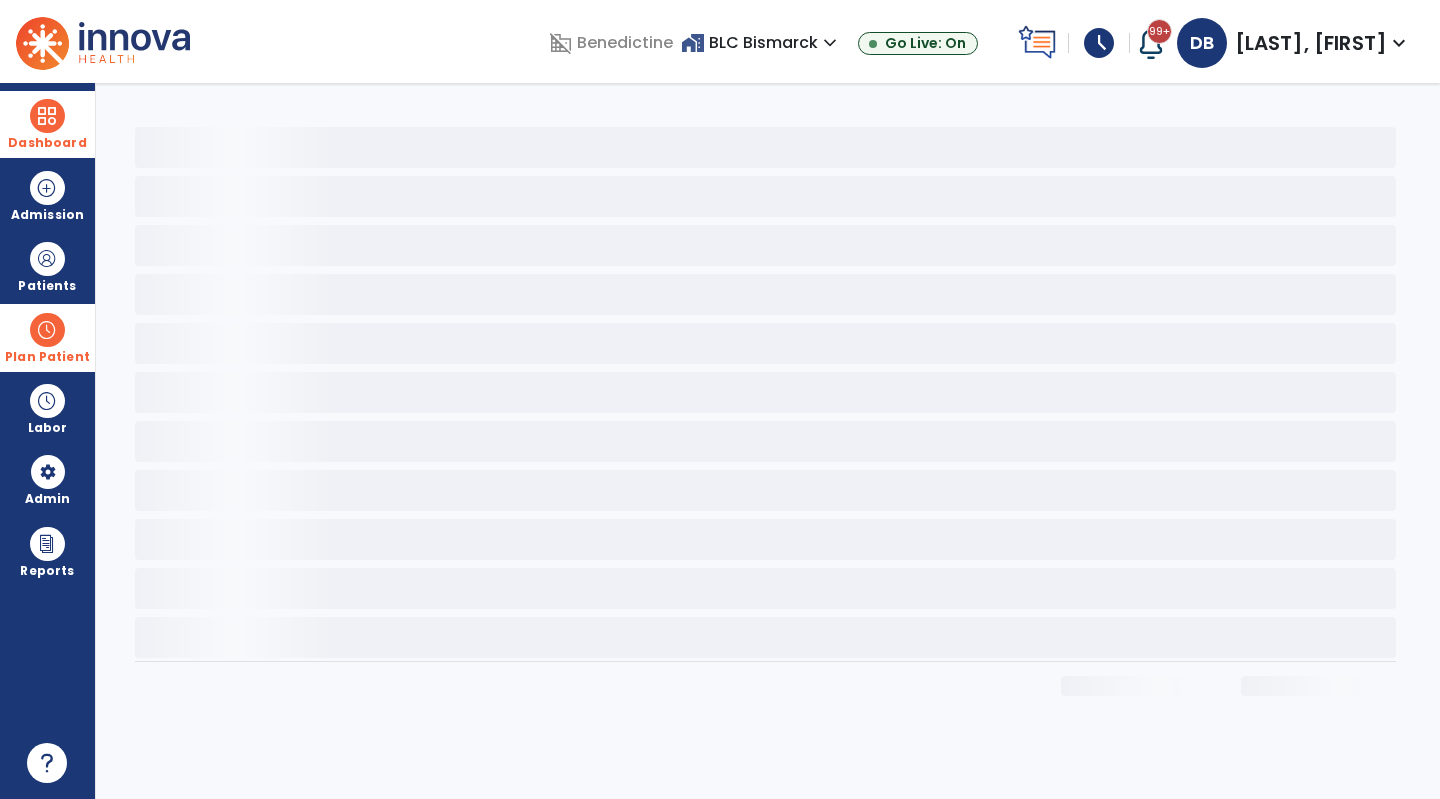 scroll, scrollTop: 0, scrollLeft: 0, axis: both 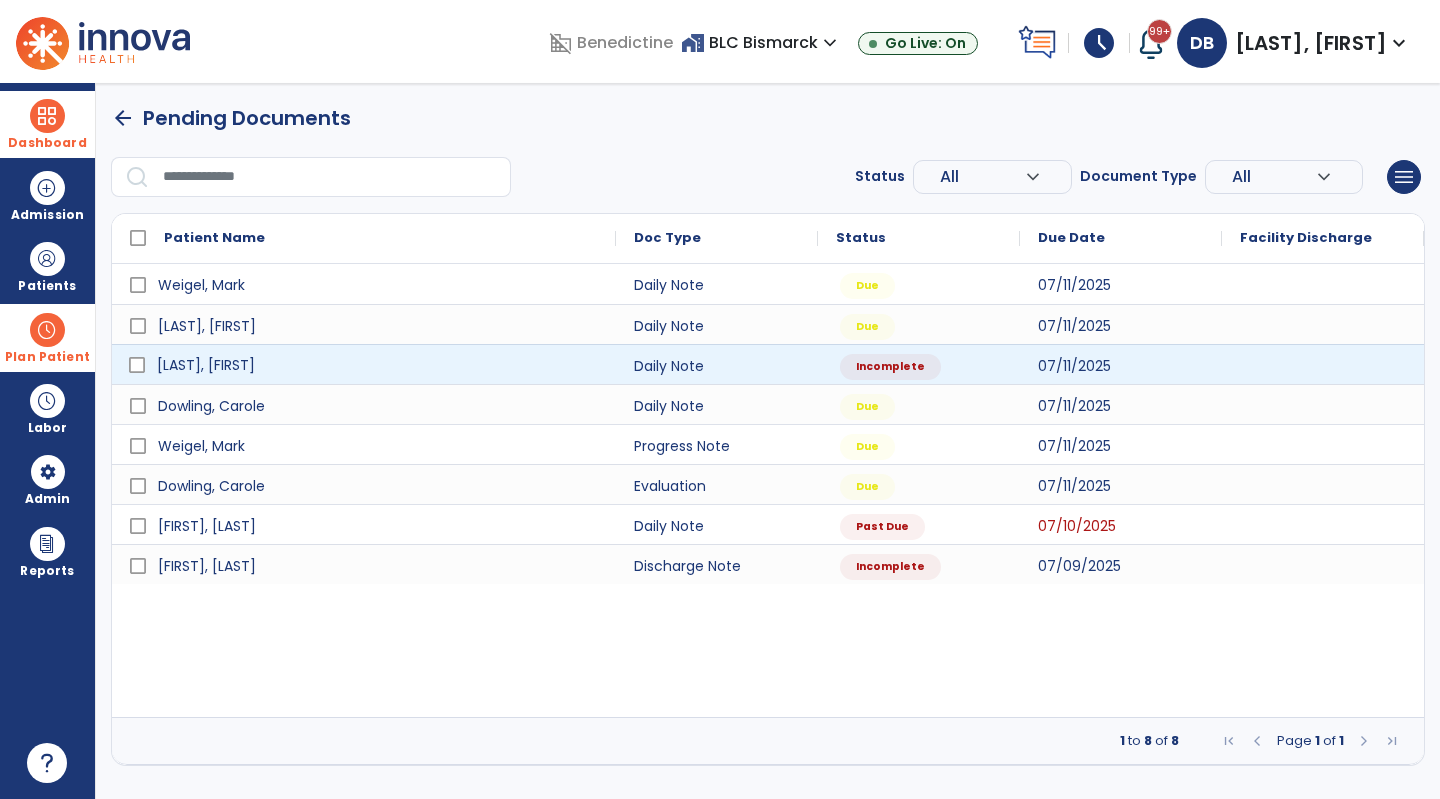 click on "[LAST], [FIRST]" at bounding box center [378, 365] 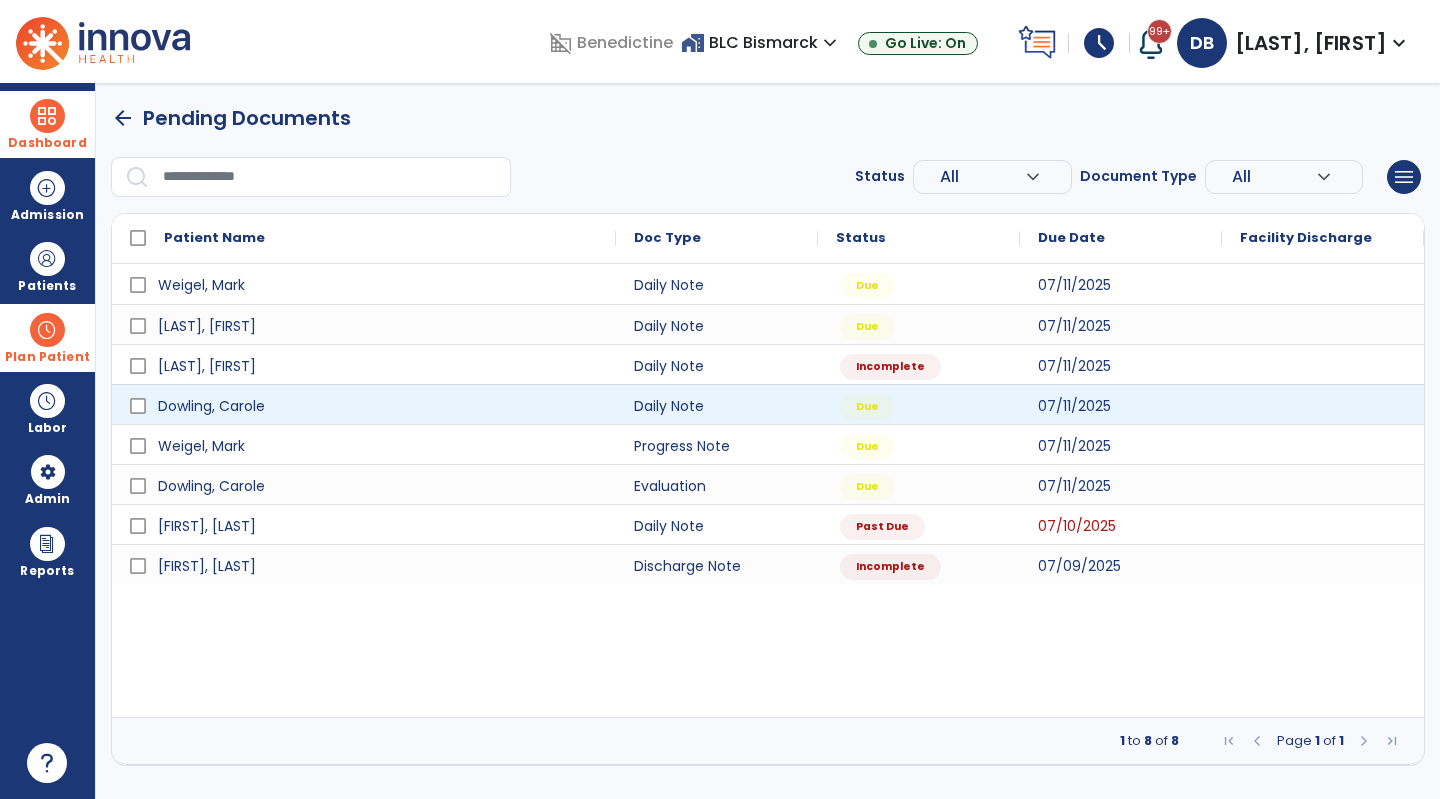 select on "*" 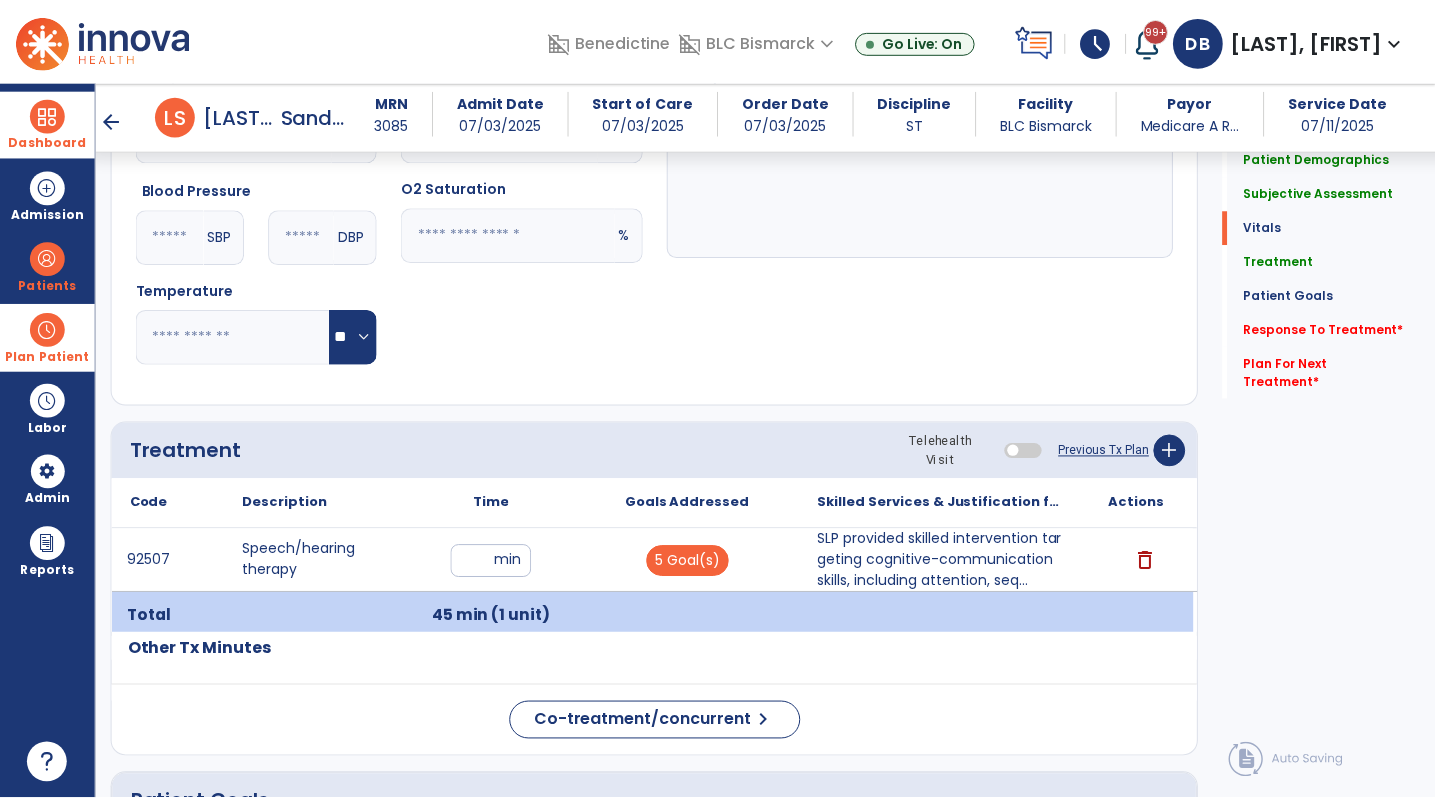 scroll, scrollTop: 949, scrollLeft: 0, axis: vertical 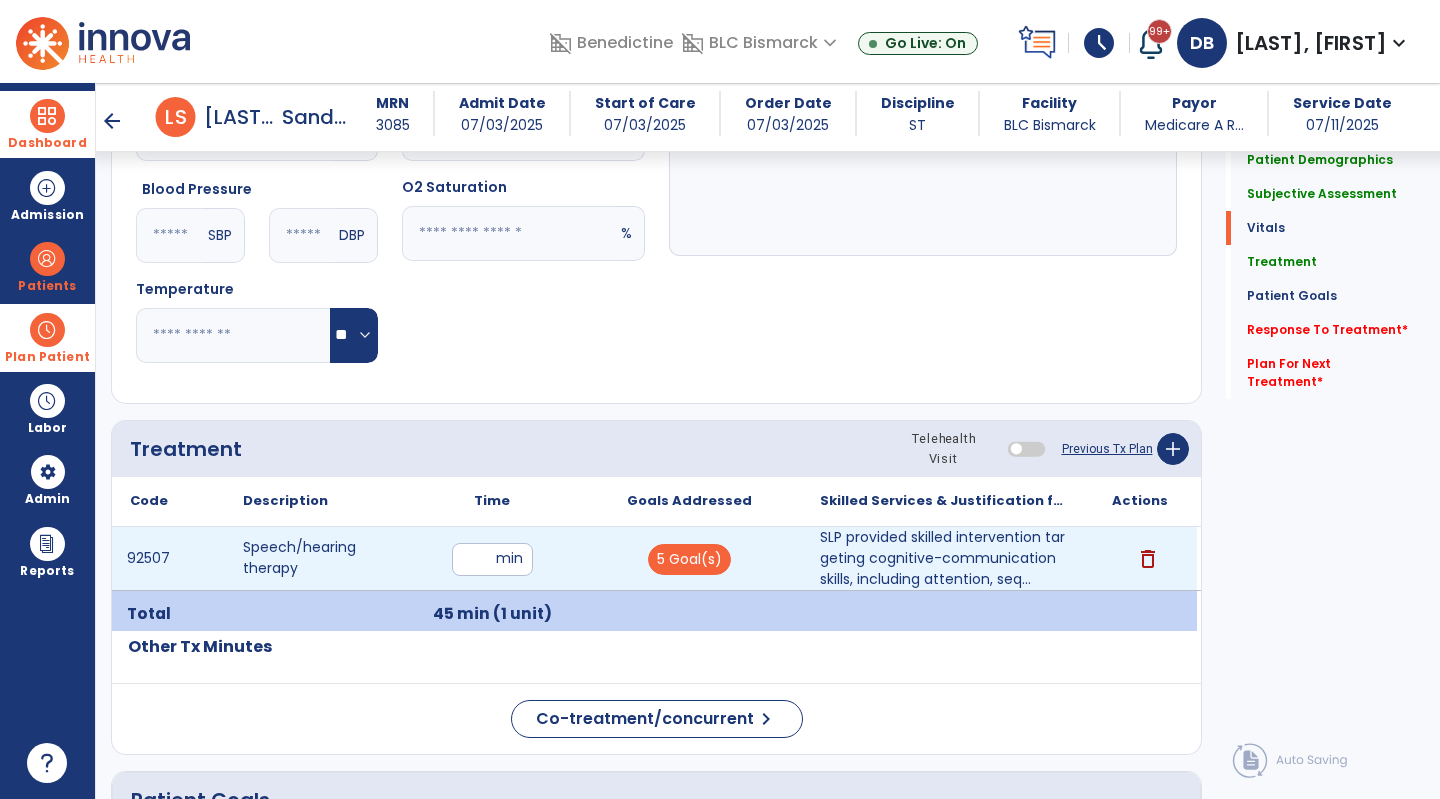 drag, startPoint x: 483, startPoint y: 568, endPoint x: 451, endPoint y: 575, distance: 32.75668 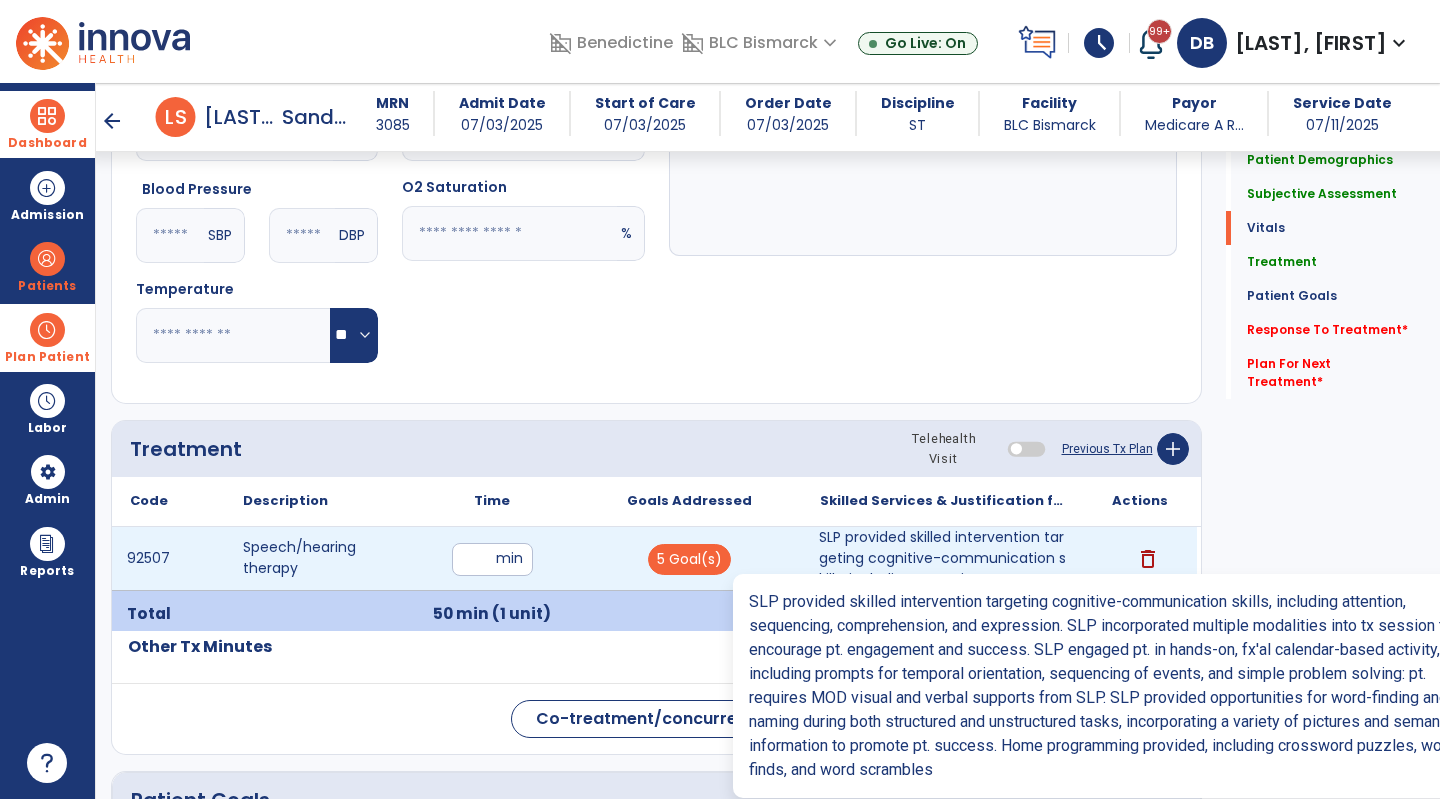 click on "SLP provided skilled intervention targeting cognitive-communication skills, including attention, seq..." at bounding box center [943, 558] 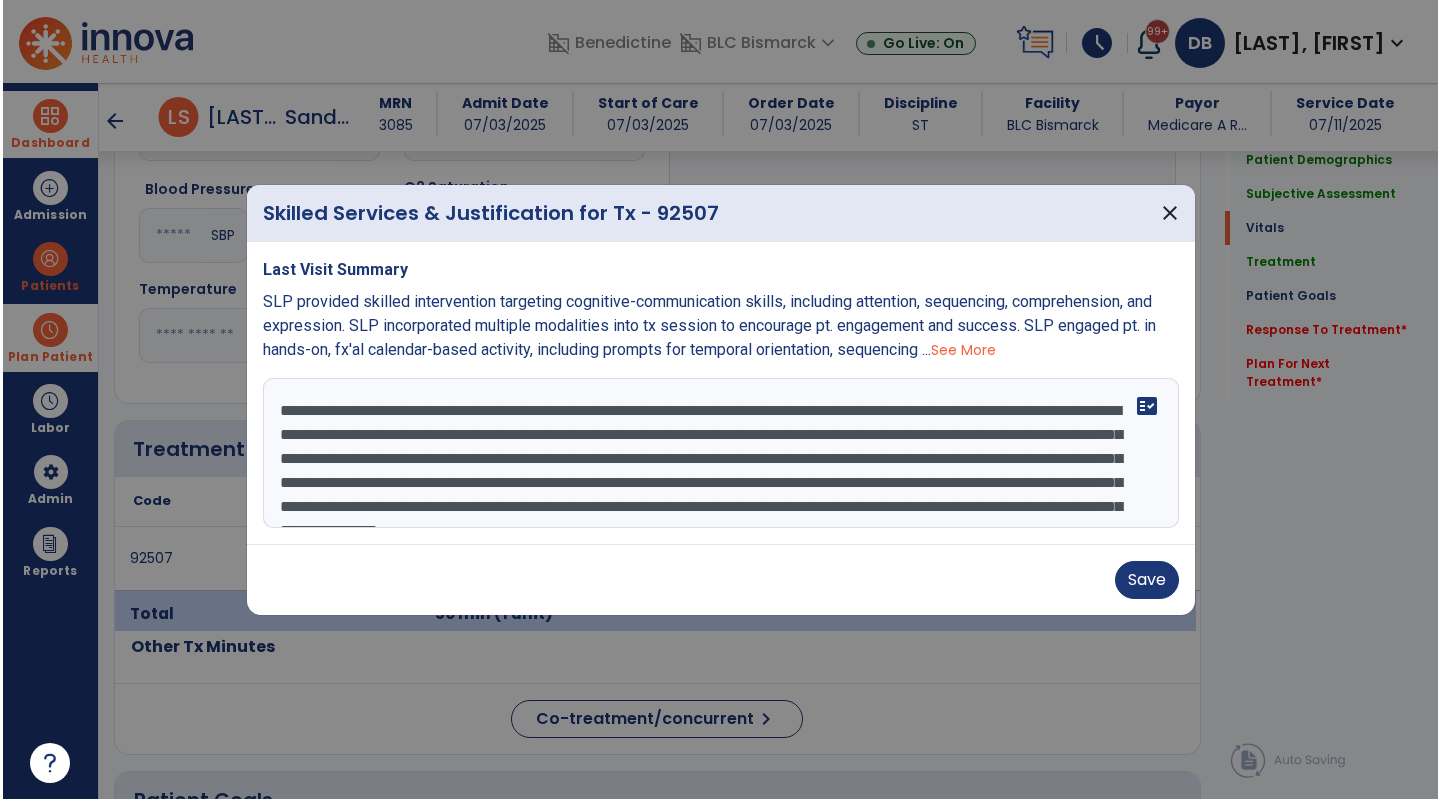 scroll, scrollTop: 949, scrollLeft: 0, axis: vertical 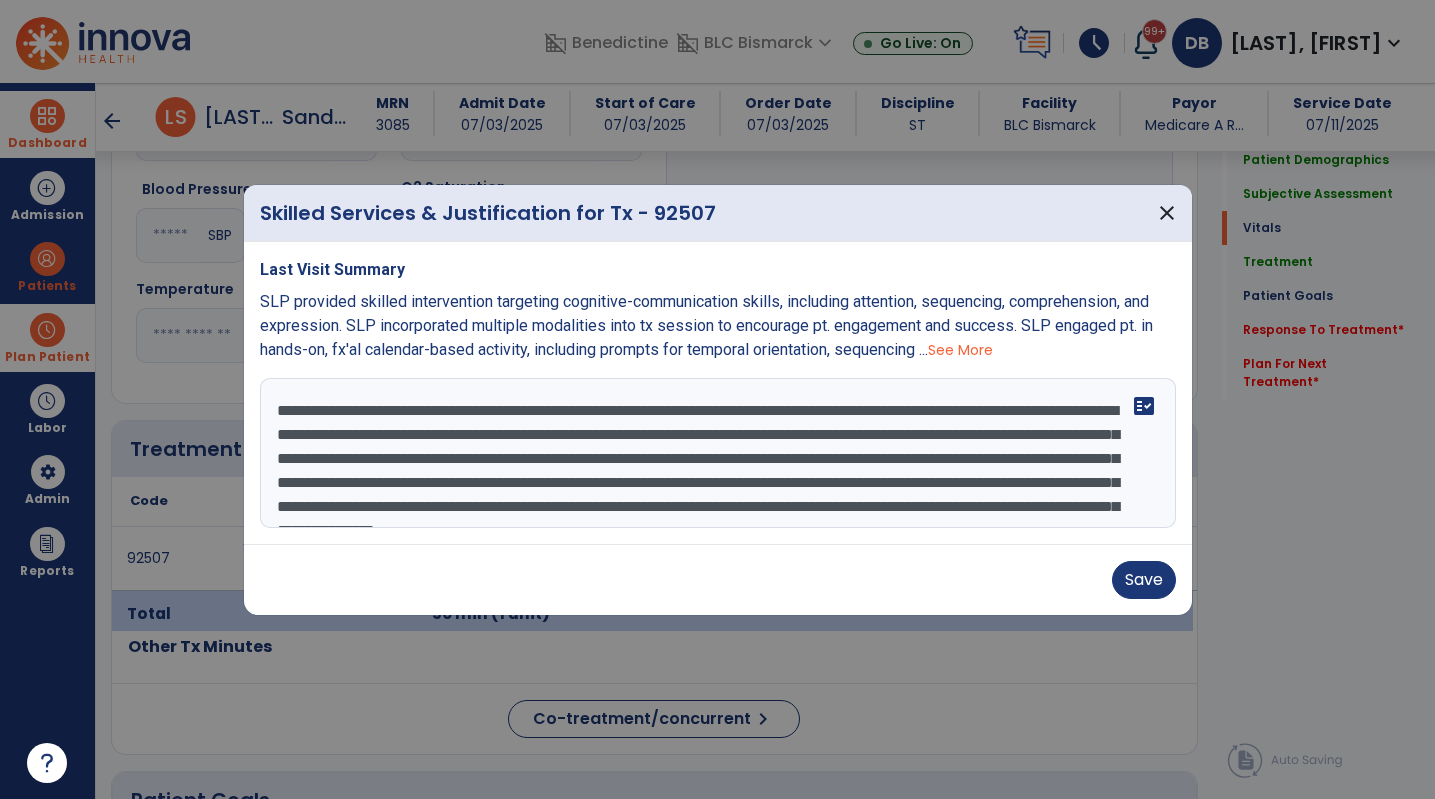 drag, startPoint x: 379, startPoint y: 431, endPoint x: 632, endPoint y: 443, distance: 253.28442 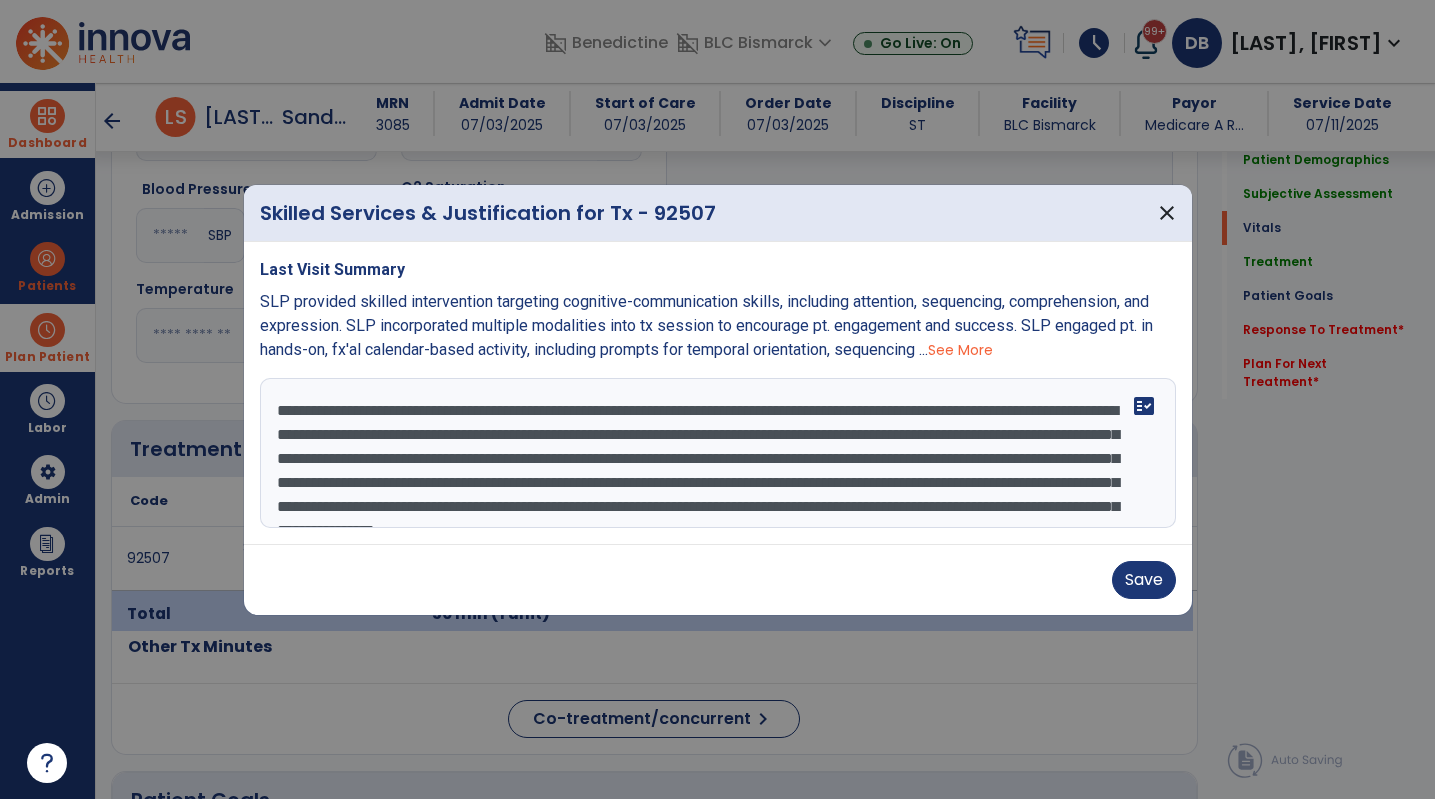 click on "**********" at bounding box center [718, 453] 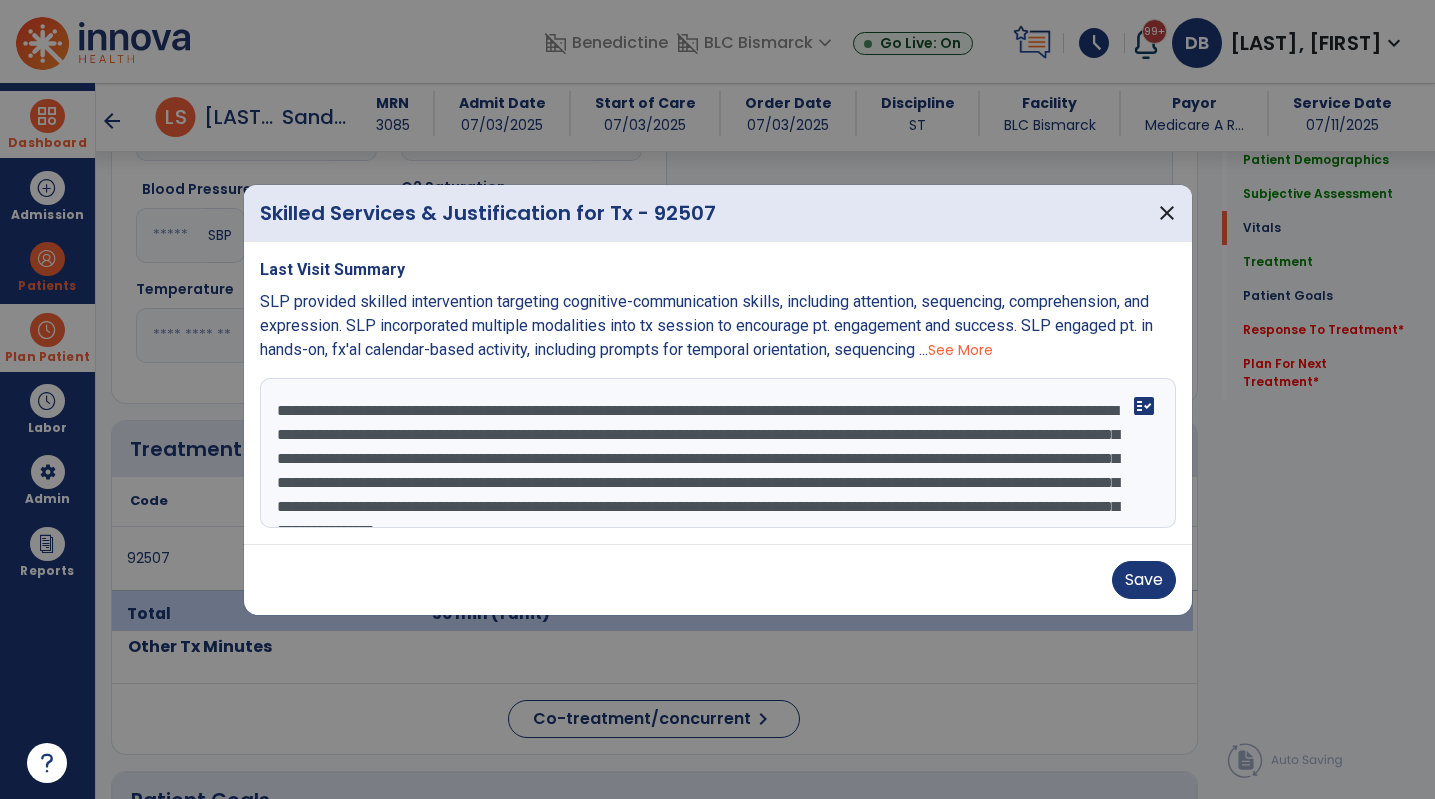 click on "**********" at bounding box center (718, 453) 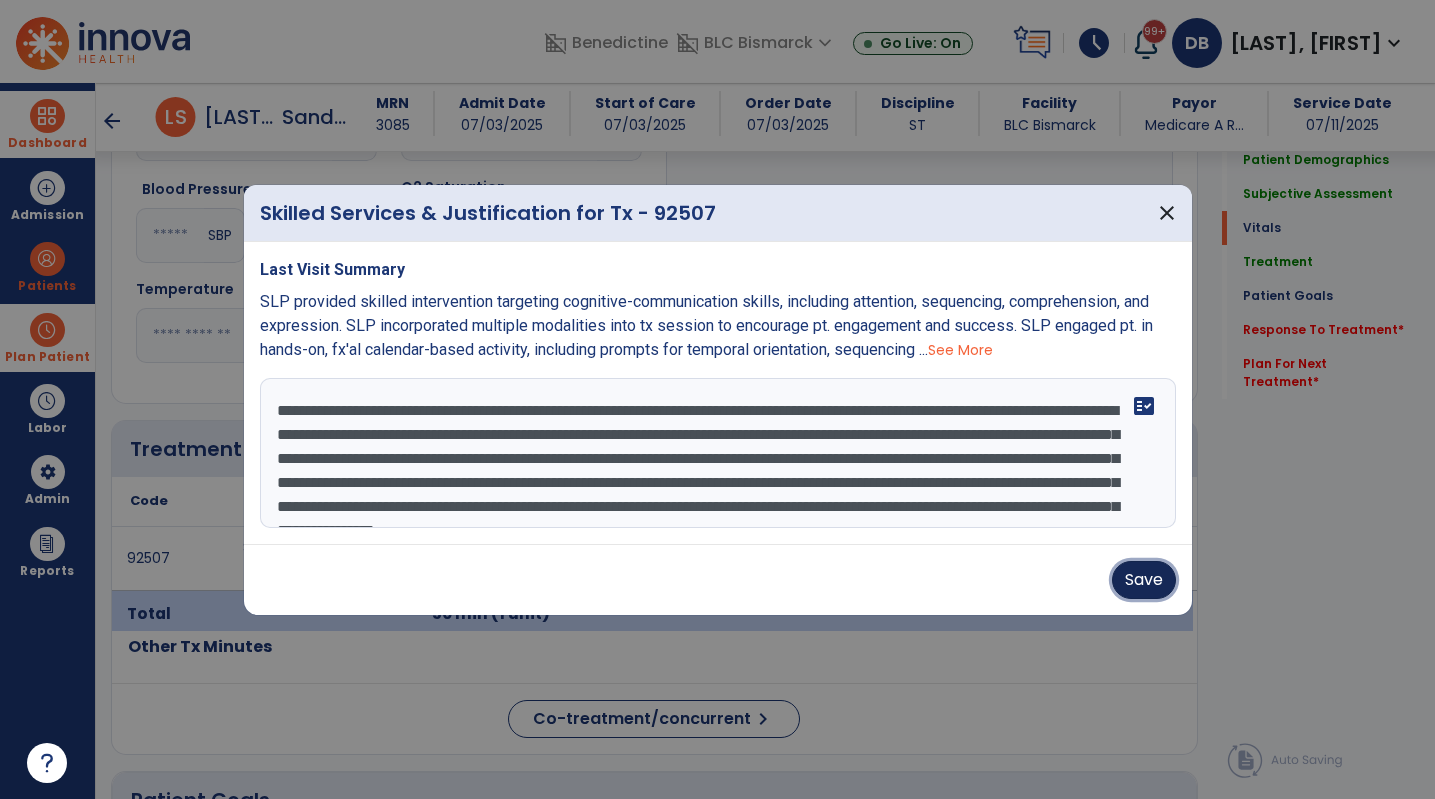 click on "Save" at bounding box center (1144, 580) 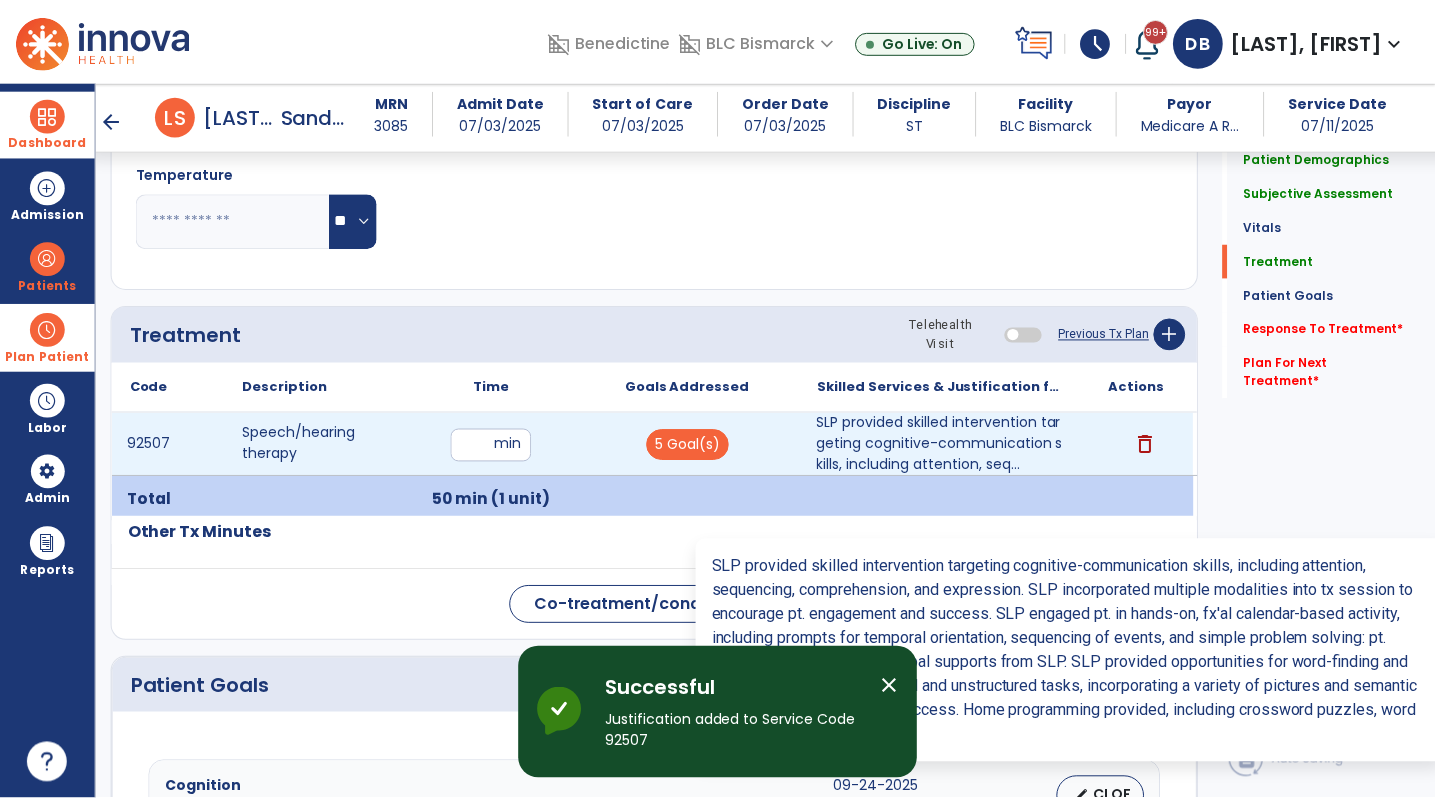 scroll, scrollTop: 1064, scrollLeft: 0, axis: vertical 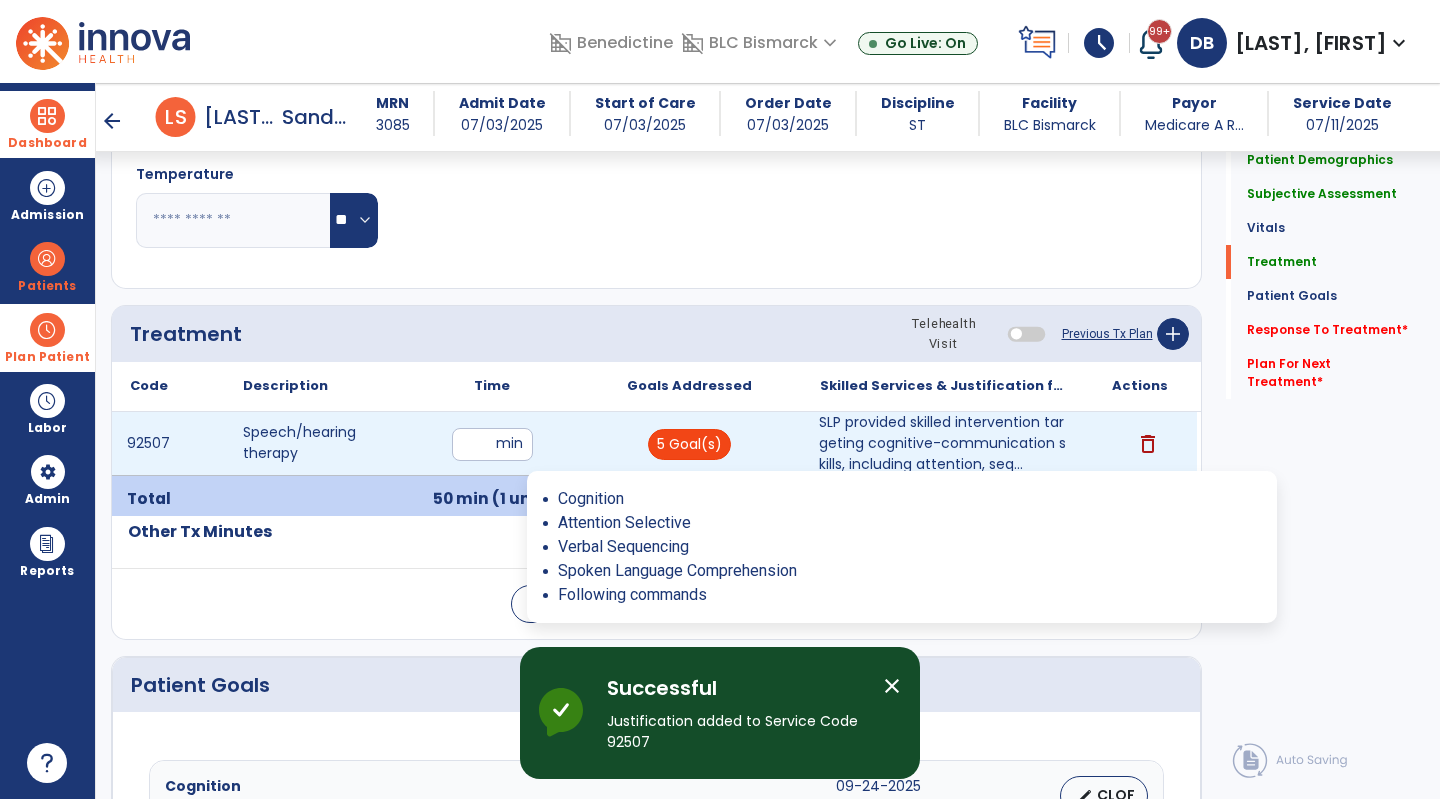 click on "5 Goal(s)" at bounding box center [689, 444] 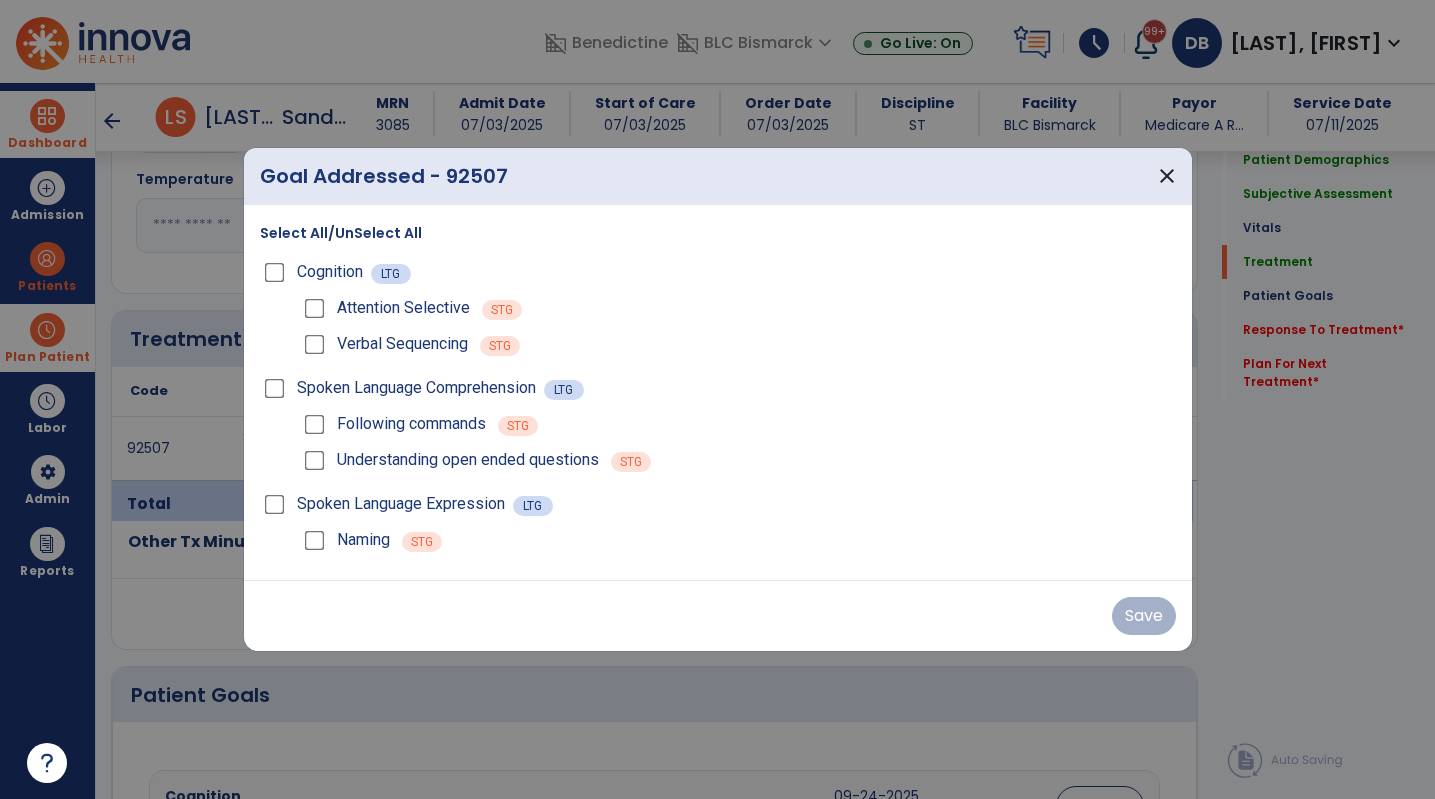 scroll, scrollTop: 1064, scrollLeft: 0, axis: vertical 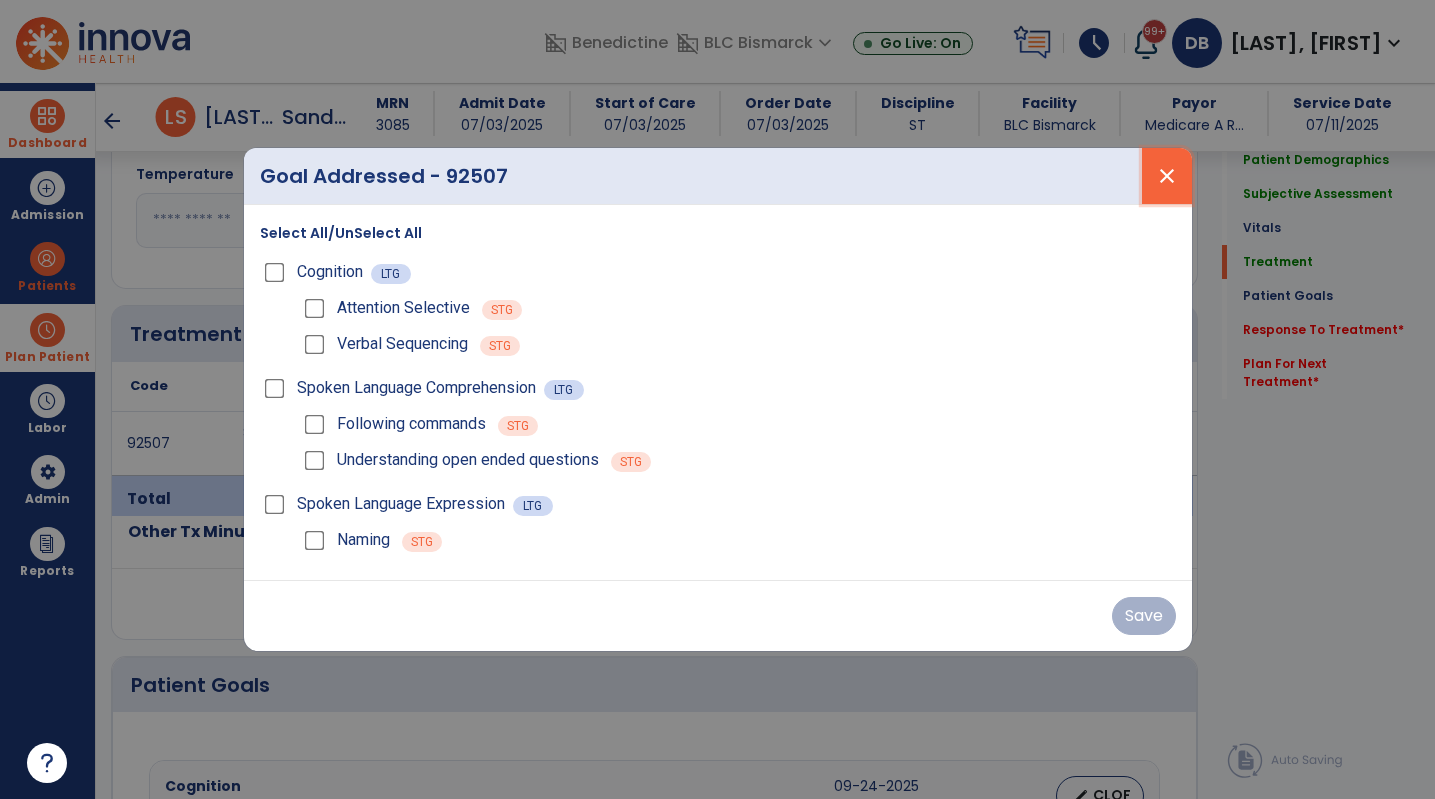 click on "close" at bounding box center [1167, 176] 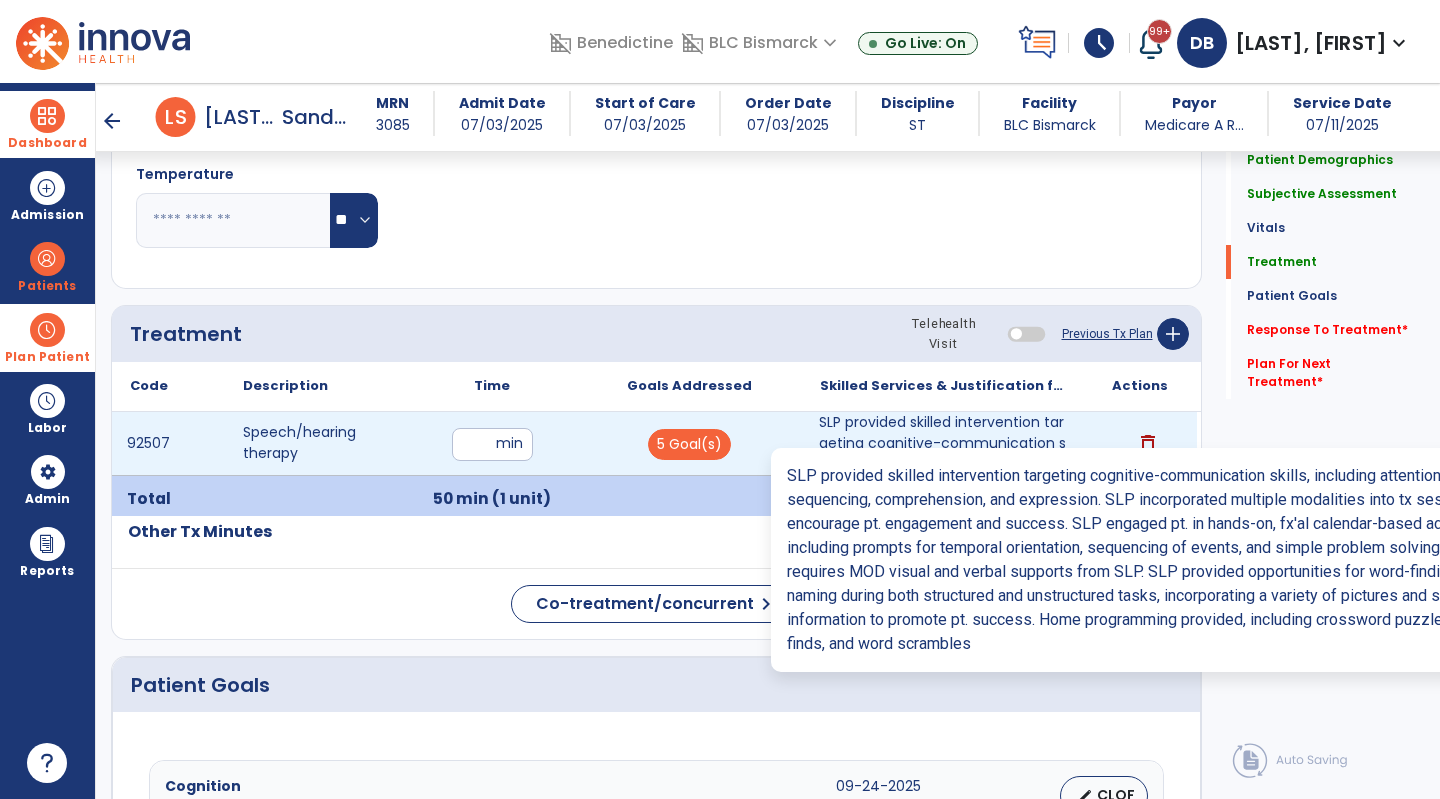 click on "SLP provided skilled intervention targeting cognitive-communication skills, including attention, seq..." at bounding box center (943, 443) 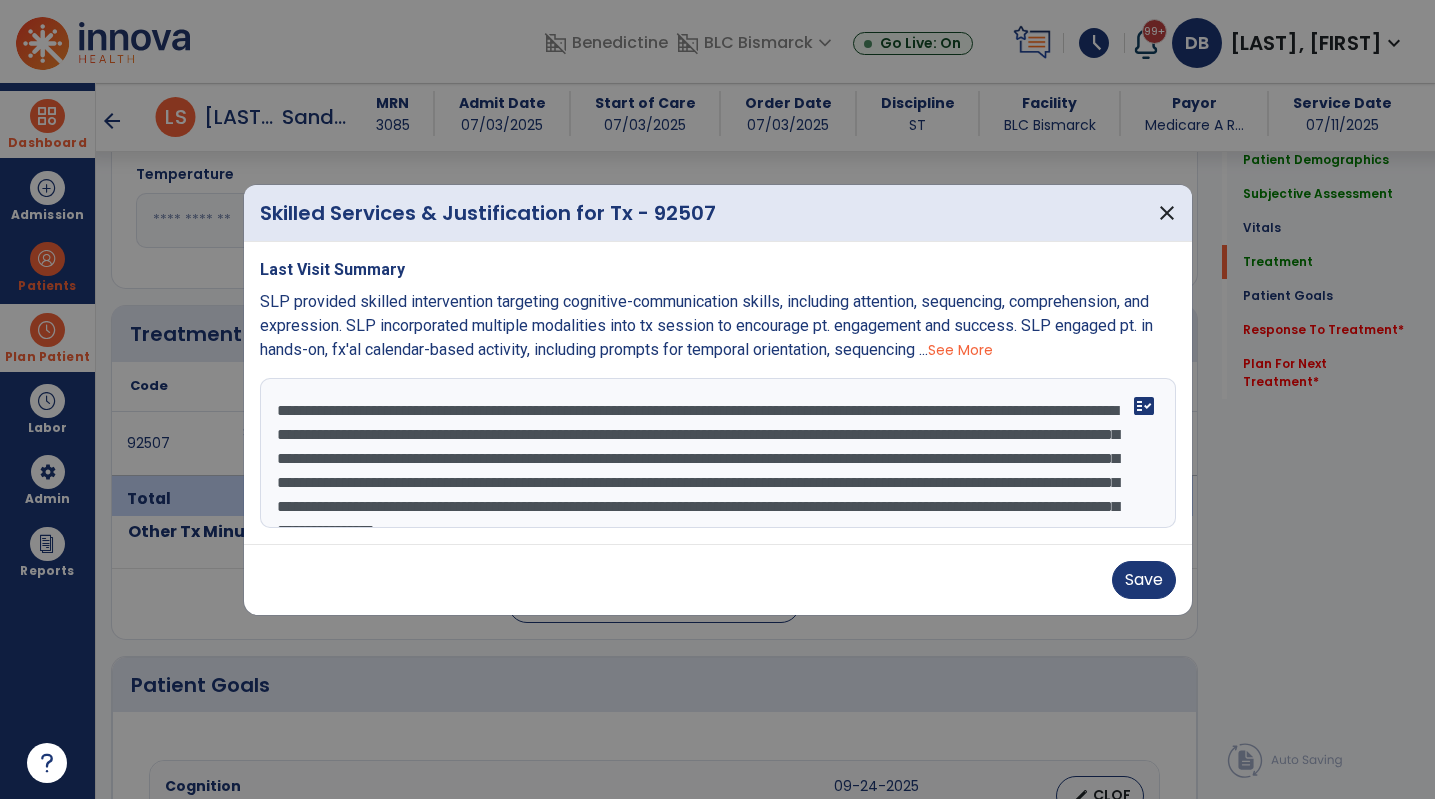 scroll, scrollTop: 1064, scrollLeft: 0, axis: vertical 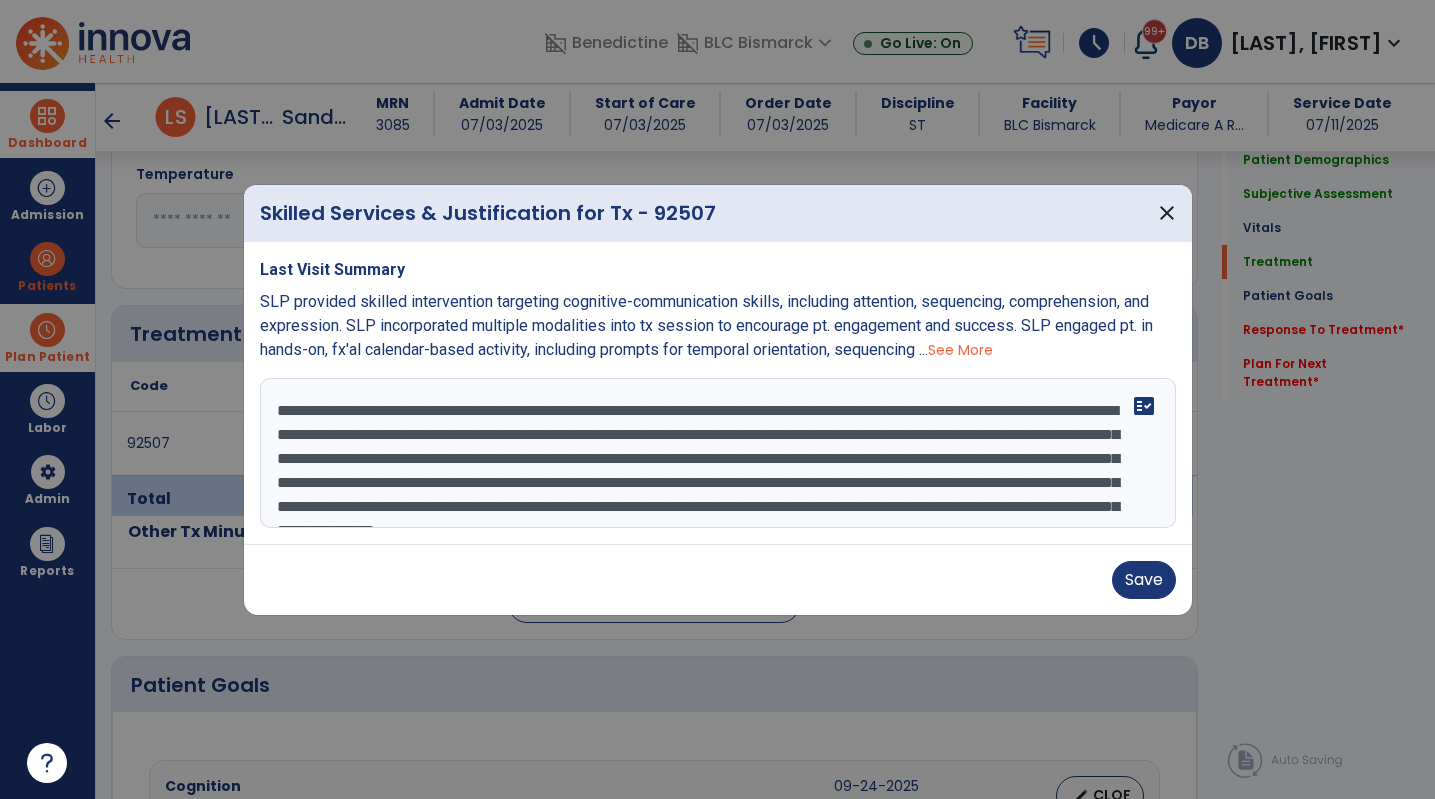 drag, startPoint x: 548, startPoint y: 434, endPoint x: 633, endPoint y: 437, distance: 85.052925 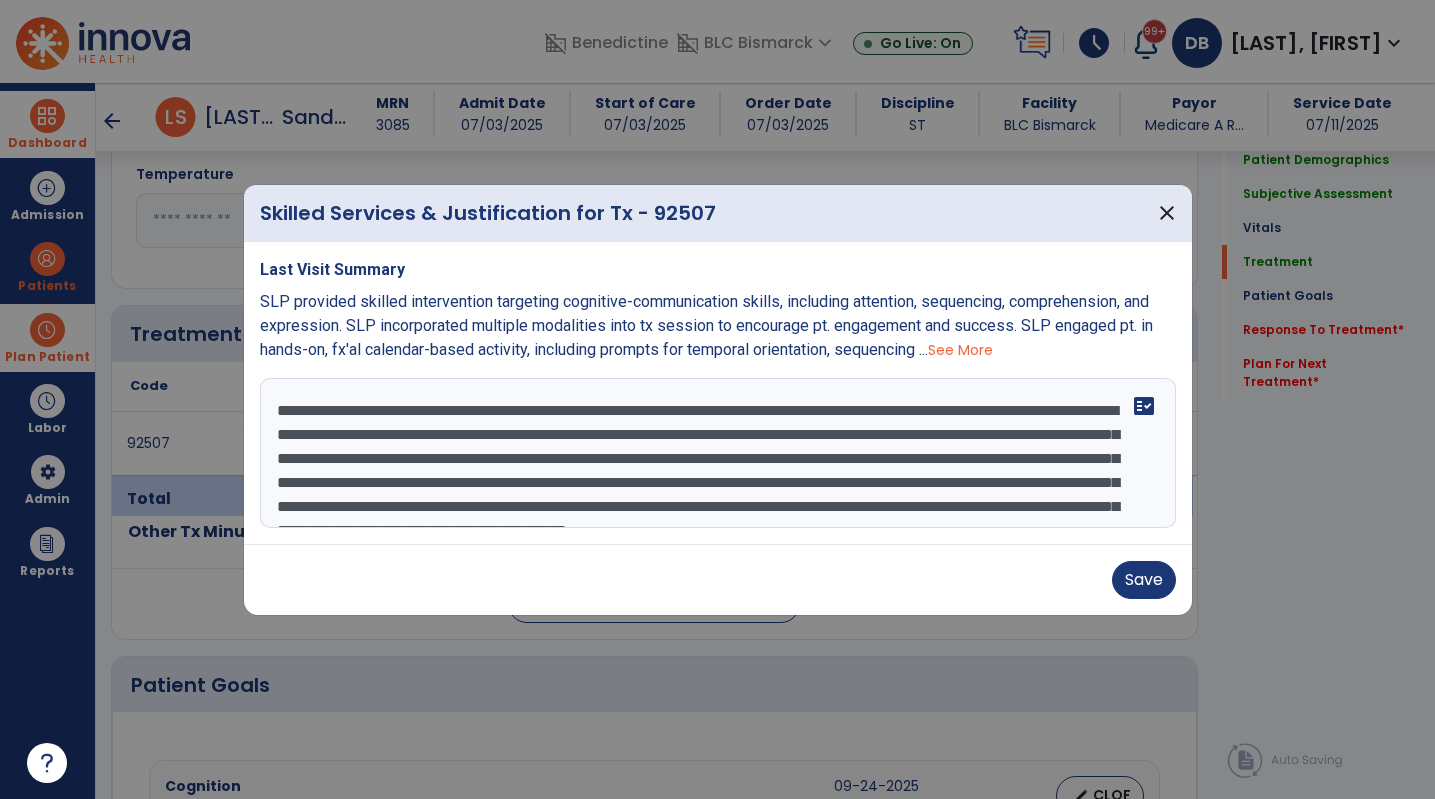 drag, startPoint x: 677, startPoint y: 431, endPoint x: 505, endPoint y: 439, distance: 172.18594 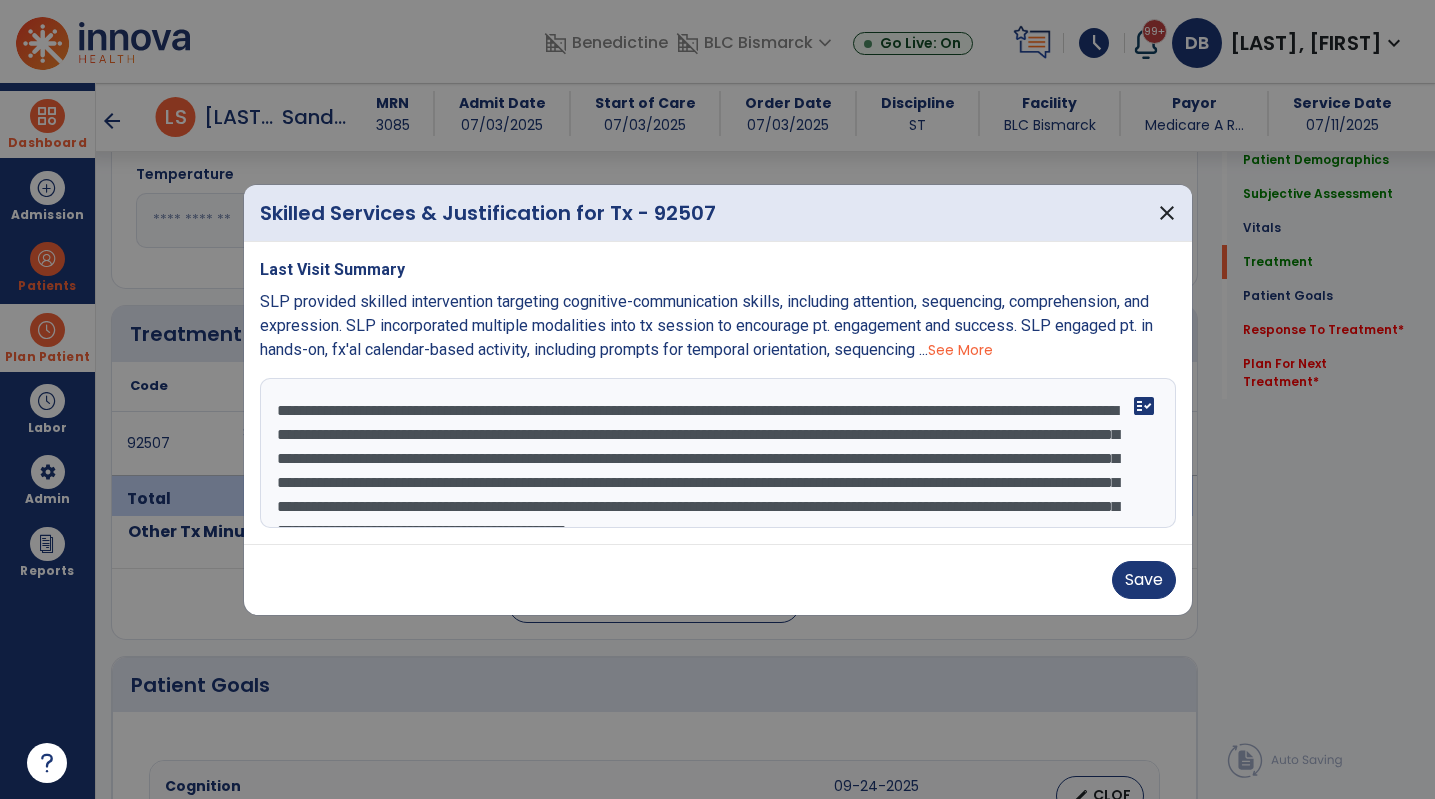 click on "**********" at bounding box center (718, 453) 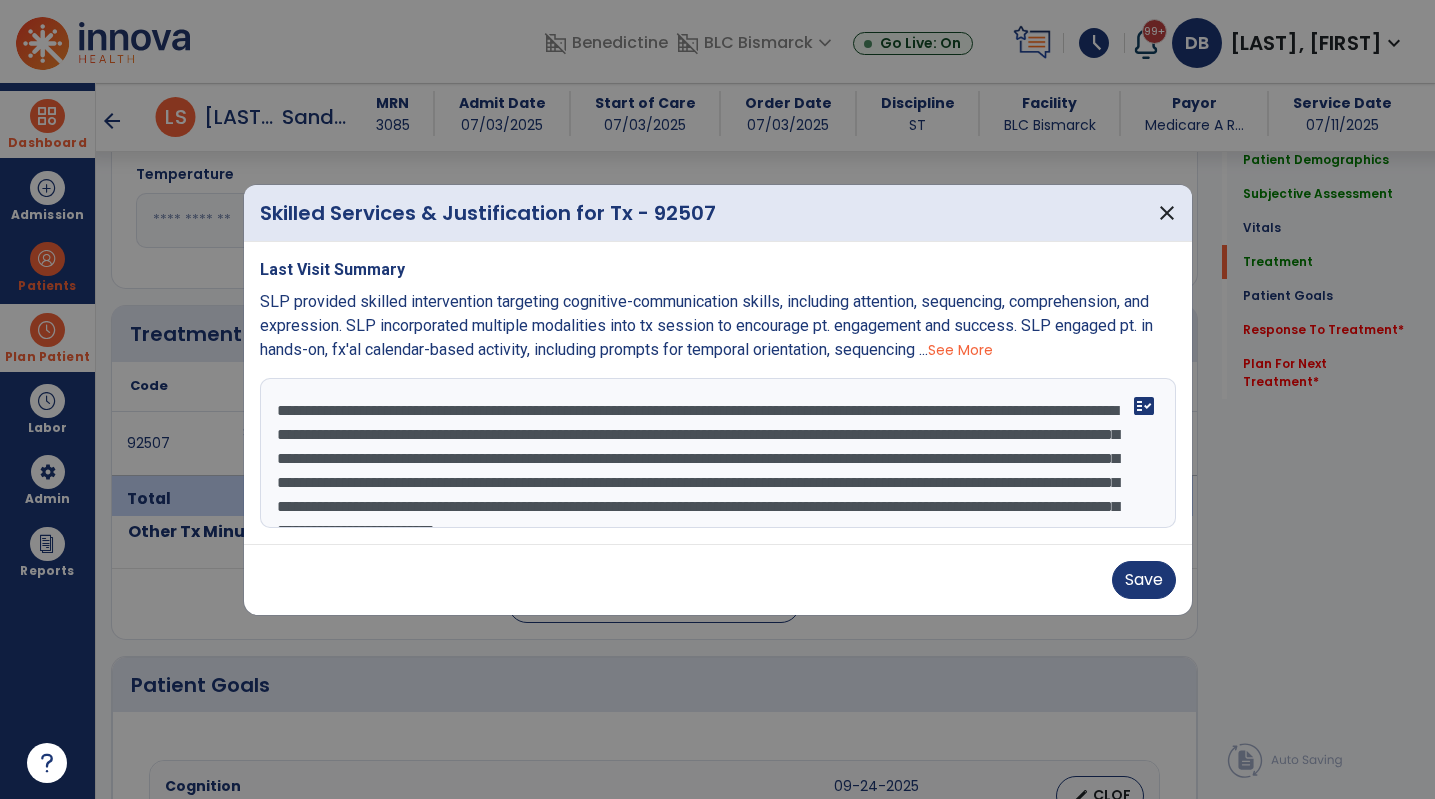 click on "**********" at bounding box center (718, 453) 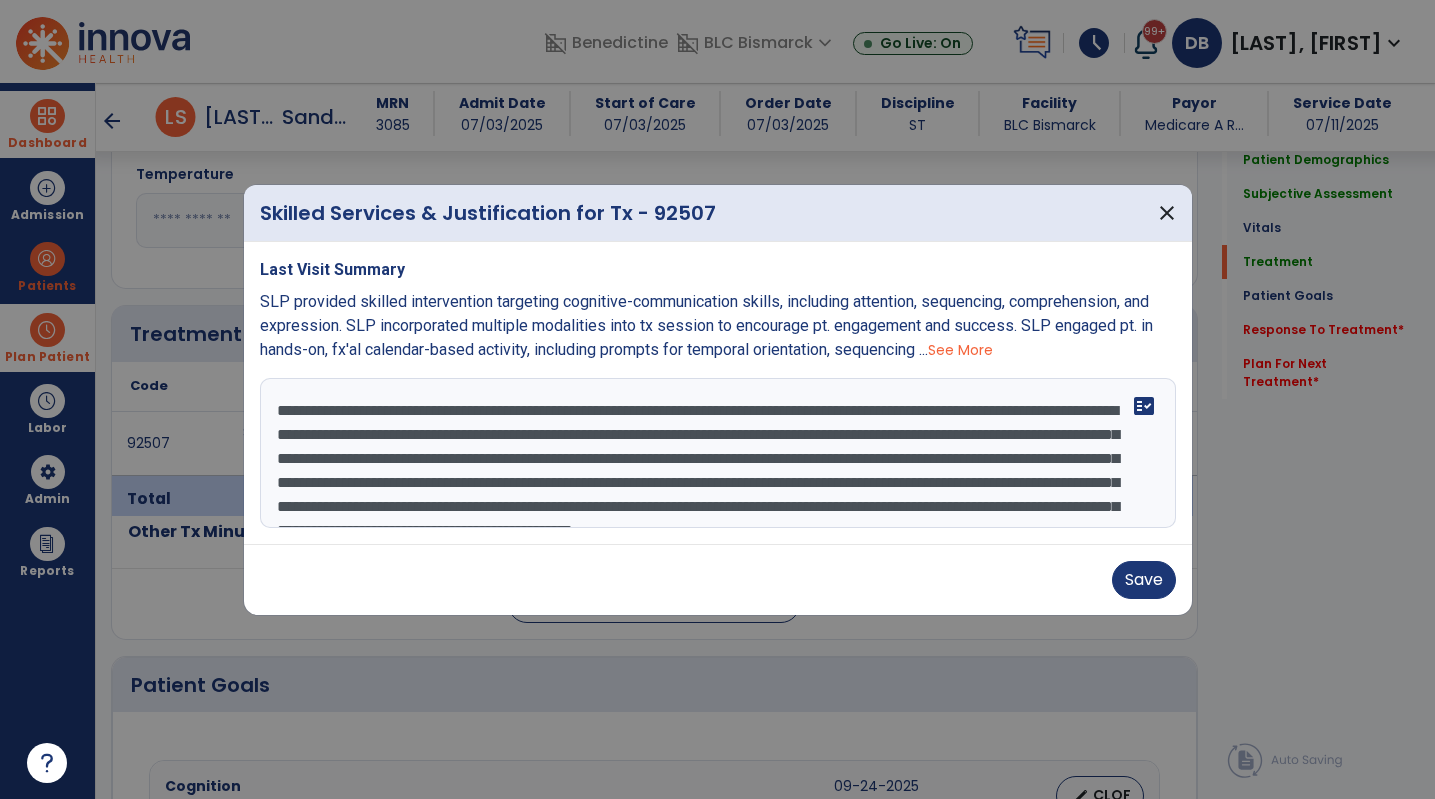 scroll, scrollTop: 15, scrollLeft: 0, axis: vertical 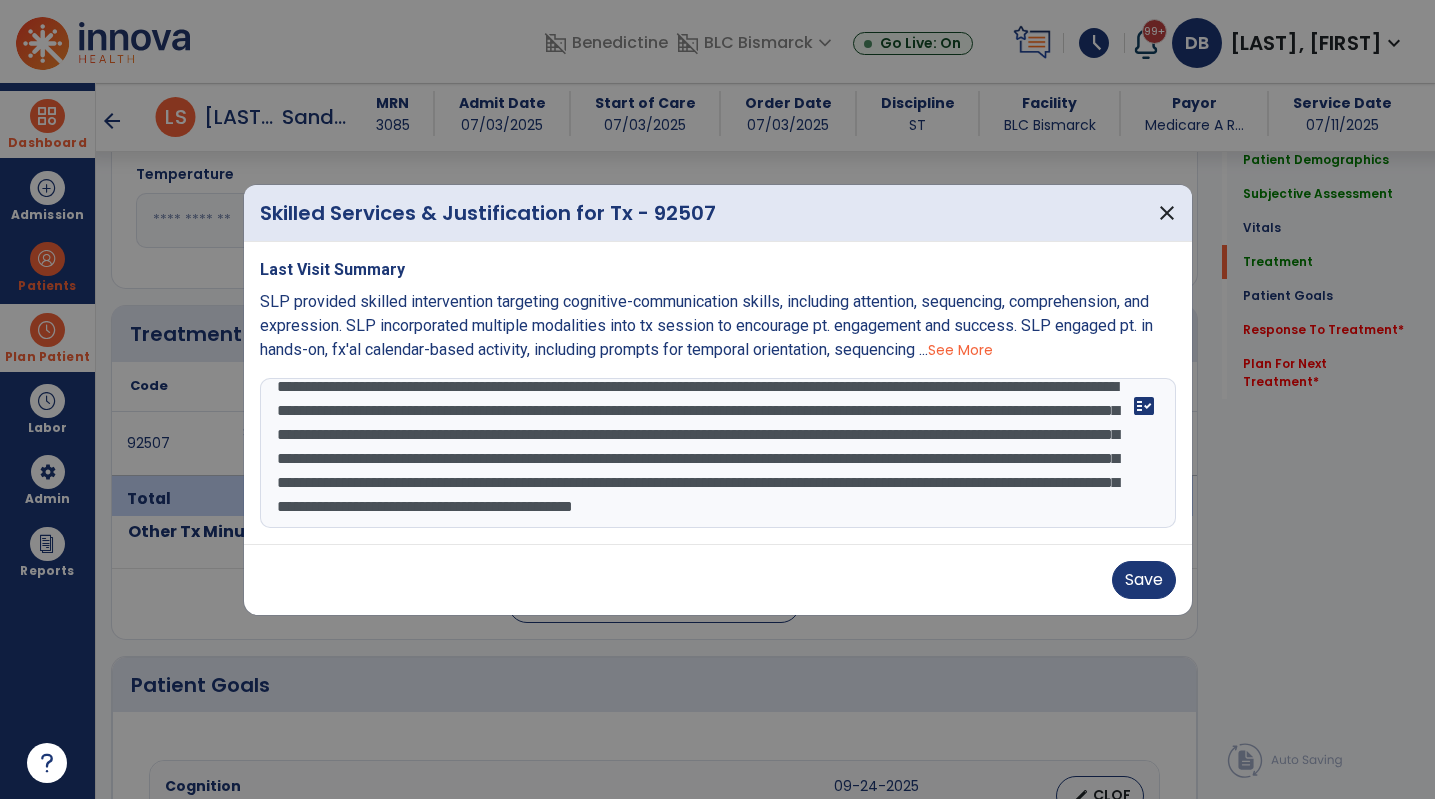 drag, startPoint x: 836, startPoint y: 428, endPoint x: 837, endPoint y: 467, distance: 39.012817 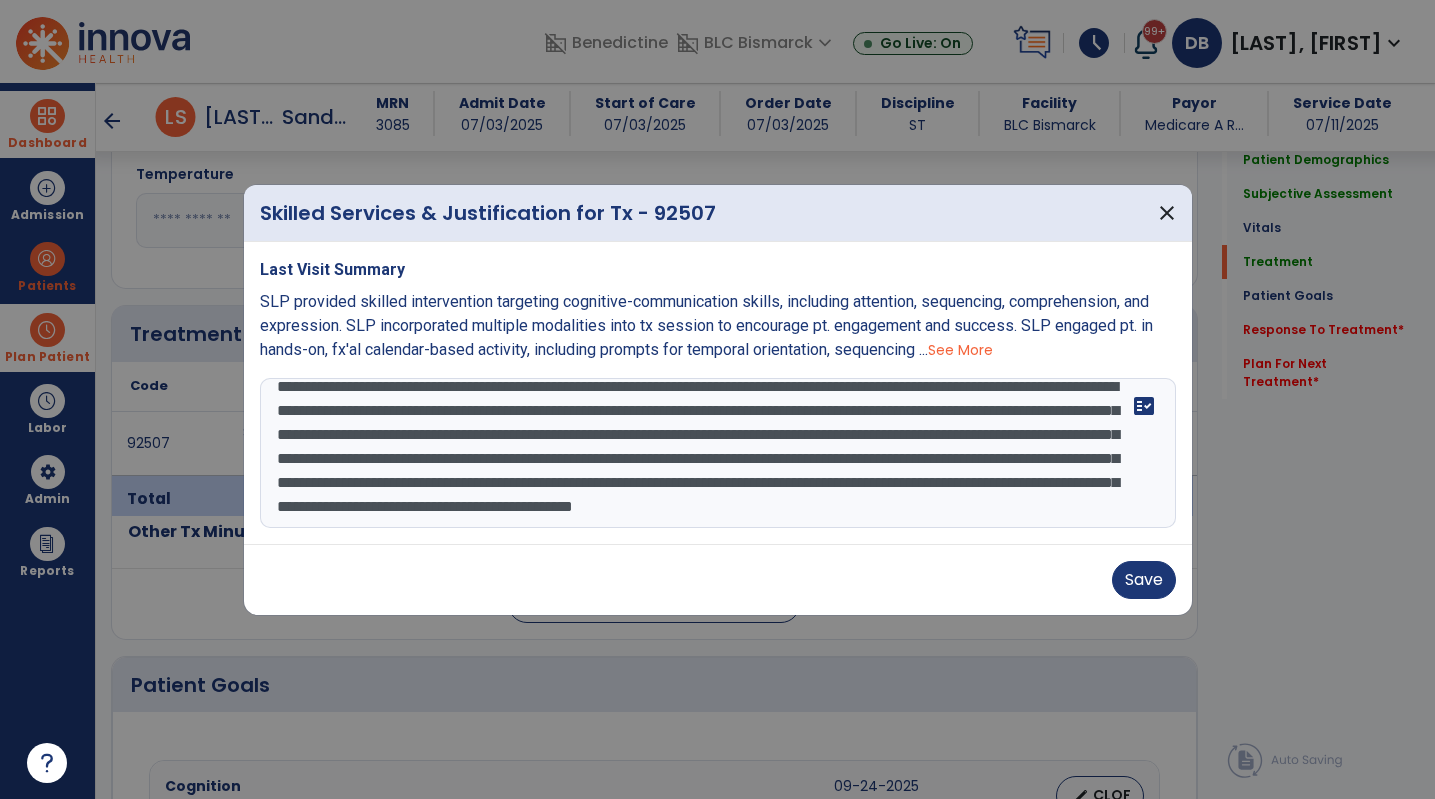 click on "**********" at bounding box center (718, 453) 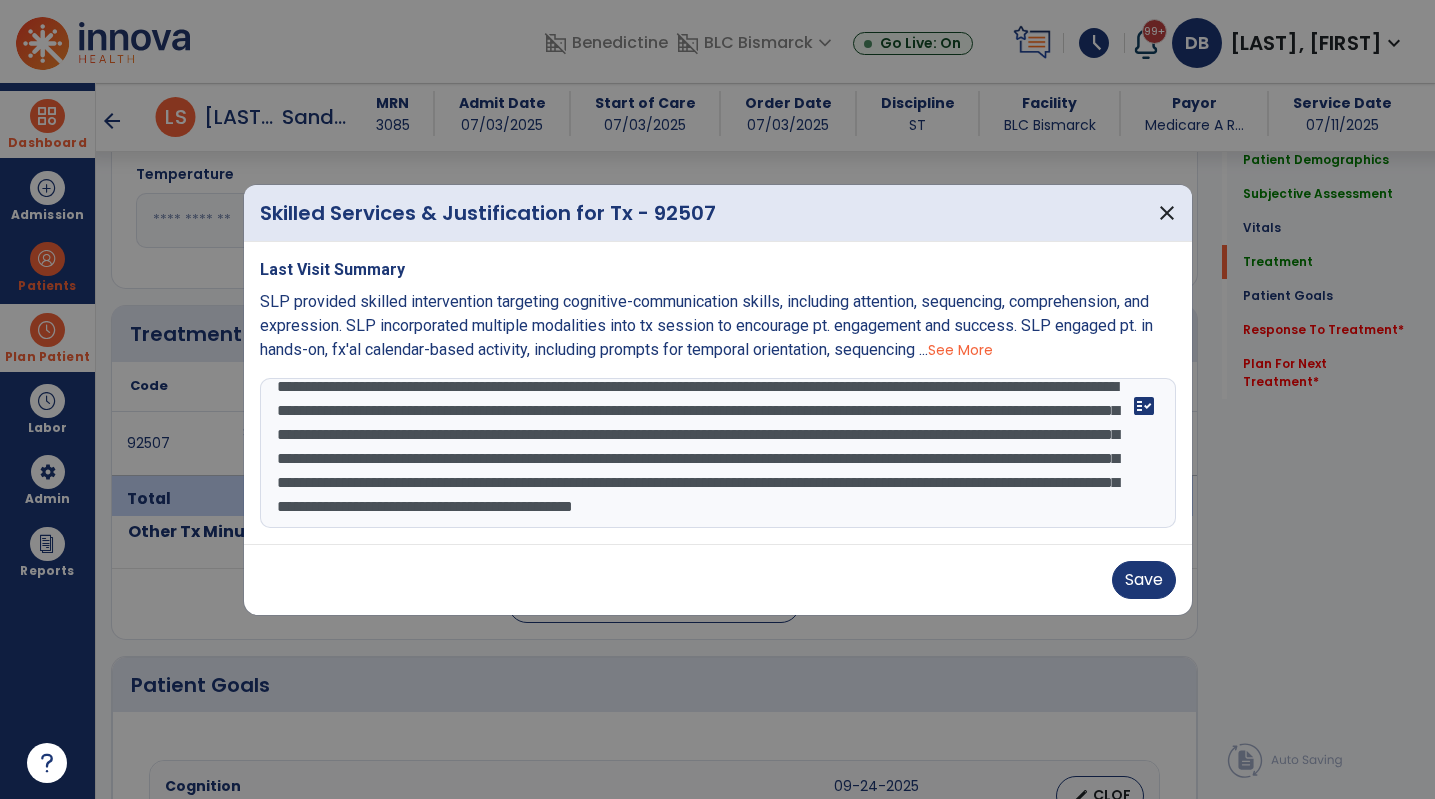 click on "**********" at bounding box center [718, 453] 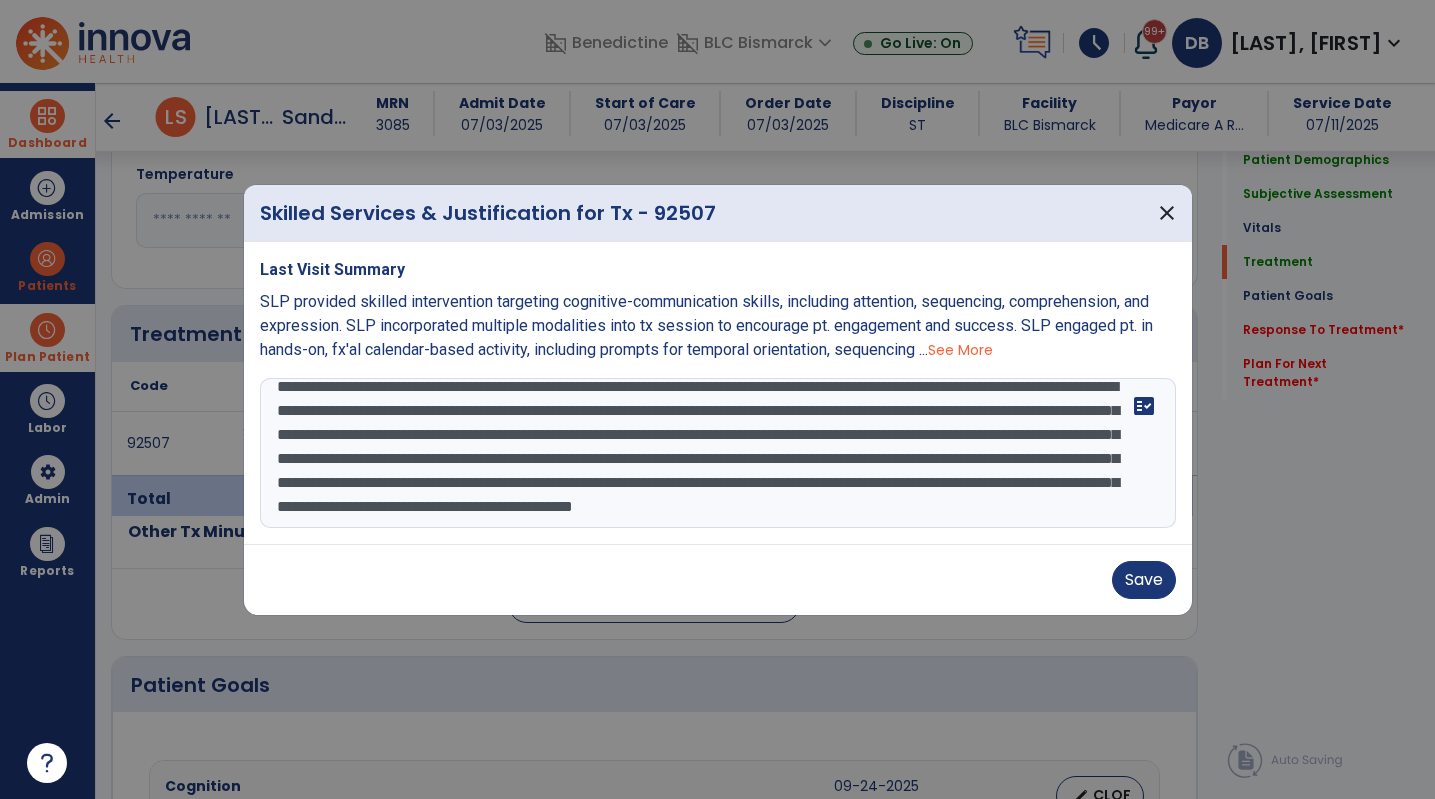click on "**********" at bounding box center [718, 453] 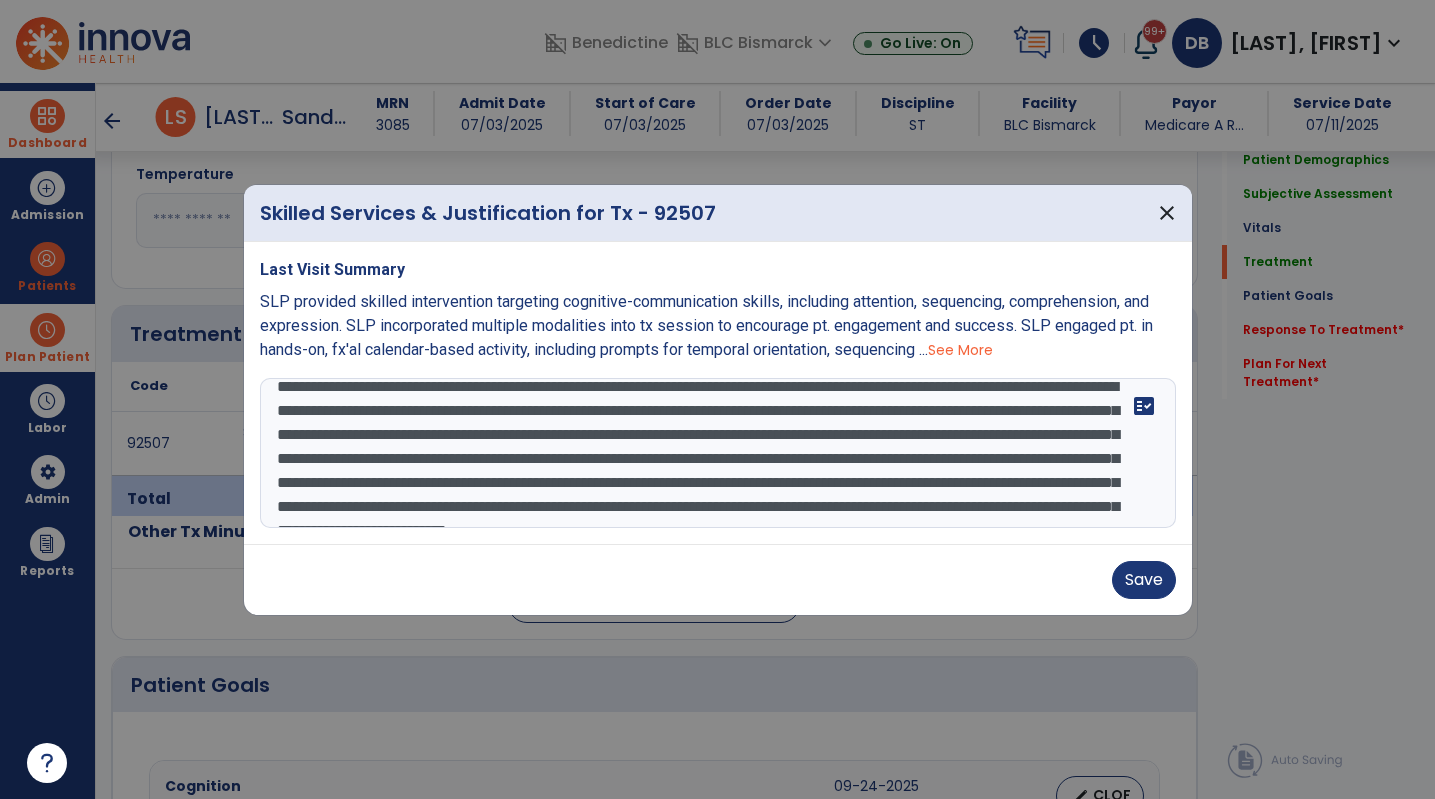 drag, startPoint x: 451, startPoint y: 458, endPoint x: 432, endPoint y: 458, distance: 19 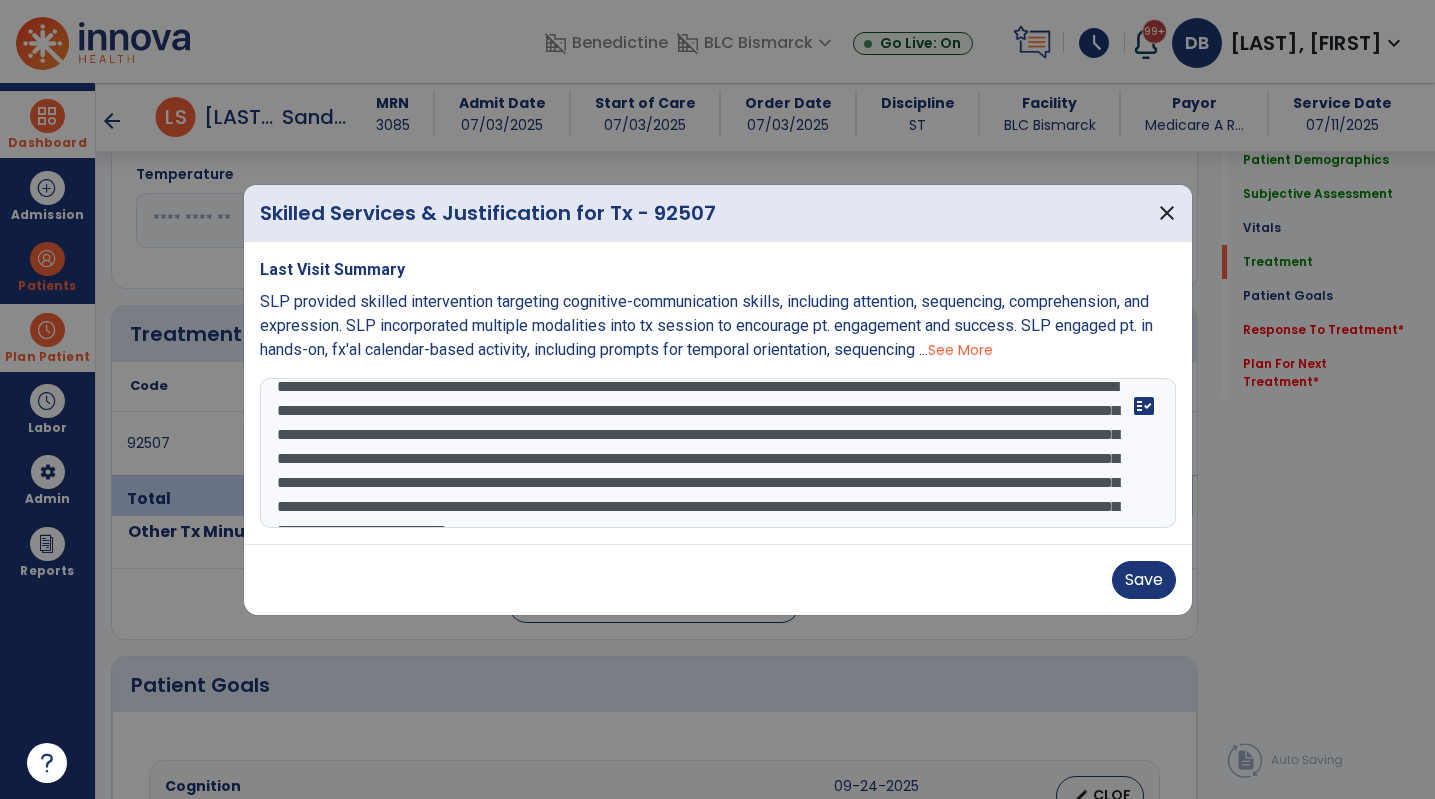 click on "**********" at bounding box center (718, 453) 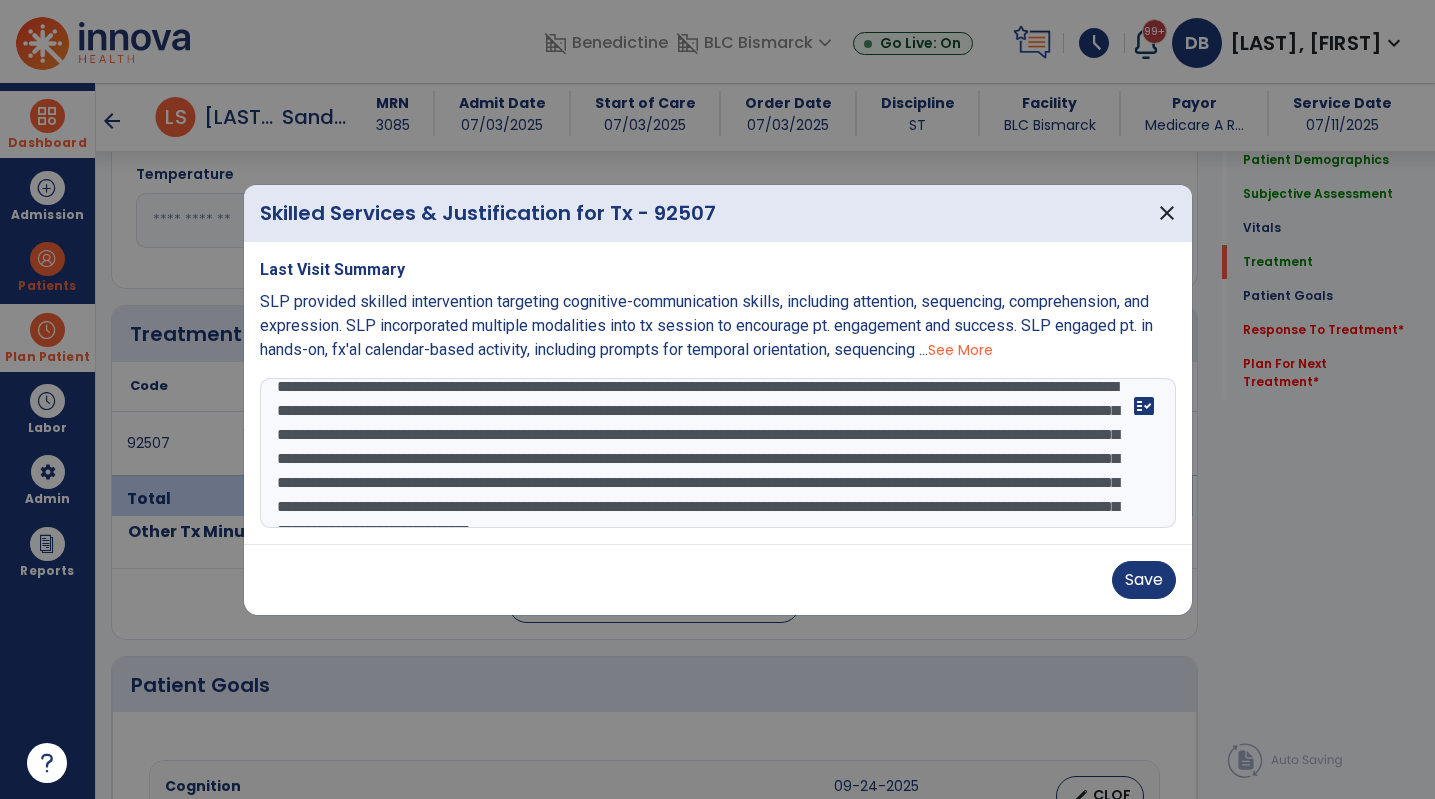 scroll, scrollTop: 96, scrollLeft: 0, axis: vertical 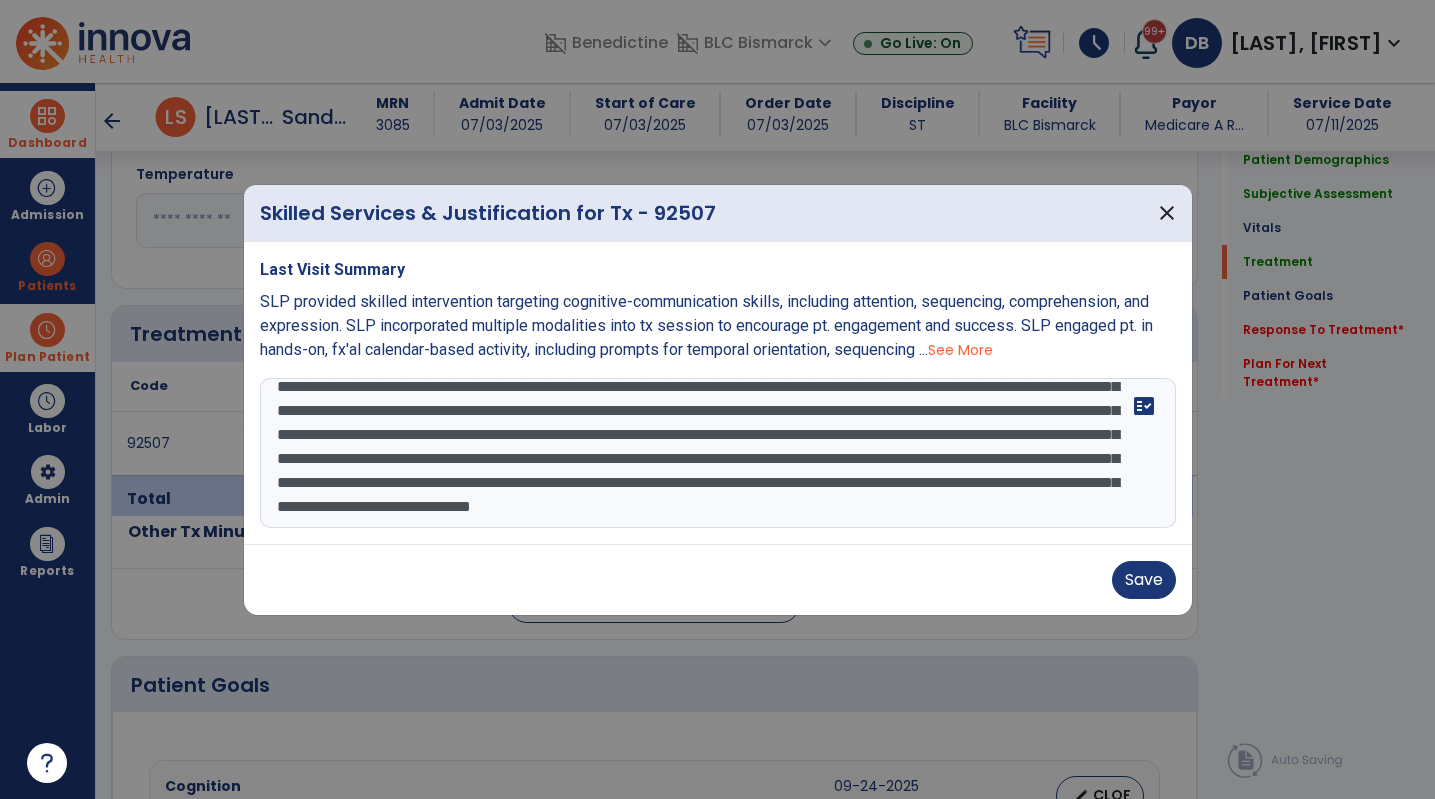 drag, startPoint x: 460, startPoint y: 486, endPoint x: 1128, endPoint y: 490, distance: 668.01196 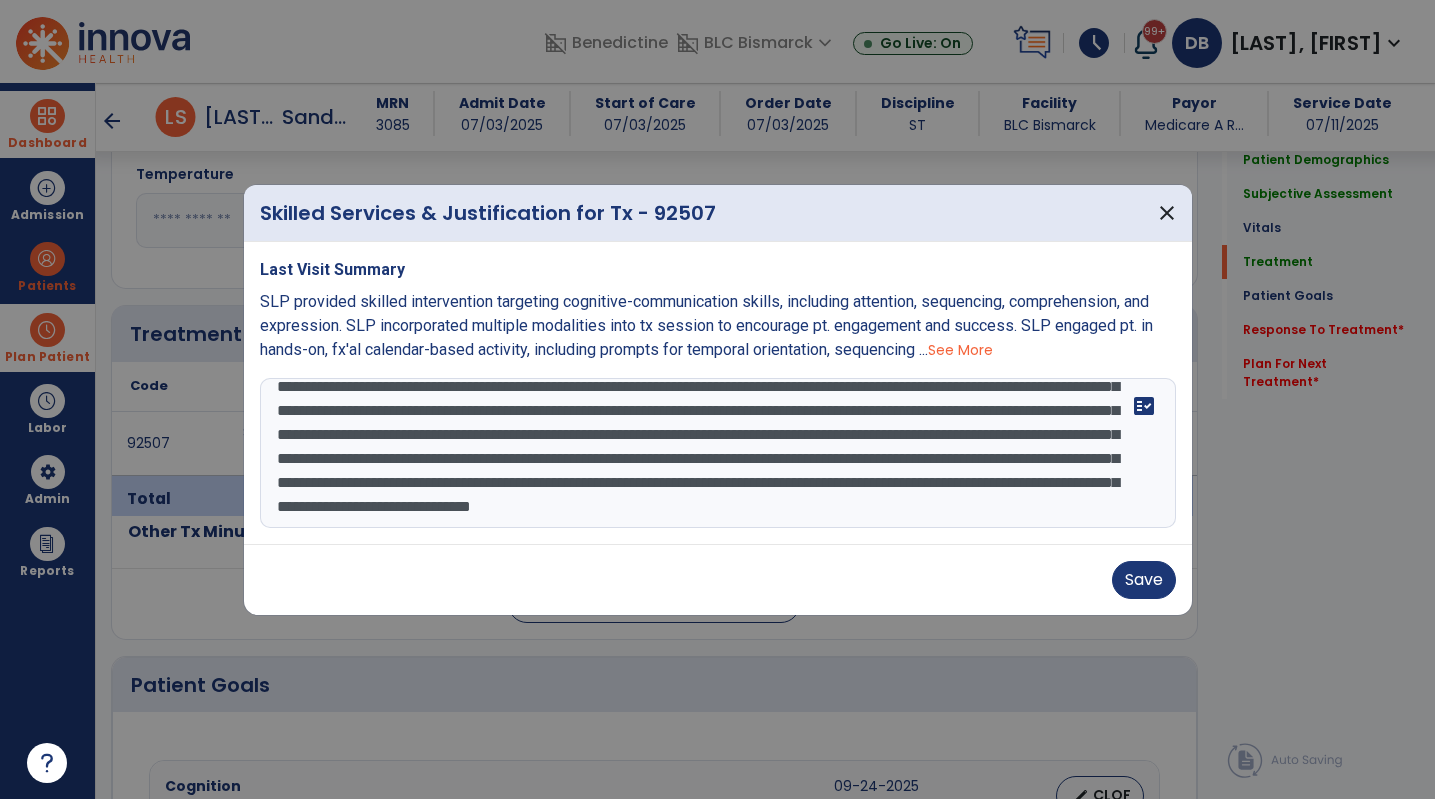 click on "**********" at bounding box center (718, 453) 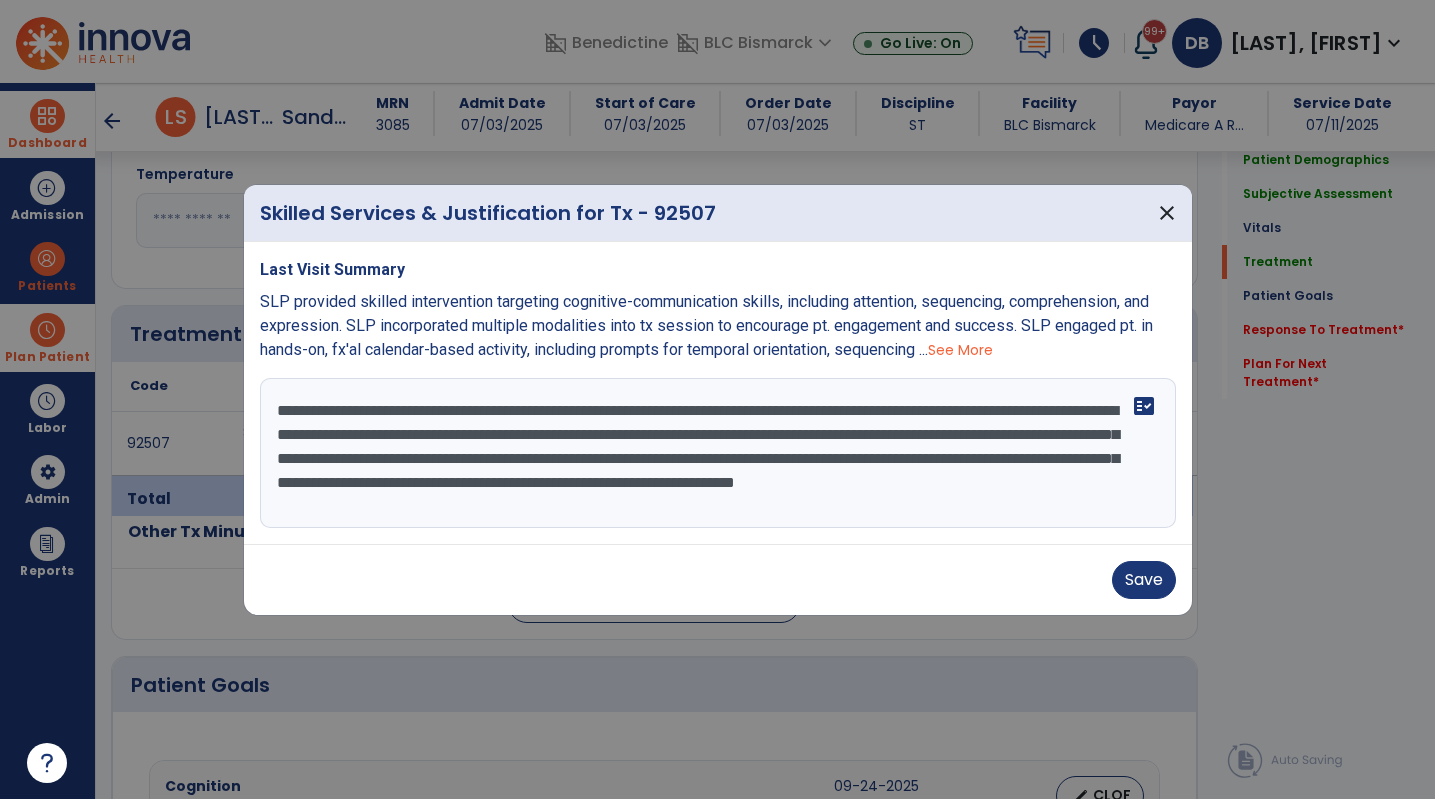 scroll, scrollTop: 24, scrollLeft: 0, axis: vertical 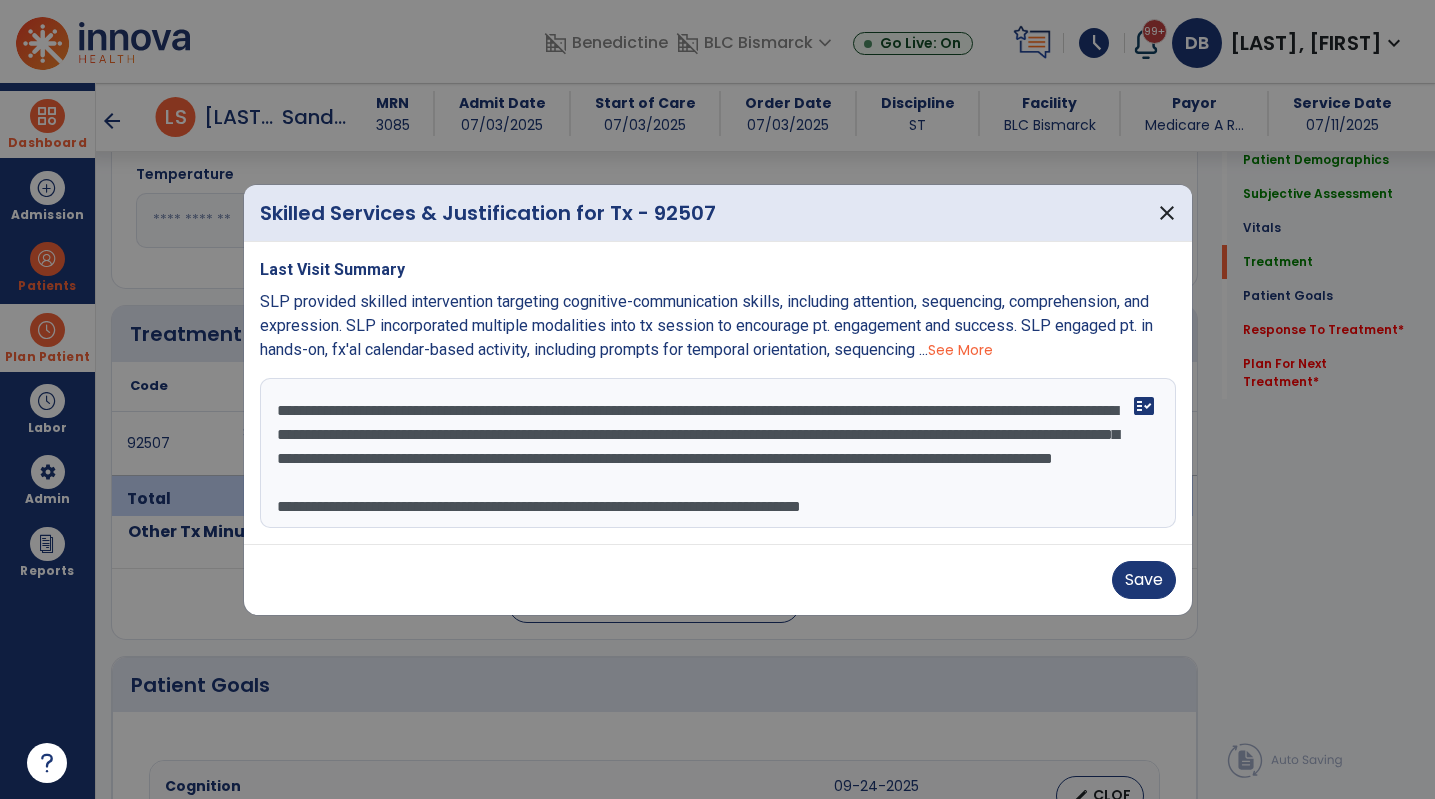 click on "**********" at bounding box center (718, 453) 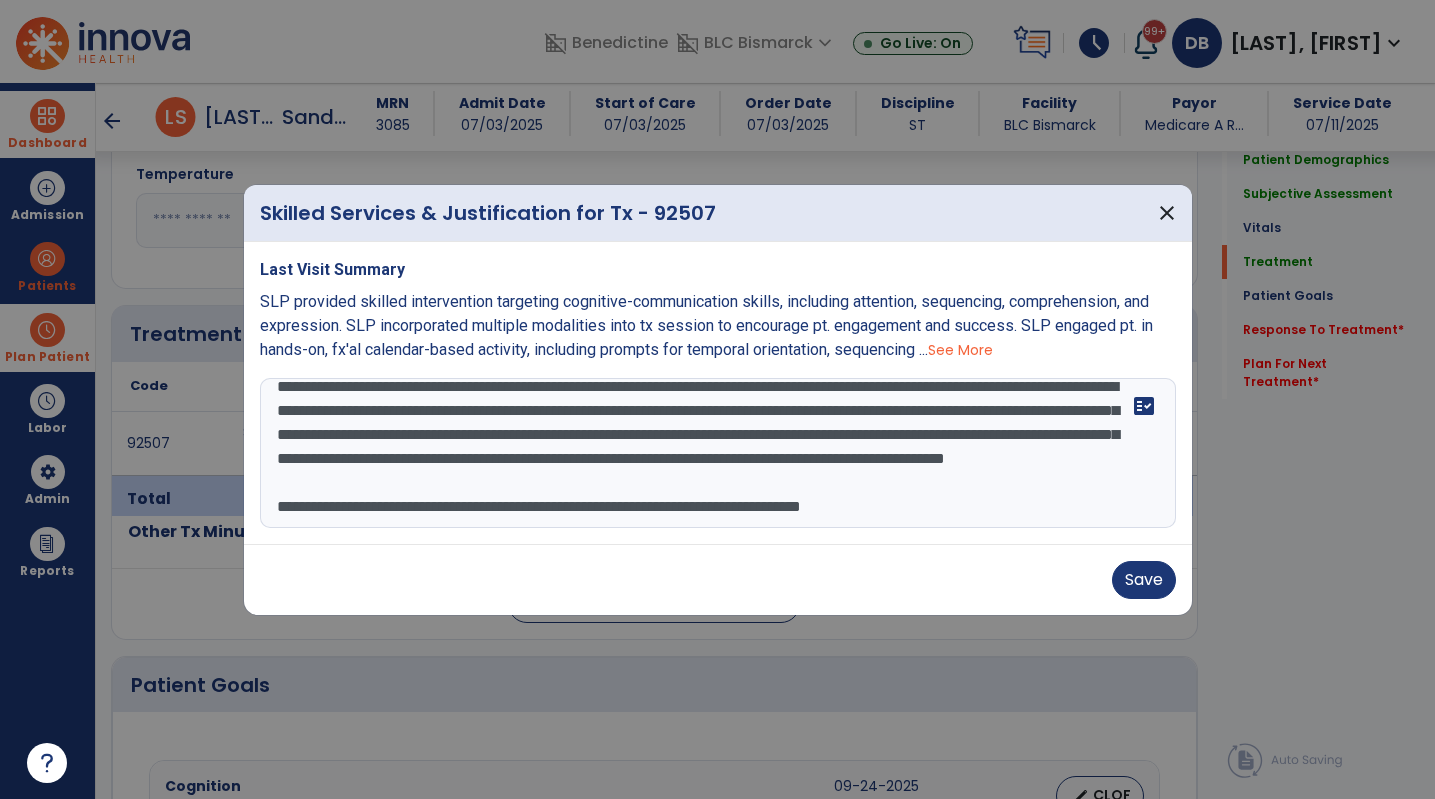 scroll, scrollTop: 72, scrollLeft: 0, axis: vertical 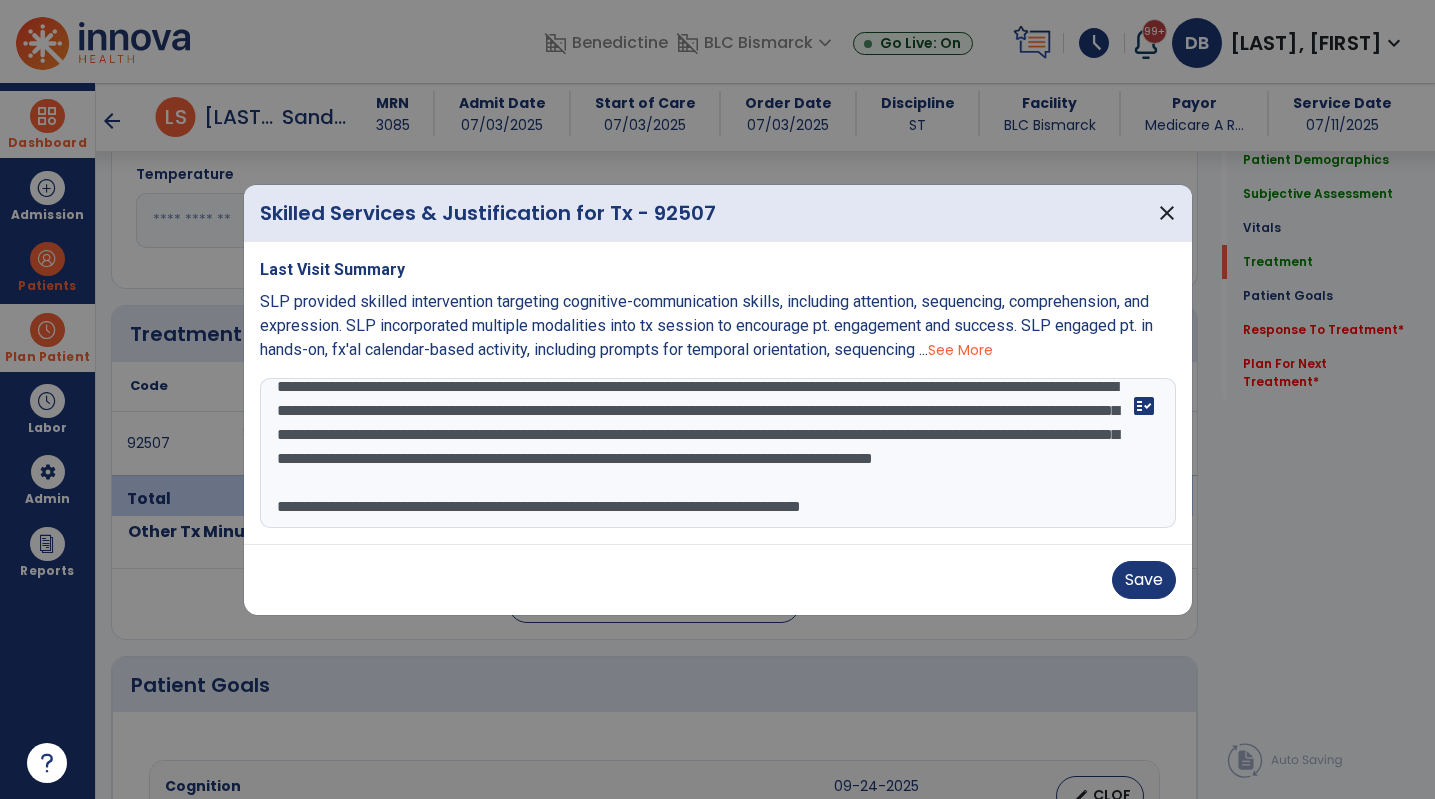 click on "**********" at bounding box center (718, 453) 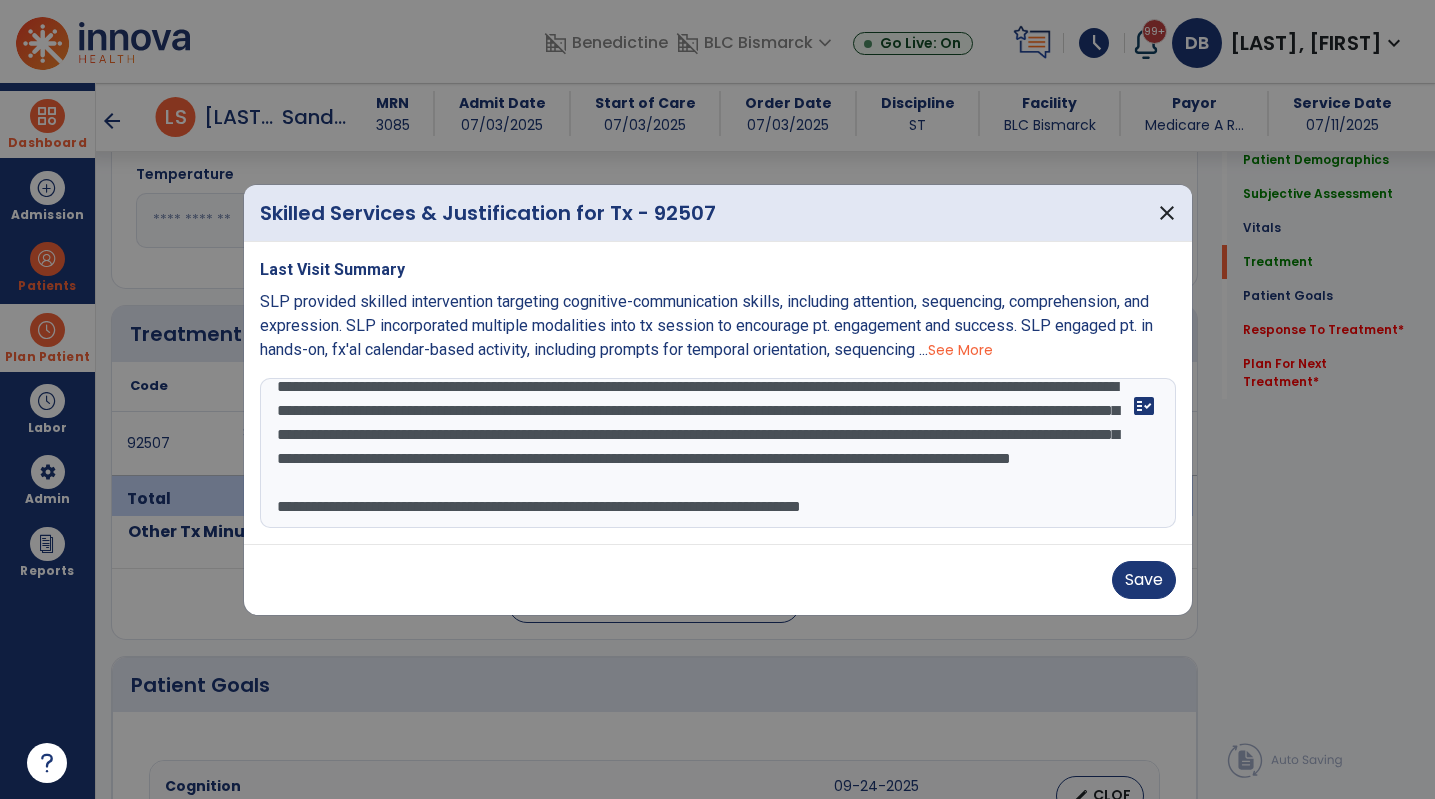 click on "**********" at bounding box center (718, 453) 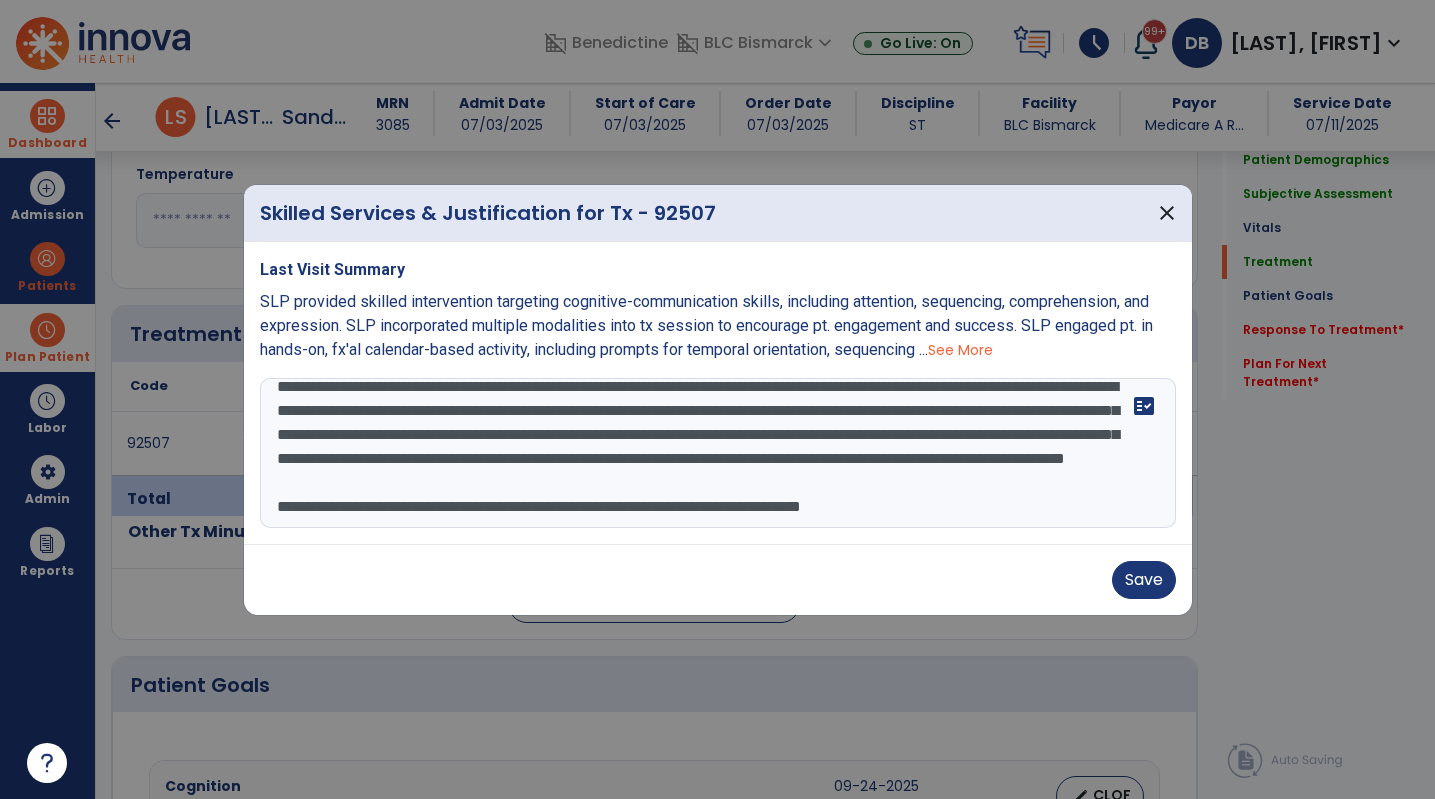 scroll, scrollTop: 33, scrollLeft: 0, axis: vertical 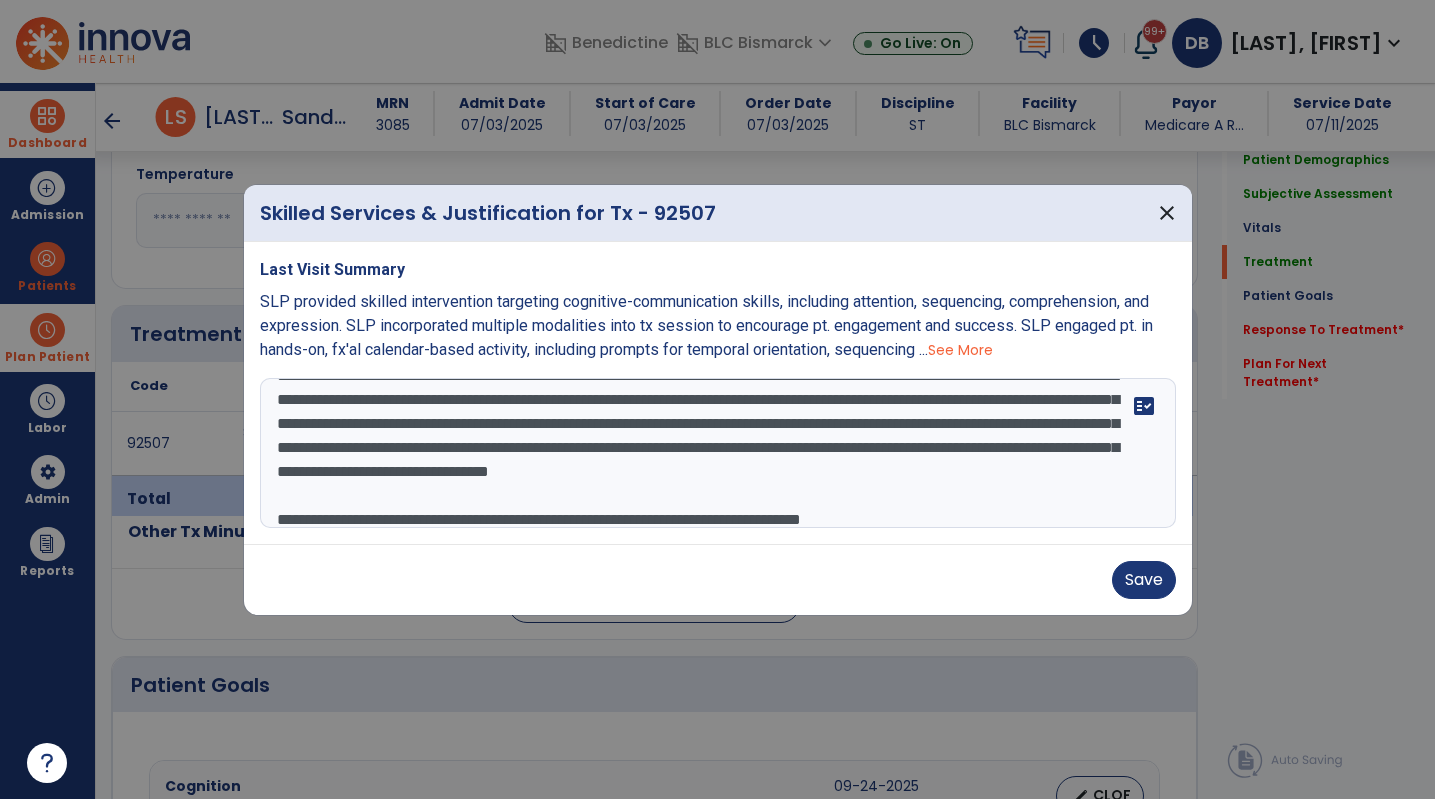 click on "**********" at bounding box center (718, 453) 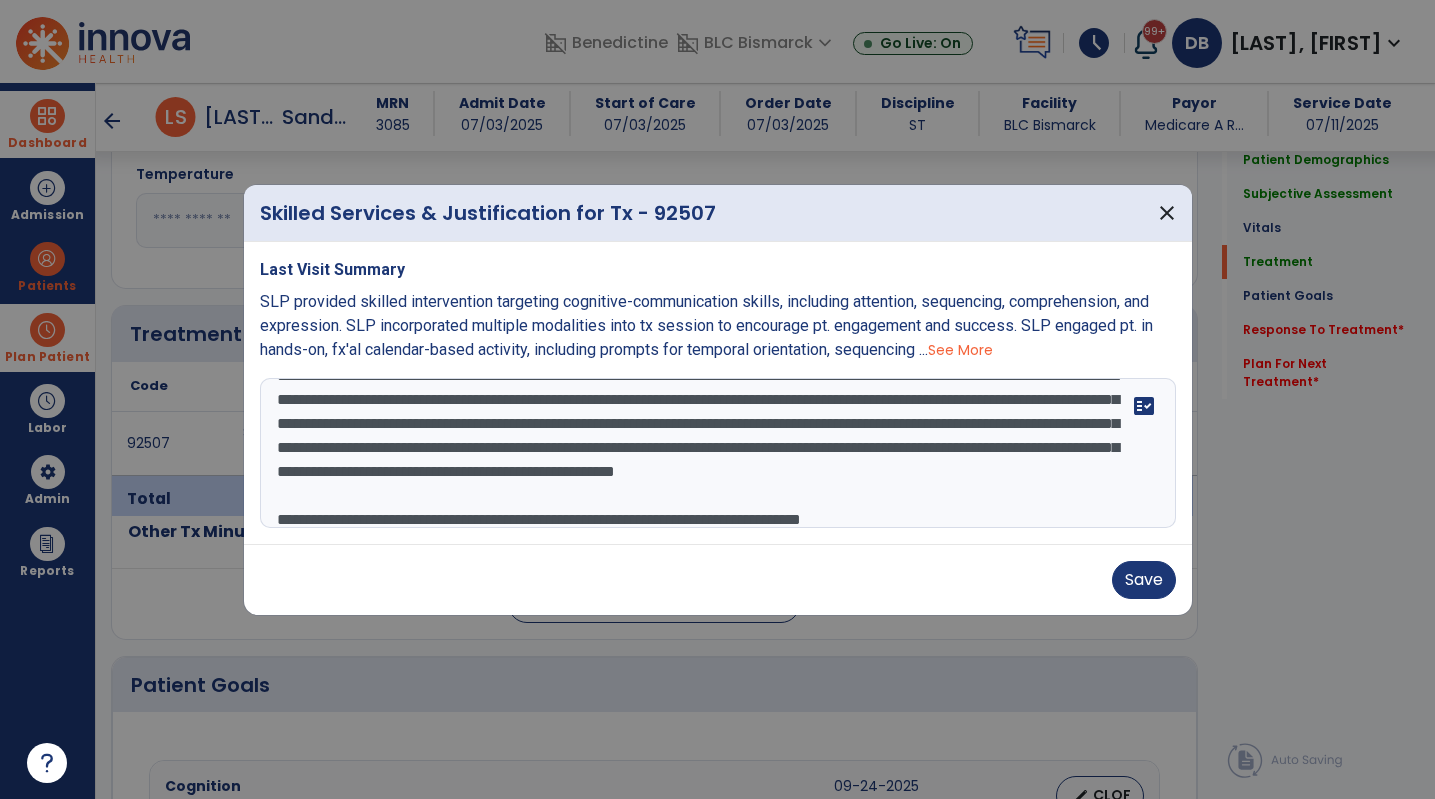 drag, startPoint x: 461, startPoint y: 468, endPoint x: 997, endPoint y: 476, distance: 536.0597 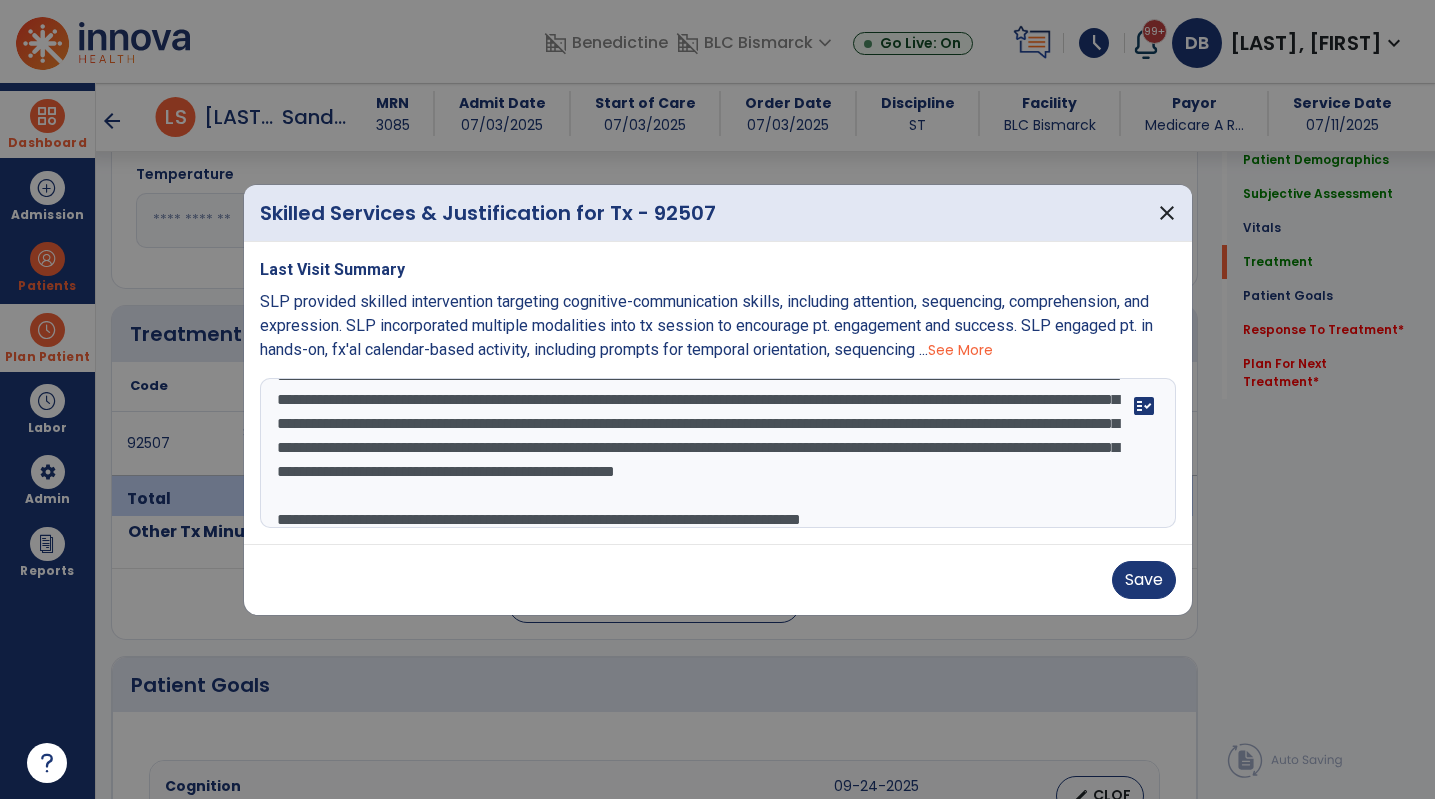 click on "**********" at bounding box center [718, 453] 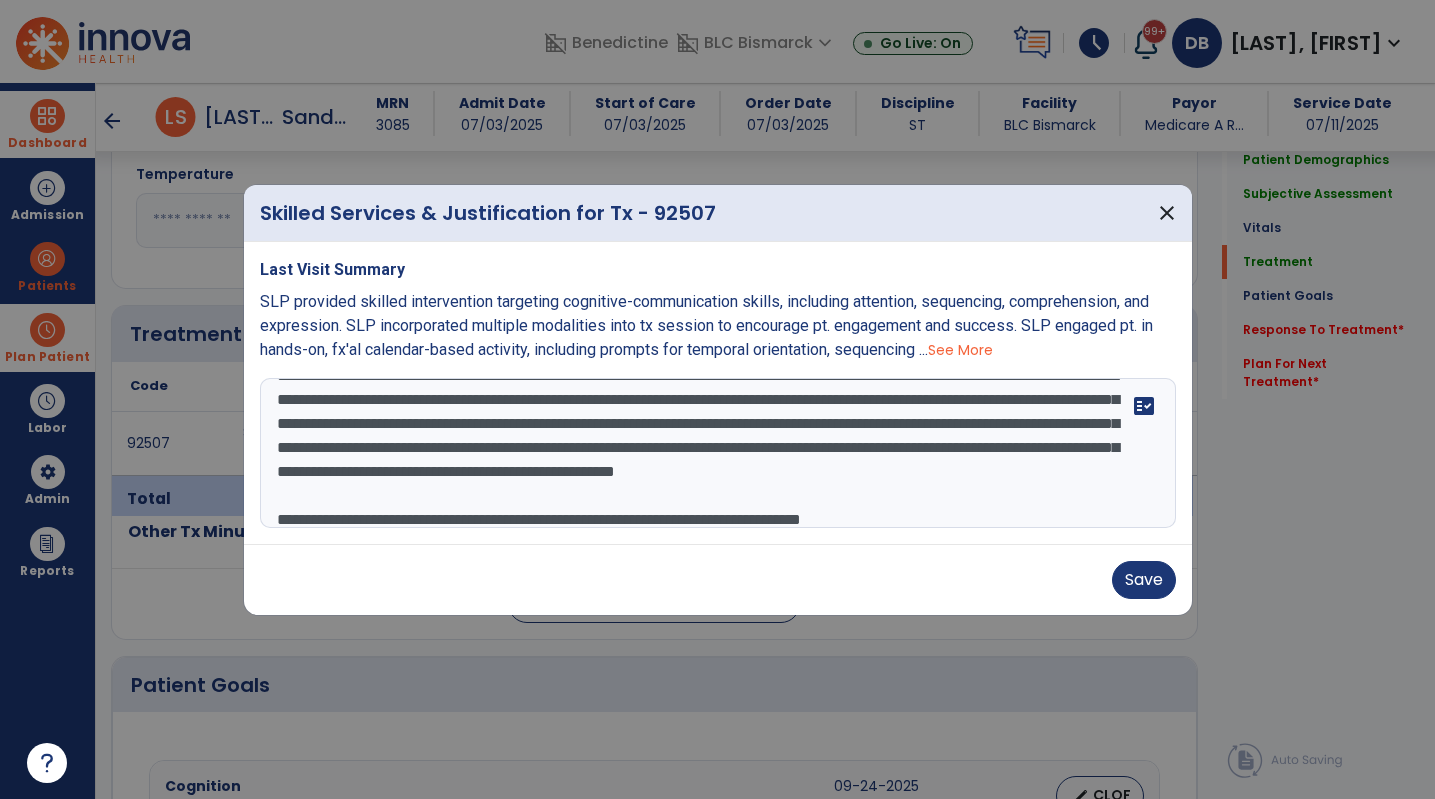 click on "**********" at bounding box center [718, 453] 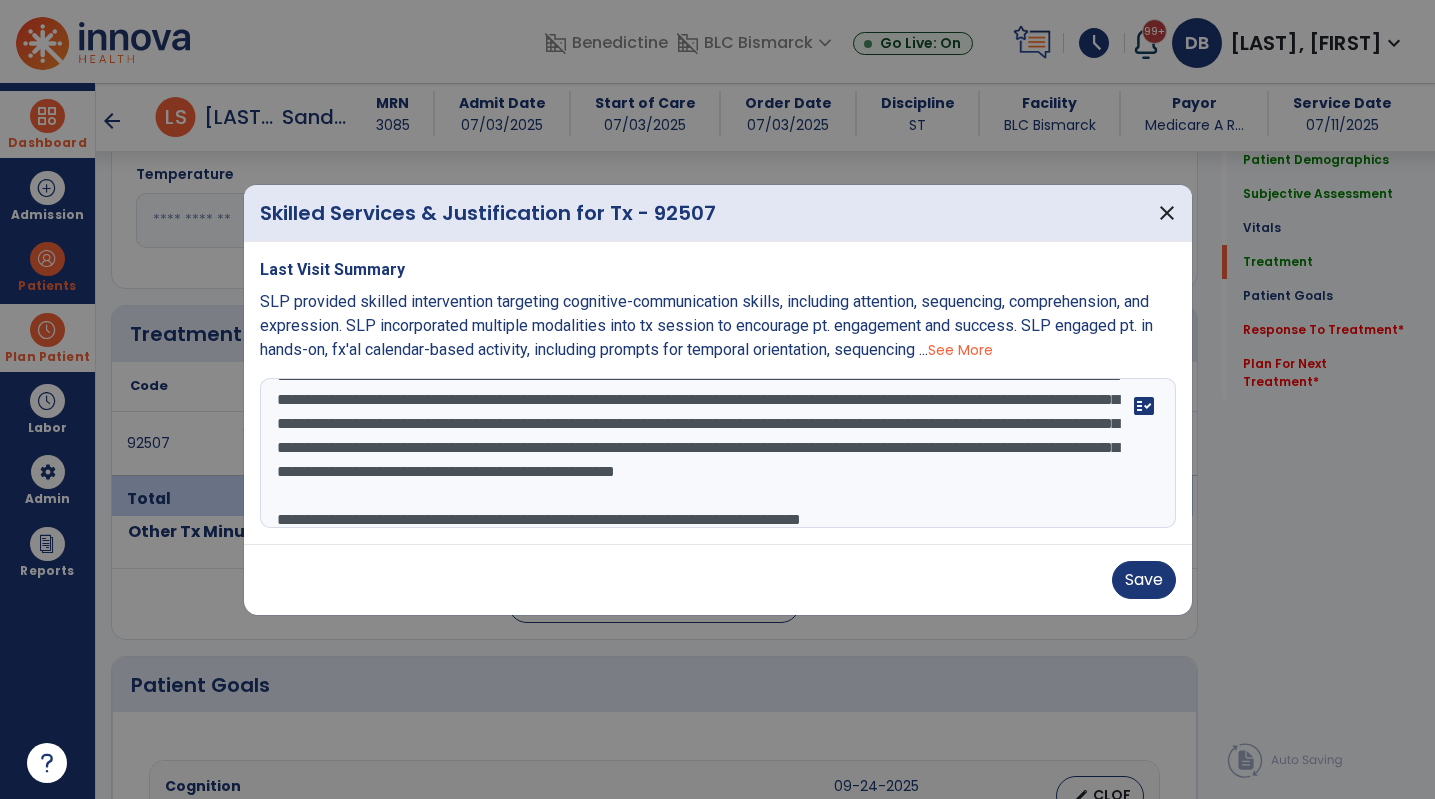 click on "**********" at bounding box center [718, 453] 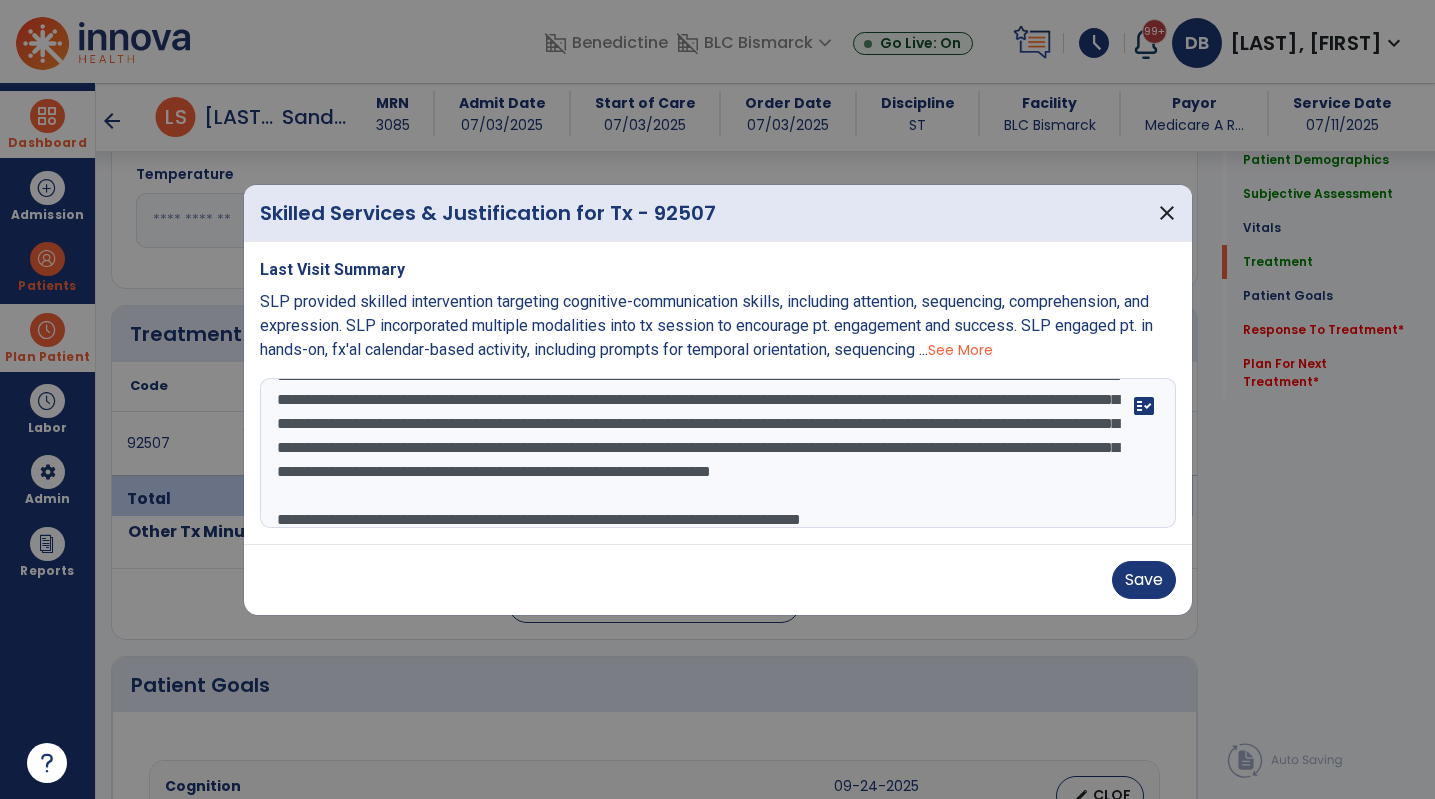 click on "**********" at bounding box center (718, 453) 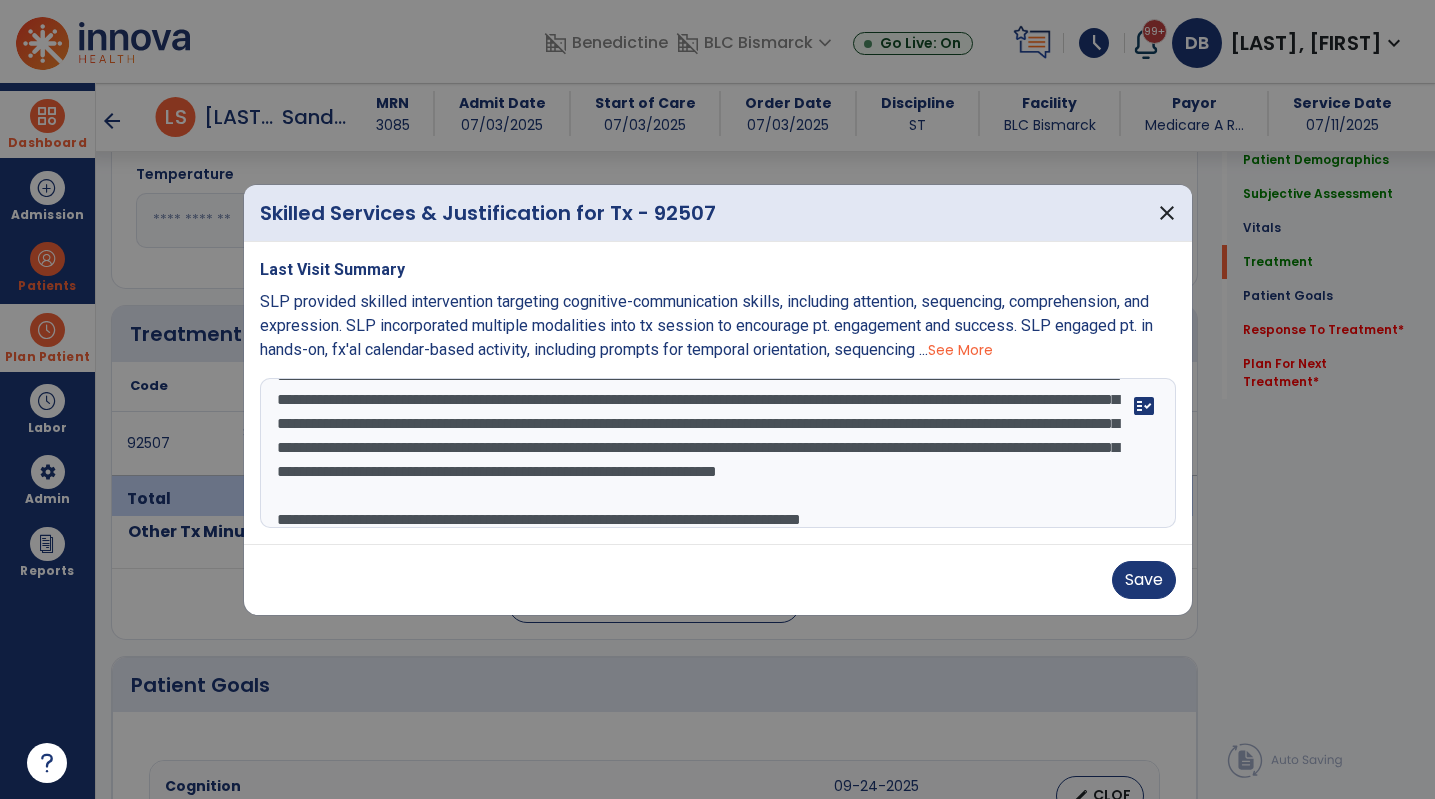 drag, startPoint x: 406, startPoint y: 492, endPoint x: 499, endPoint y: 495, distance: 93.04838 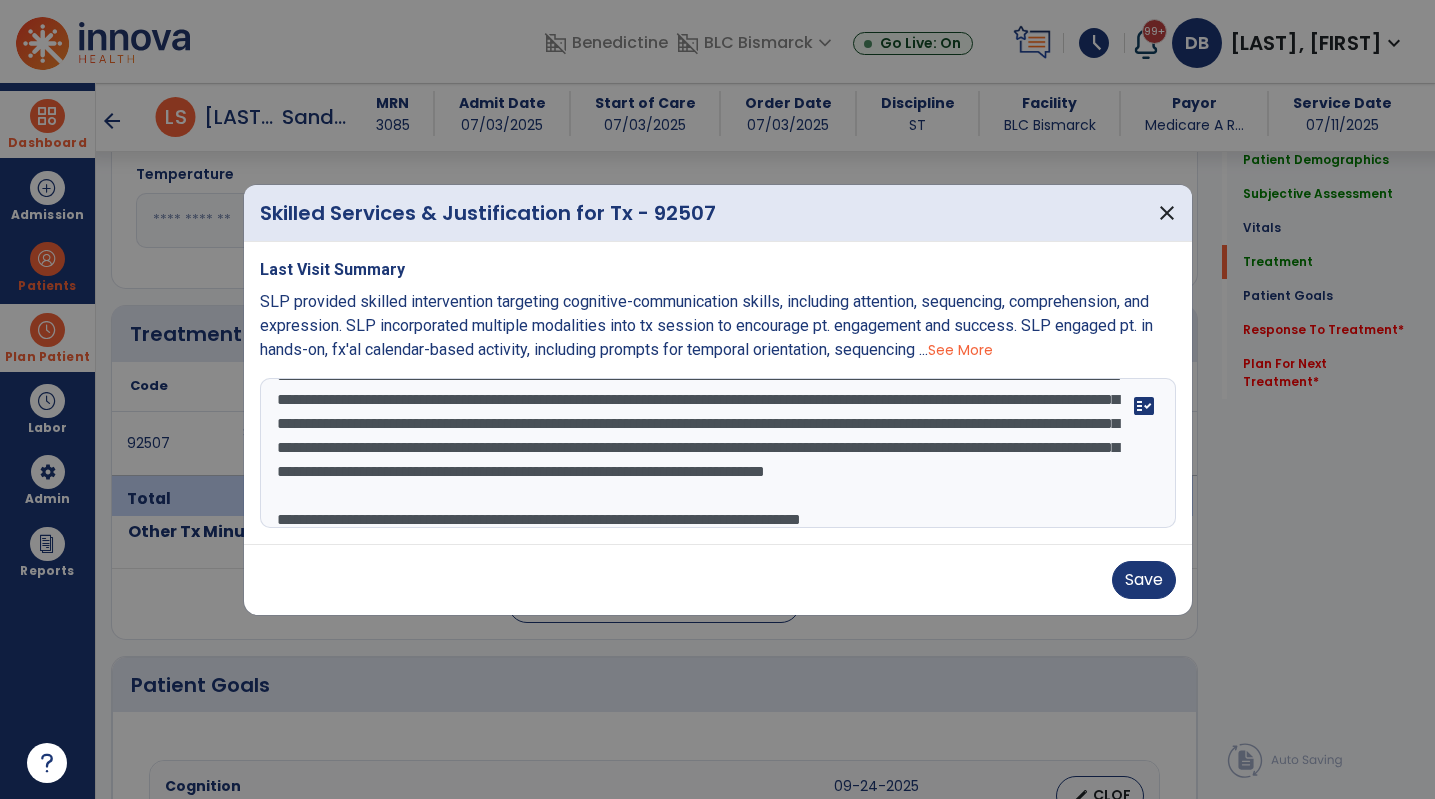 click on "**********" at bounding box center (718, 453) 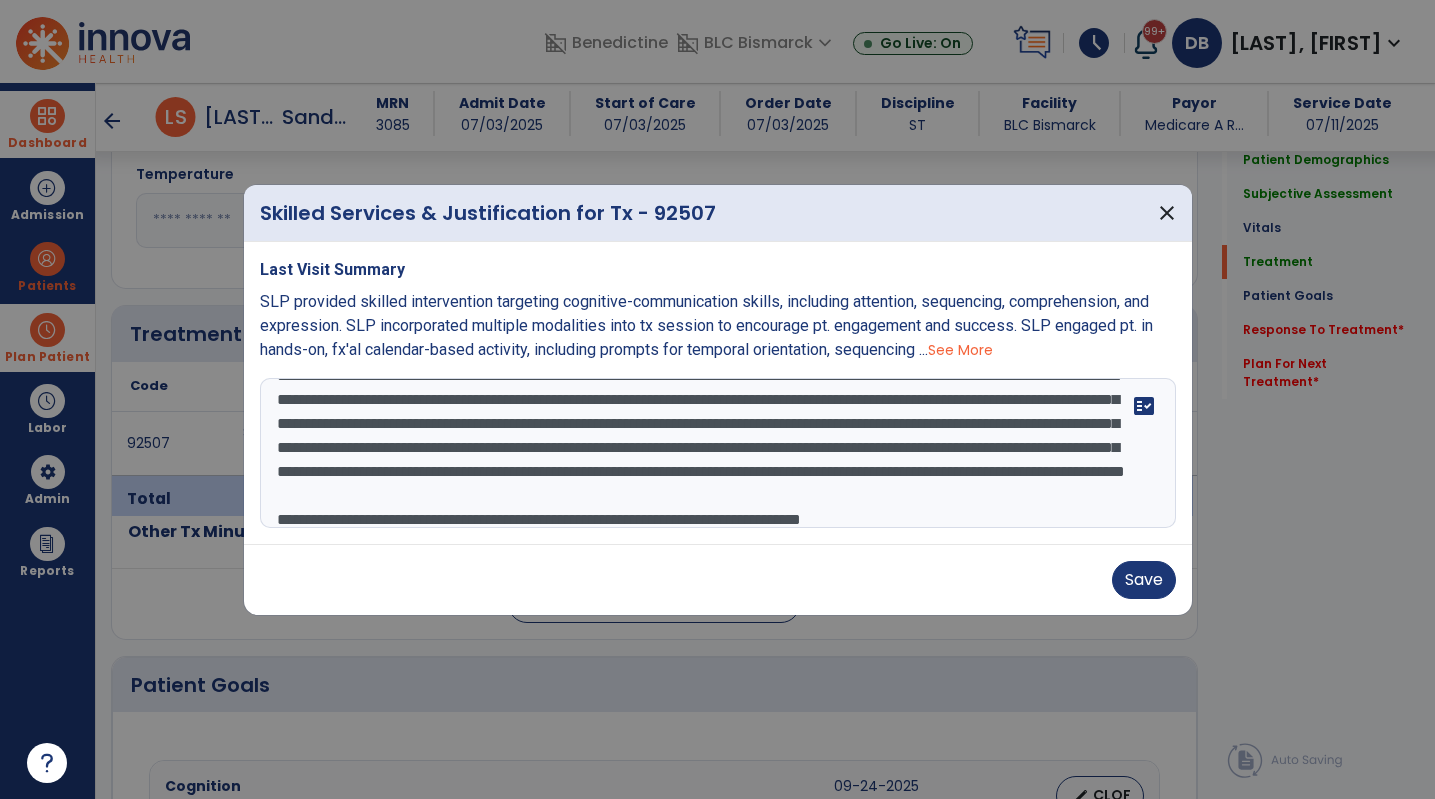 scroll, scrollTop: 39, scrollLeft: 0, axis: vertical 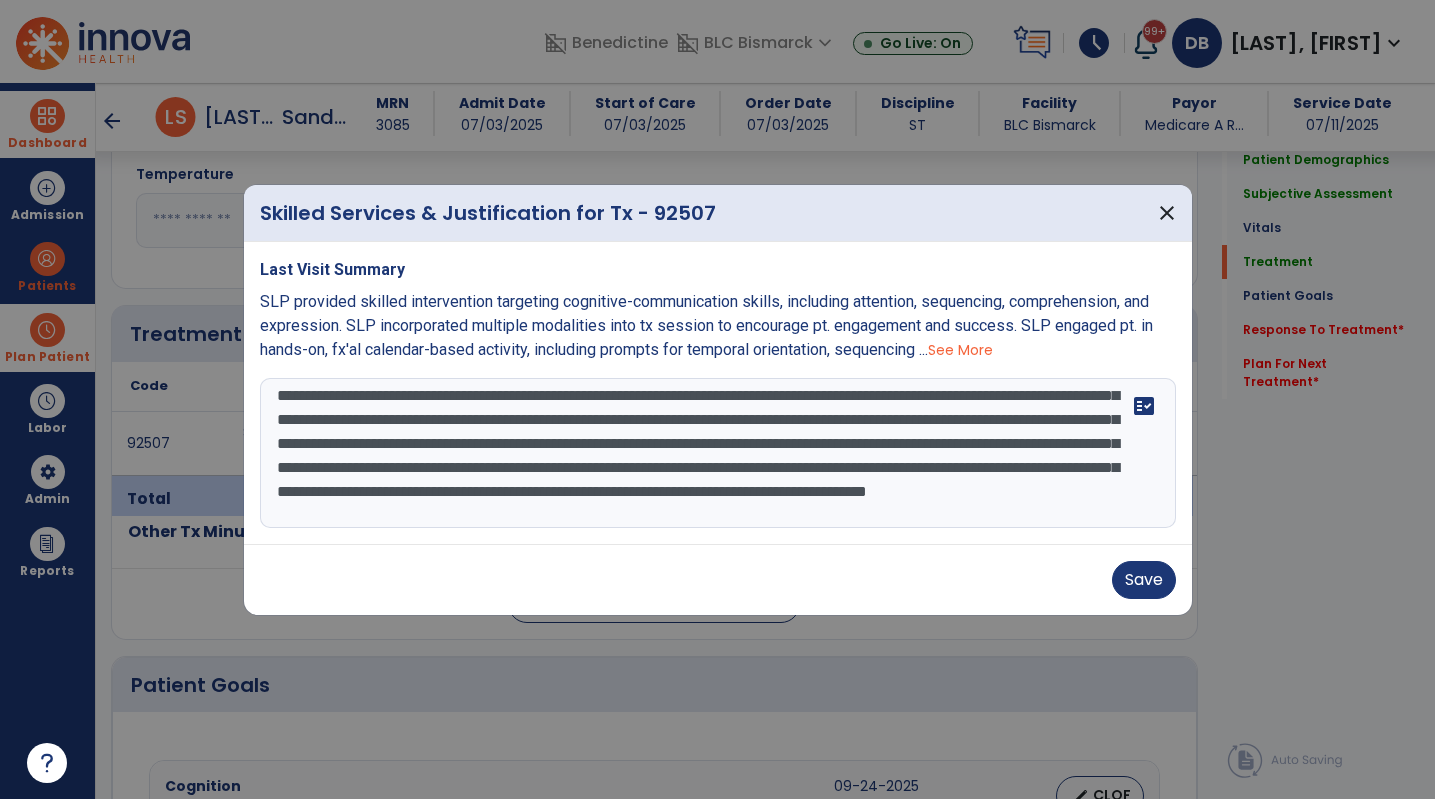click on "**********" at bounding box center (718, 453) 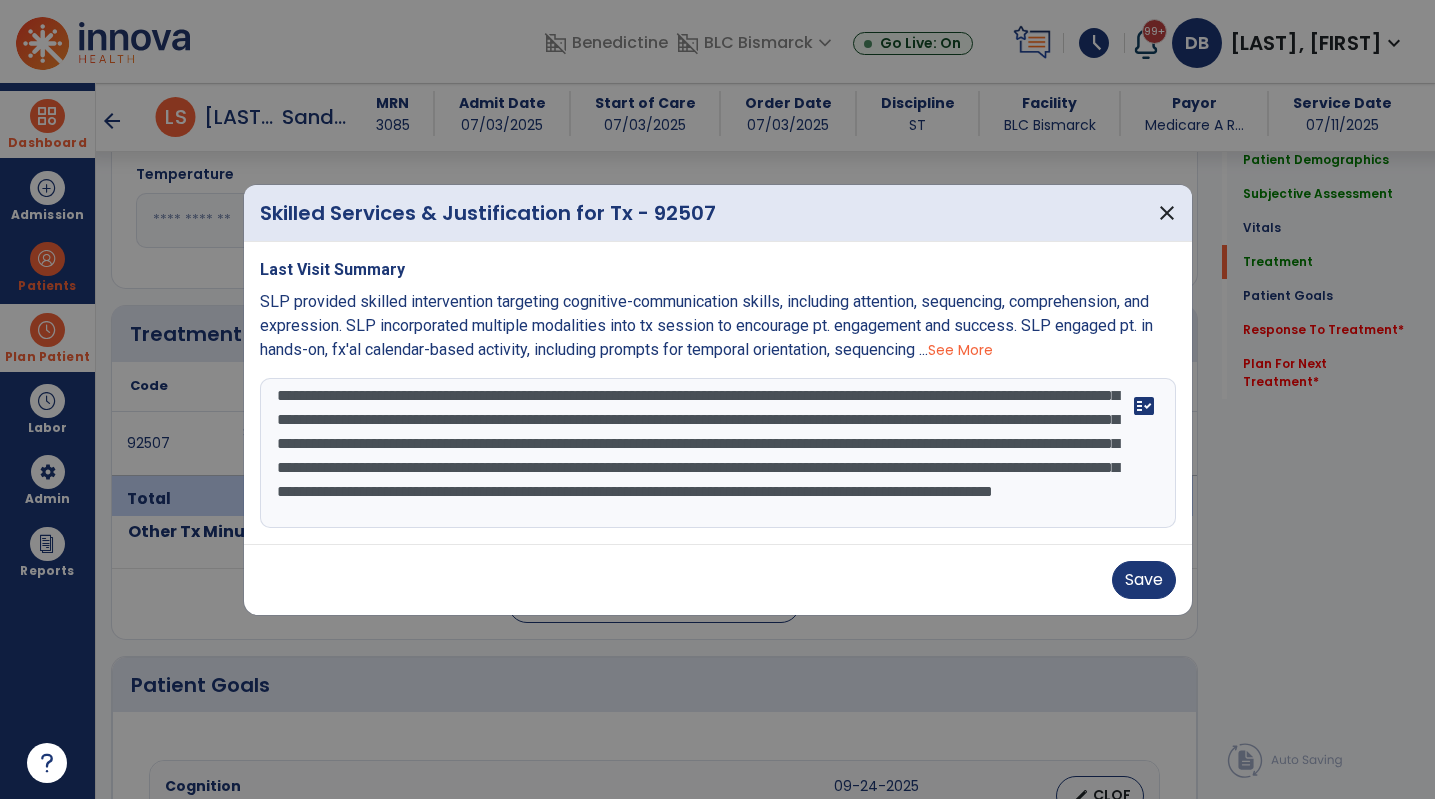scroll, scrollTop: 50, scrollLeft: 0, axis: vertical 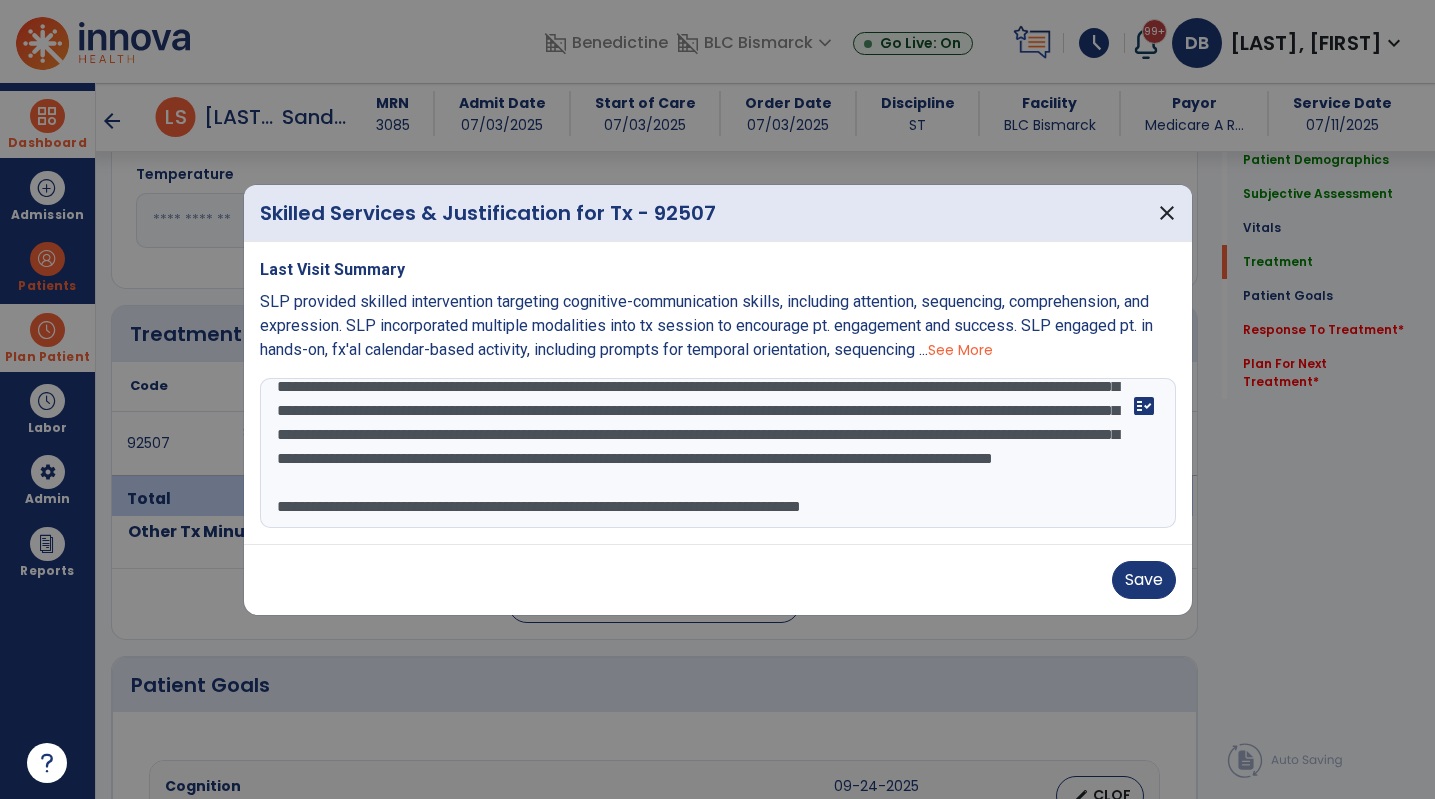 drag, startPoint x: 929, startPoint y: 515, endPoint x: 1123, endPoint y: 477, distance: 197.68661 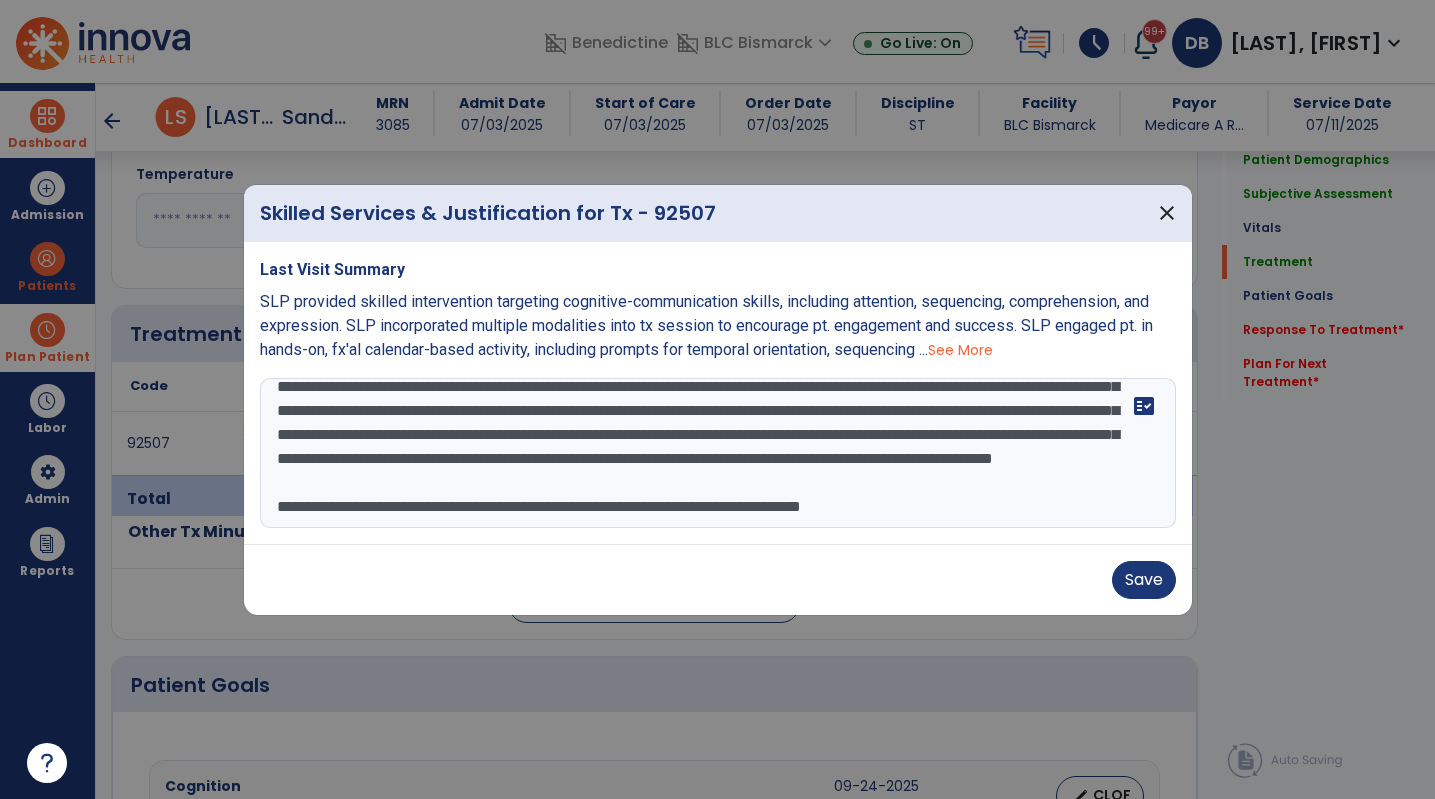 click on "**********" at bounding box center [718, 453] 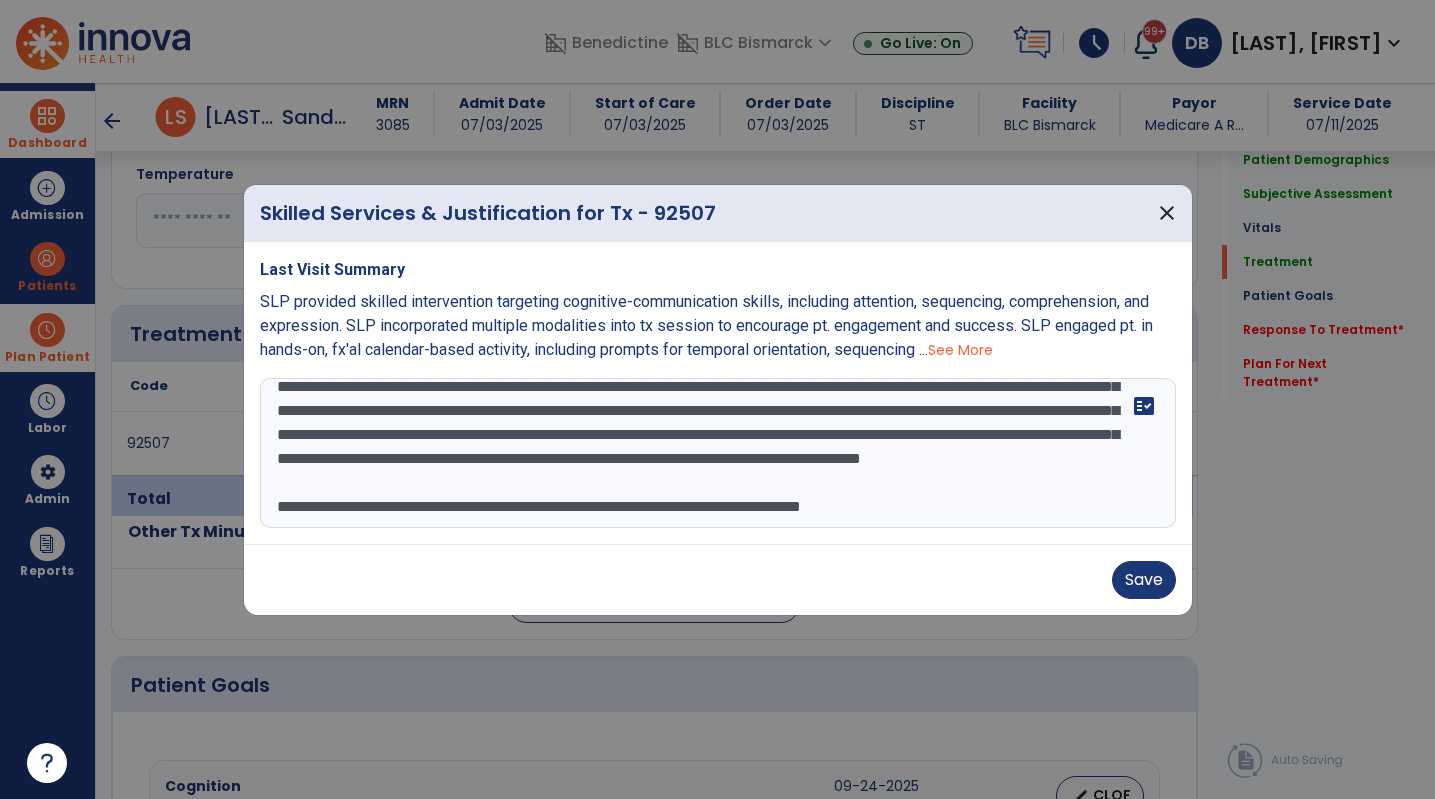 click on "**********" at bounding box center [718, 453] 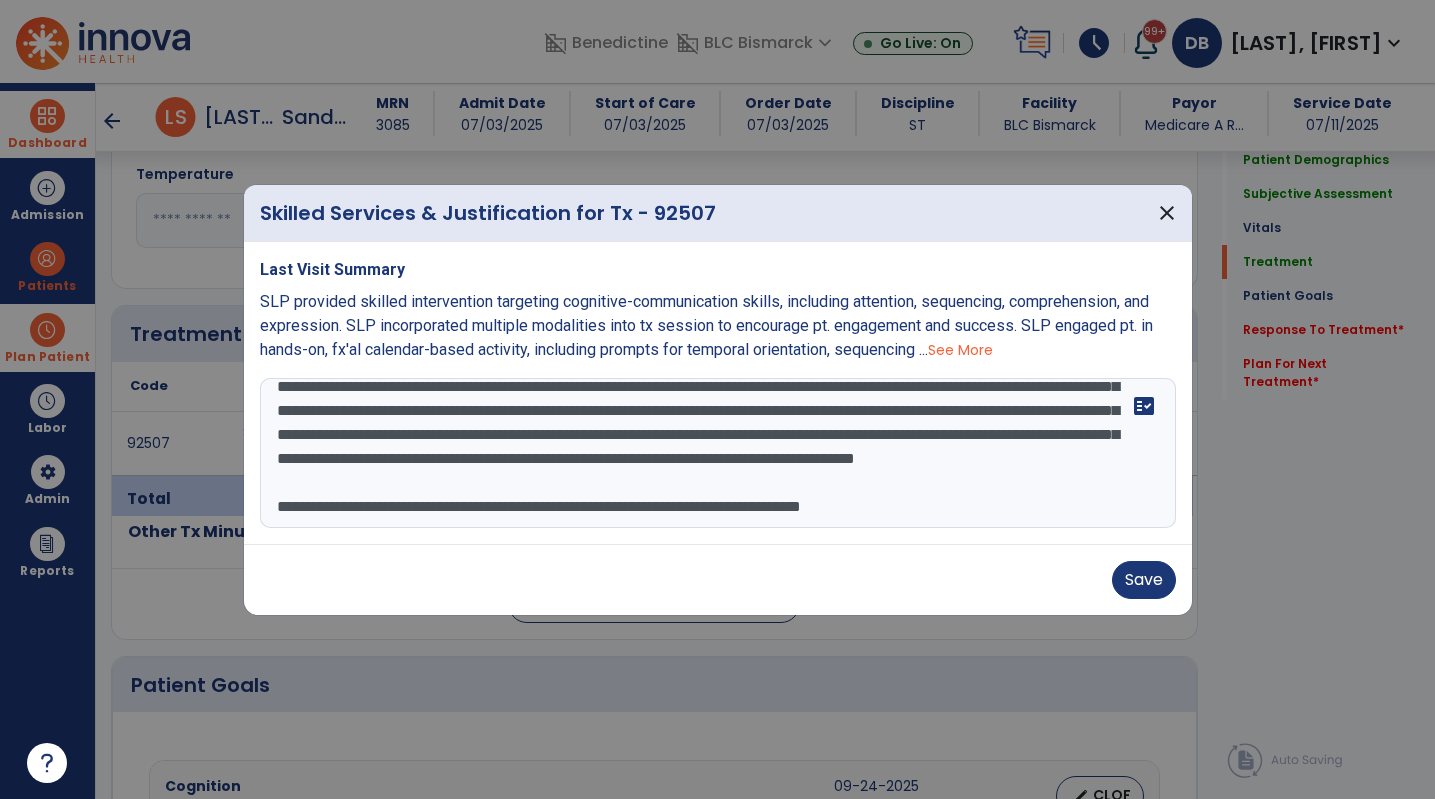 scroll, scrollTop: 116, scrollLeft: 0, axis: vertical 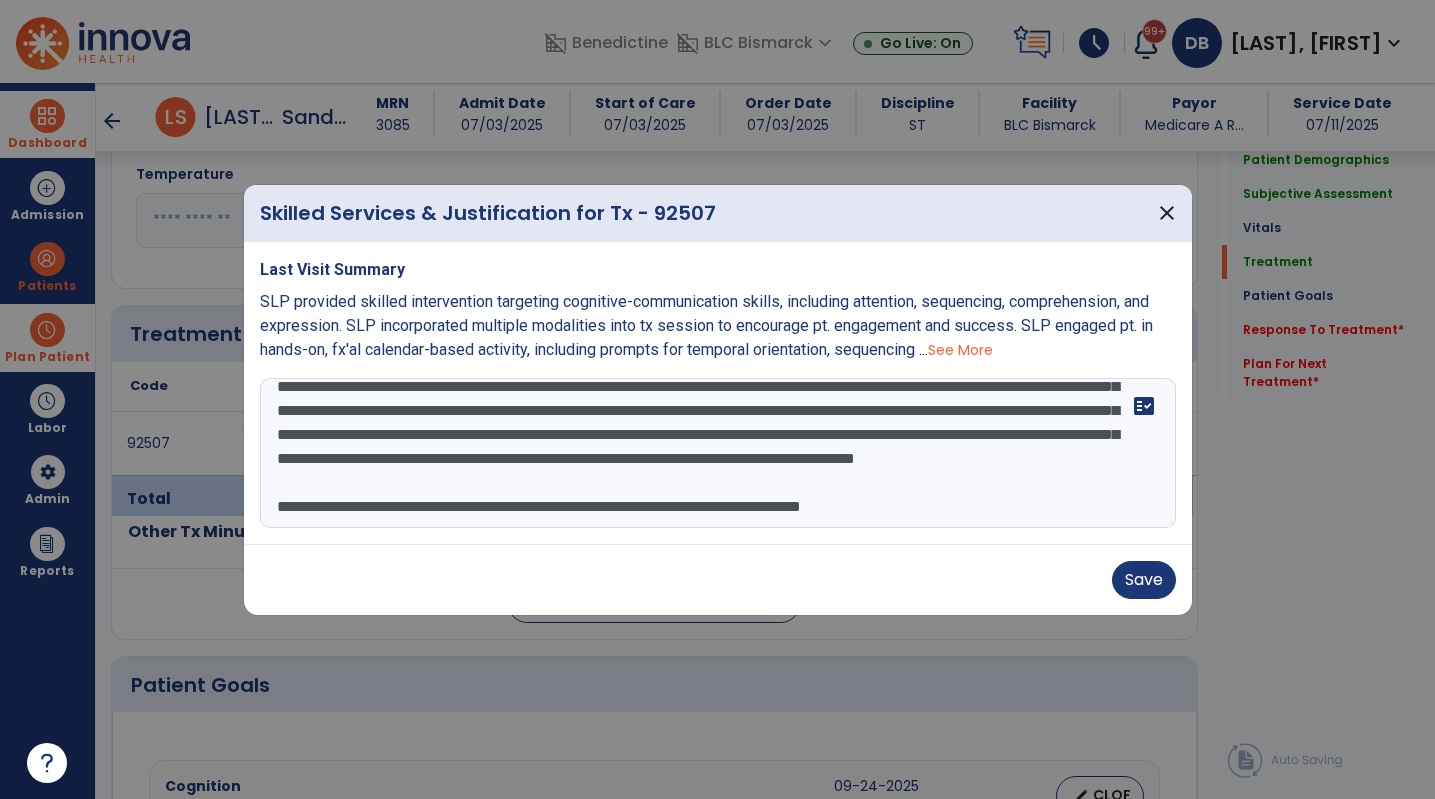 click on "Last Visit Summary SLP provided skilled intervention targeting cognitive-communication skills, including attention, sequencing, comprehension, and expression. SLP incorporated multiple modalities into tx session to encourage pt. engagement and success.  SLP engaged pt. in hands-on, fx'al calendar-based activity, including prompts for temporal orientation, sequencing  ...  See More   fact_check" at bounding box center (718, 393) 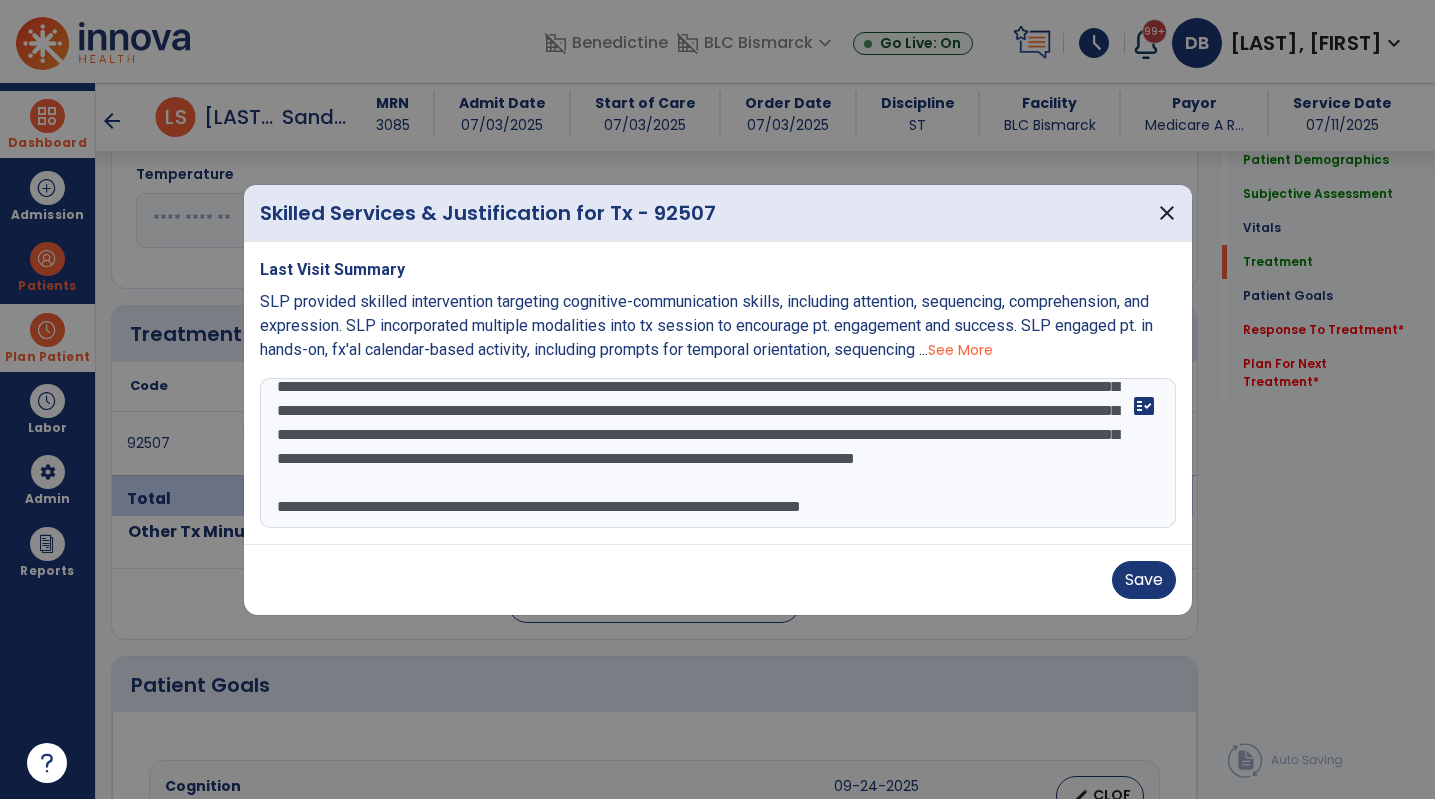 drag, startPoint x: 1070, startPoint y: 437, endPoint x: 1068, endPoint y: 453, distance: 16.124516 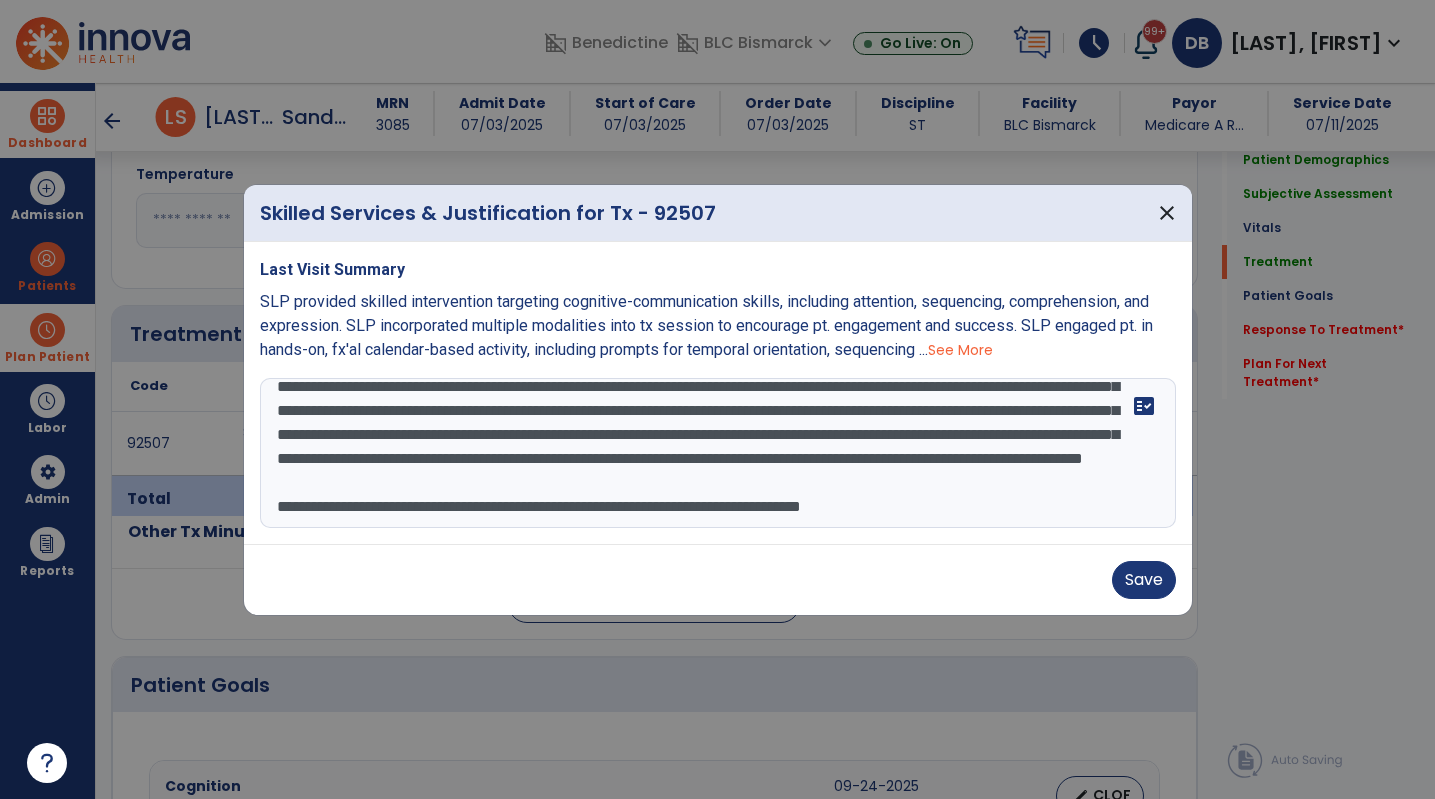 scroll, scrollTop: 96, scrollLeft: 0, axis: vertical 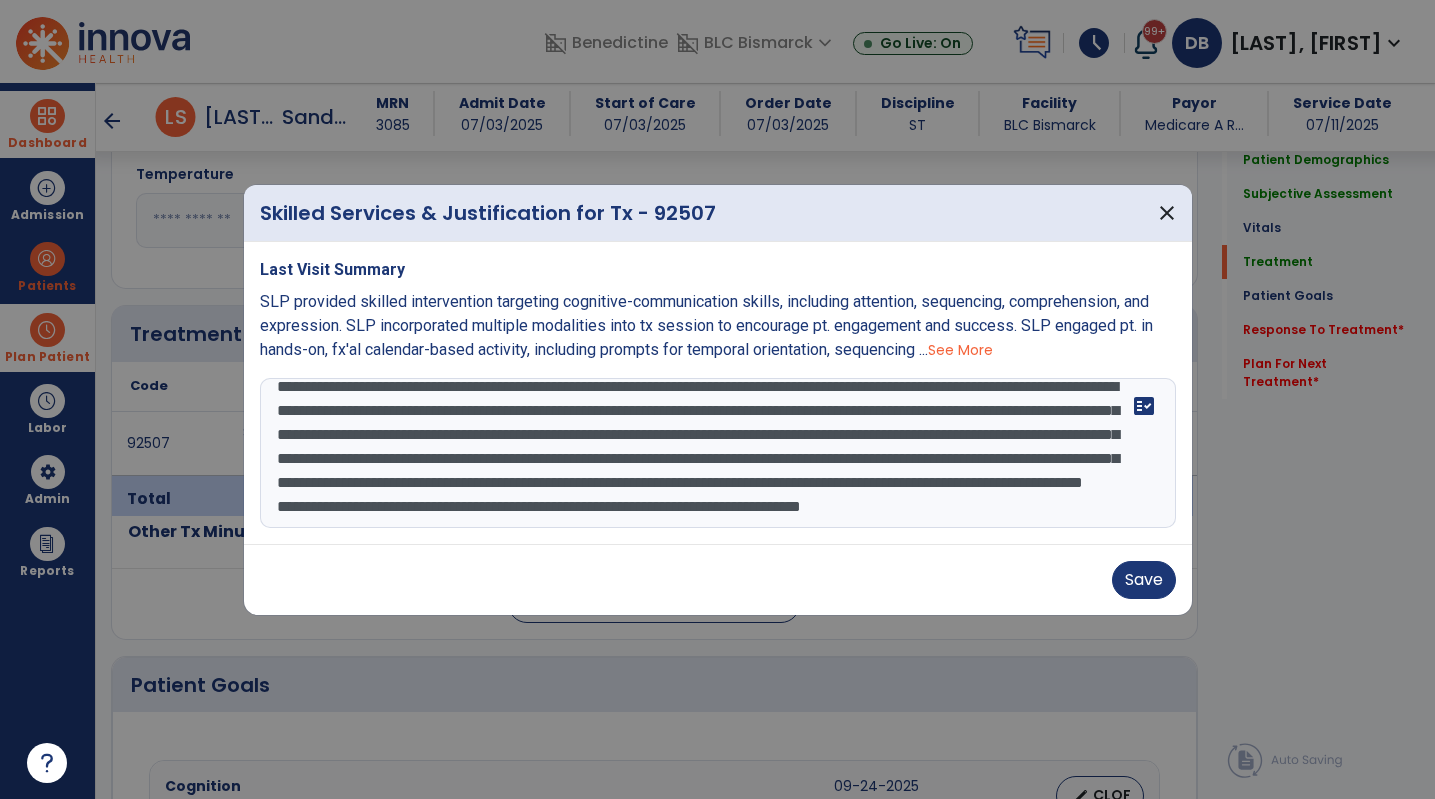 drag, startPoint x: 606, startPoint y: 508, endPoint x: 1017, endPoint y: 509, distance: 411.00122 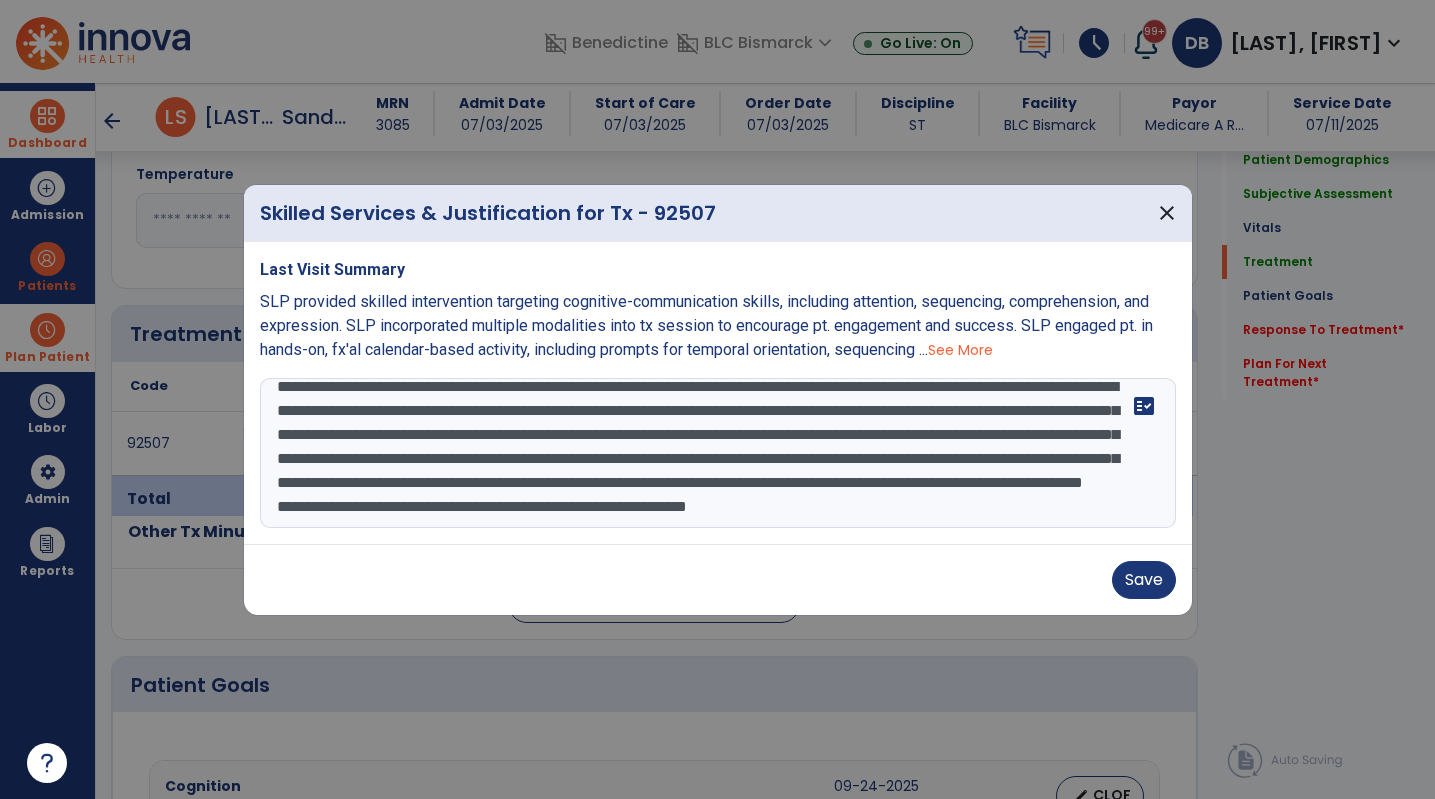 scroll, scrollTop: 0, scrollLeft: 0, axis: both 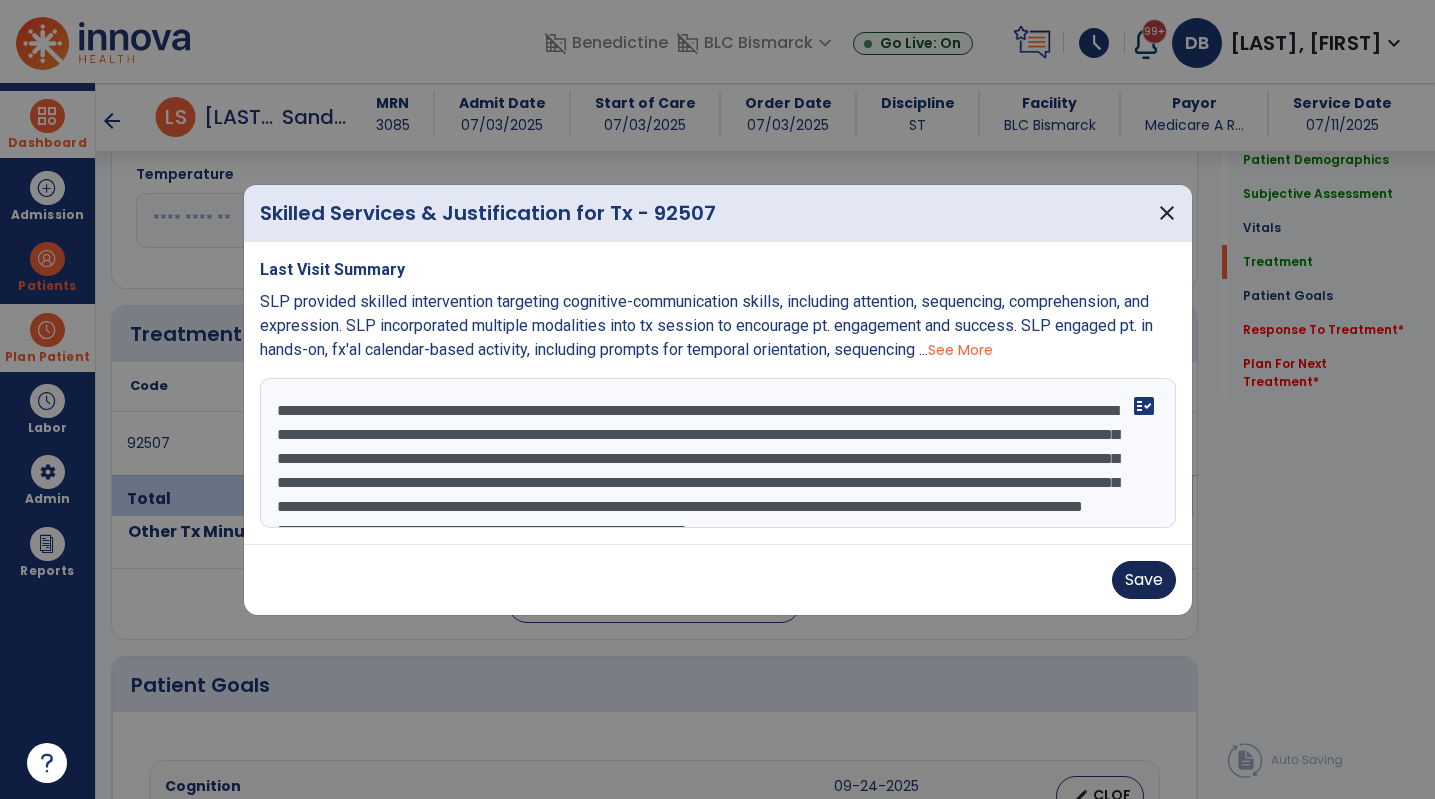 type on "**********" 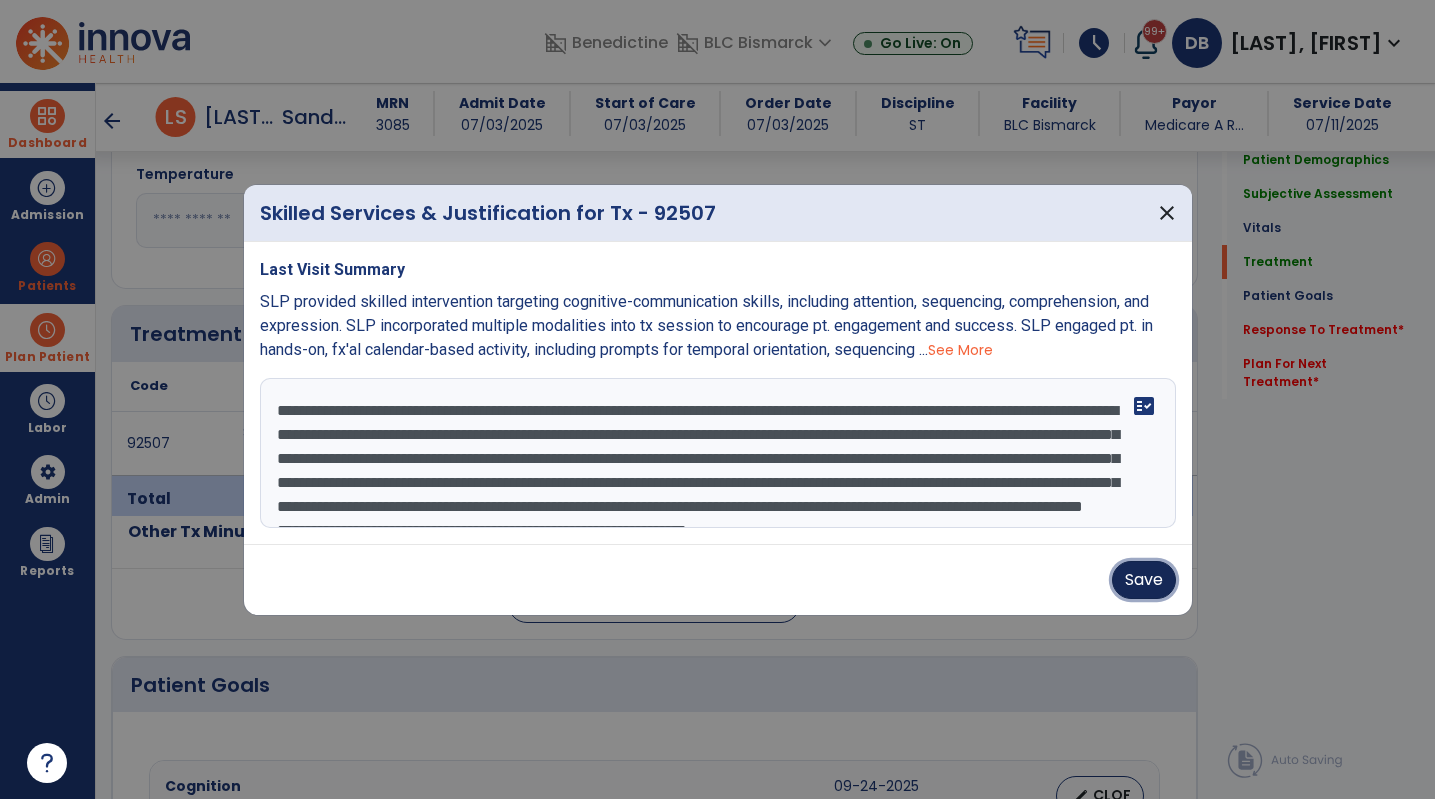 click on "Save" at bounding box center (1144, 580) 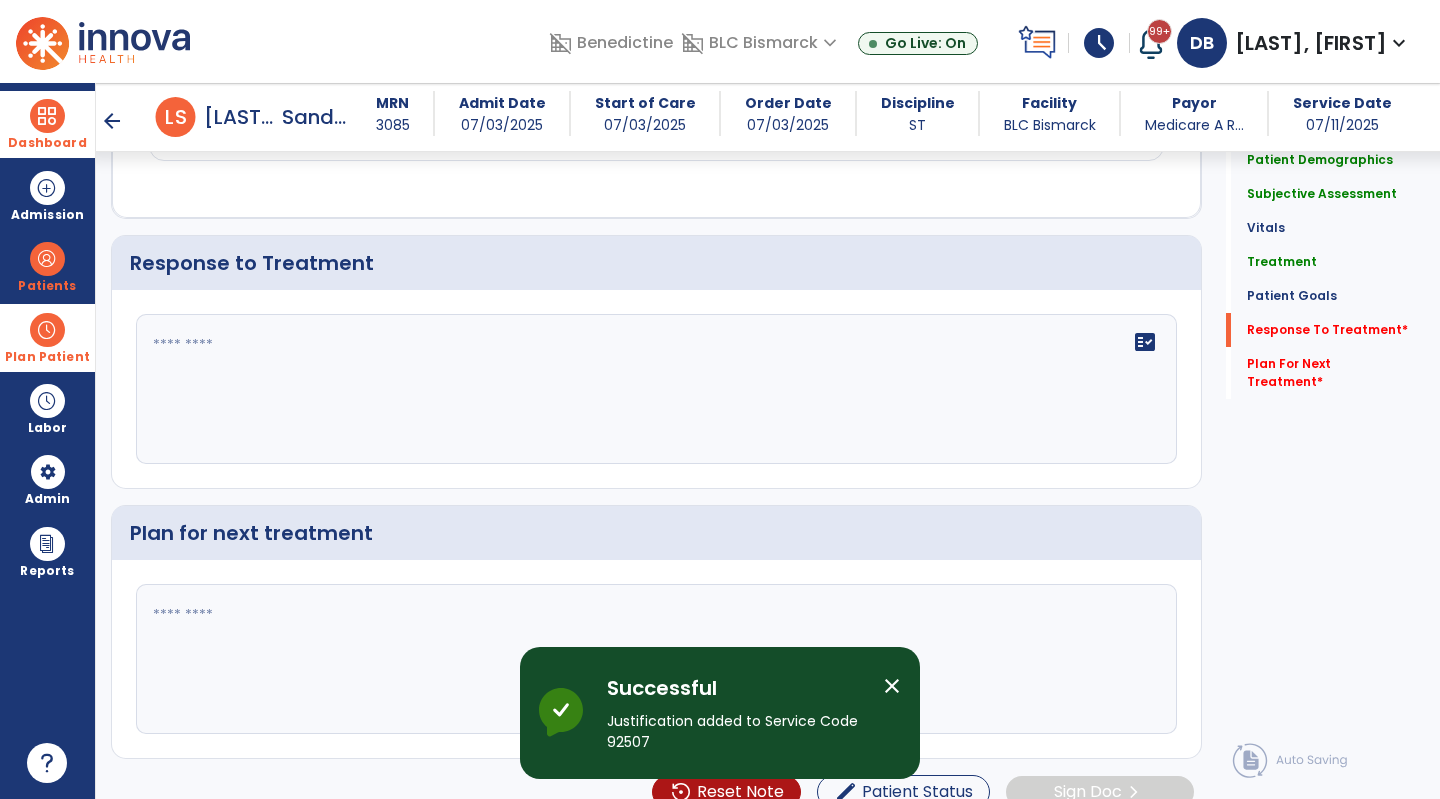 scroll, scrollTop: 3040, scrollLeft: 0, axis: vertical 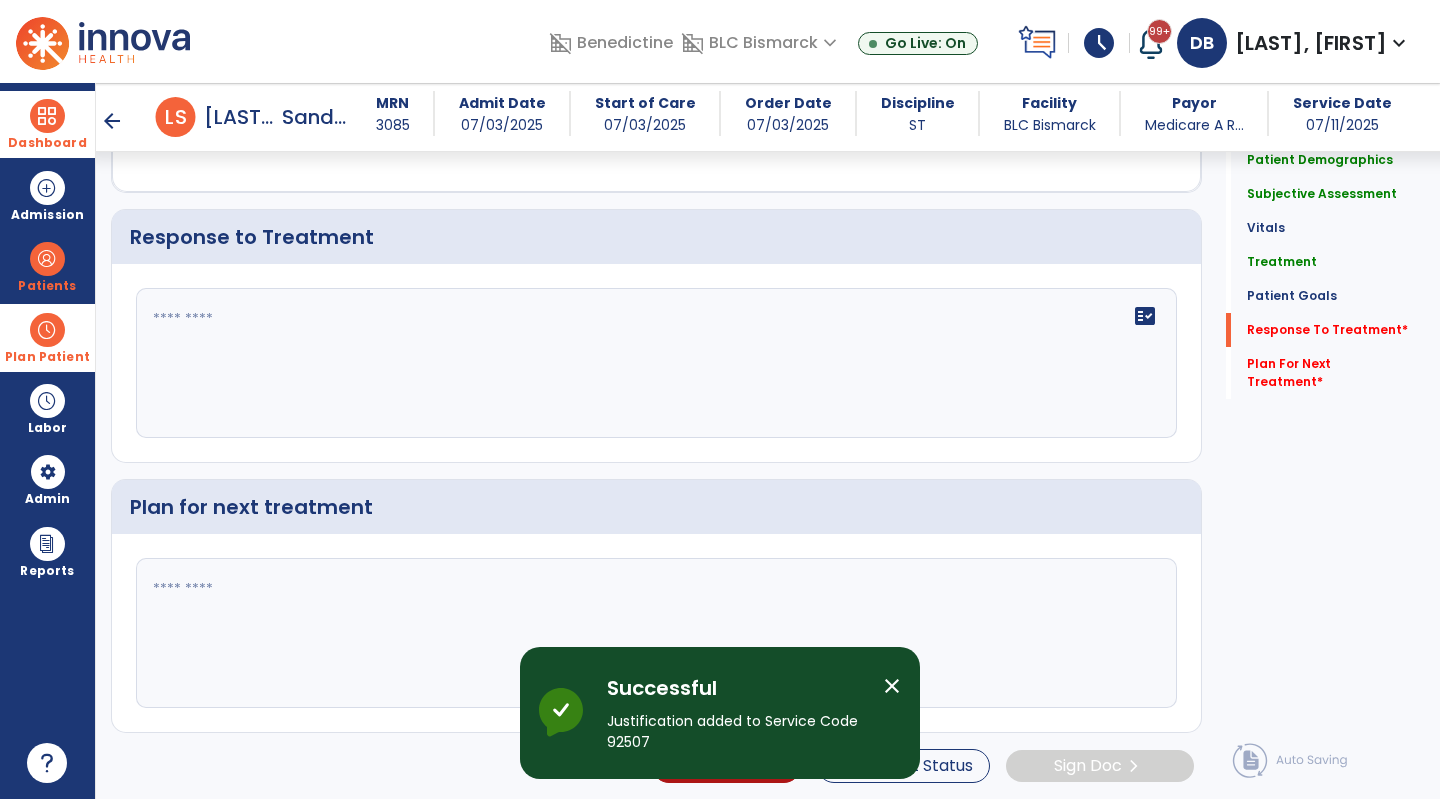 click on "fact_check" 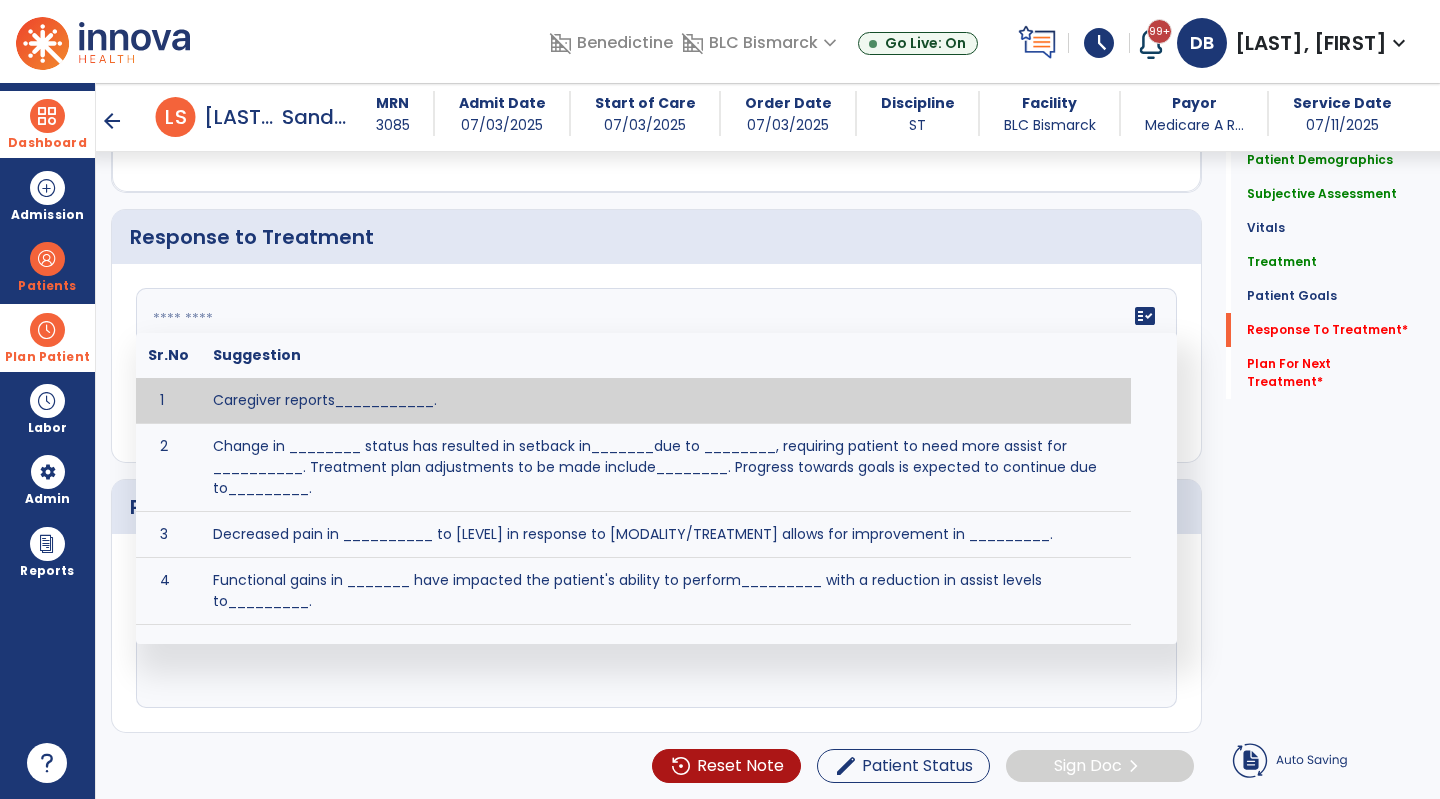 click on "fact_check  Sr.No Suggestion 1 Caregiver reports___________. 2 Change in ________ status has resulted in setback in_______due to ________, requiring patient to need more assist for __________.   Treatment plan adjustments to be made include________.  Progress towards goals is expected to continue due to_________. 3 Decreased pain in __________ to [LEVEL] in response to [MODALITY/TREATMENT] allows for improvement in _________. 4 Functional gains in _______ have impacted the patient's ability to perform_________ with a reduction in assist levels to_________. 5 Functional progress this week has been significant due to__________. 6 Gains in ________ have improved the patient's ability to perform ______with decreased levels of assist to___________. 7 Improvement in ________allows patient to tolerate higher levels of challenges in_________. 8 Pain in [AREA] has decreased to [LEVEL] in response to [TREATMENT/MODALITY], allowing fore ease in completing__________. 9 10 11 12 13 14 15 16 17 18 19 20 21" 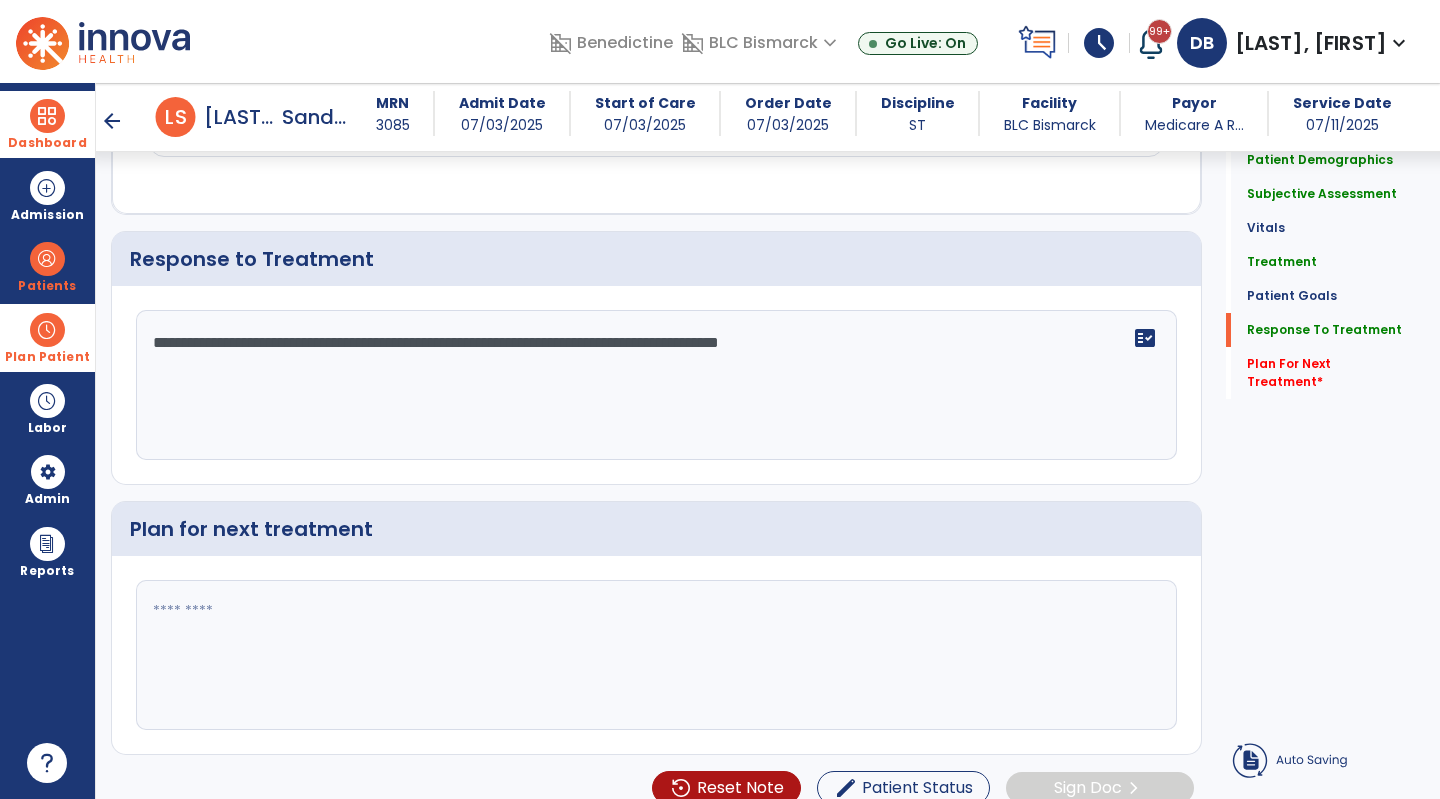 scroll, scrollTop: 3040, scrollLeft: 0, axis: vertical 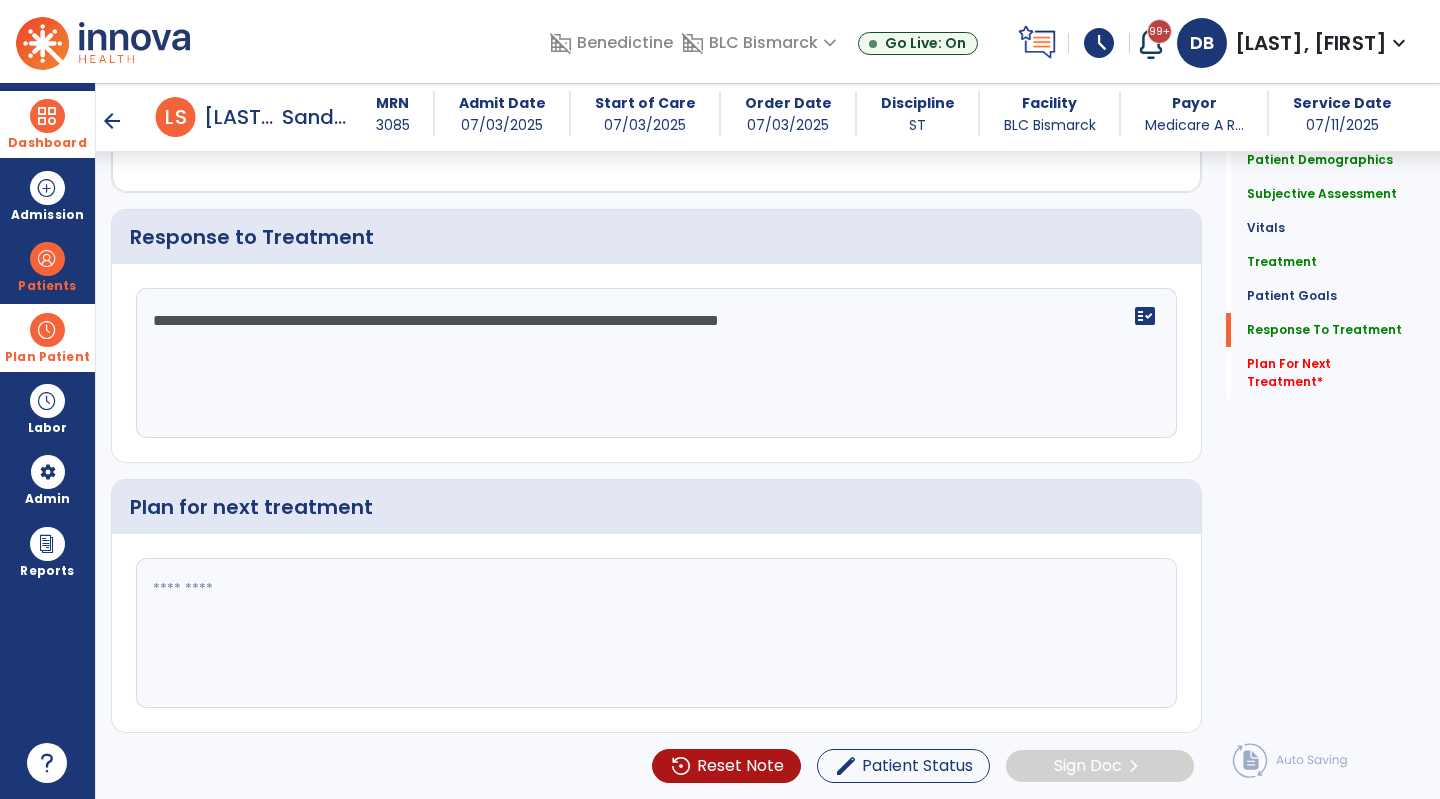 drag, startPoint x: 212, startPoint y: 321, endPoint x: 346, endPoint y: 339, distance: 135.20355 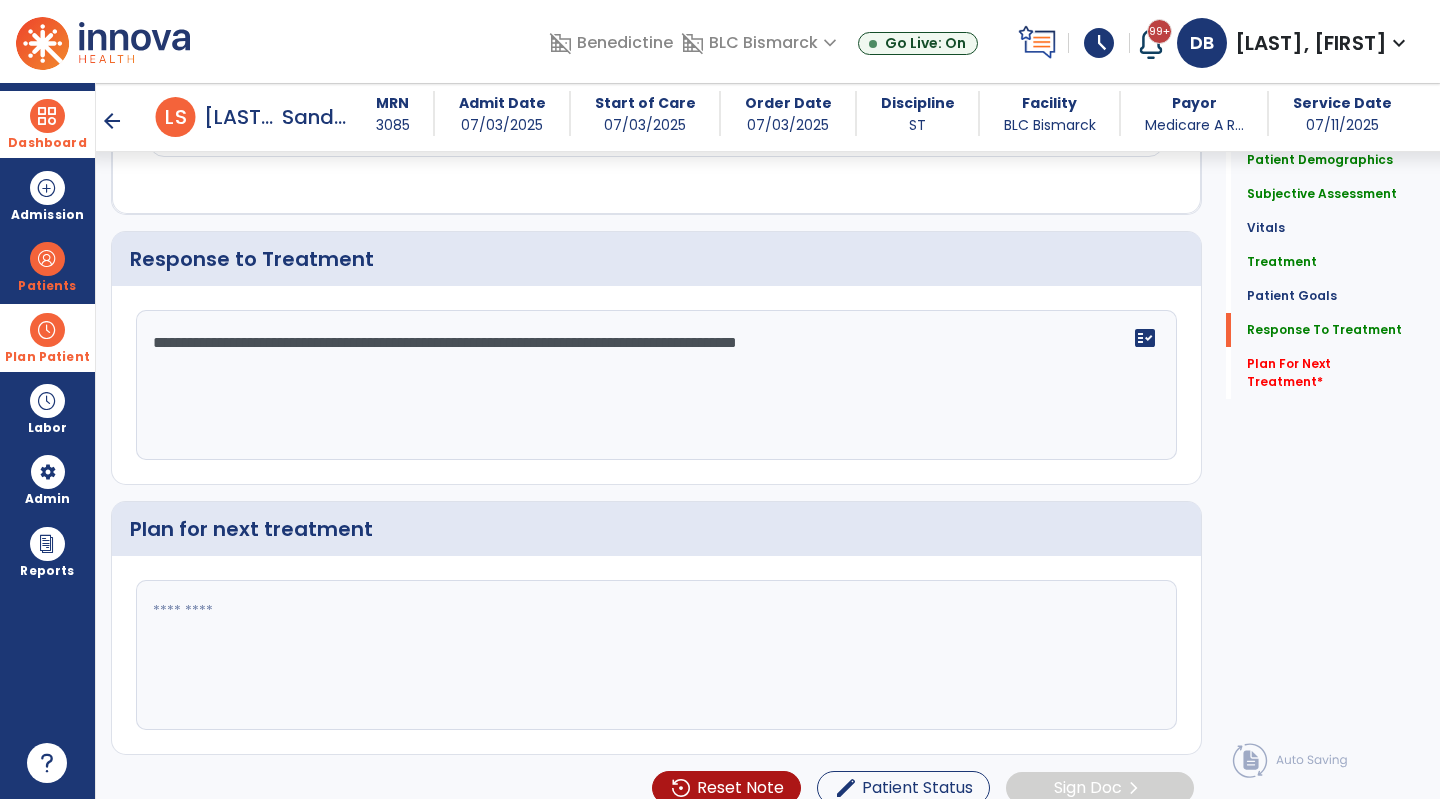 scroll, scrollTop: 3040, scrollLeft: 0, axis: vertical 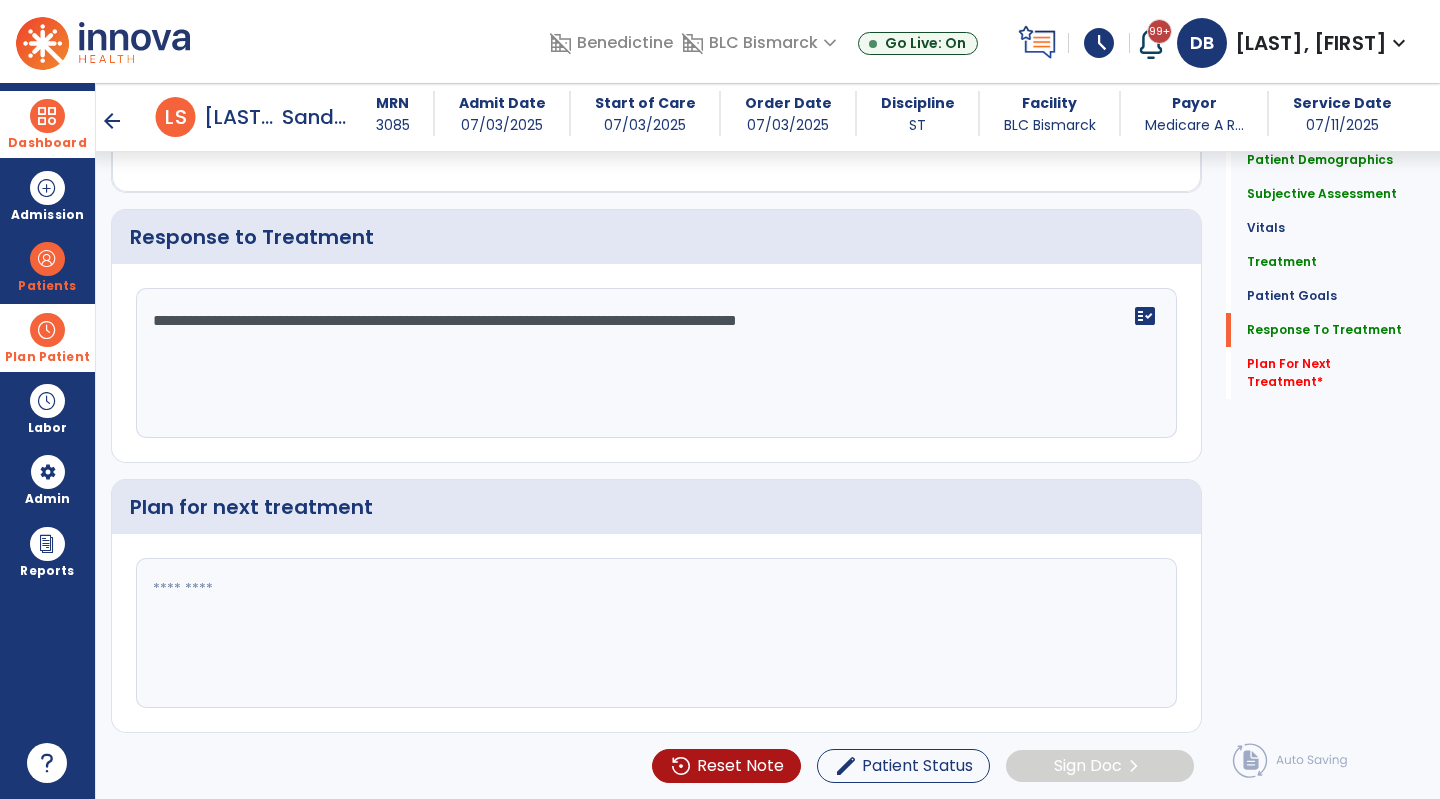 drag, startPoint x: 326, startPoint y: 325, endPoint x: 534, endPoint y: 339, distance: 208.47063 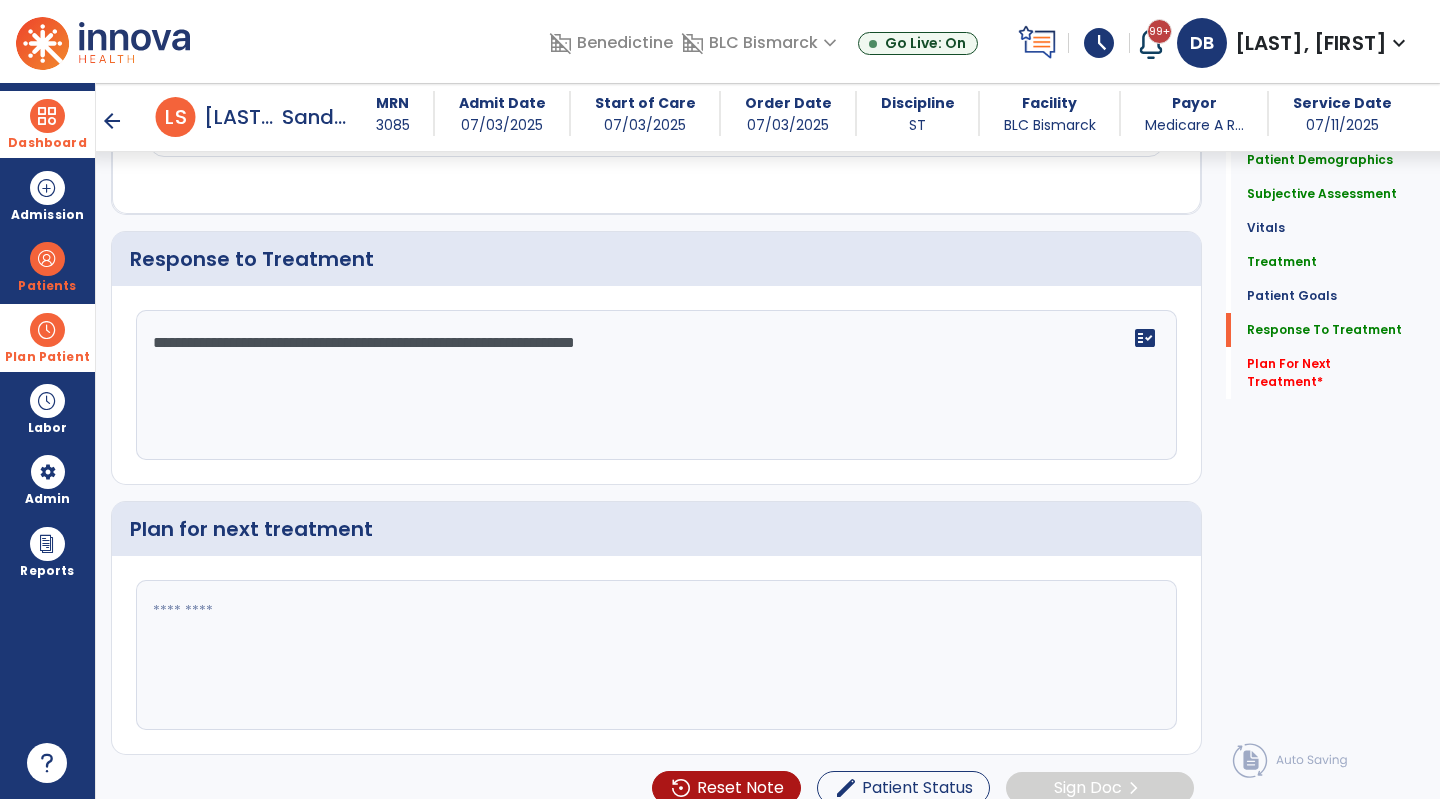 scroll, scrollTop: 3040, scrollLeft: 0, axis: vertical 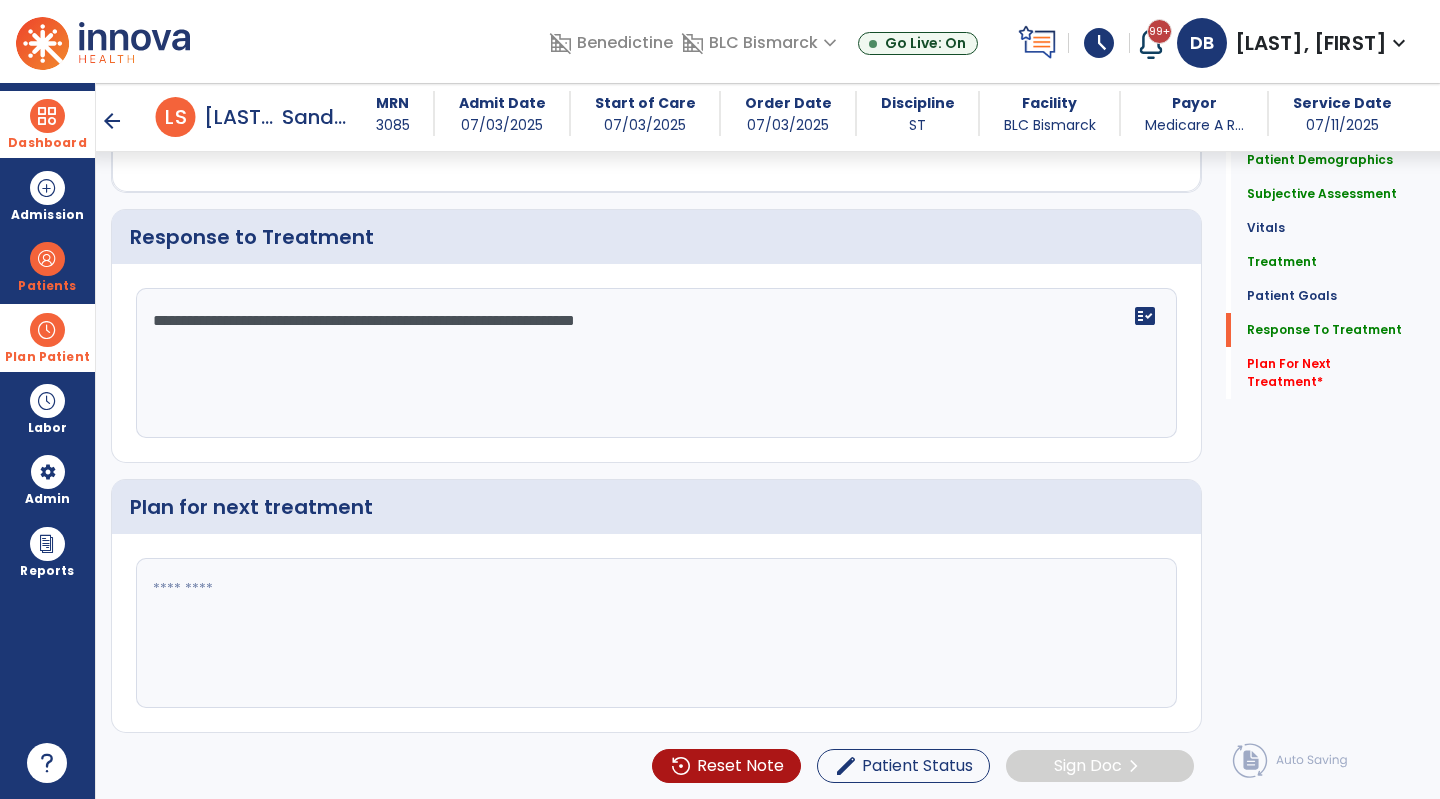 drag, startPoint x: 589, startPoint y: 319, endPoint x: 696, endPoint y: 323, distance: 107.07474 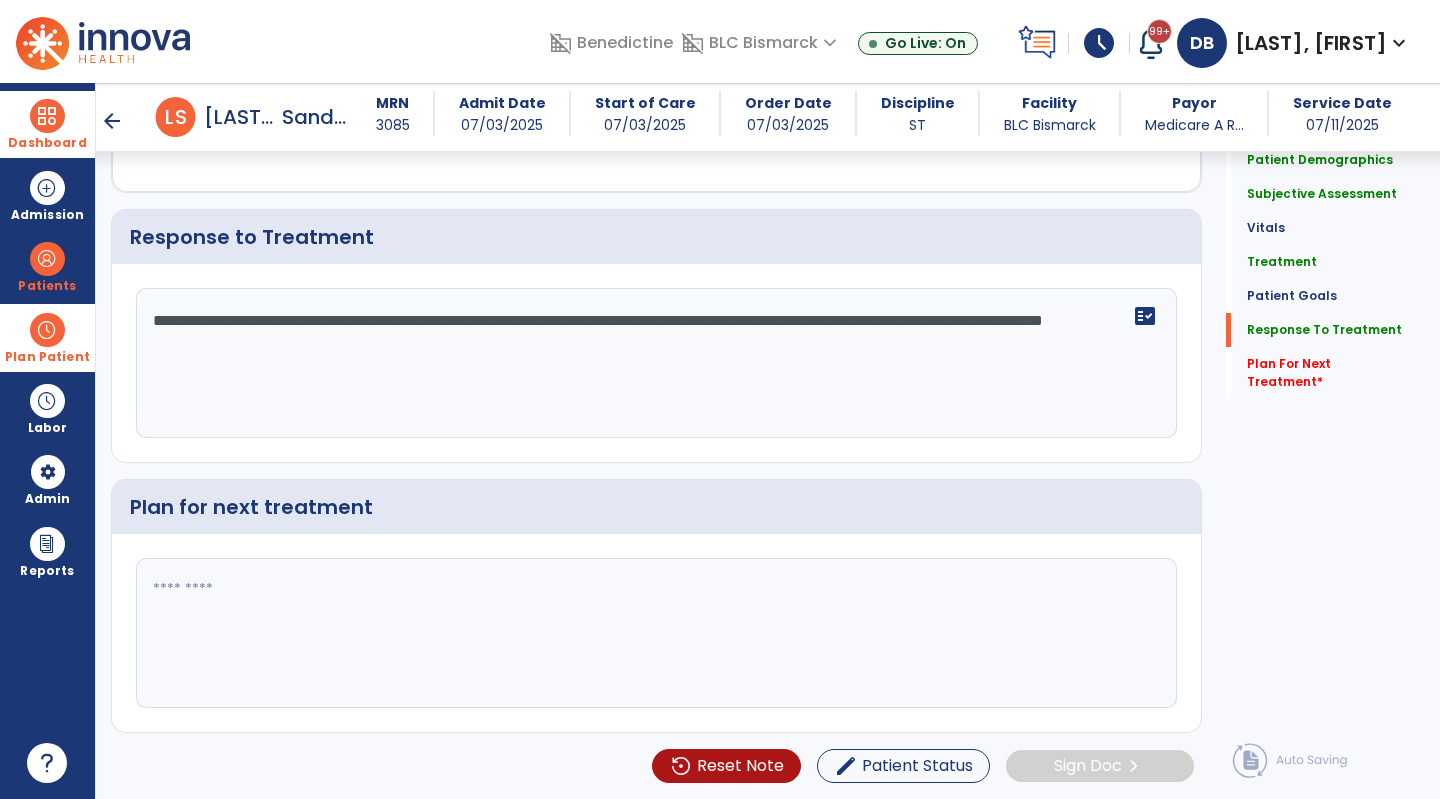 type on "**********" 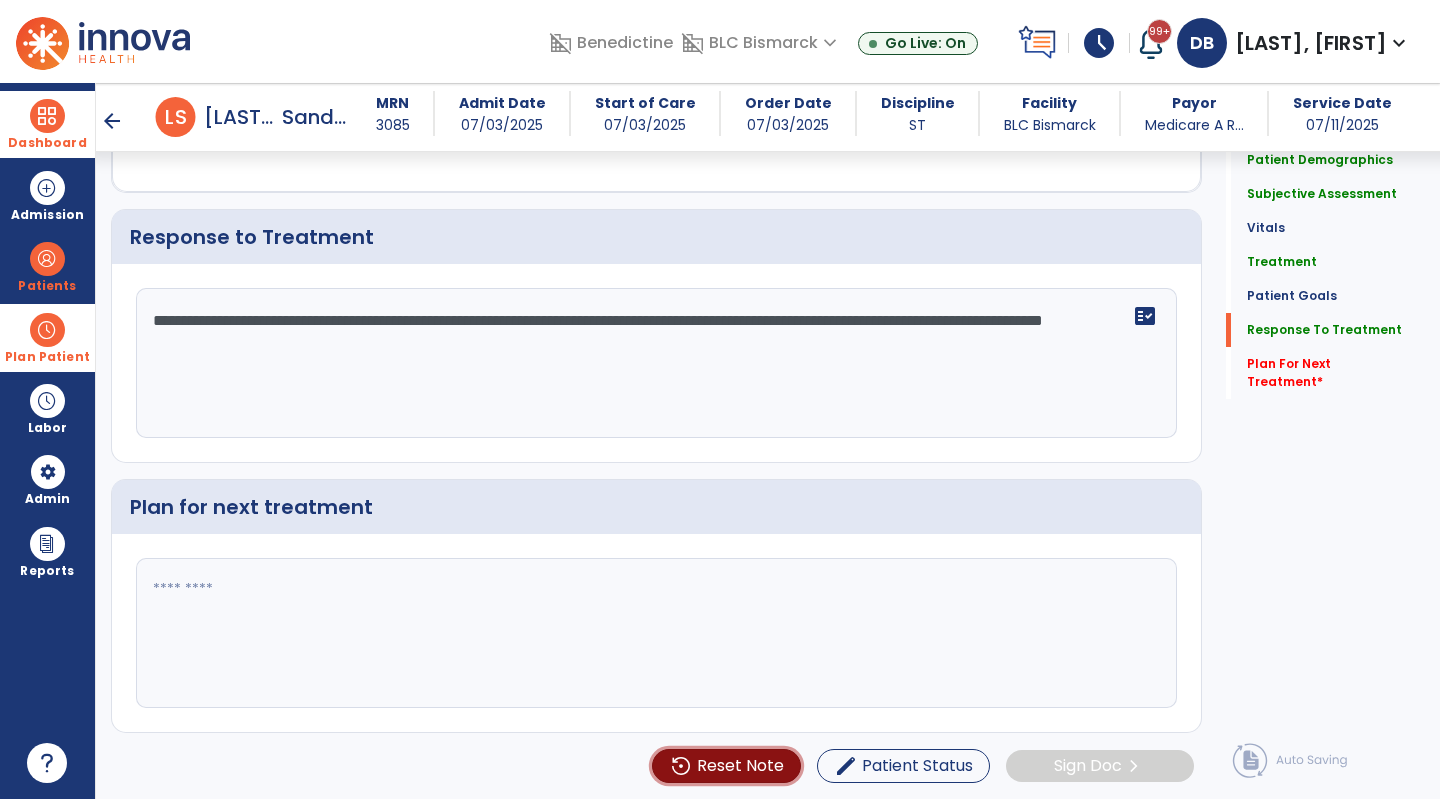 type 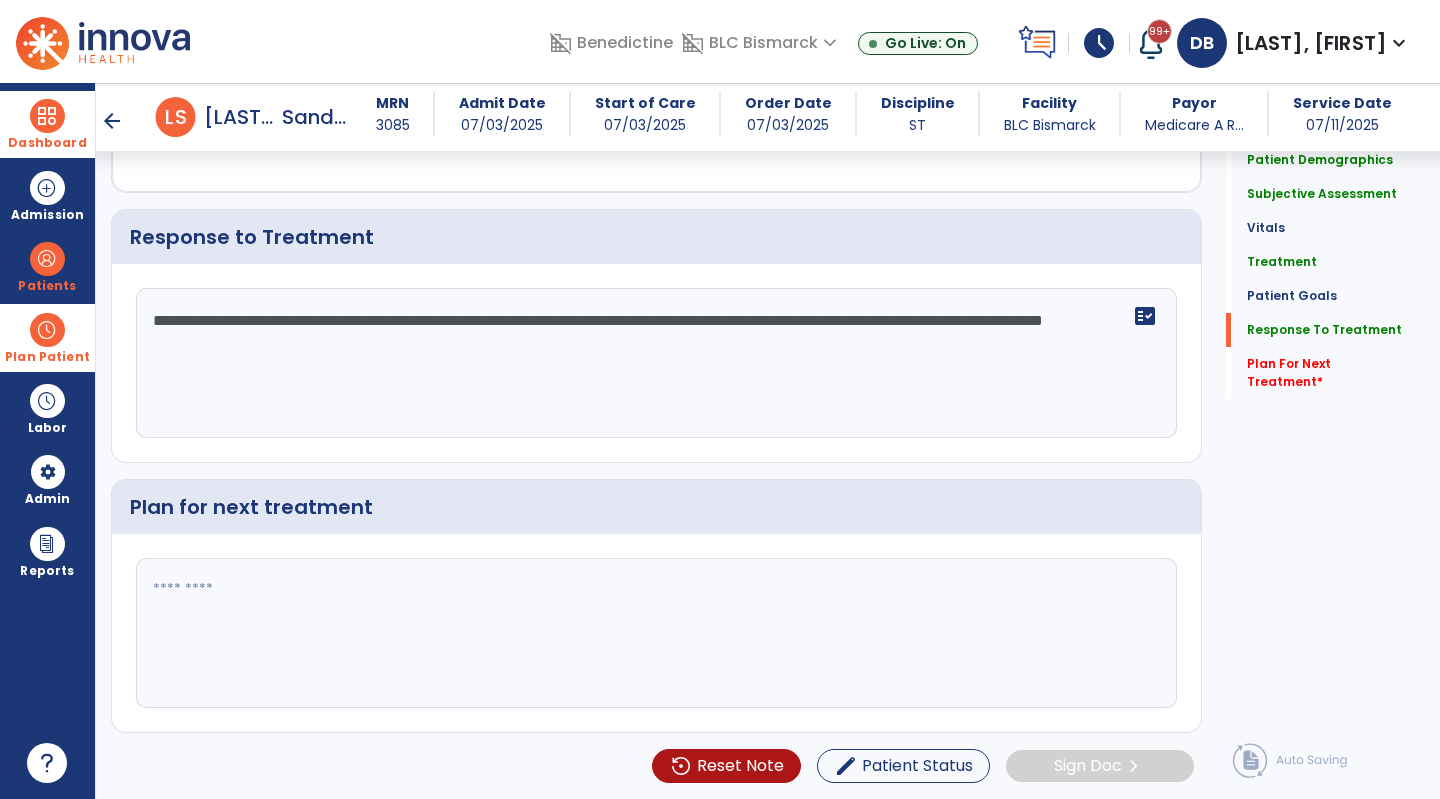 click 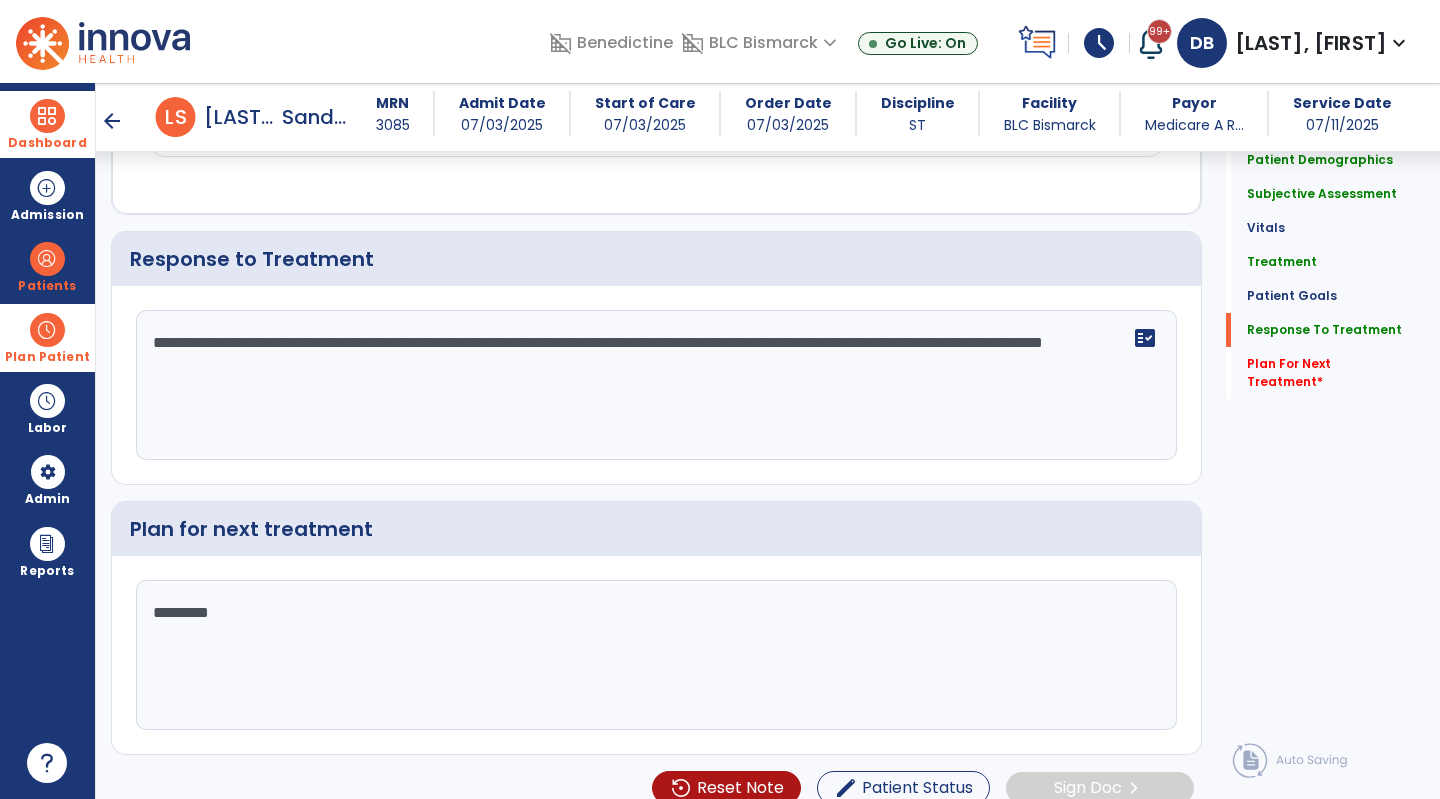 scroll, scrollTop: 3040, scrollLeft: 0, axis: vertical 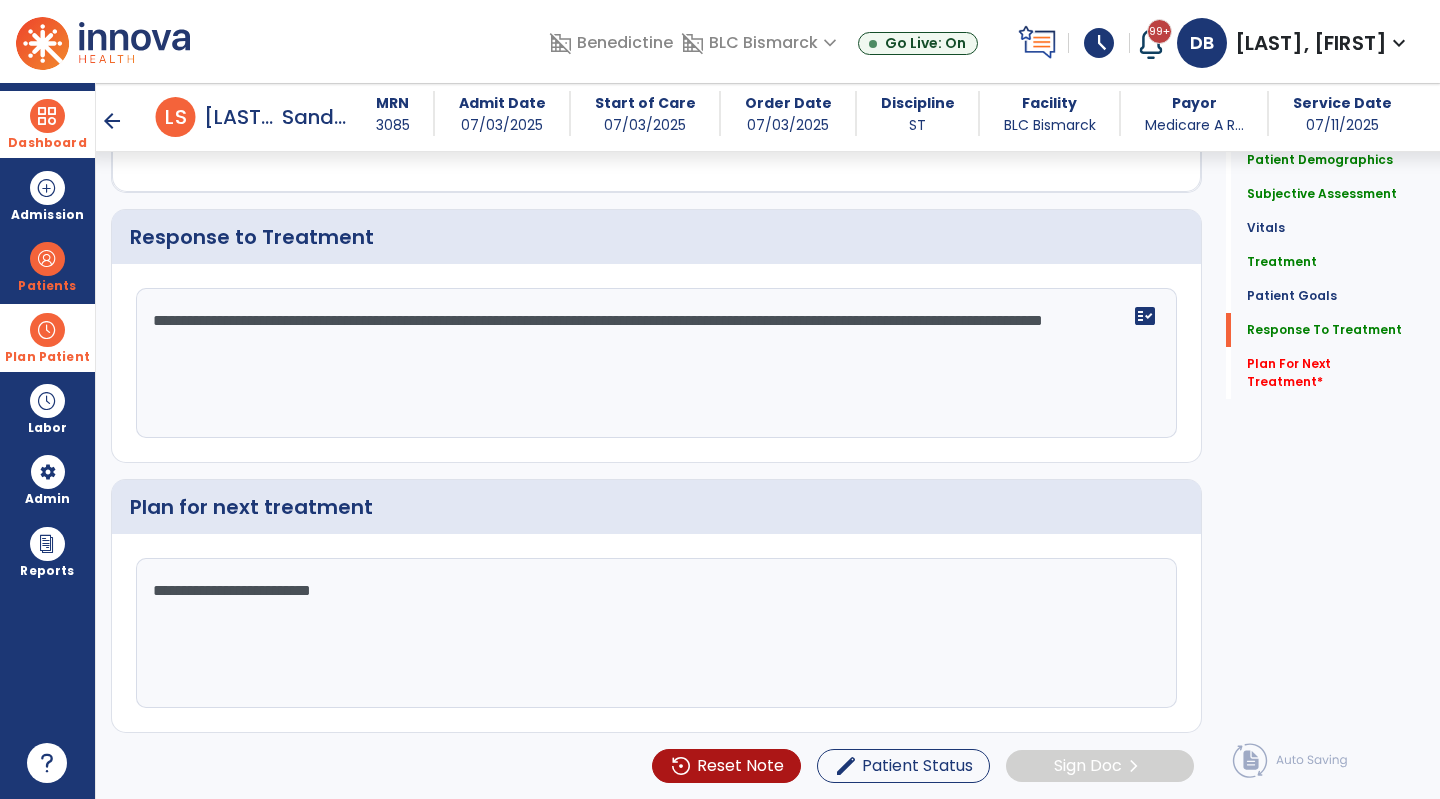 click on "**********" 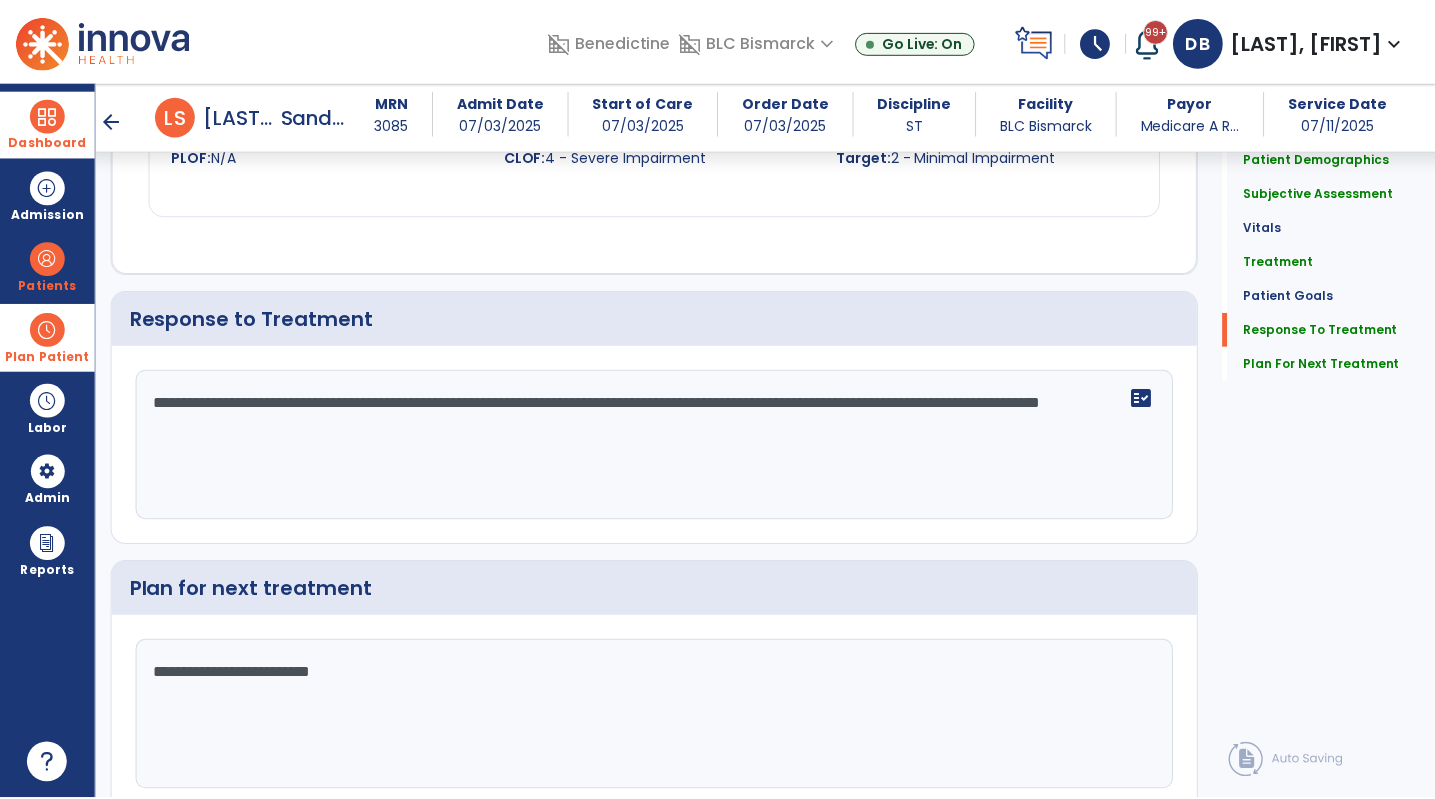 scroll, scrollTop: 3040, scrollLeft: 0, axis: vertical 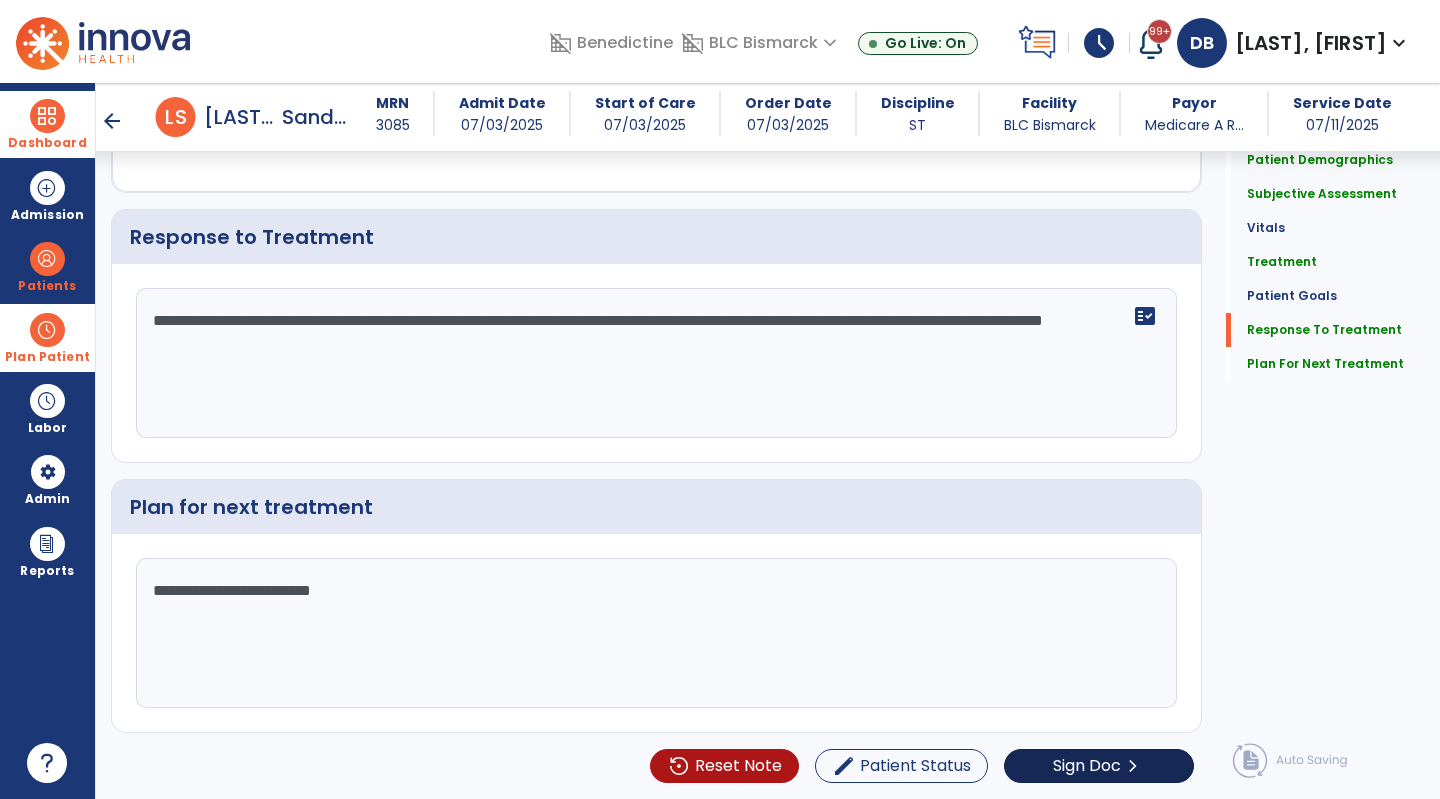 type on "**********" 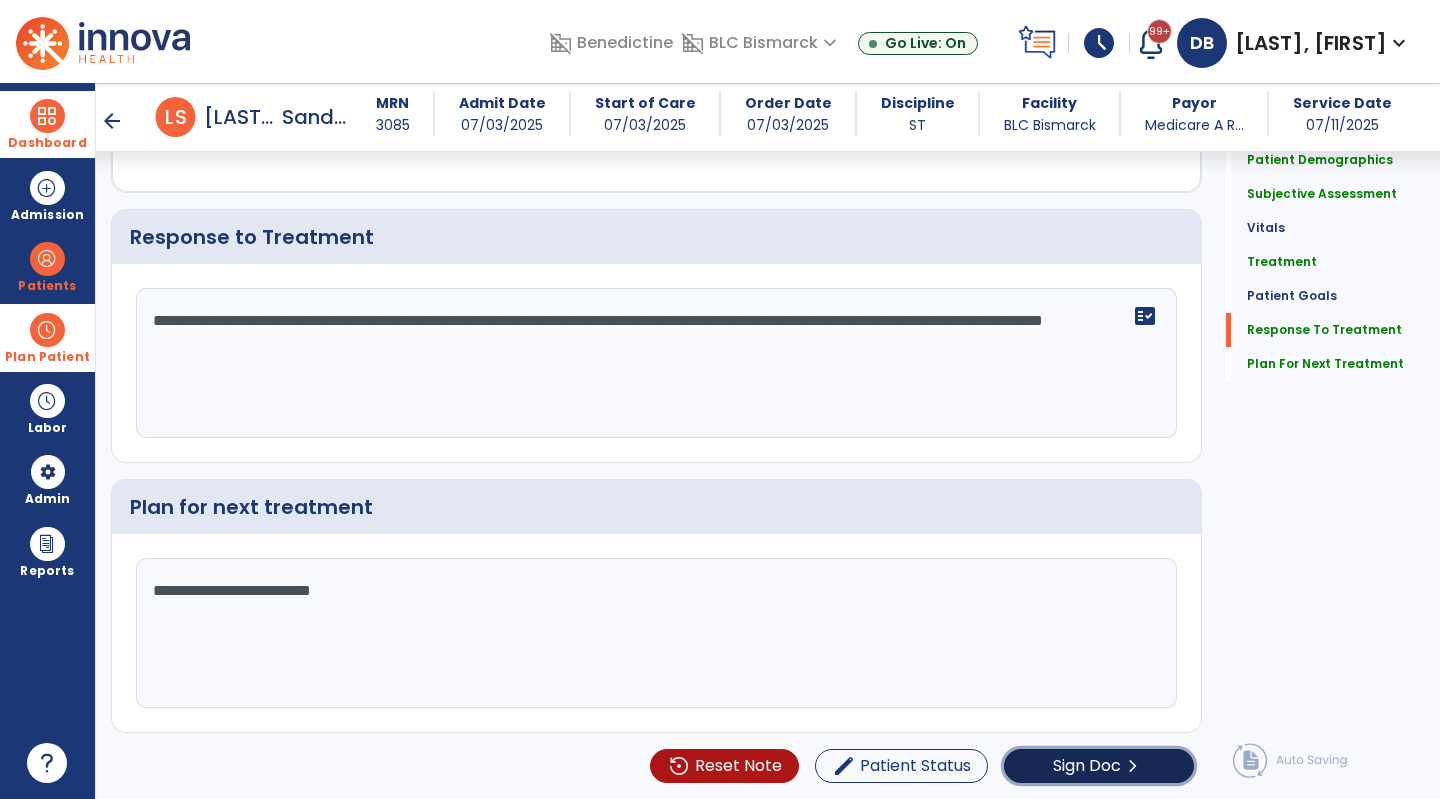click on "Sign Doc" 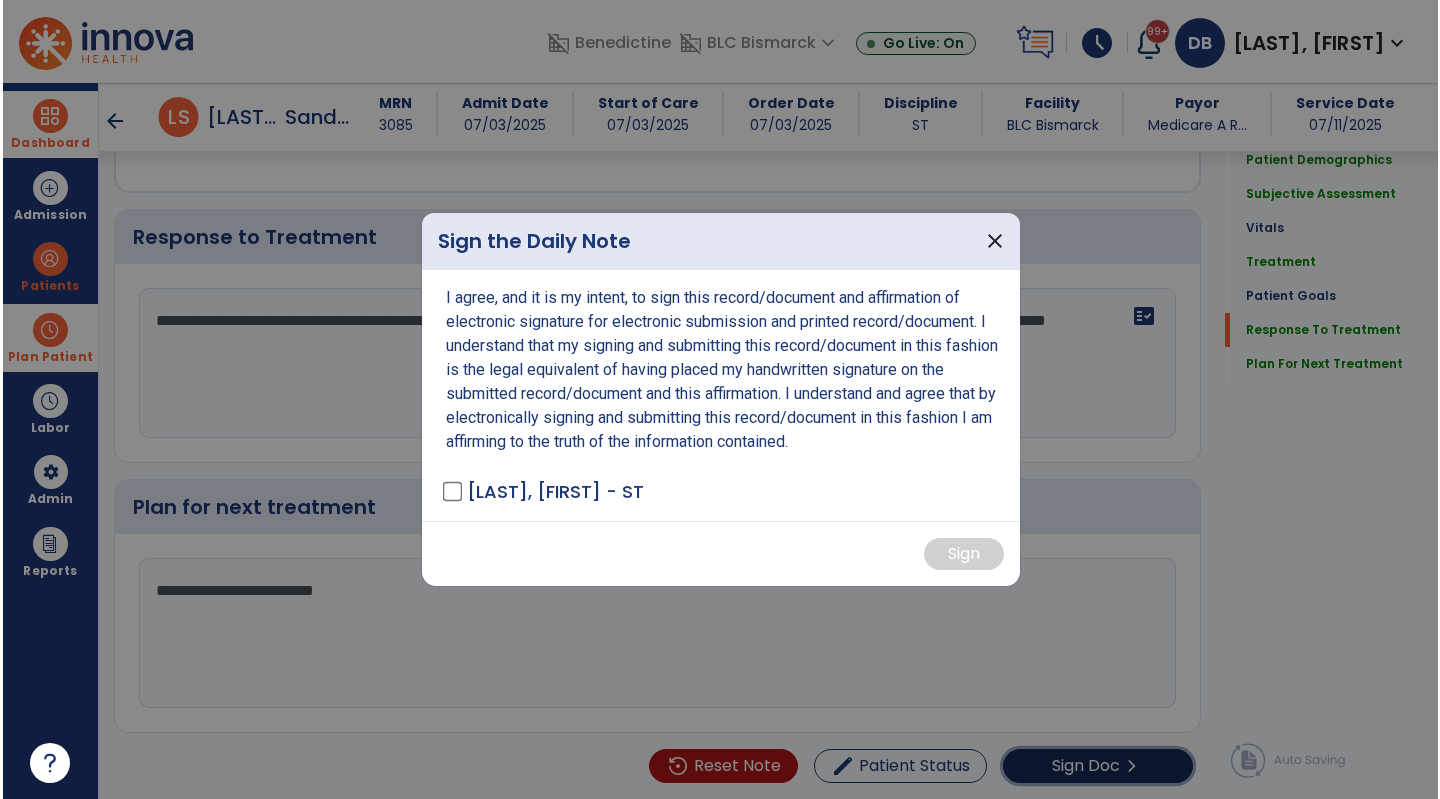 scroll, scrollTop: 3040, scrollLeft: 0, axis: vertical 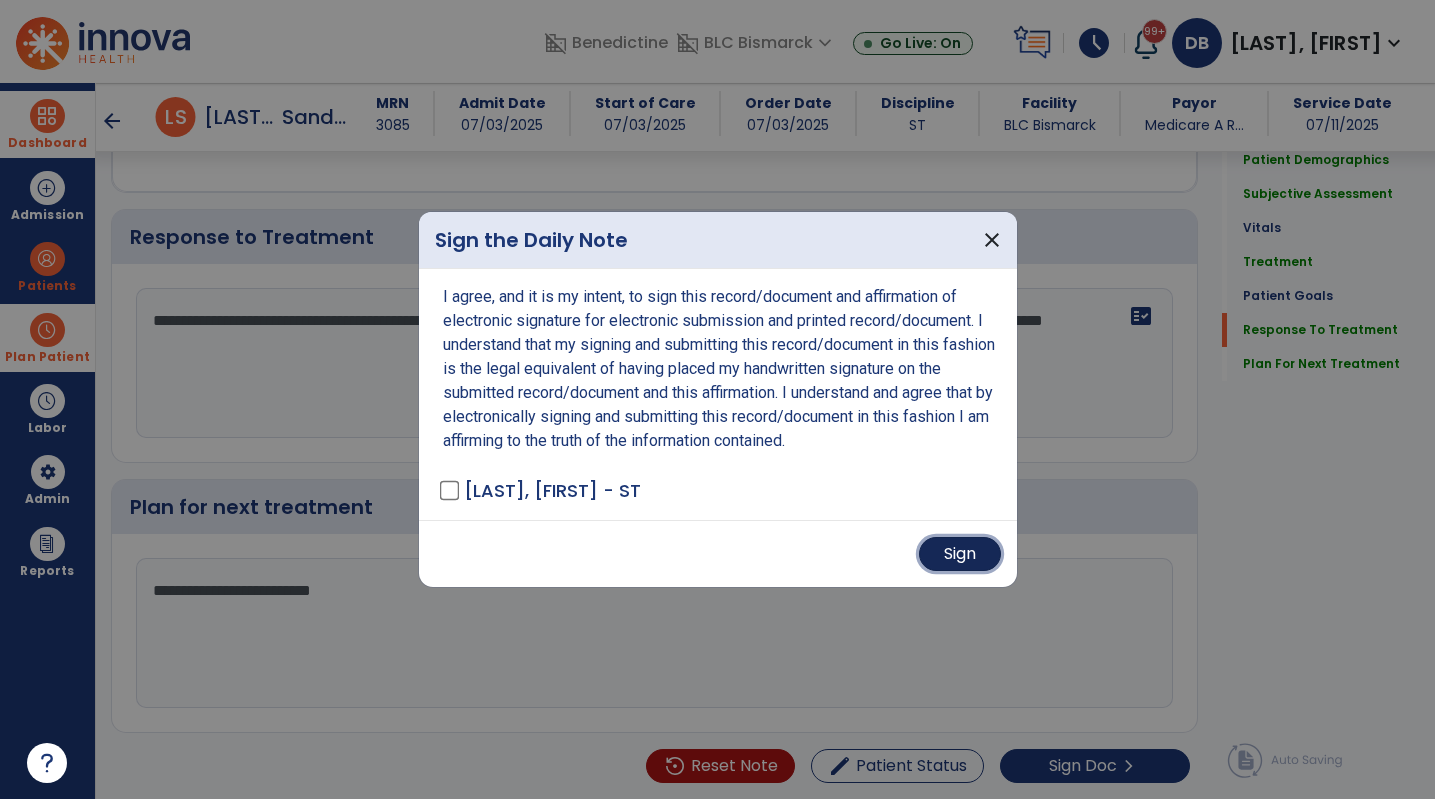 click on "Sign" at bounding box center [960, 554] 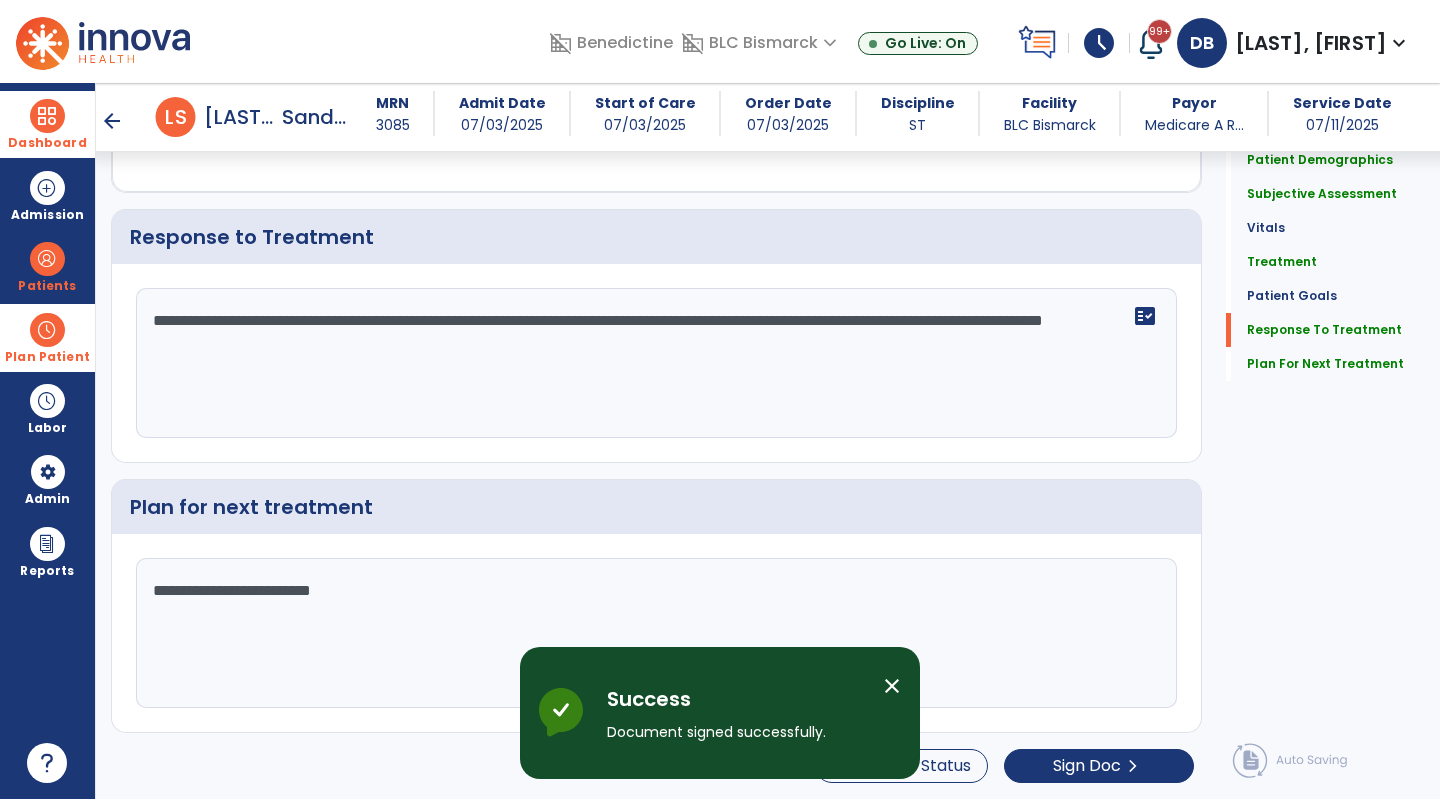 scroll, scrollTop: 0, scrollLeft: 0, axis: both 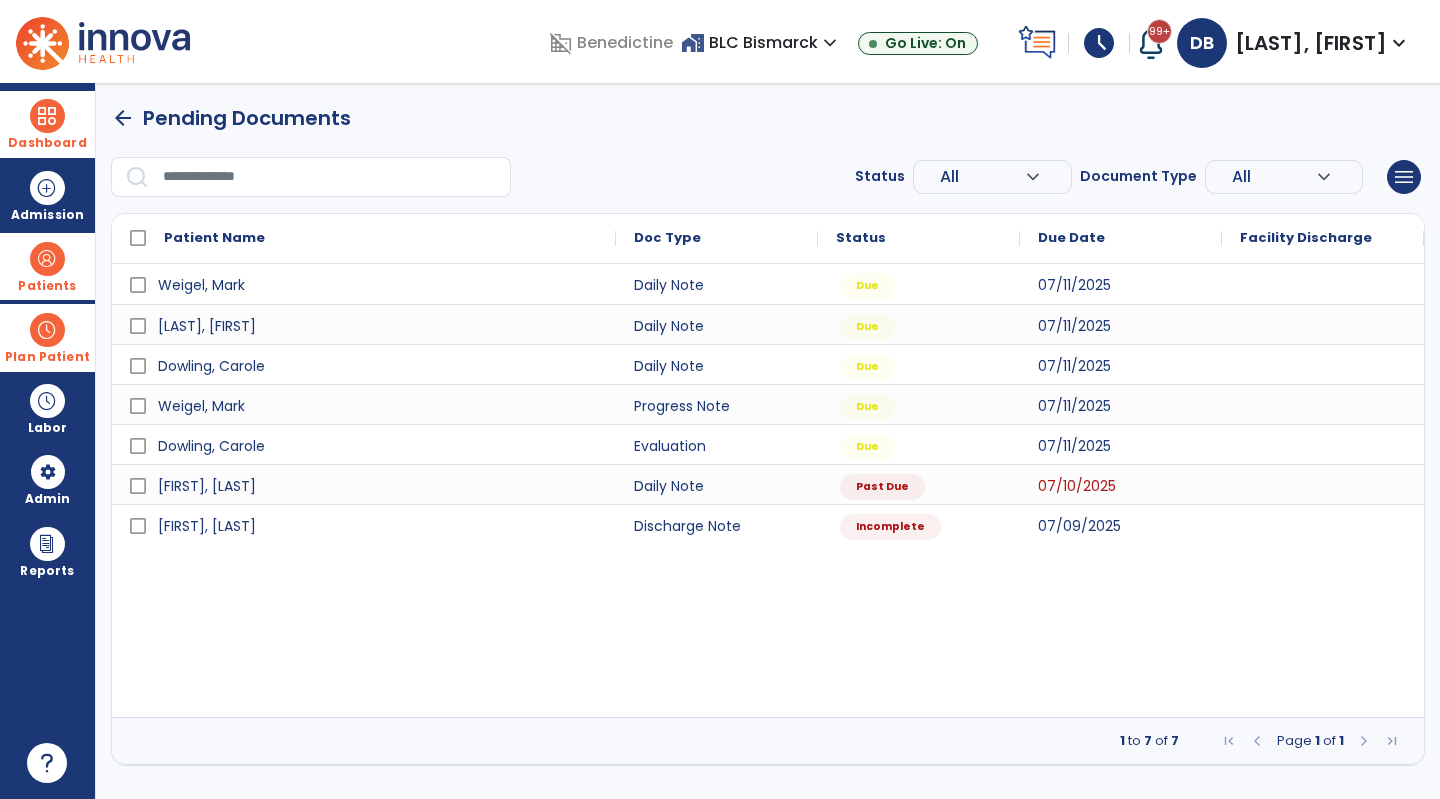 click at bounding box center (47, 259) 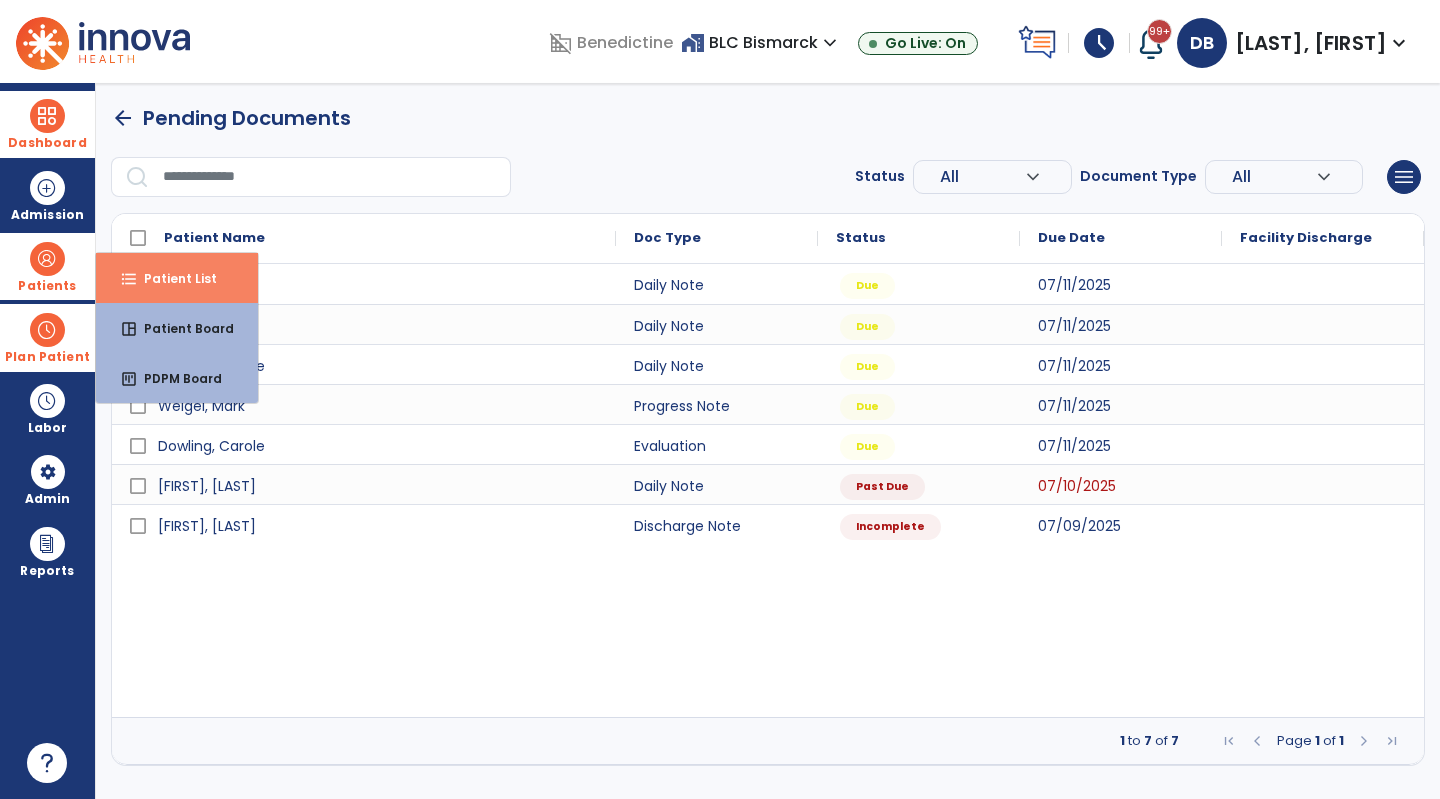 click on "Patient List" at bounding box center [172, 278] 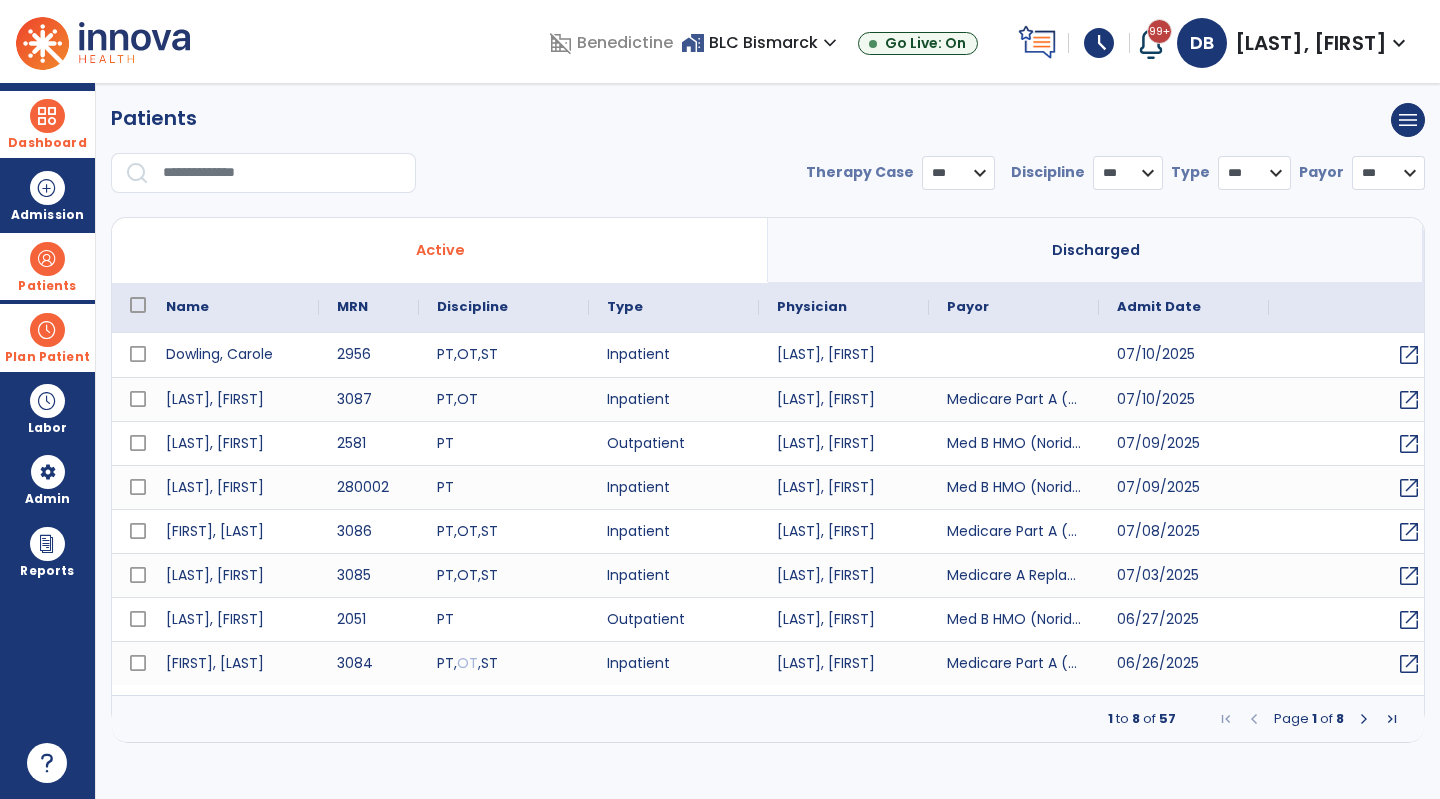 select on "***" 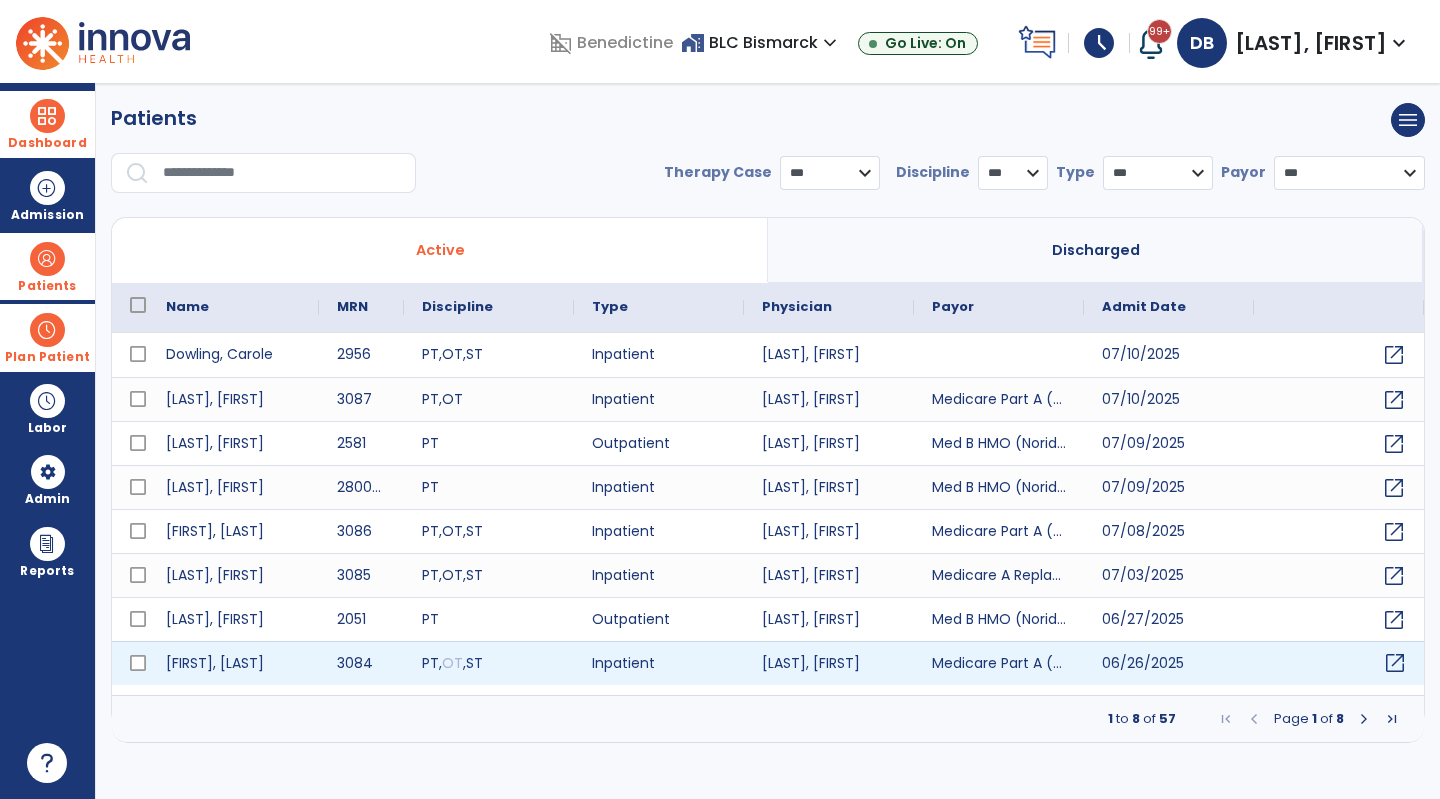 click on "open_in_new" at bounding box center [1395, 663] 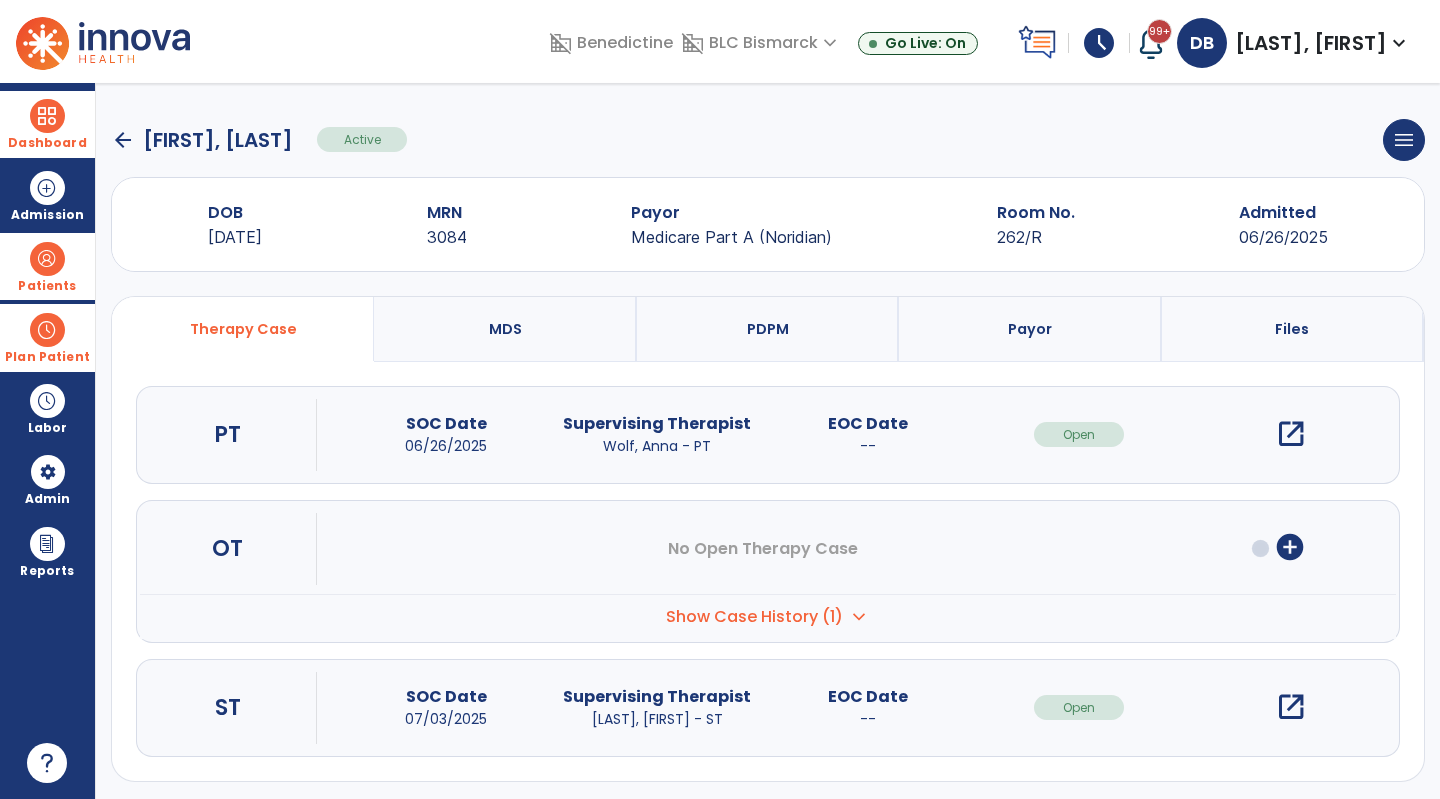click on "open_in_new" at bounding box center (1291, 707) 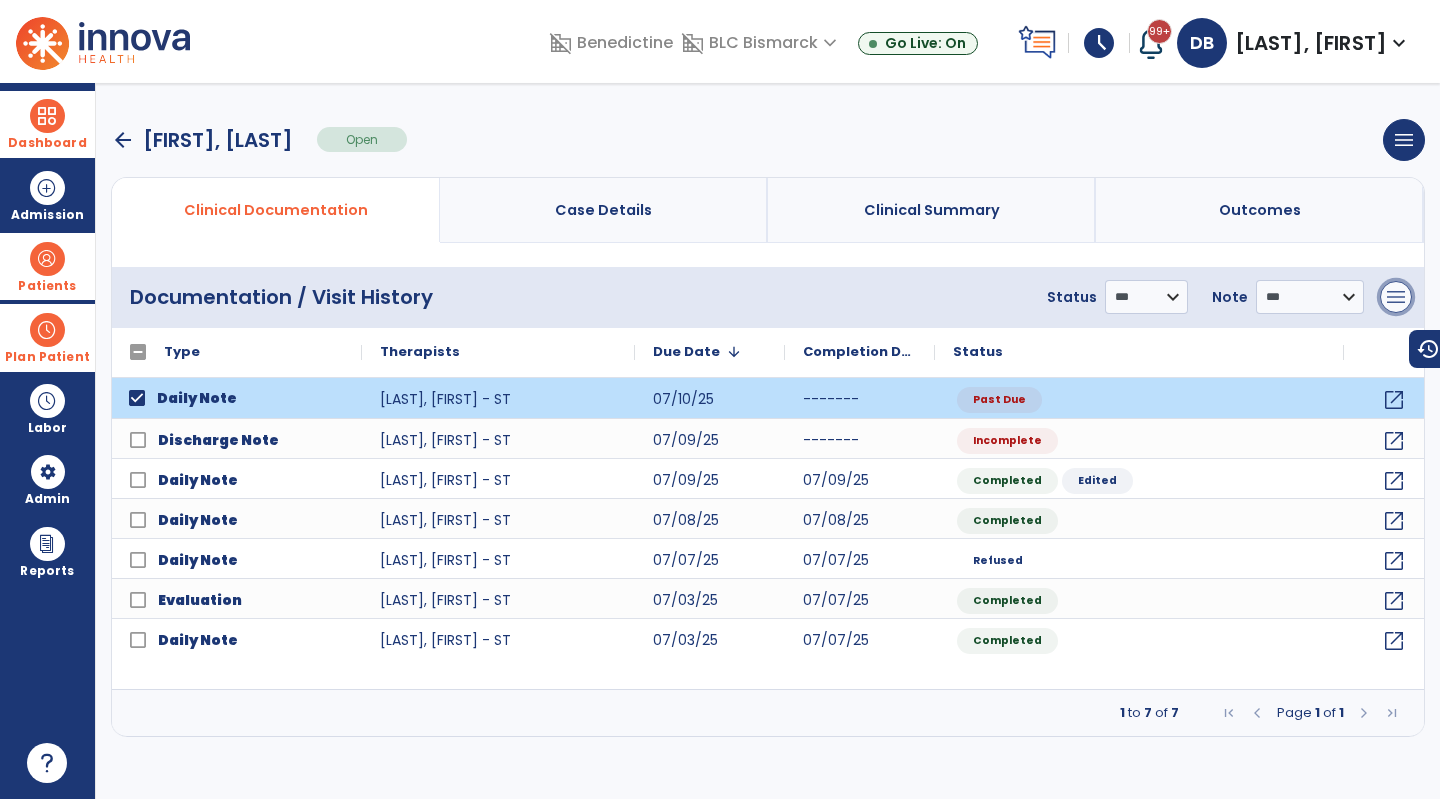 click on "menu" at bounding box center (1396, 297) 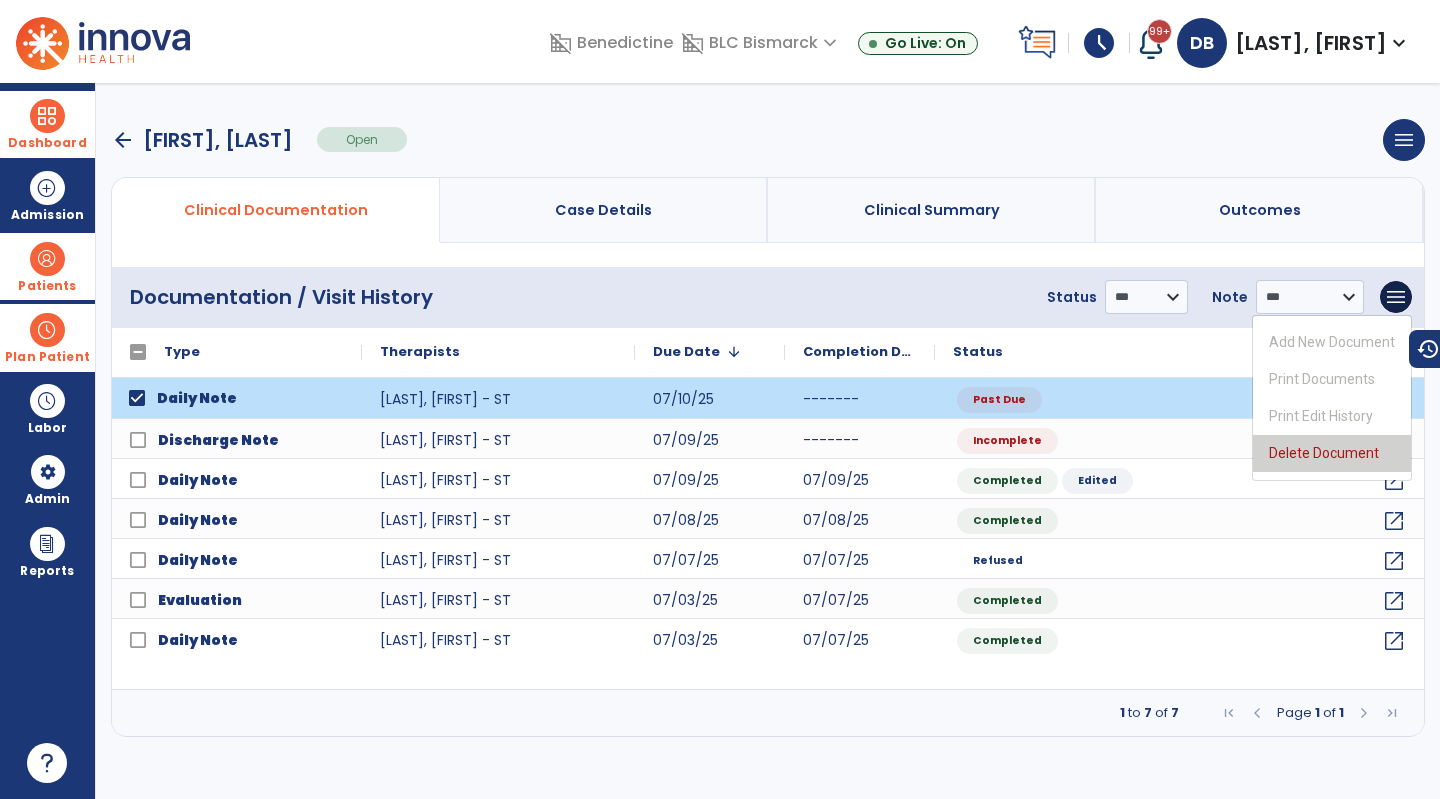 click on "Delete Document" at bounding box center [1332, 453] 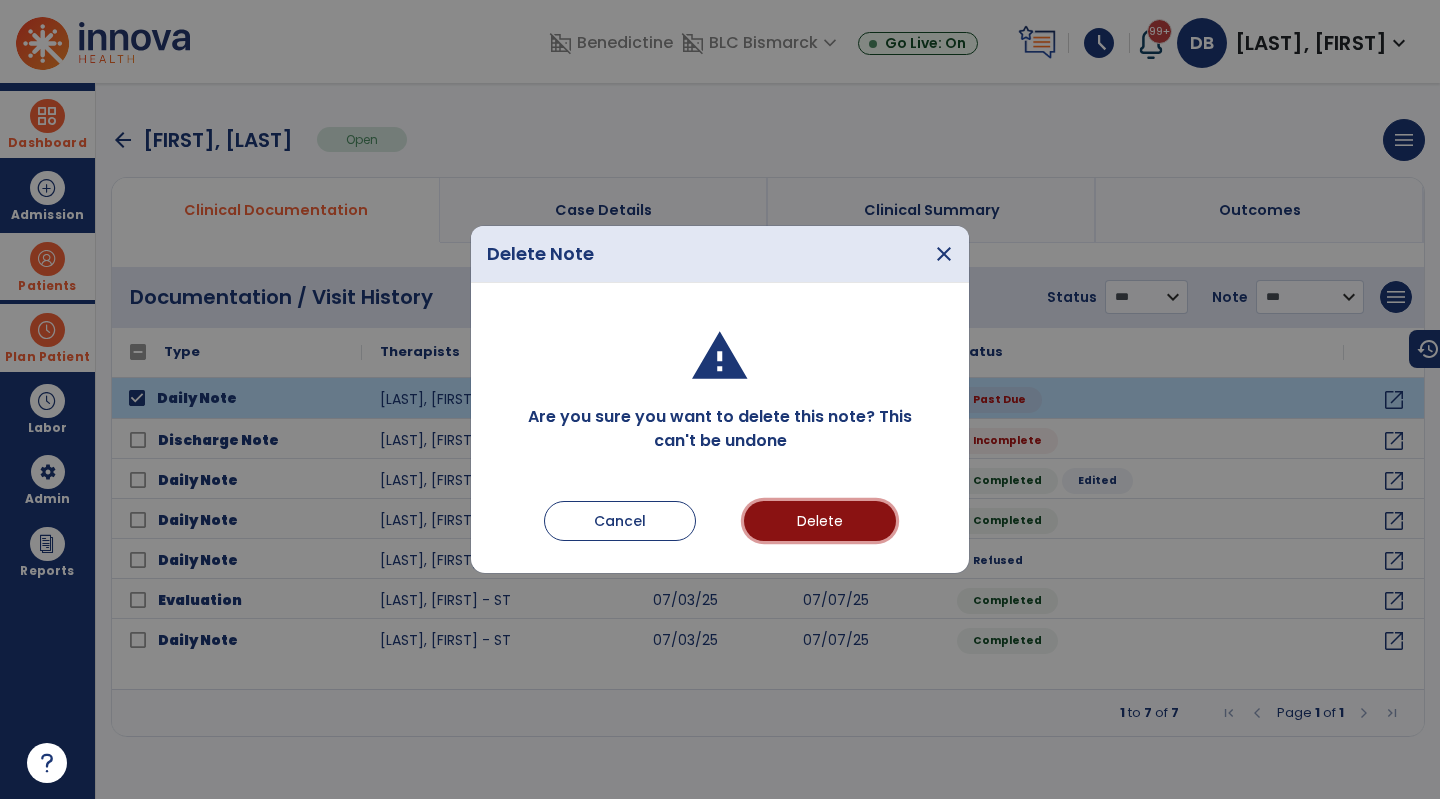 click on "Delete" at bounding box center [820, 521] 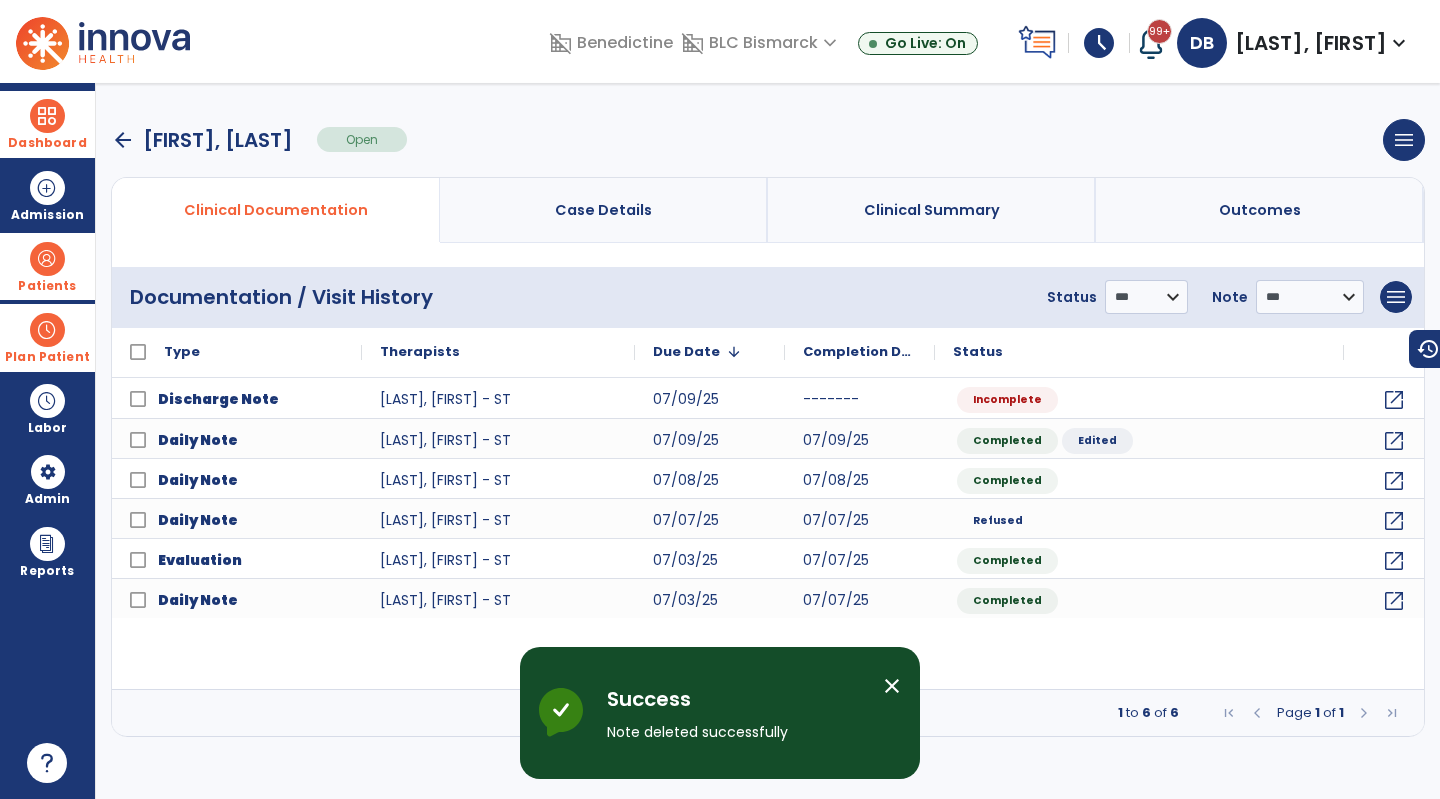 click on "Dashboard" at bounding box center (47, 124) 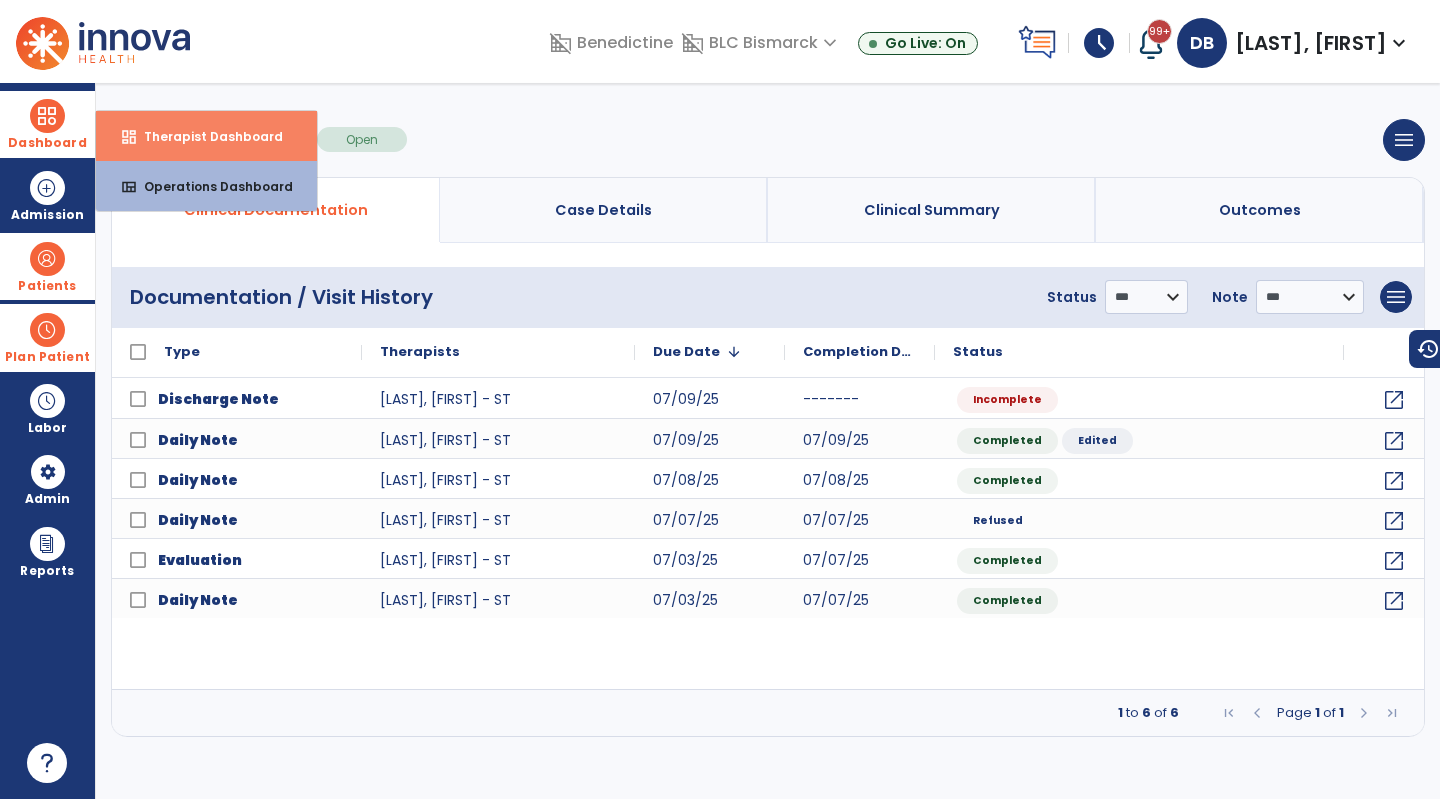 click on "dashboard  Therapist Dashboard" at bounding box center [206, 136] 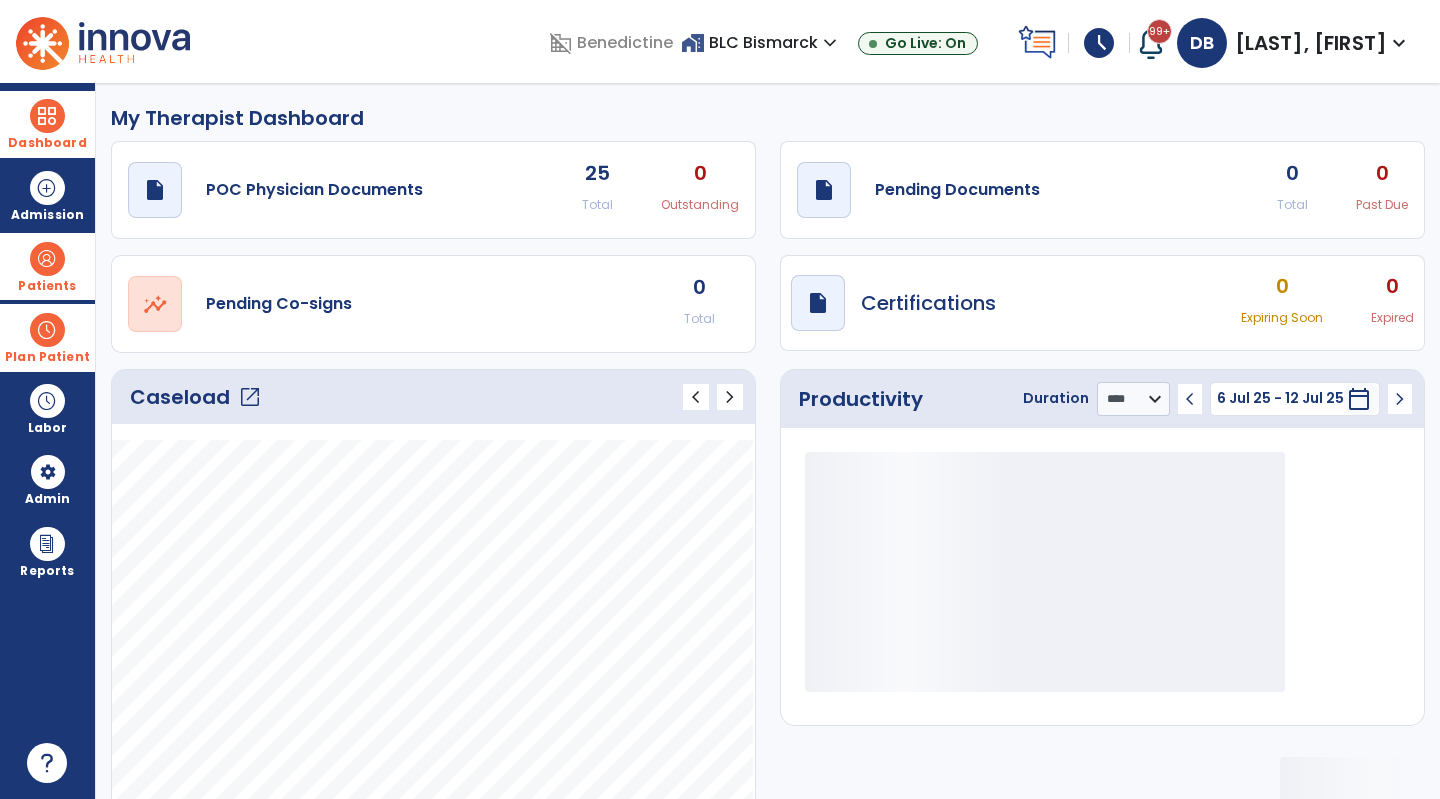 click on "draft   open_in_new  Pending Documents 0 Total 0 Past Due" 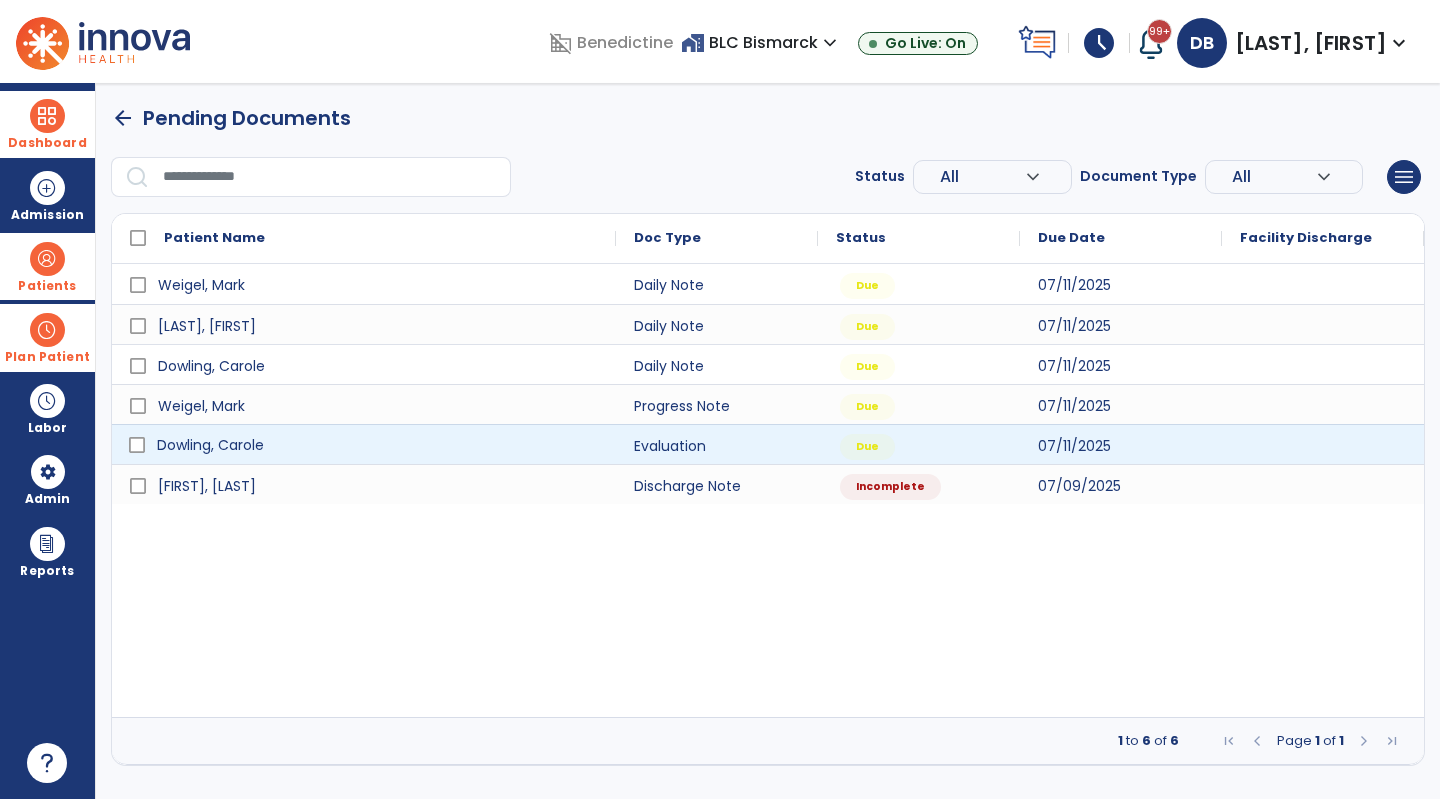 click on "Dowling, Carole" at bounding box center (378, 445) 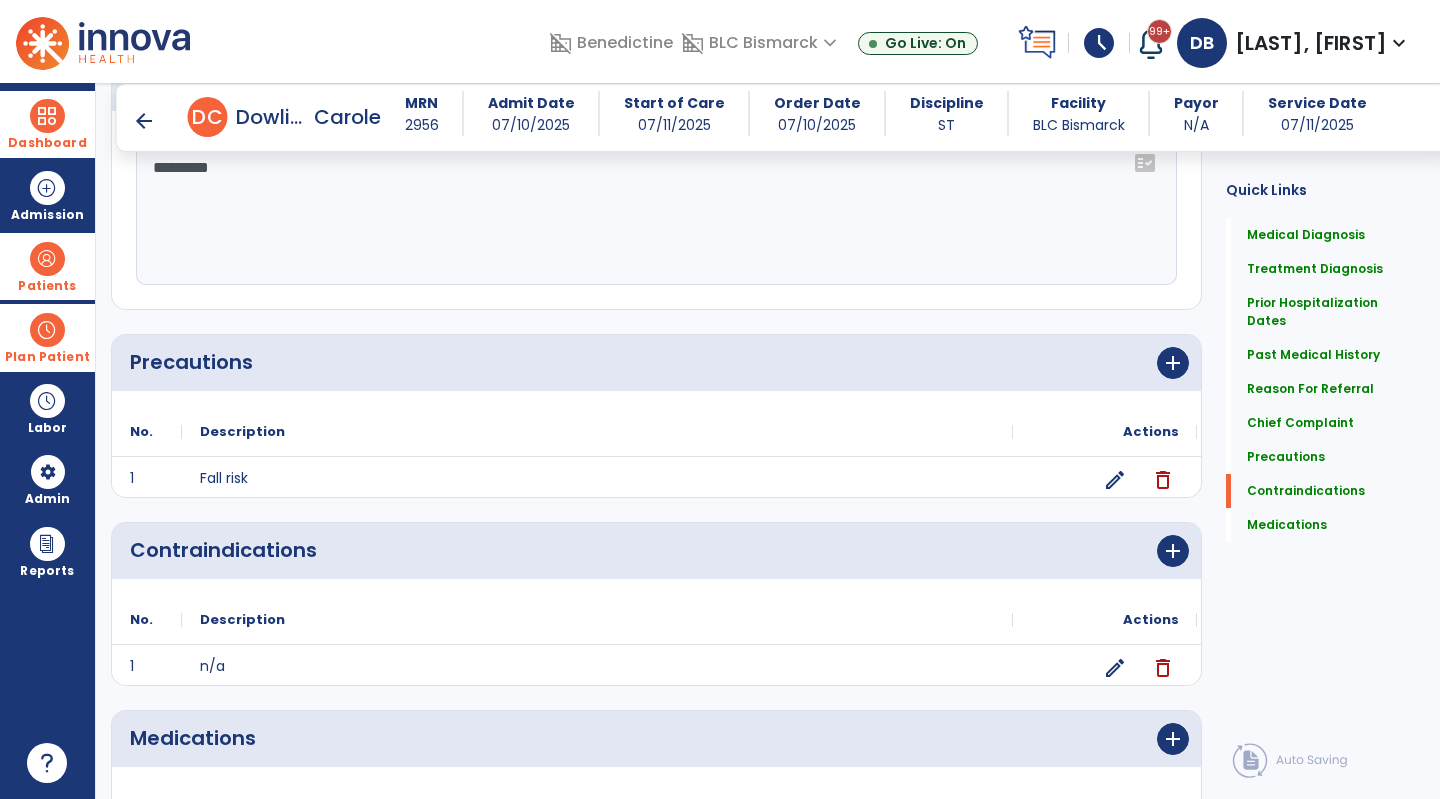 scroll, scrollTop: 1719, scrollLeft: 0, axis: vertical 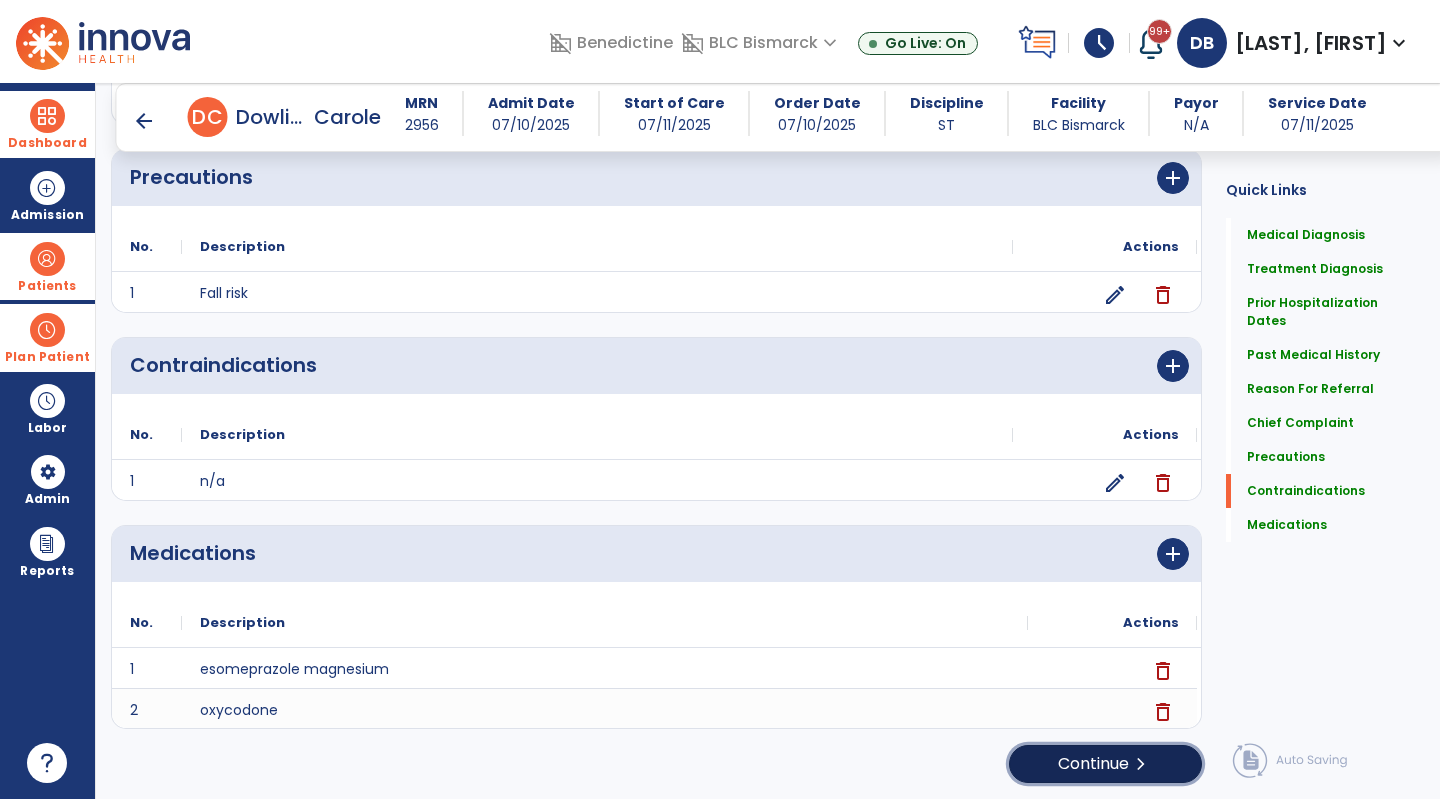 click on "Continue  chevron_right" 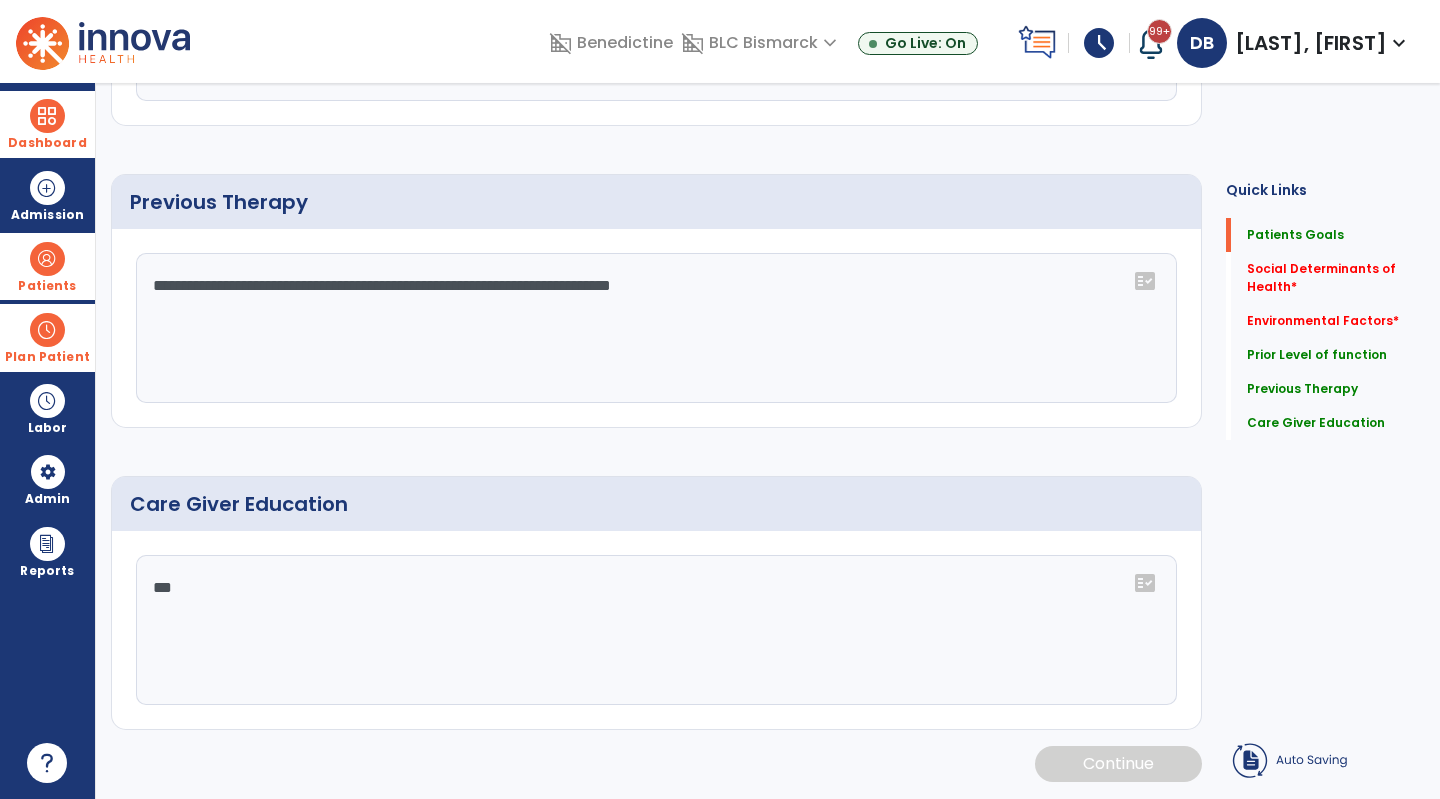 scroll, scrollTop: 0, scrollLeft: 0, axis: both 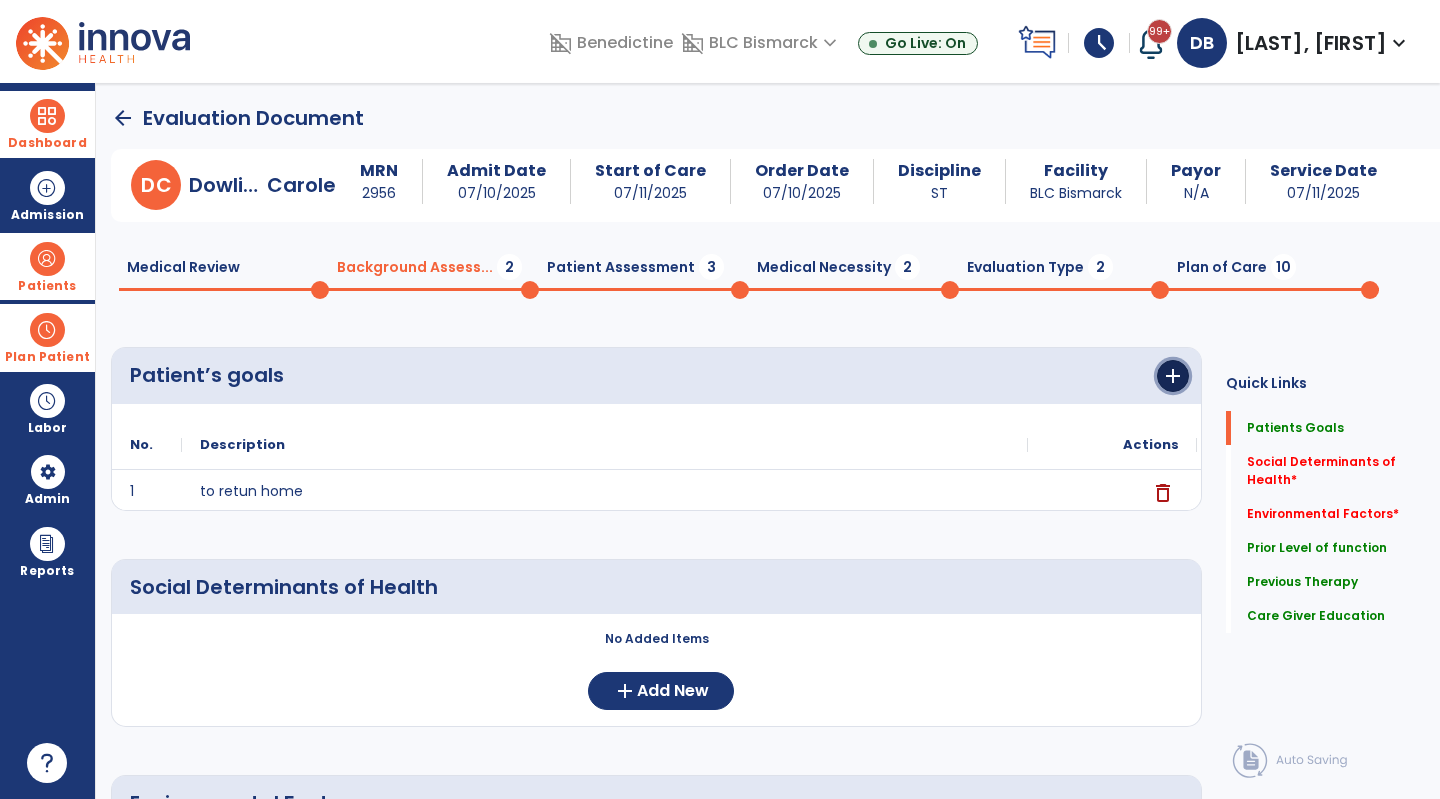 click on "add" 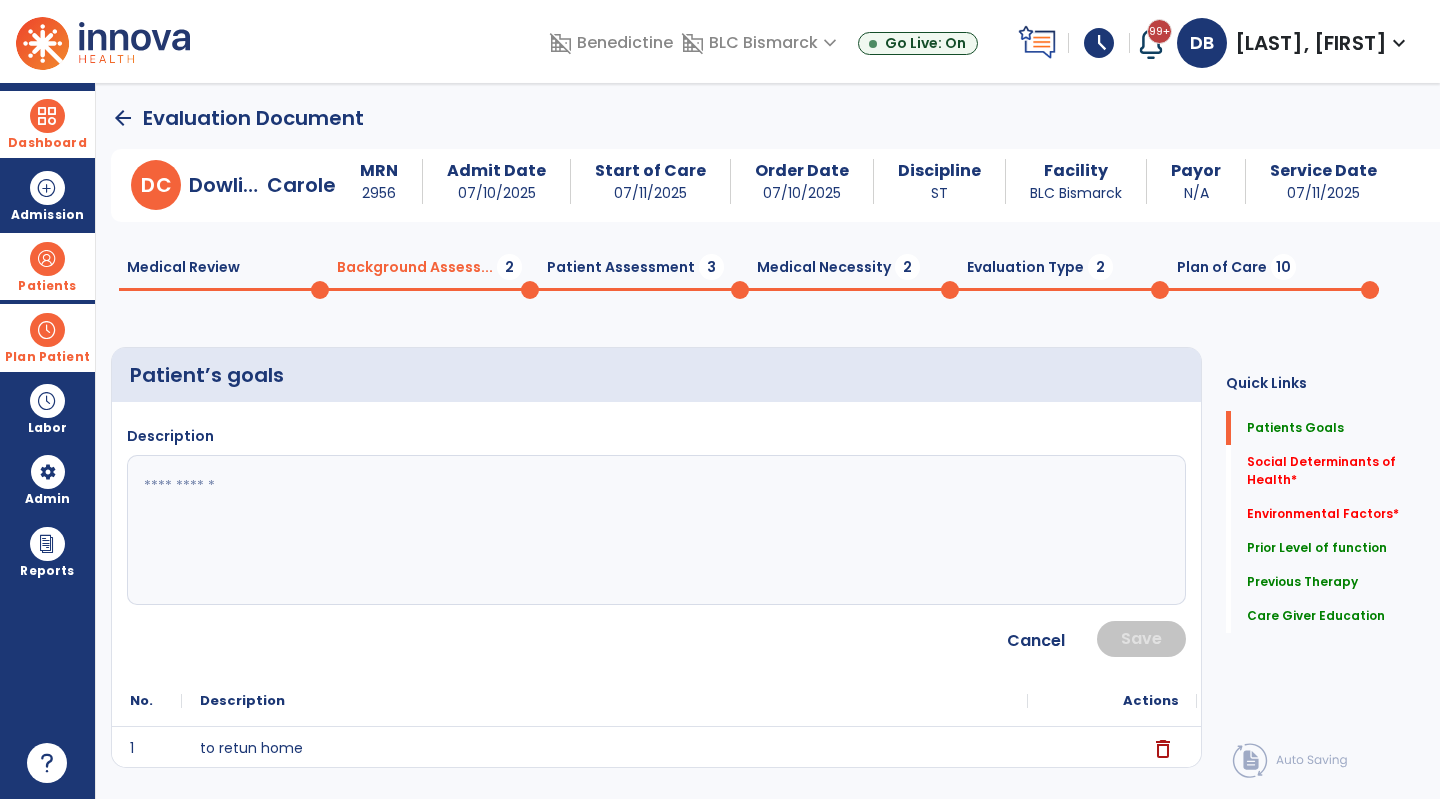 click 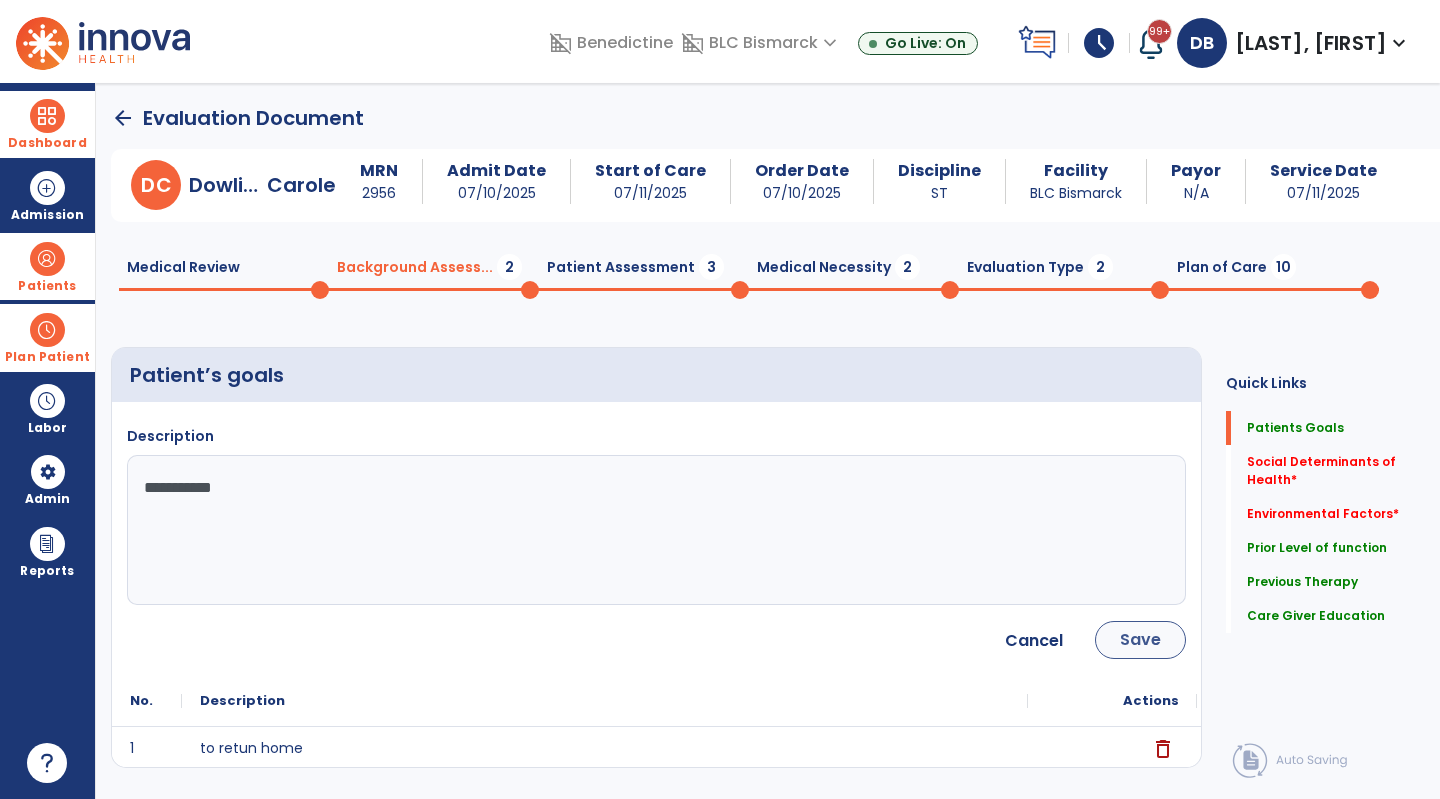 type on "**********" 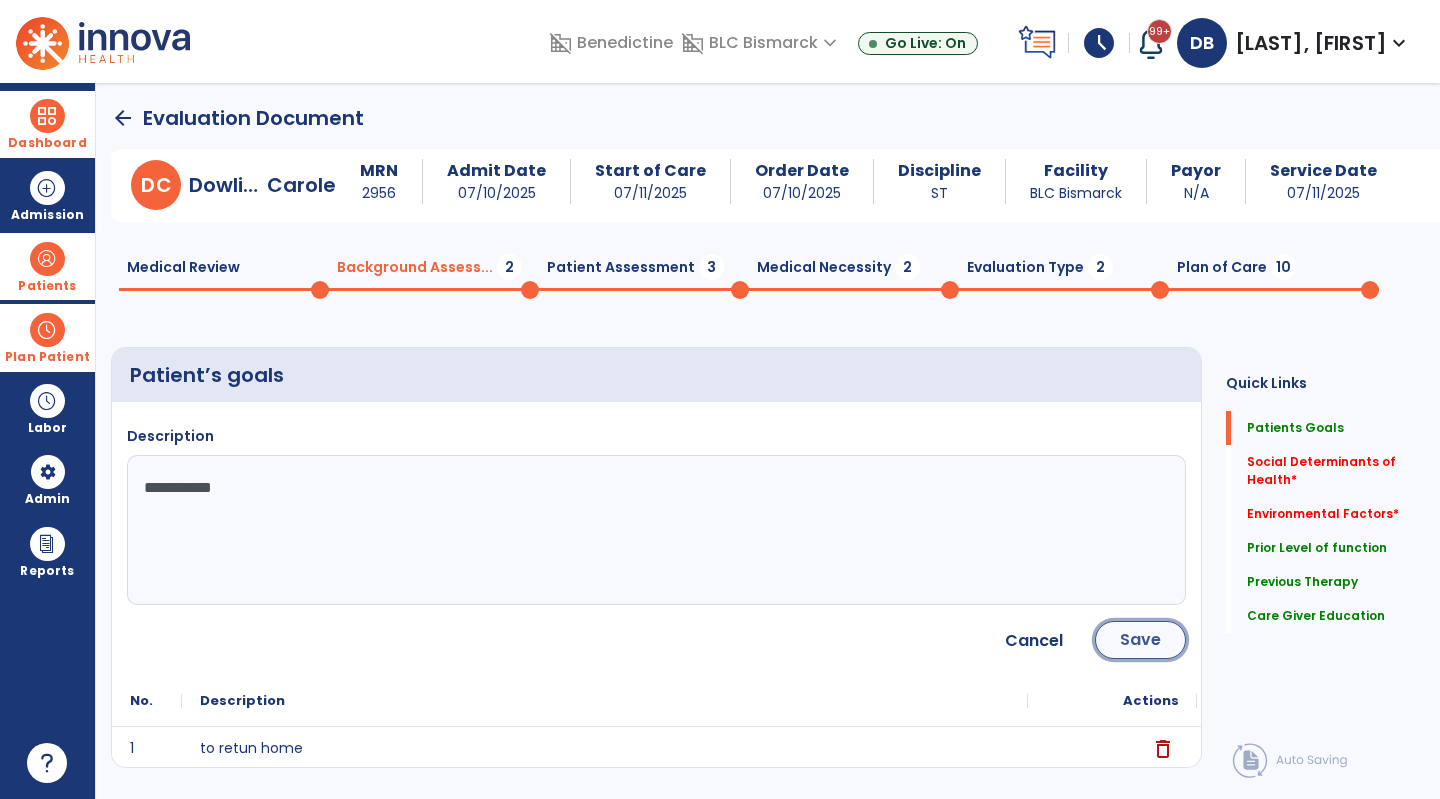 click on "Save" 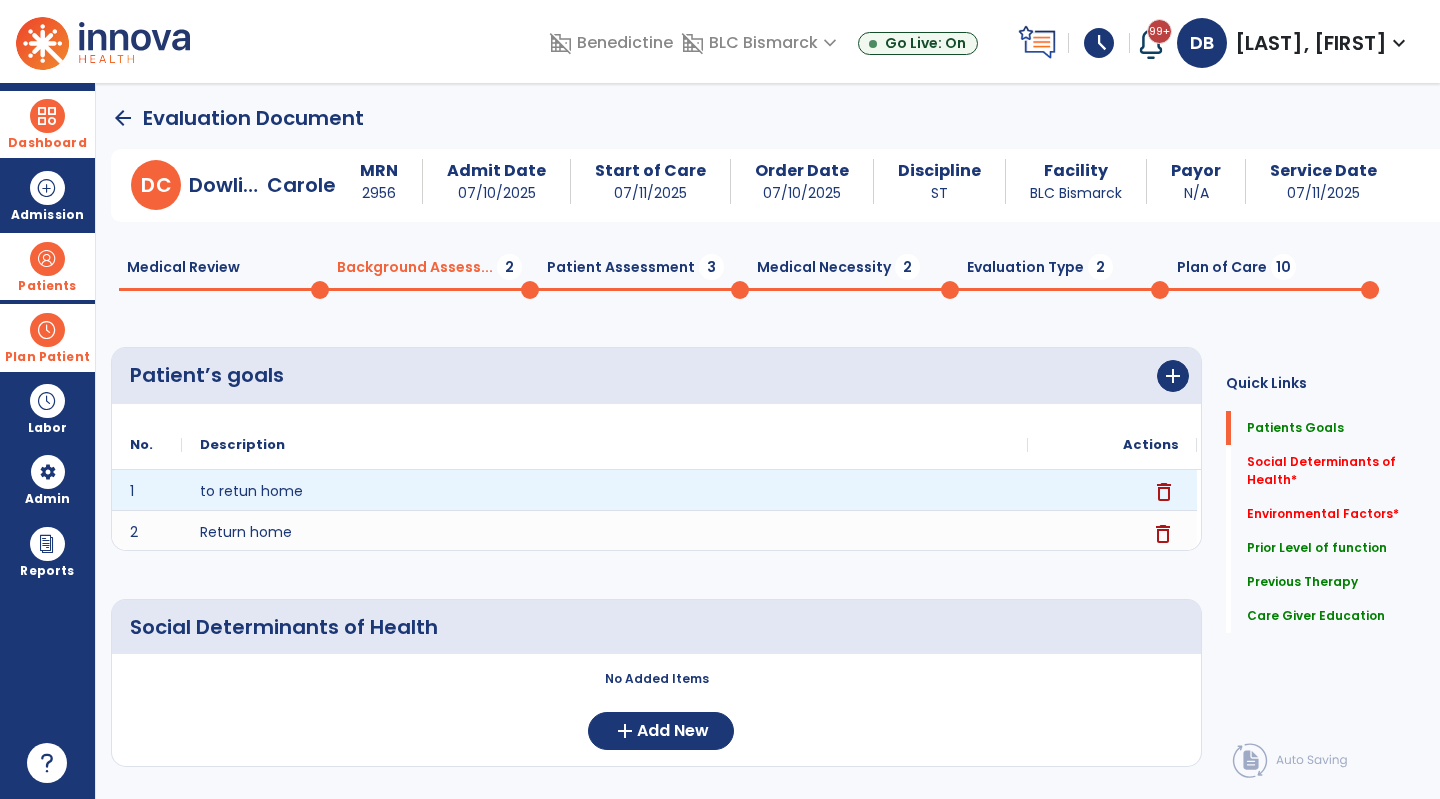 click on "delete" 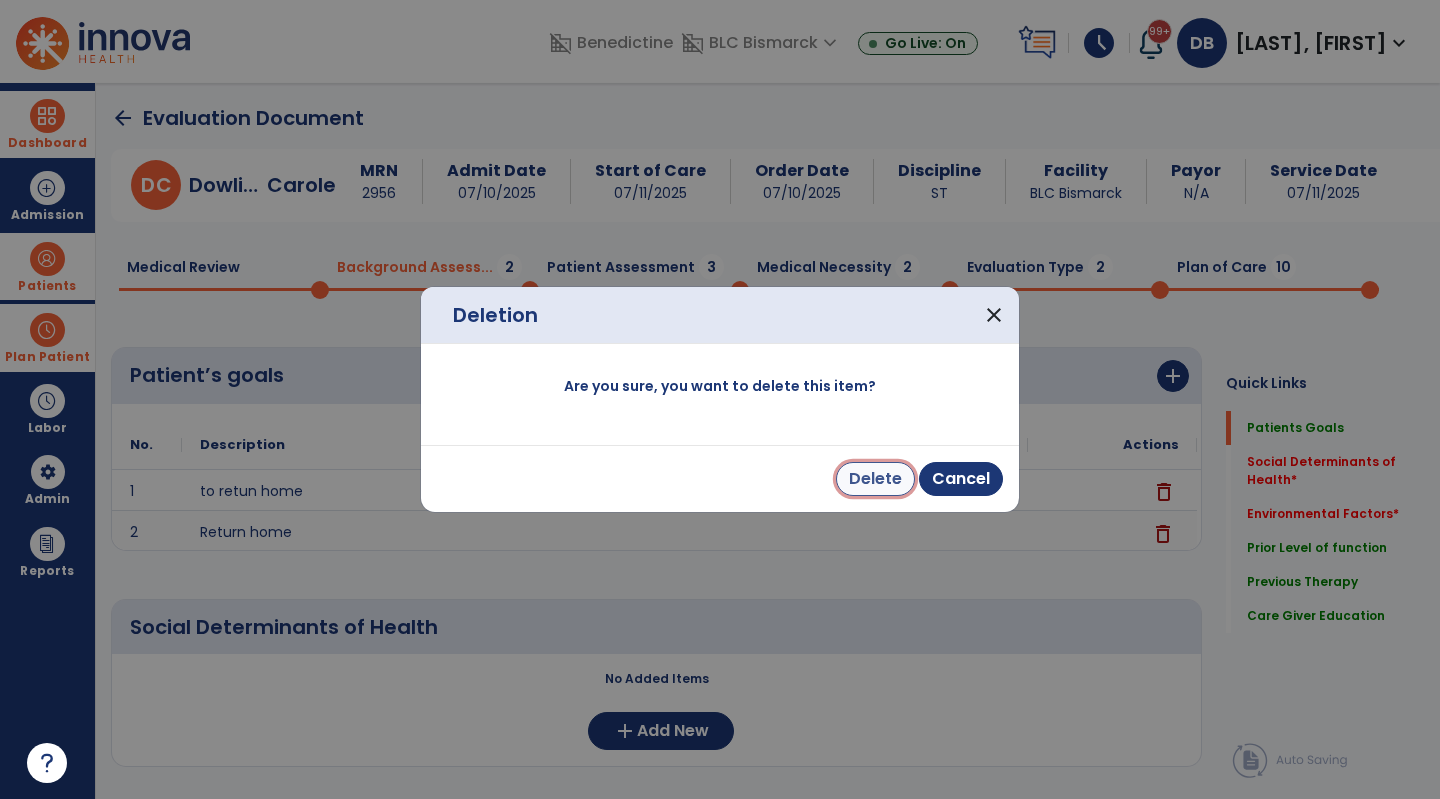 click on "Delete" at bounding box center [875, 479] 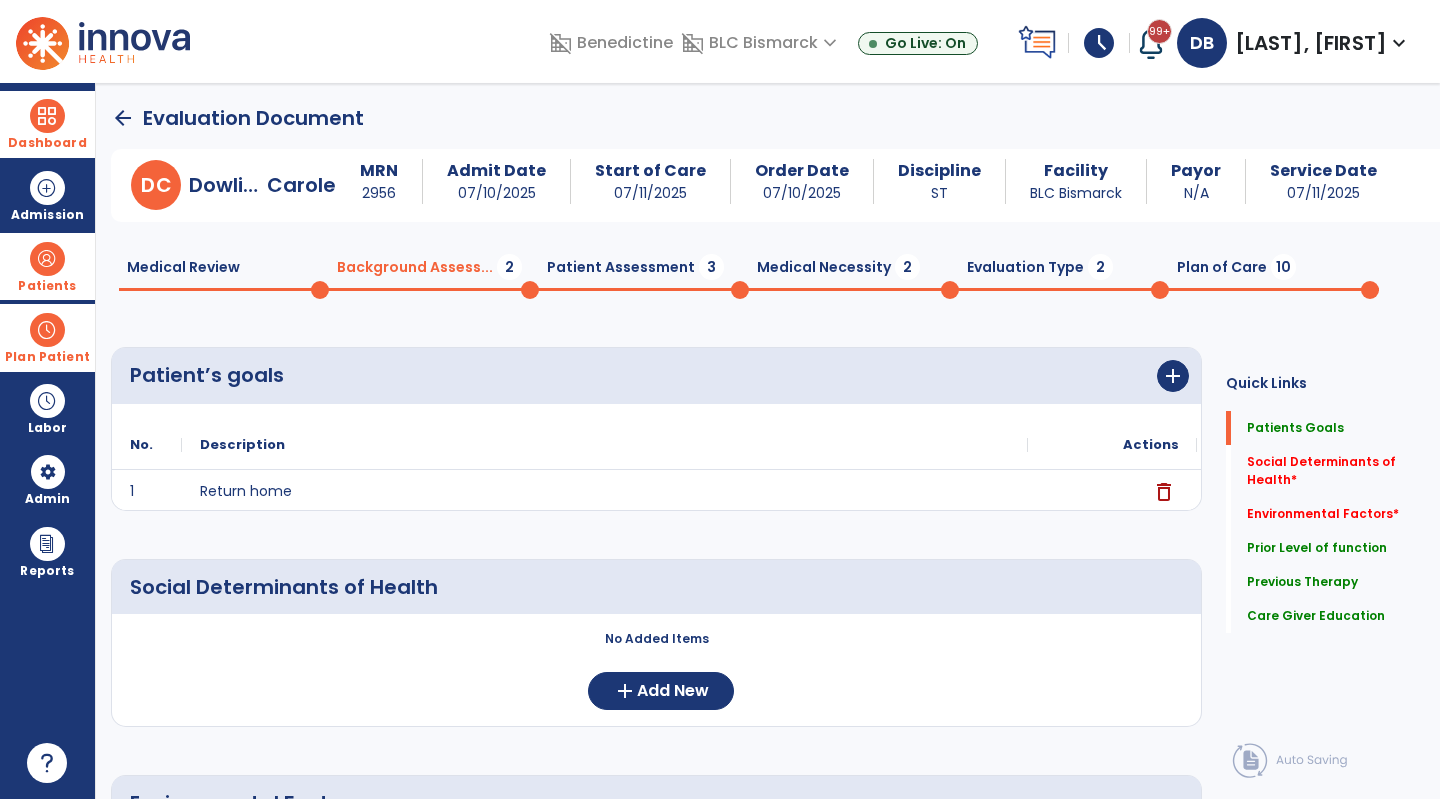 click at bounding box center [47, 259] 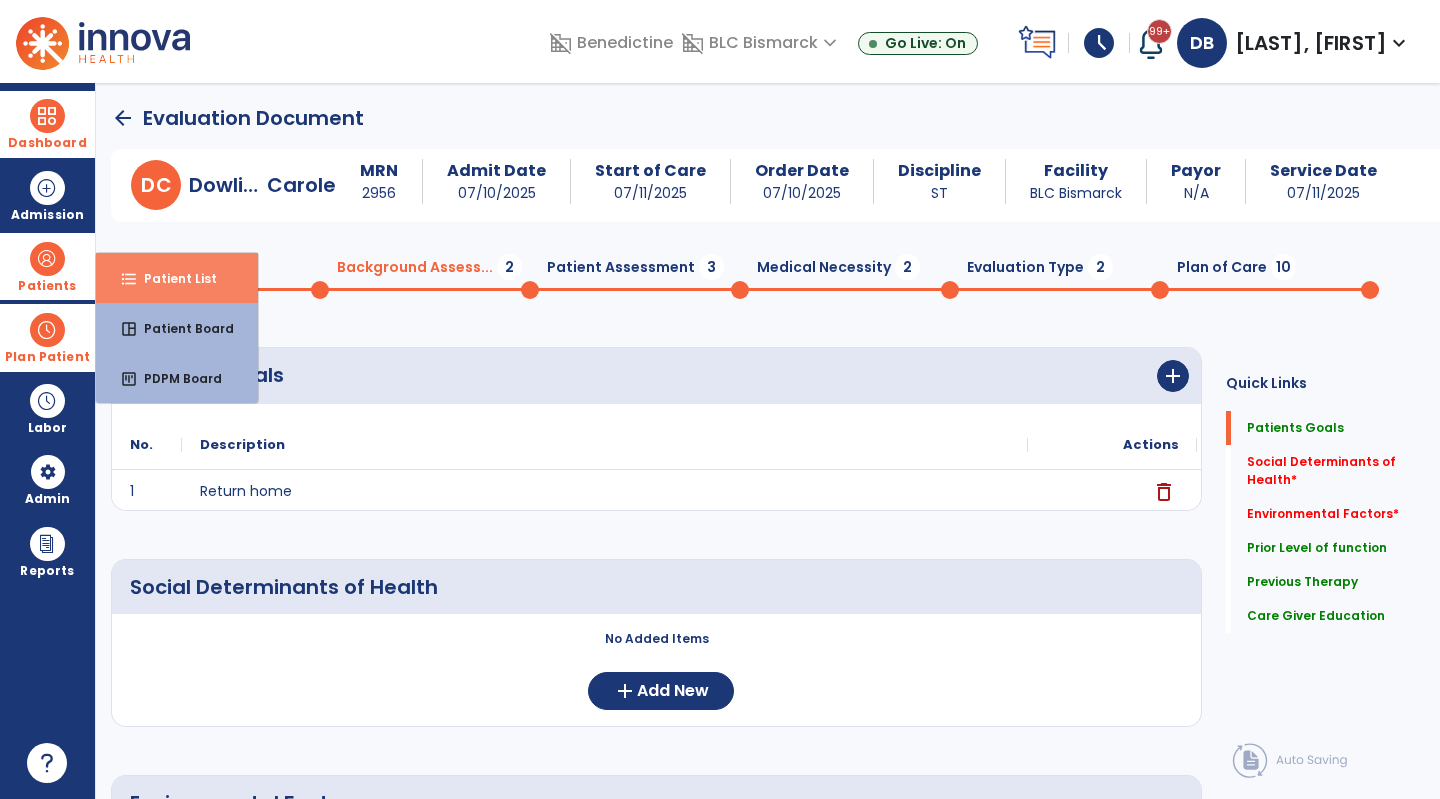 click on "Patient List" at bounding box center (172, 278) 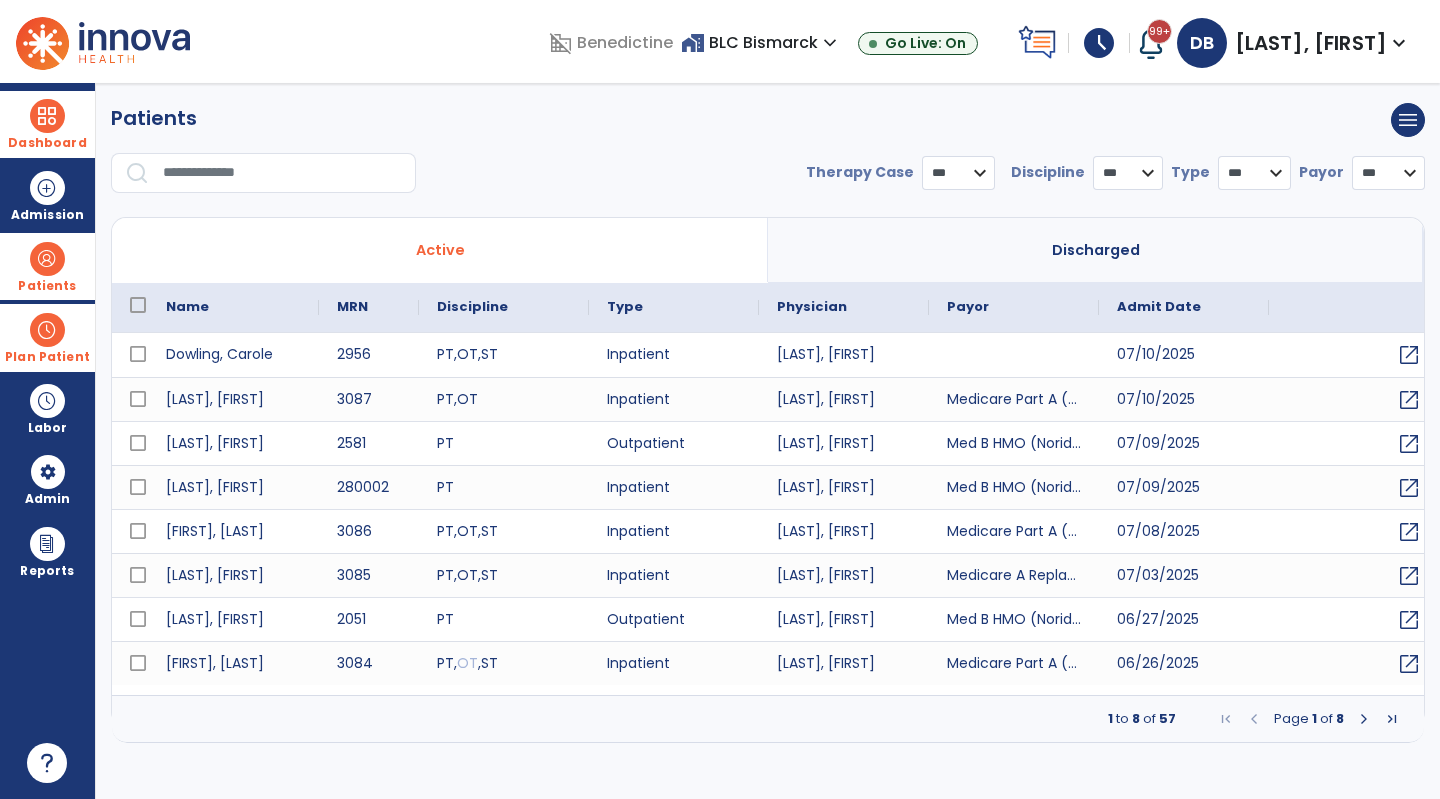 select on "***" 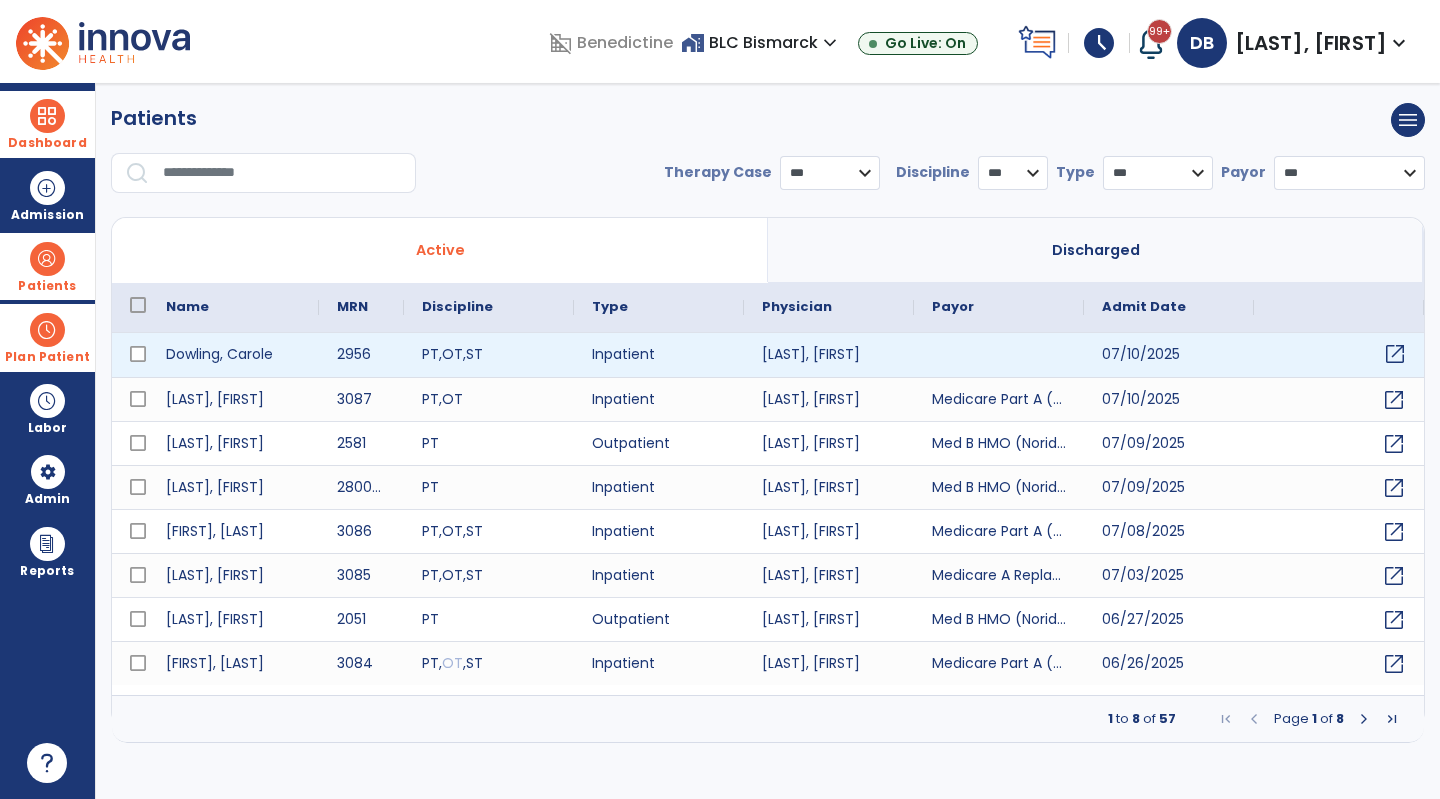 click on "open_in_new" at bounding box center [1395, 354] 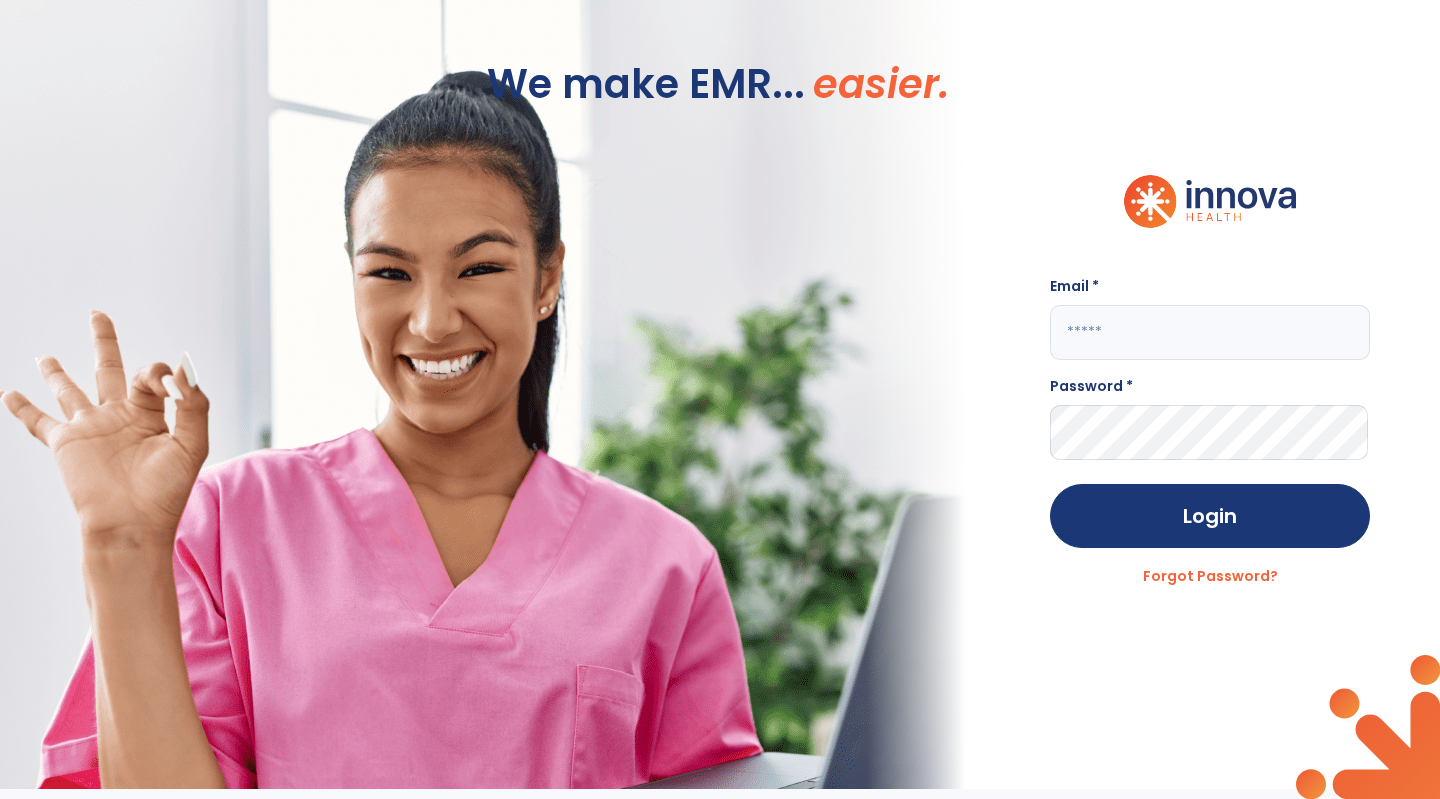 click 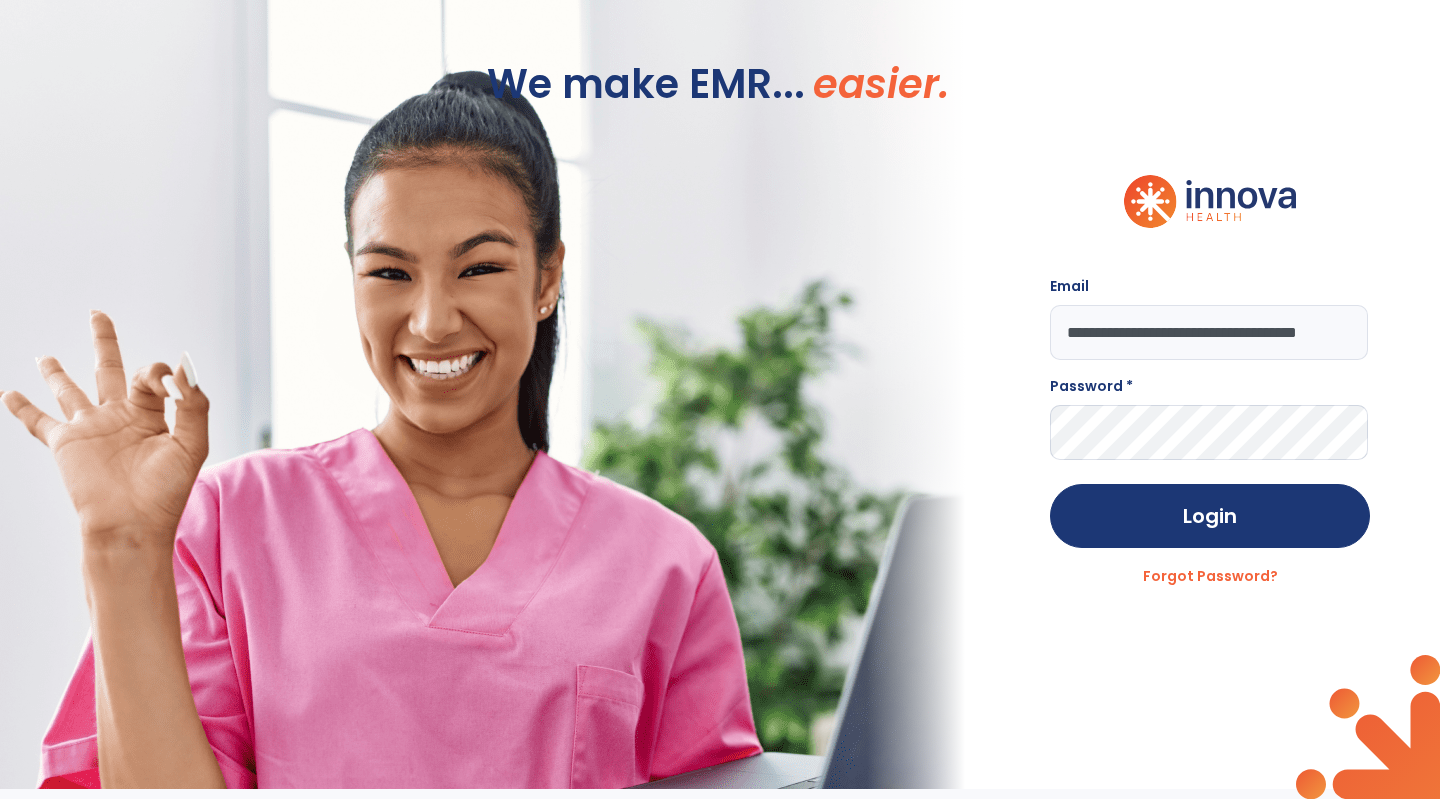 scroll, scrollTop: 0, scrollLeft: 46, axis: horizontal 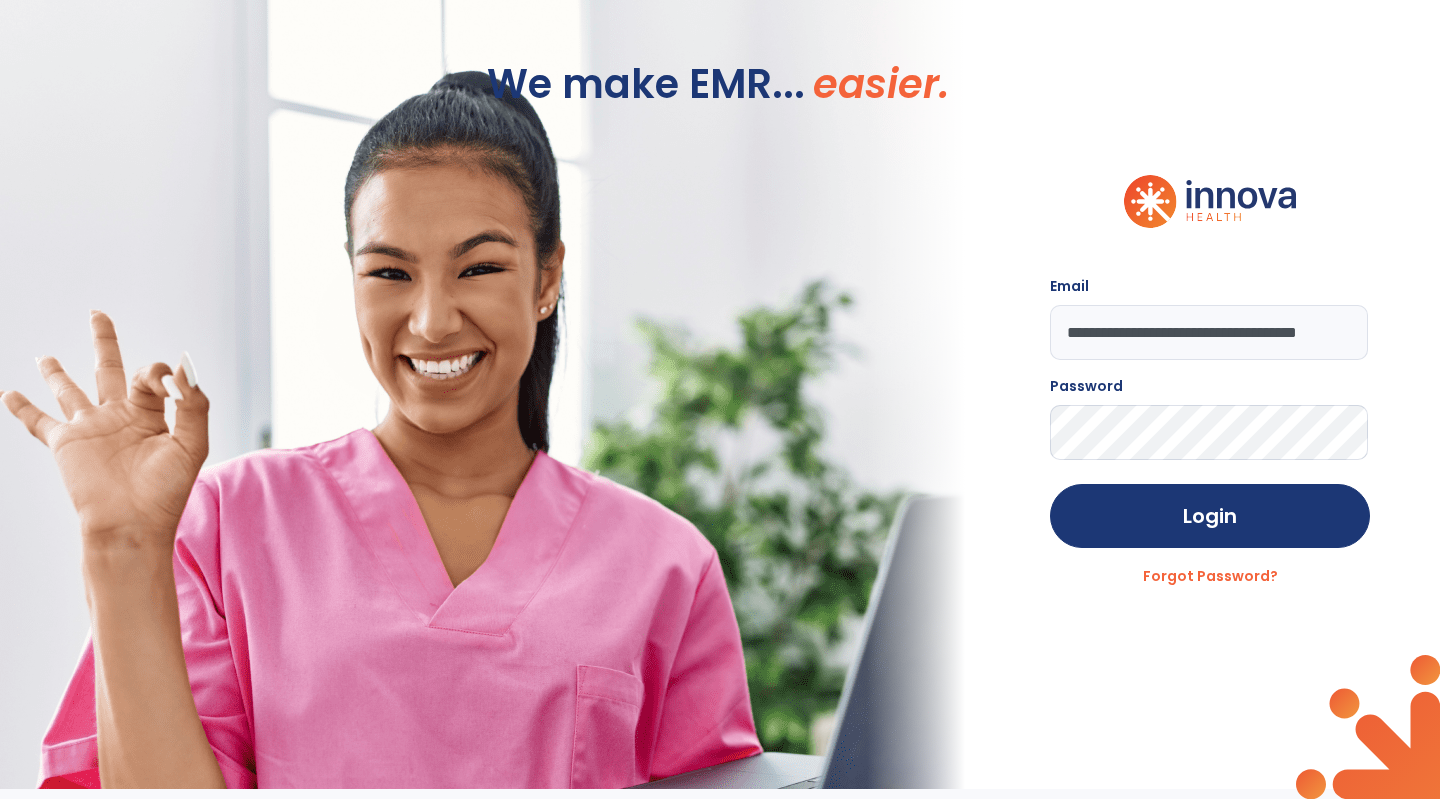 click on "Login" 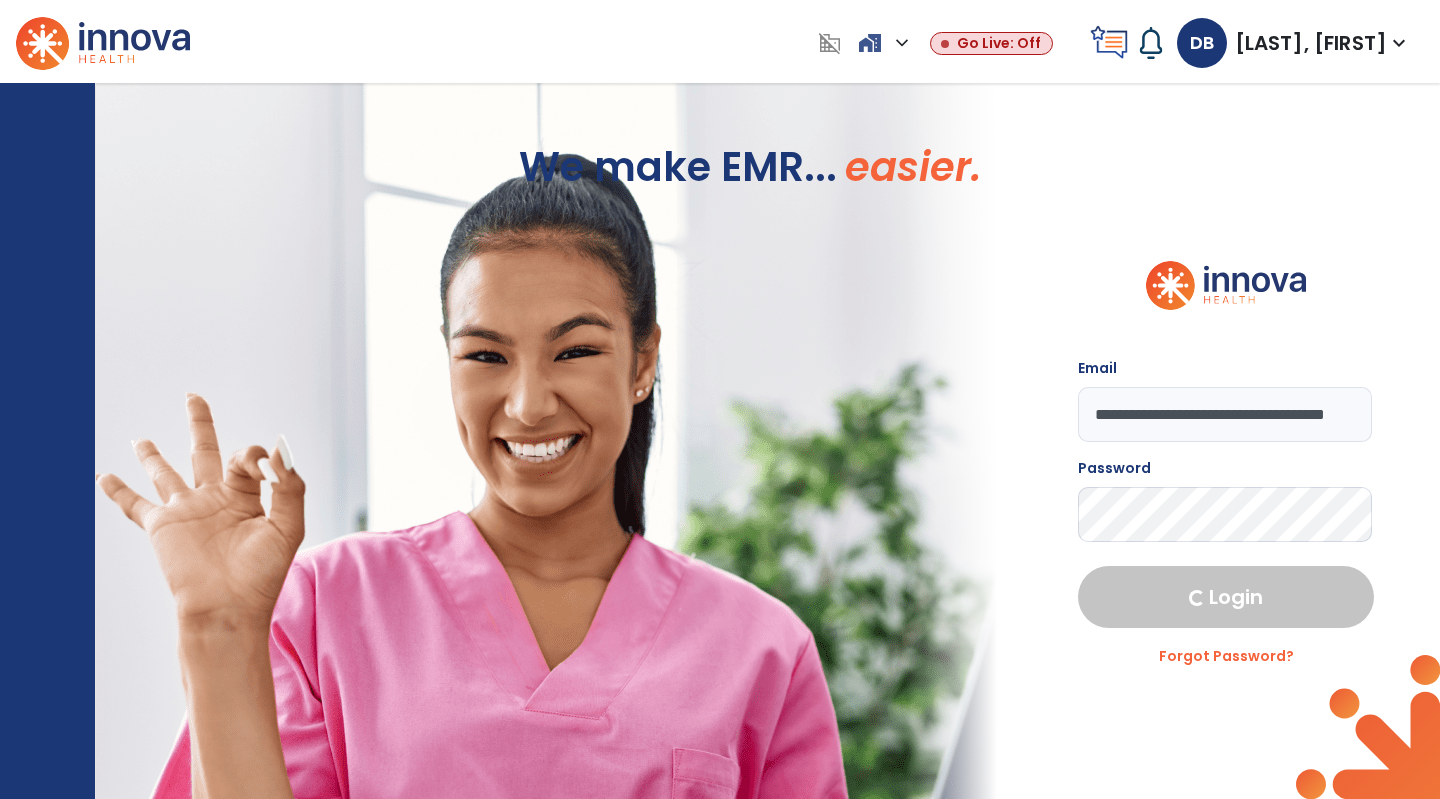 select on "***" 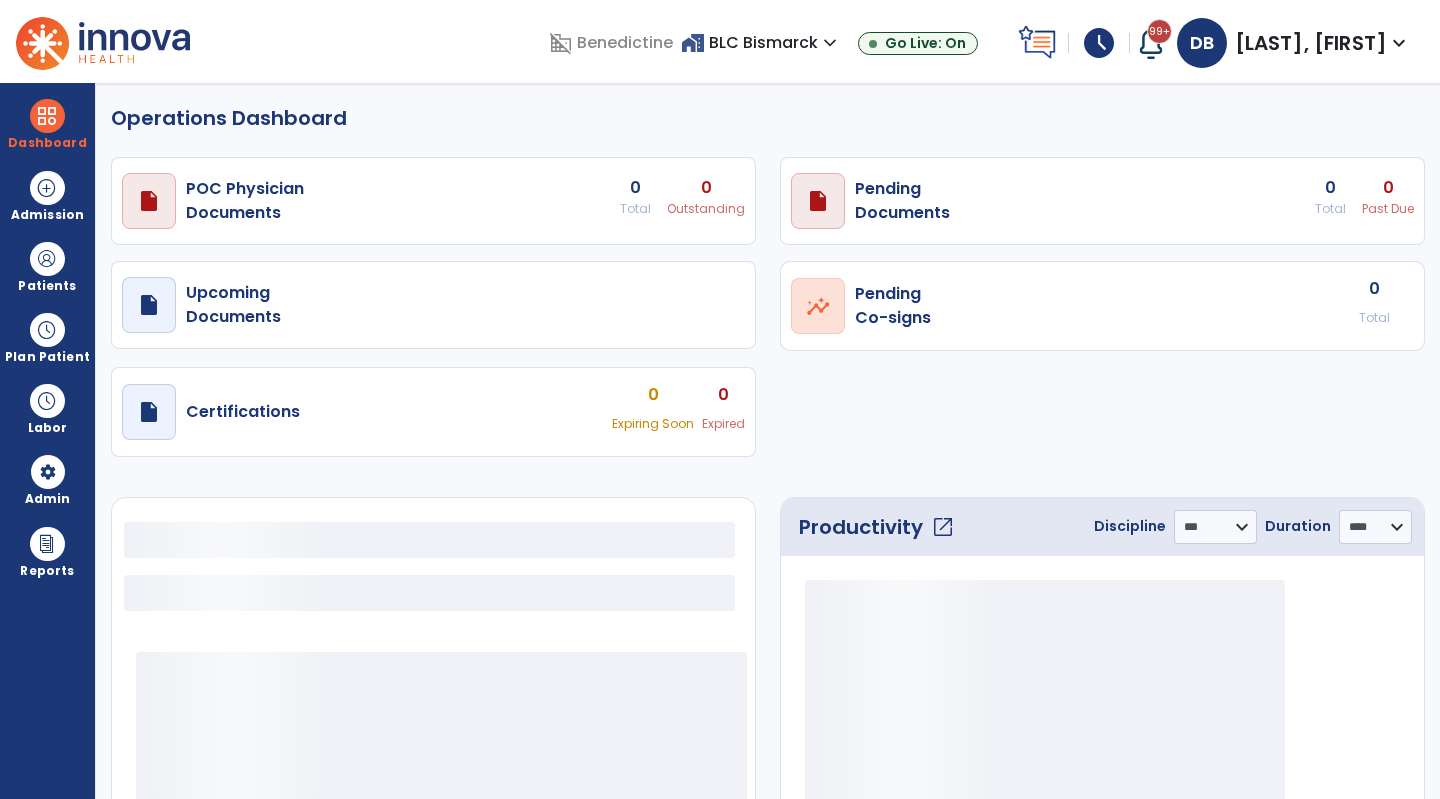 select on "***" 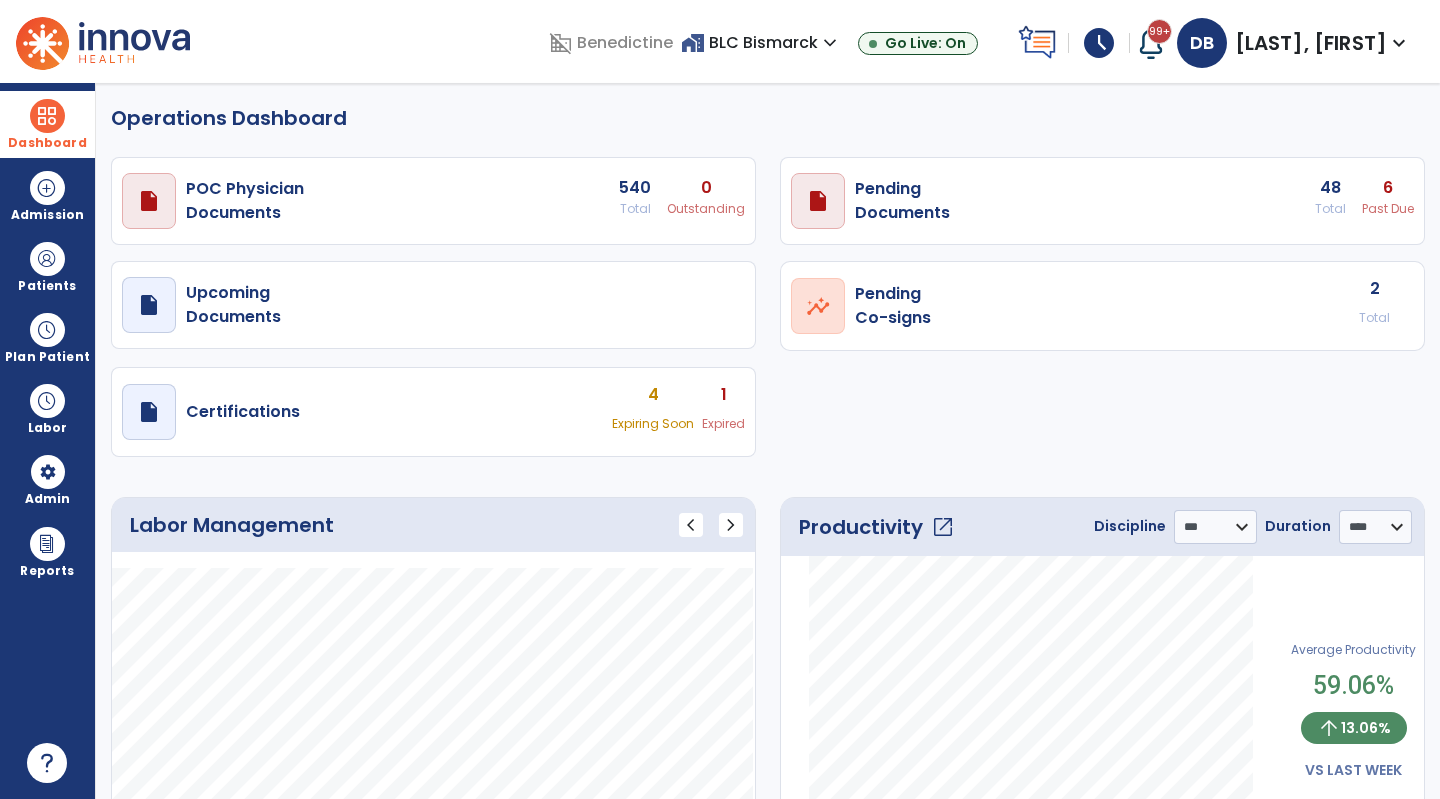click at bounding box center (47, 116) 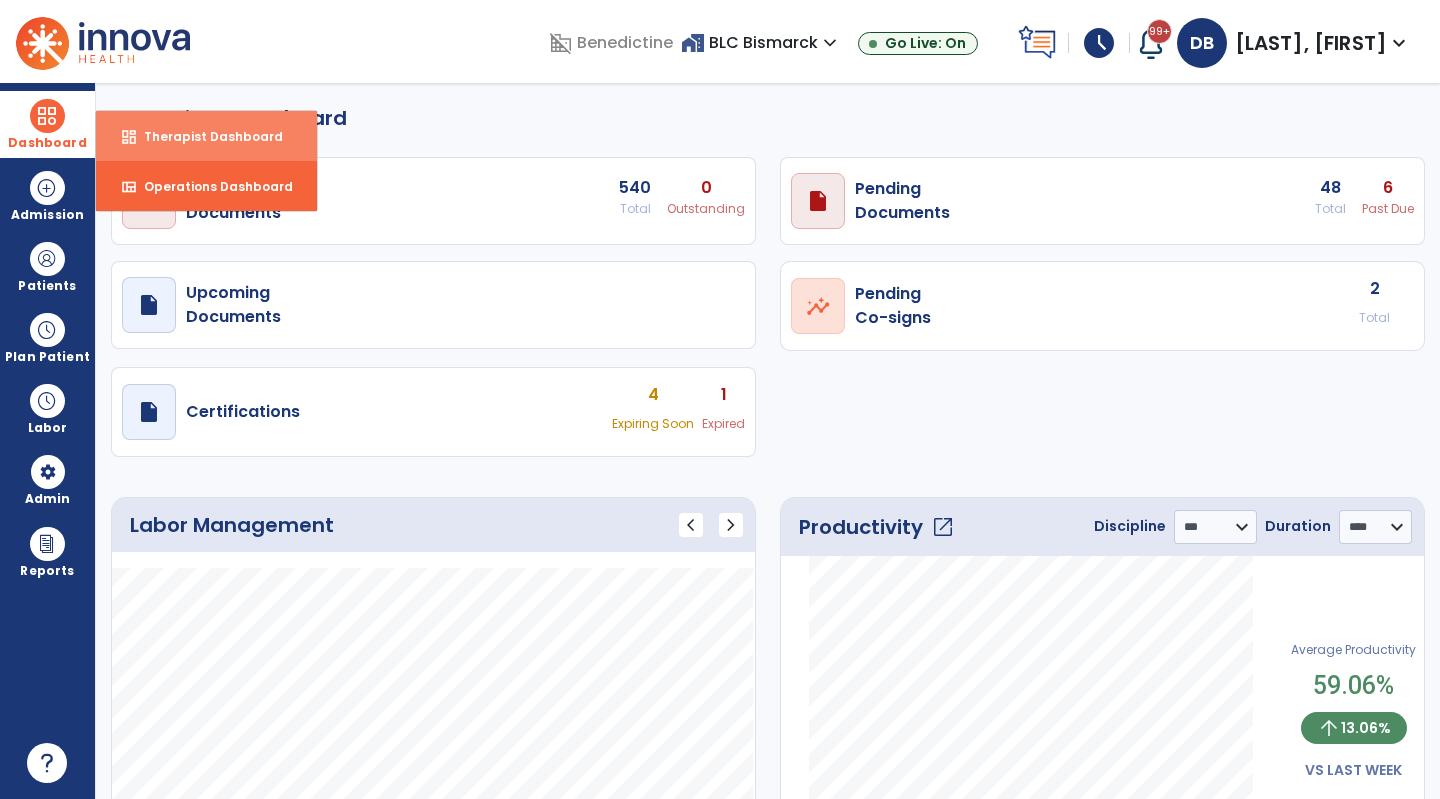 click on "dashboard  Therapist Dashboard" at bounding box center [206, 136] 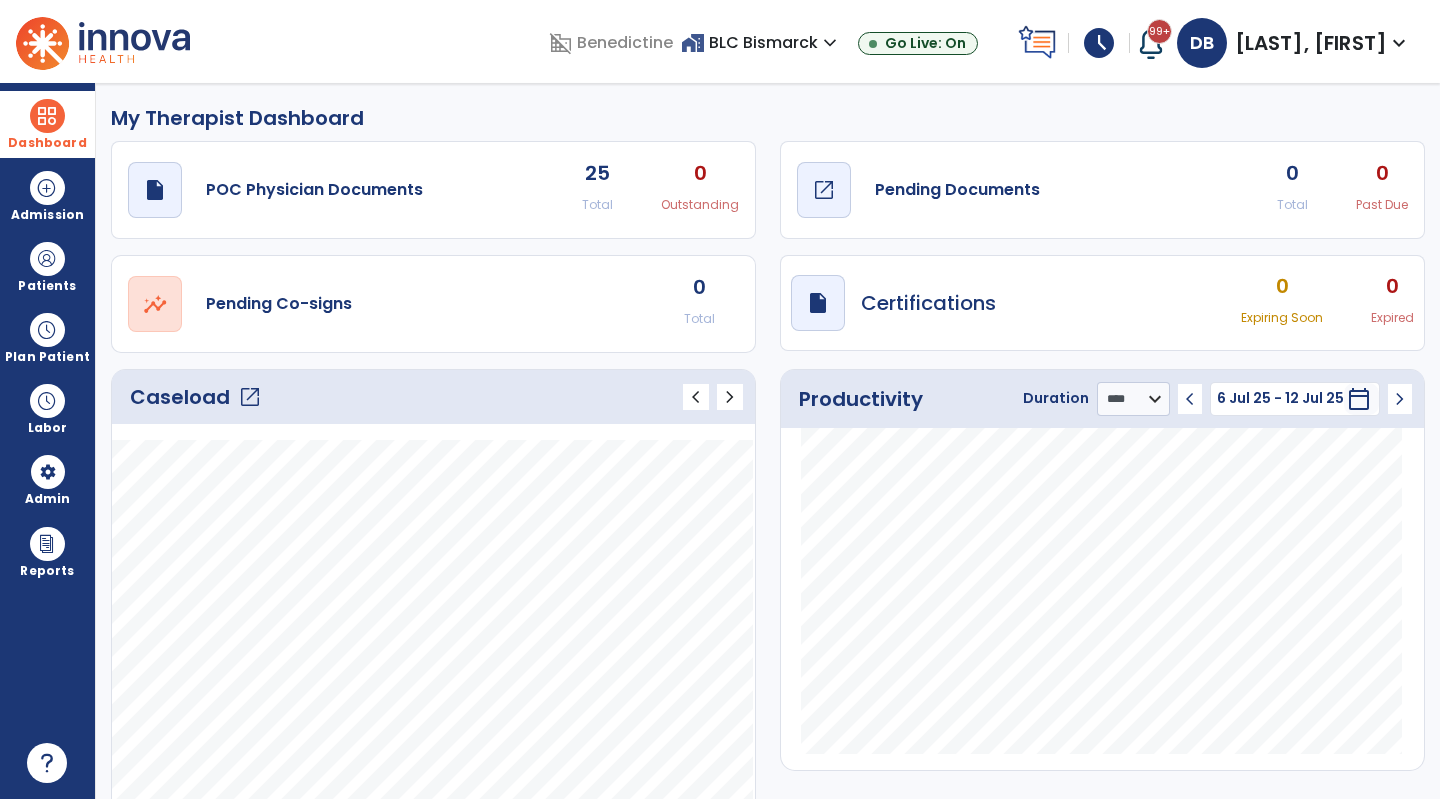 click on "draft   open_in_new  Pending Documents" 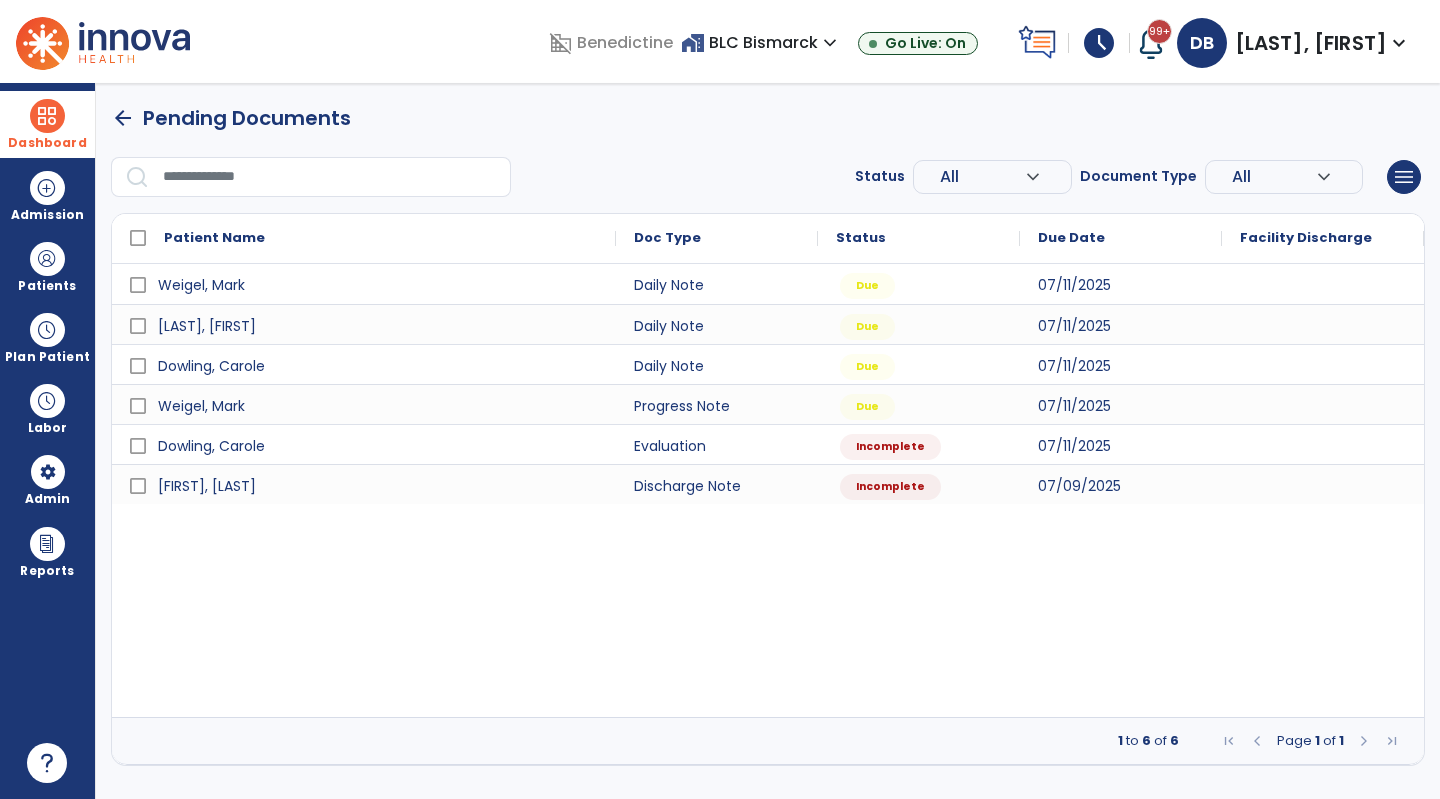 click on "Dashboard" at bounding box center (47, 124) 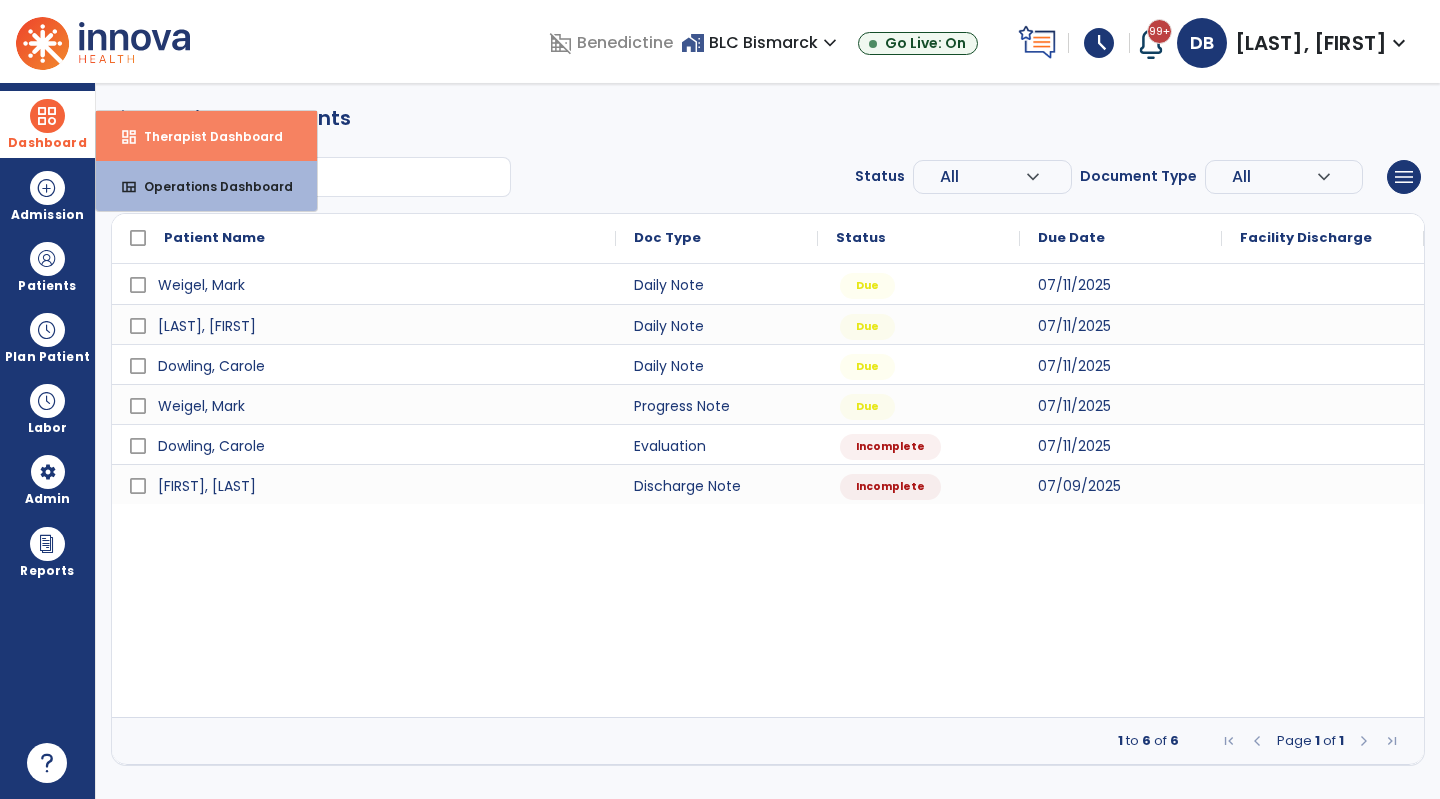 click on "dashboard  Therapist Dashboard" at bounding box center (206, 136) 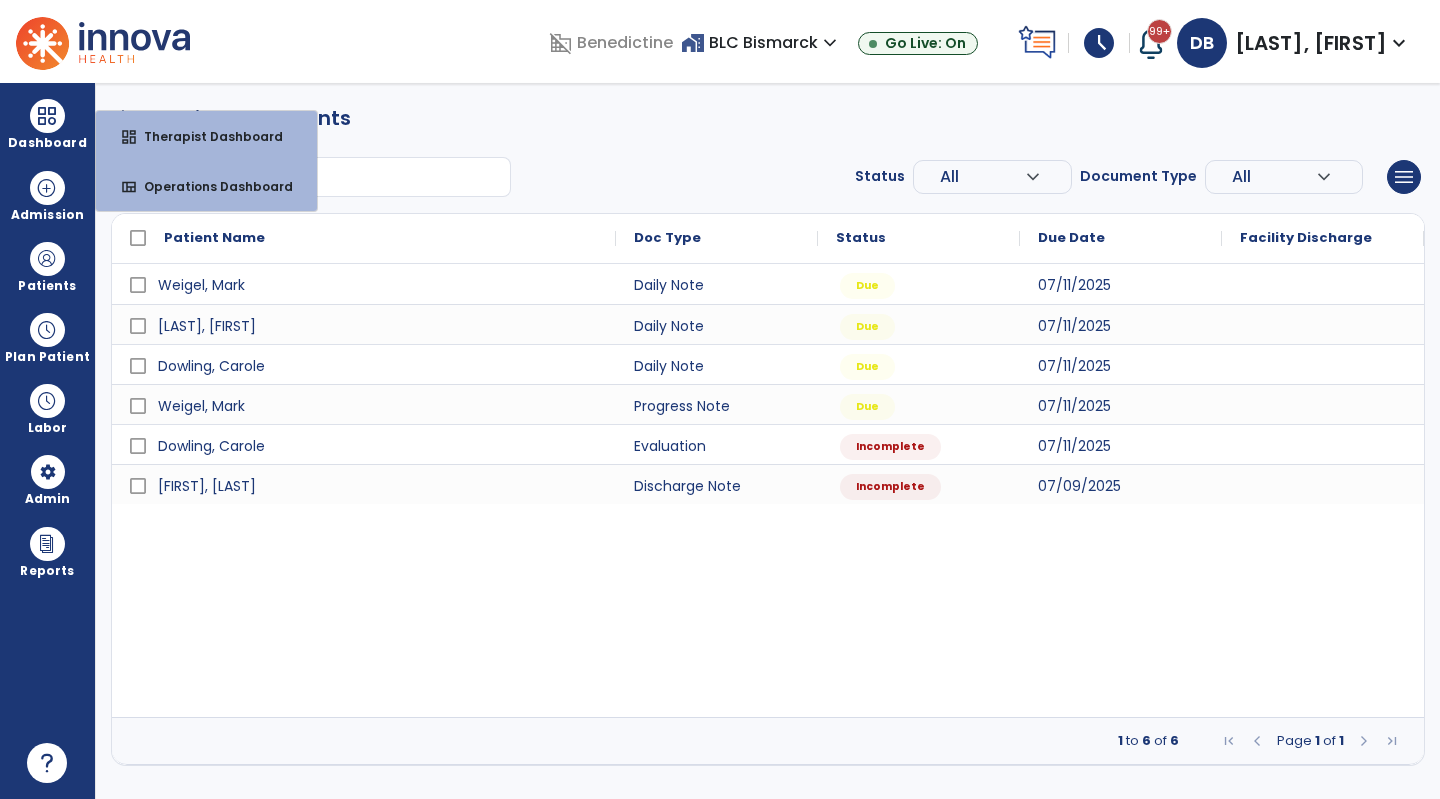 select on "****" 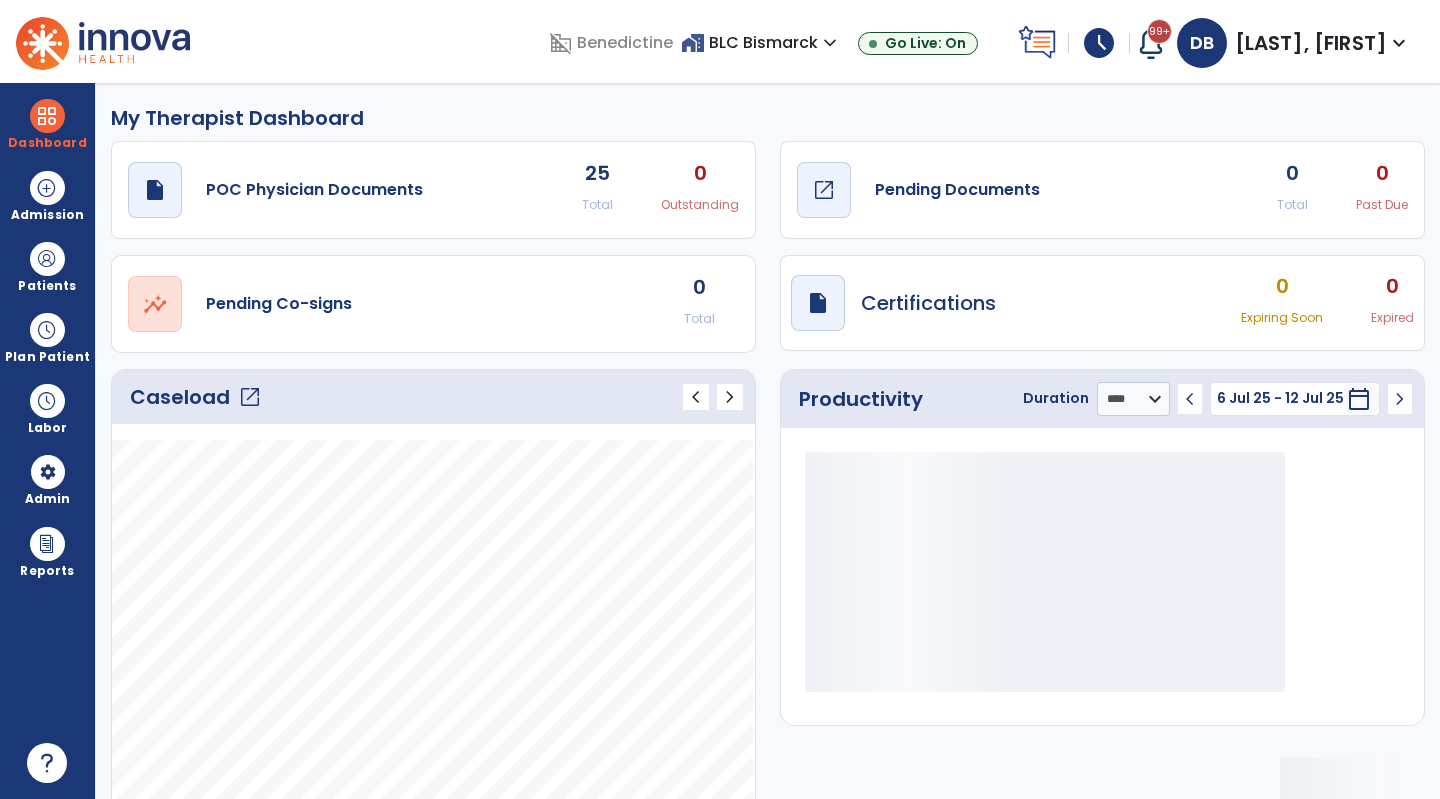 click on "draft   open_in_new  Pending Documents" 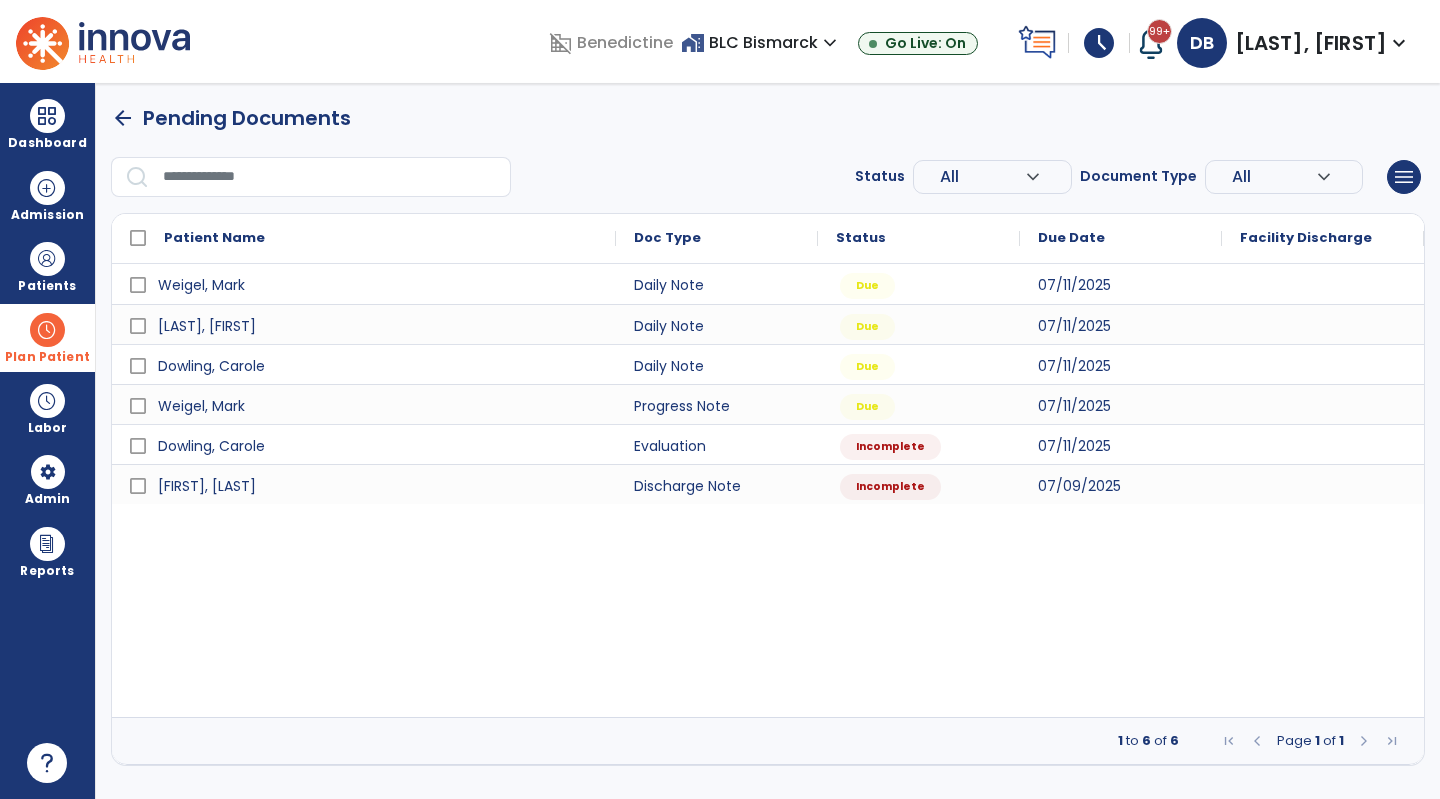 click on "Plan Patient" at bounding box center [47, 266] 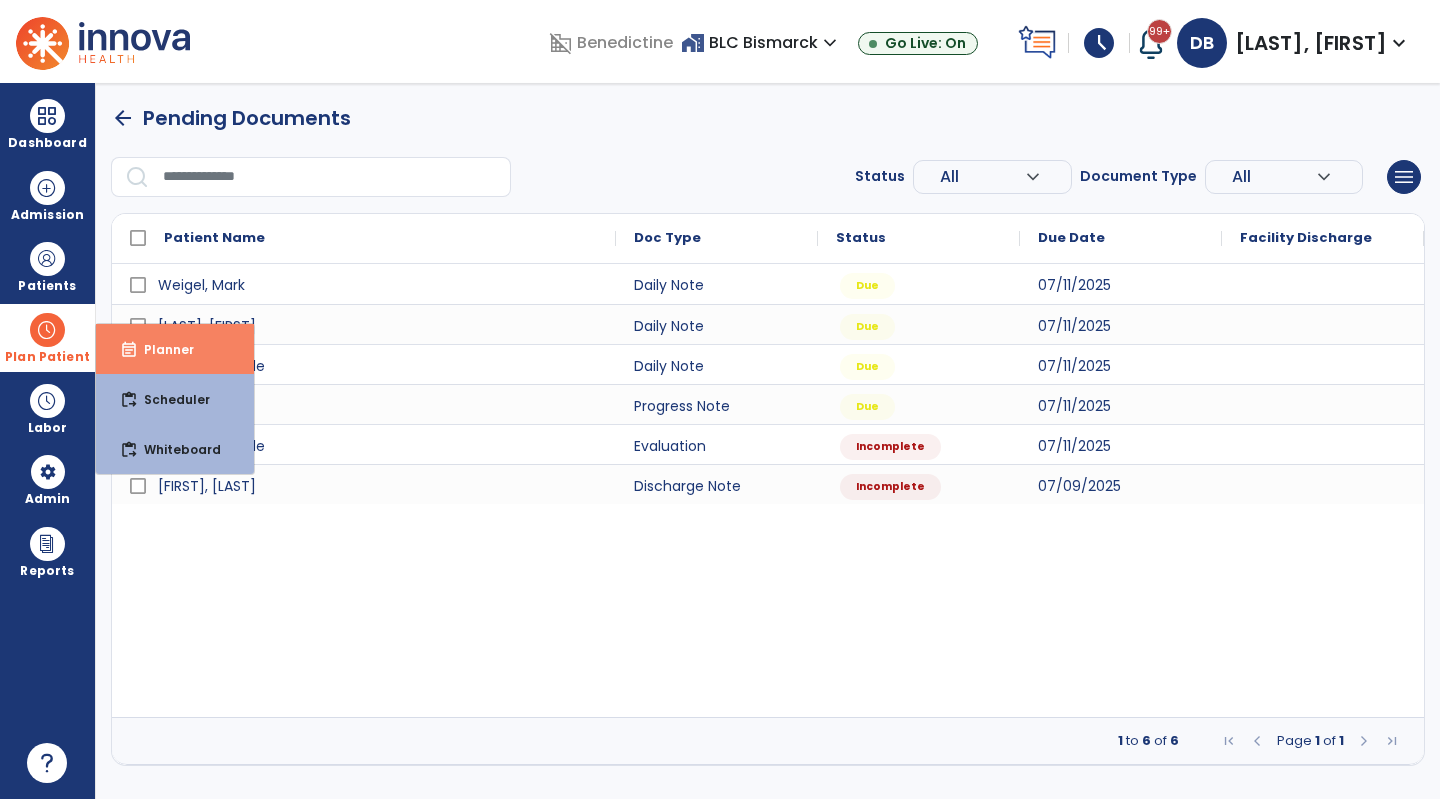 click on "Planner" at bounding box center (161, 349) 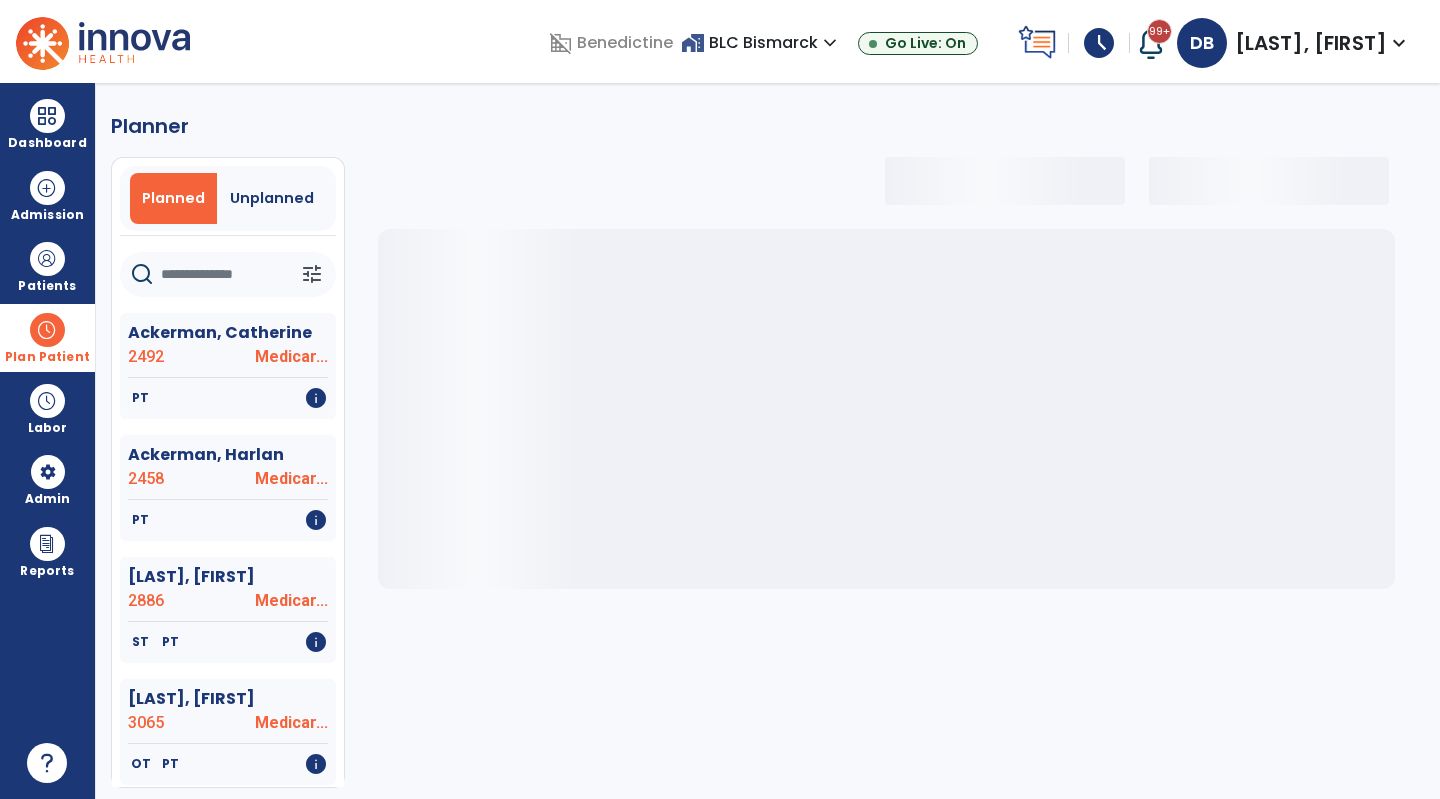 click 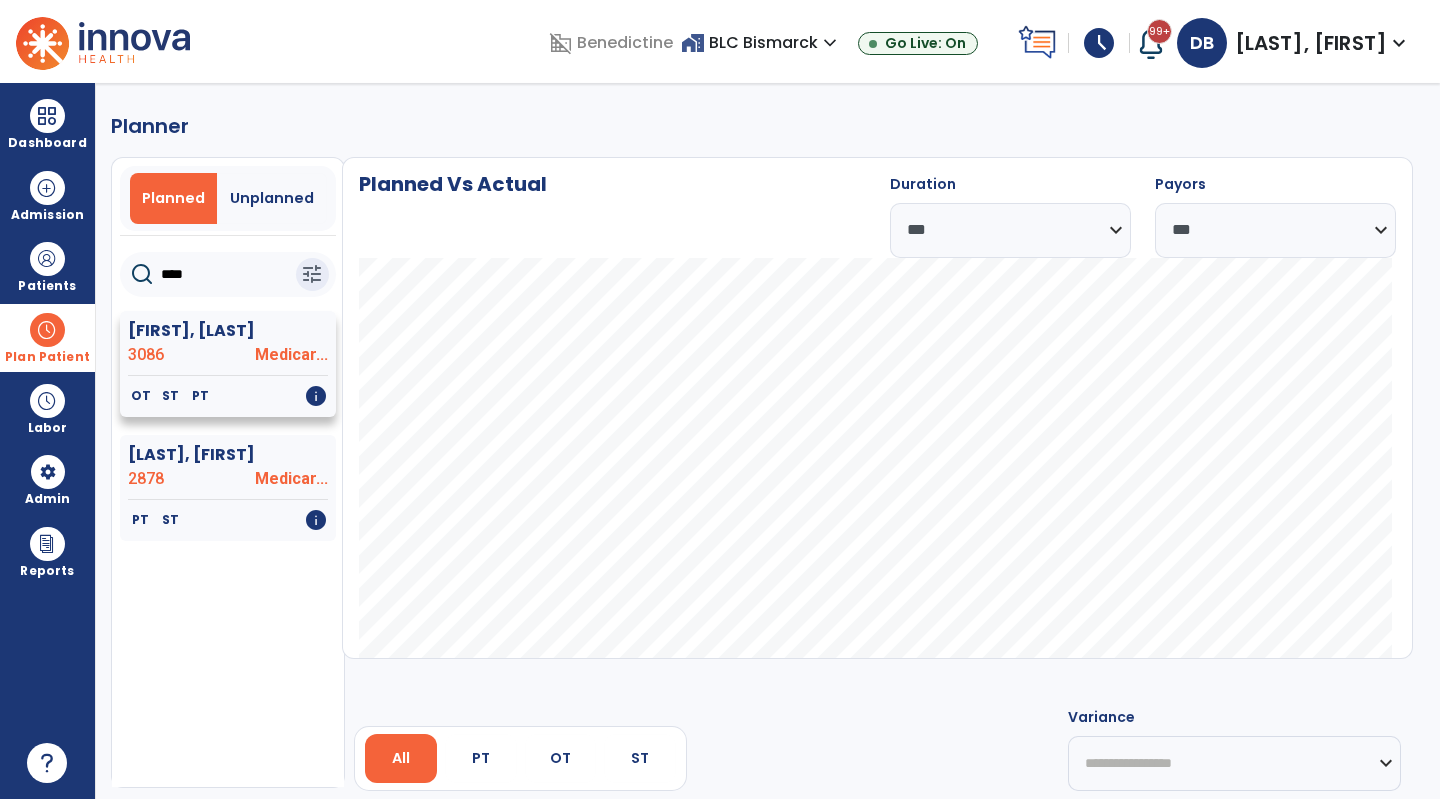 type on "****" 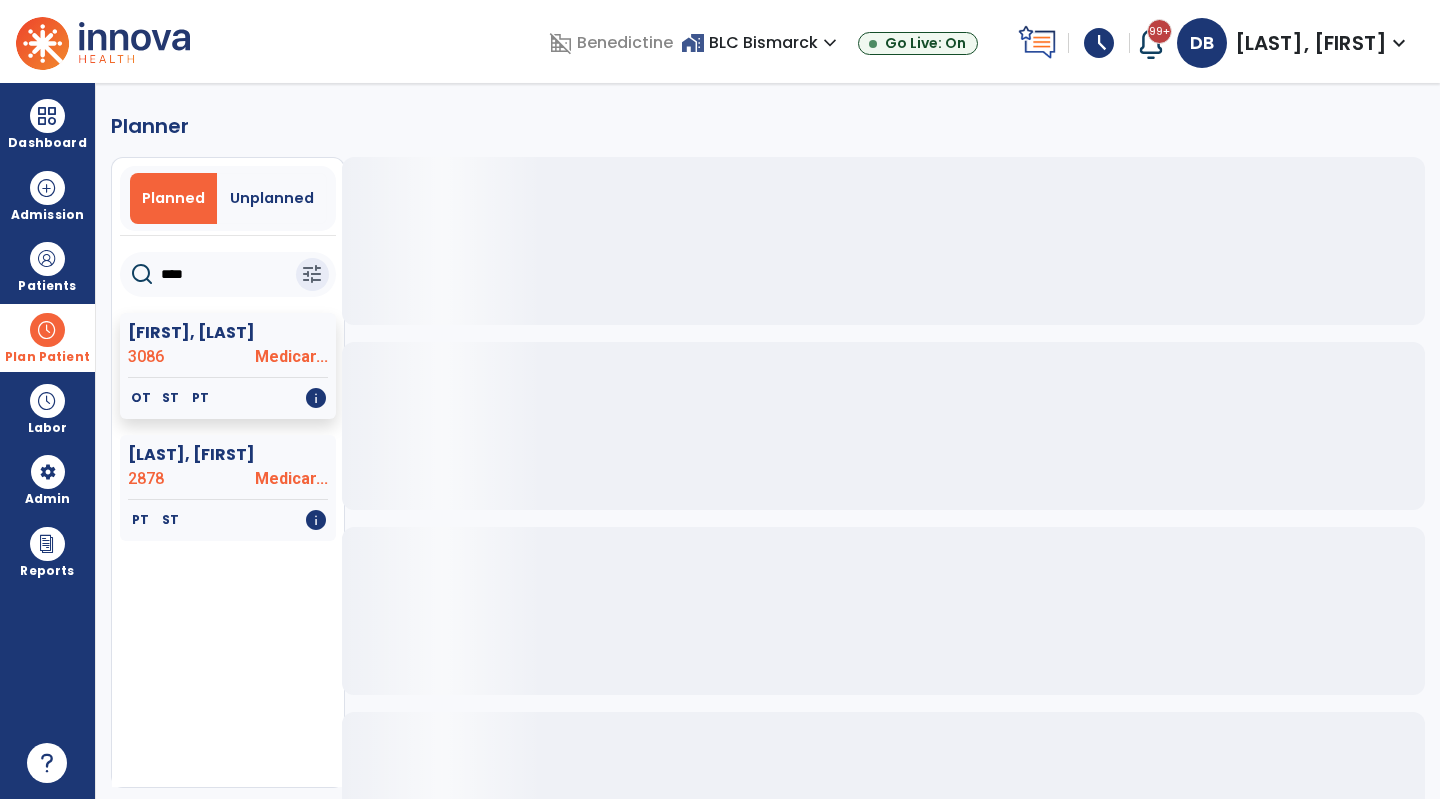 click on "Plan Patient" at bounding box center [47, 337] 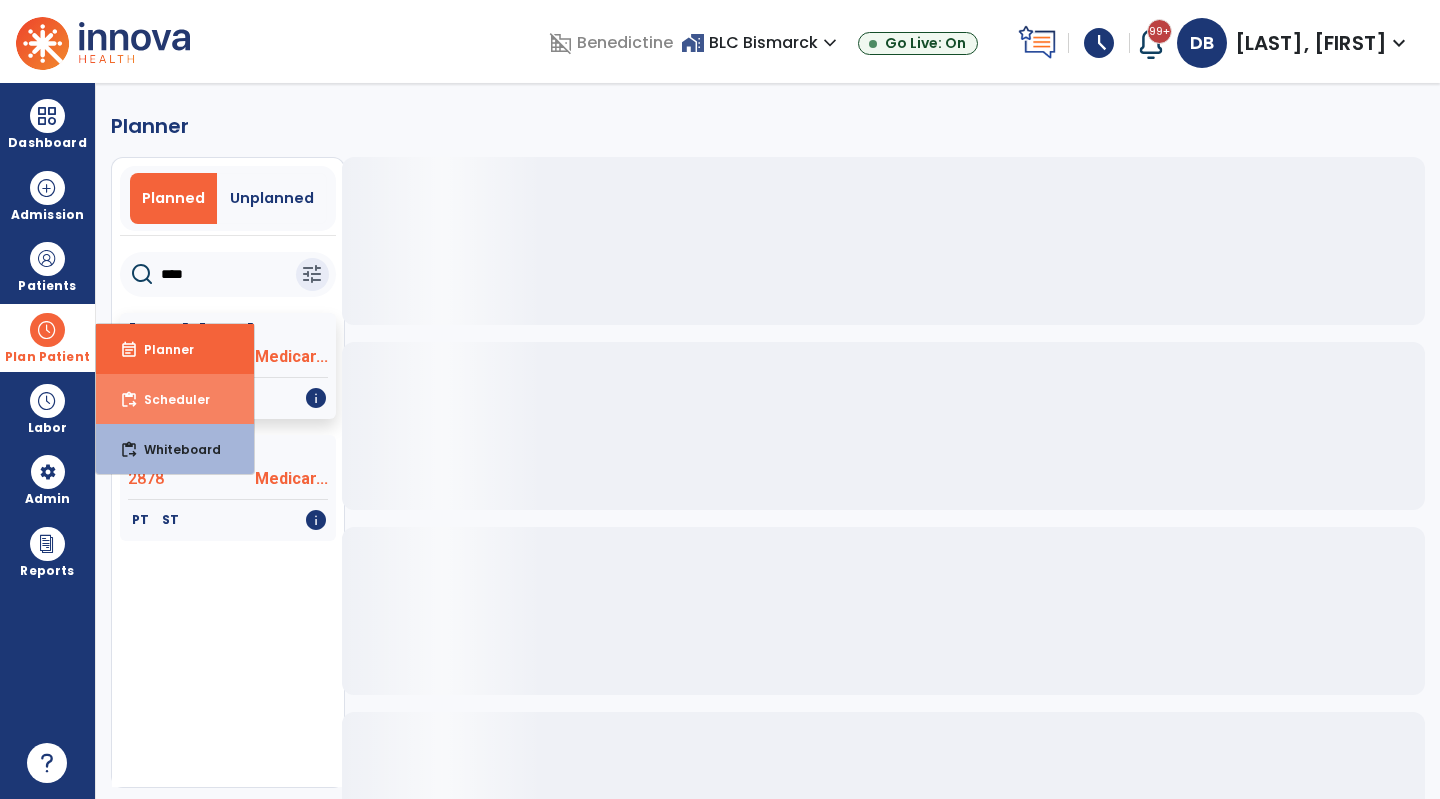 click on "Scheduler" at bounding box center (169, 399) 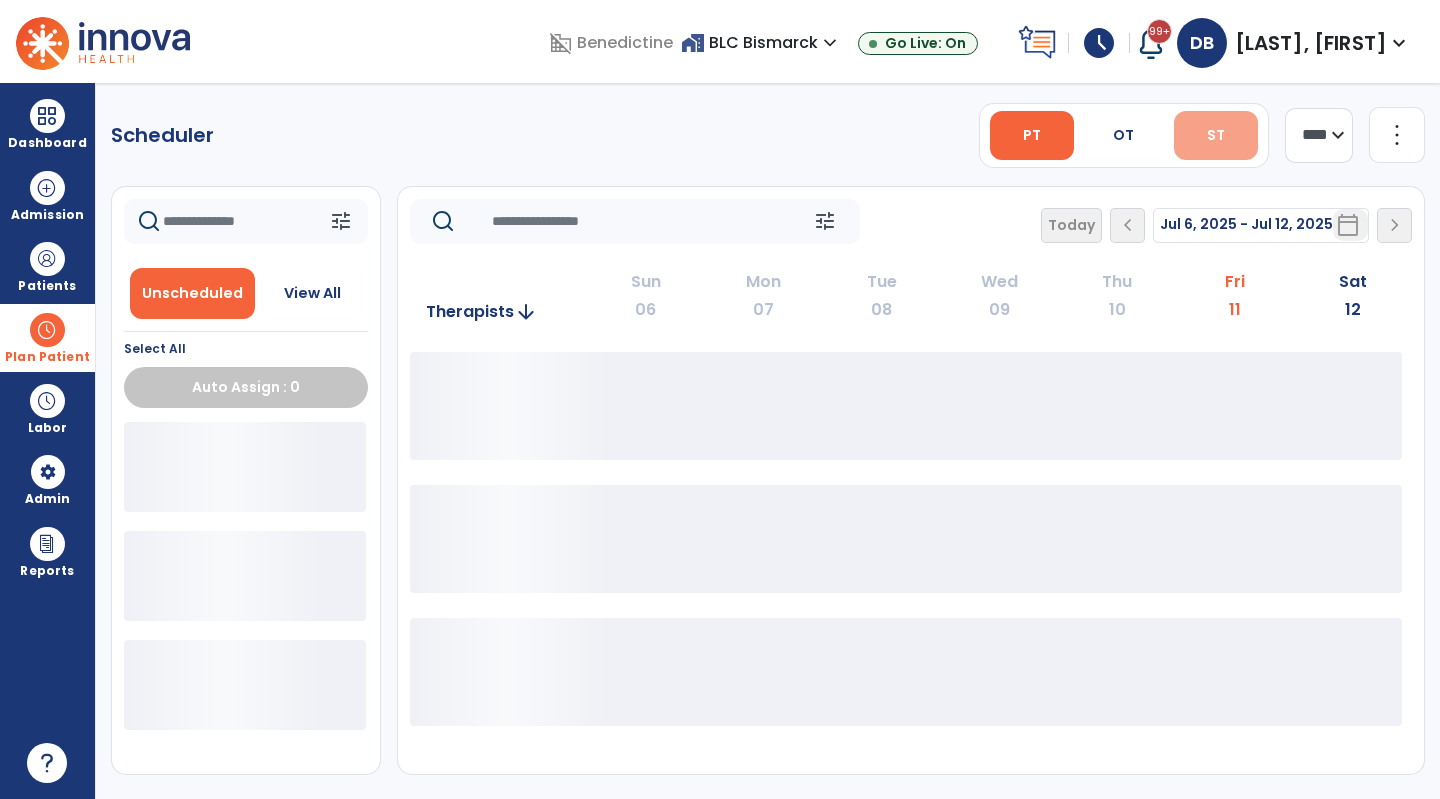click on "ST" at bounding box center (1216, 135) 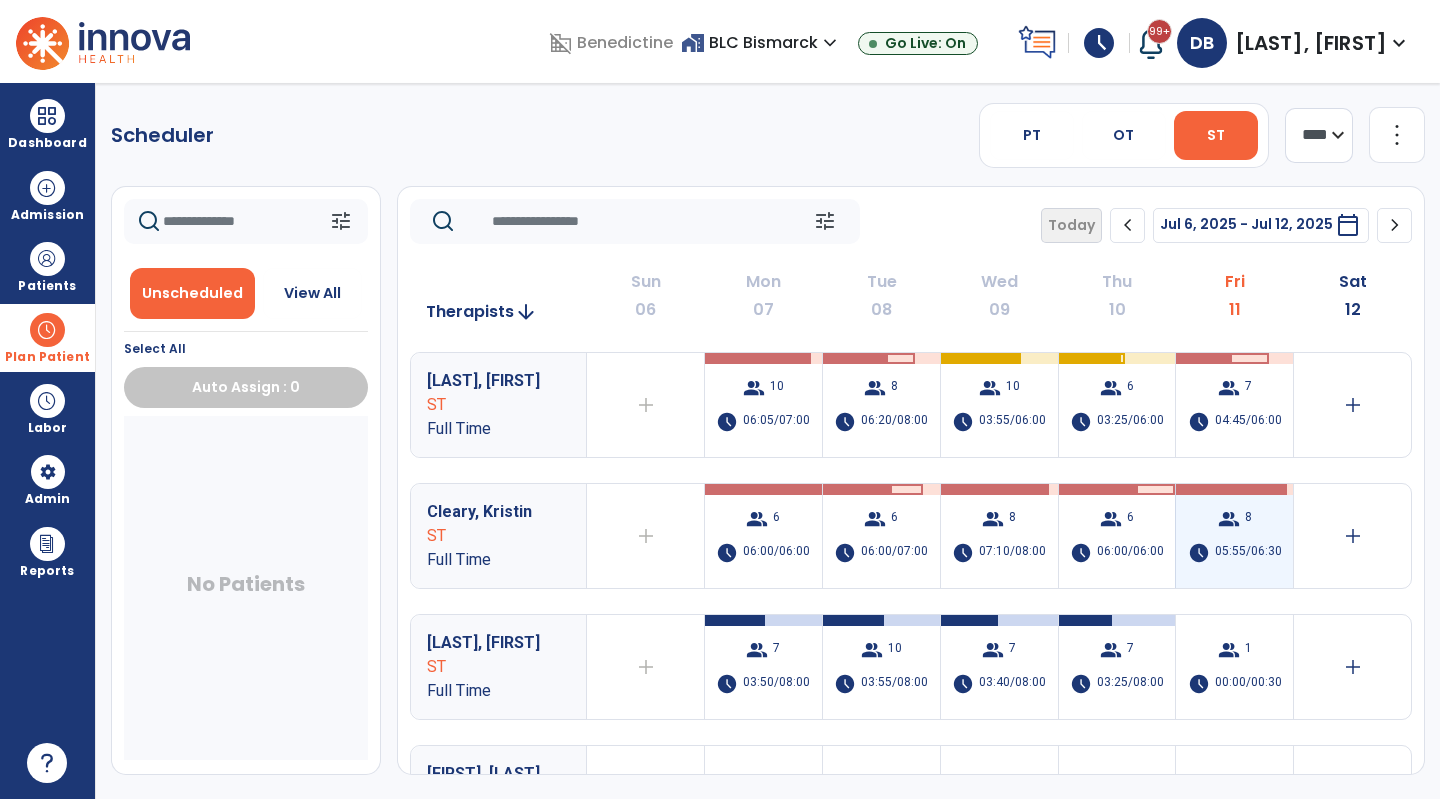 click on "group  8  schedule  05:55/06:30" at bounding box center [1234, 536] 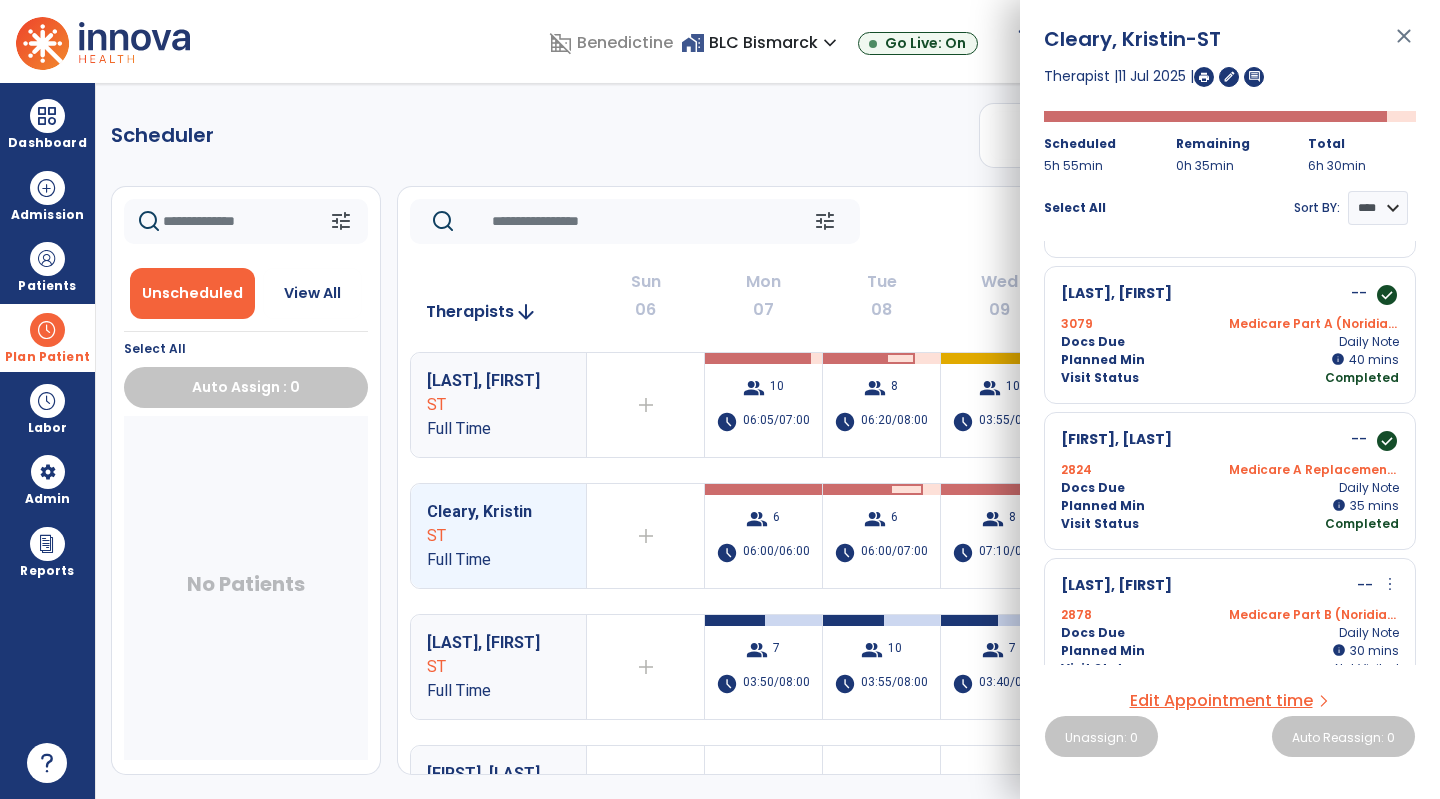 scroll, scrollTop: 740, scrollLeft: 0, axis: vertical 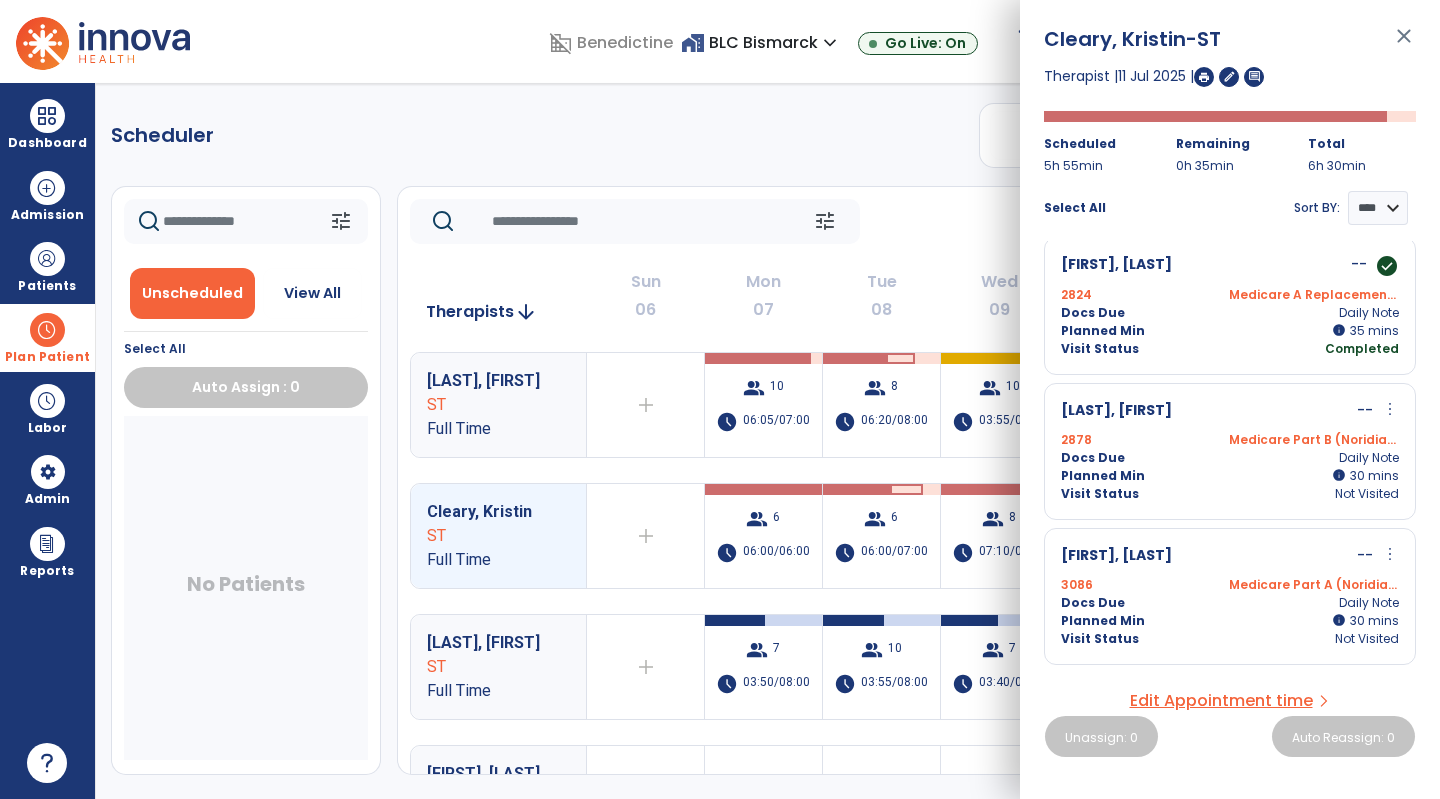 click on "3086 Medicare Part A (Noridian)" at bounding box center [1230, 585] 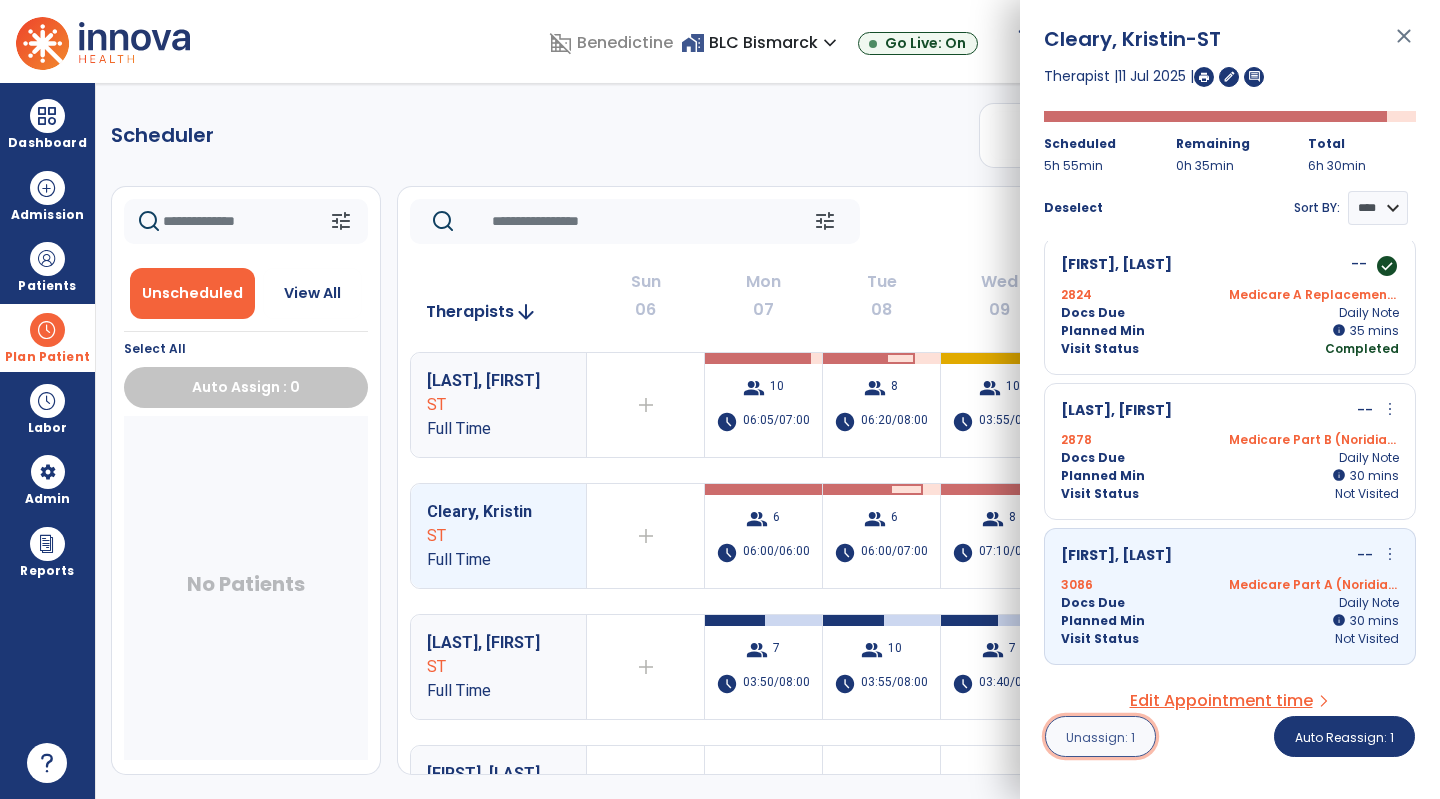 click on "Unassign: 1" at bounding box center [1100, 737] 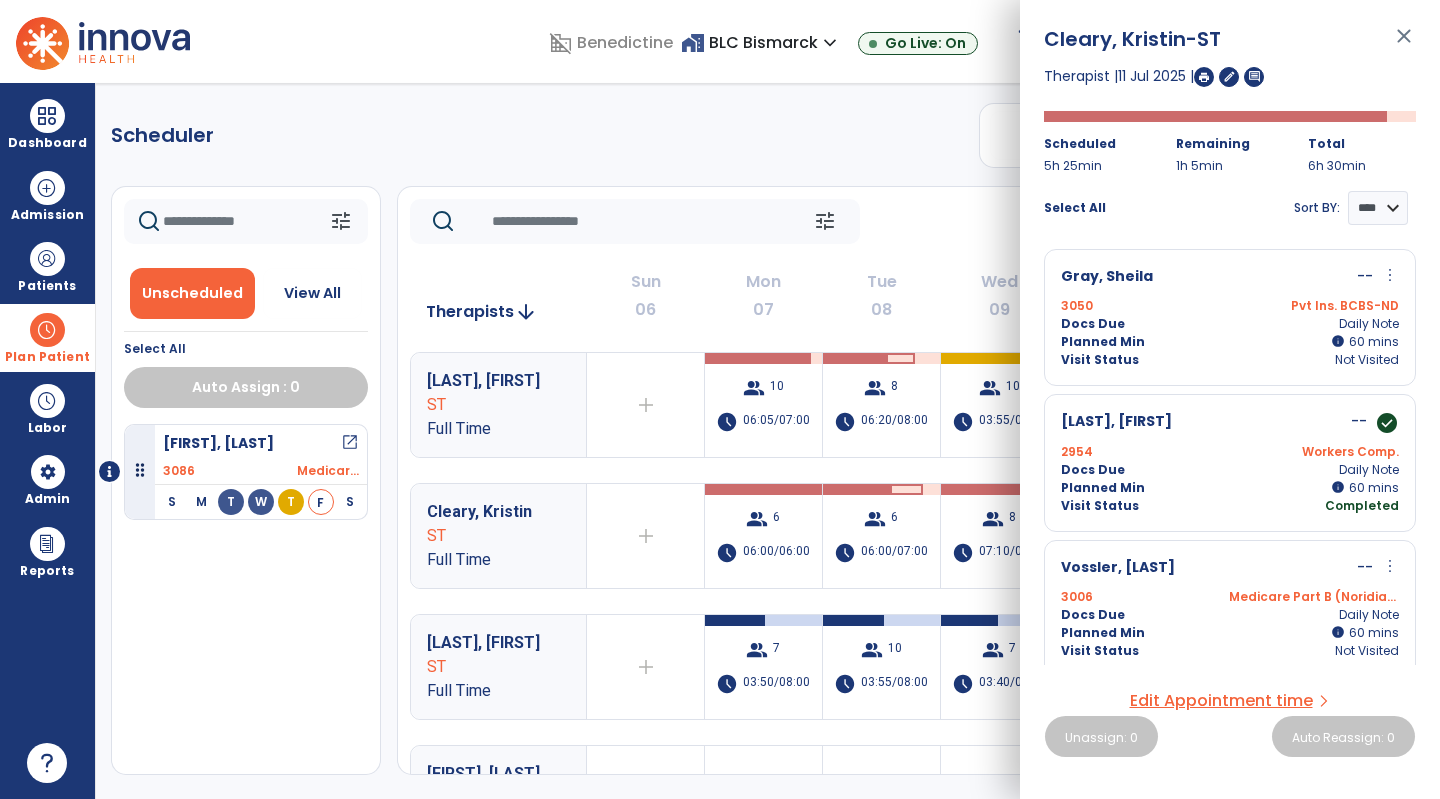 click on "Scheduler   PT   OT   ST  **** *** more_vert  Manage Labor   View All Therapists   Print" 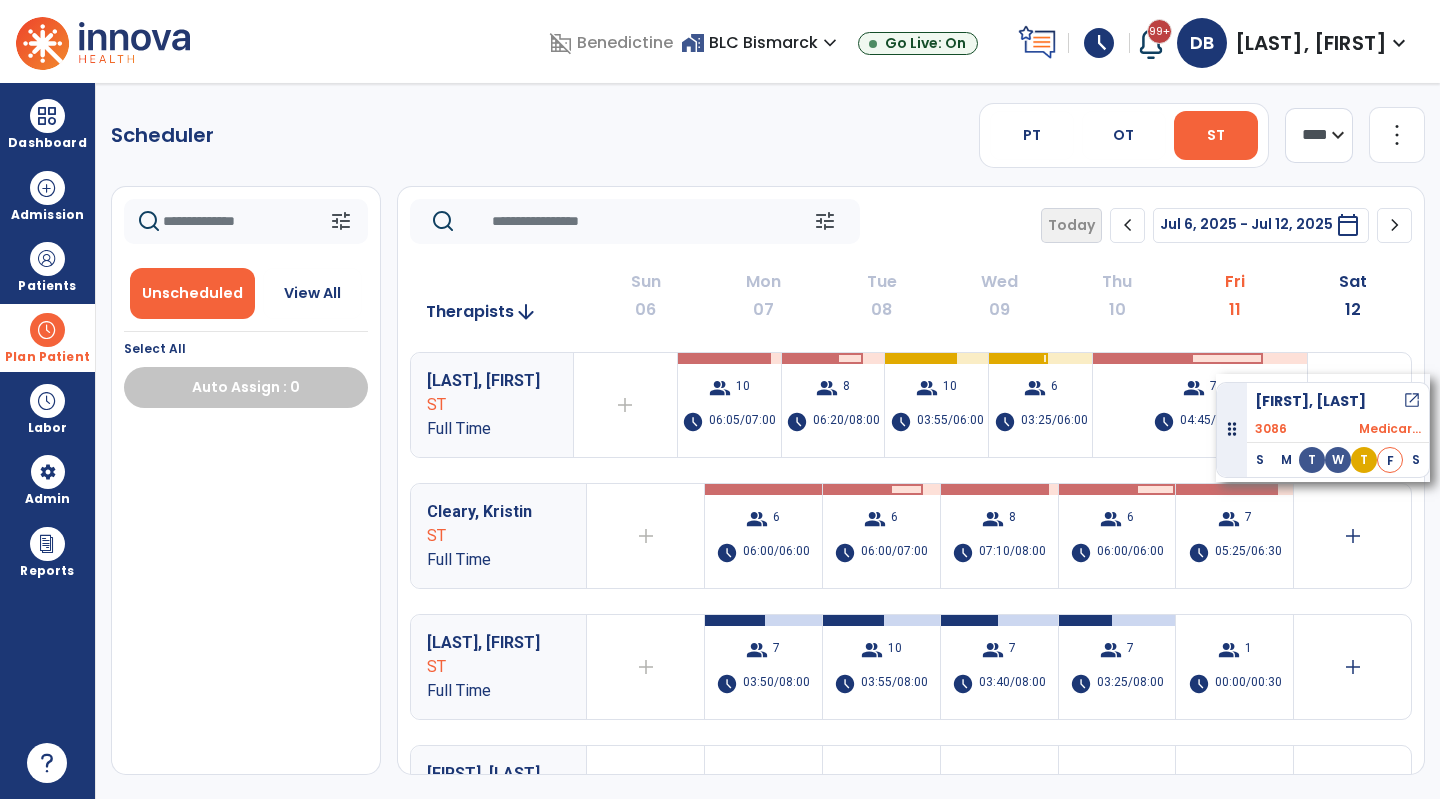 drag, startPoint x: 229, startPoint y: 444, endPoint x: 1198, endPoint y: 336, distance: 975 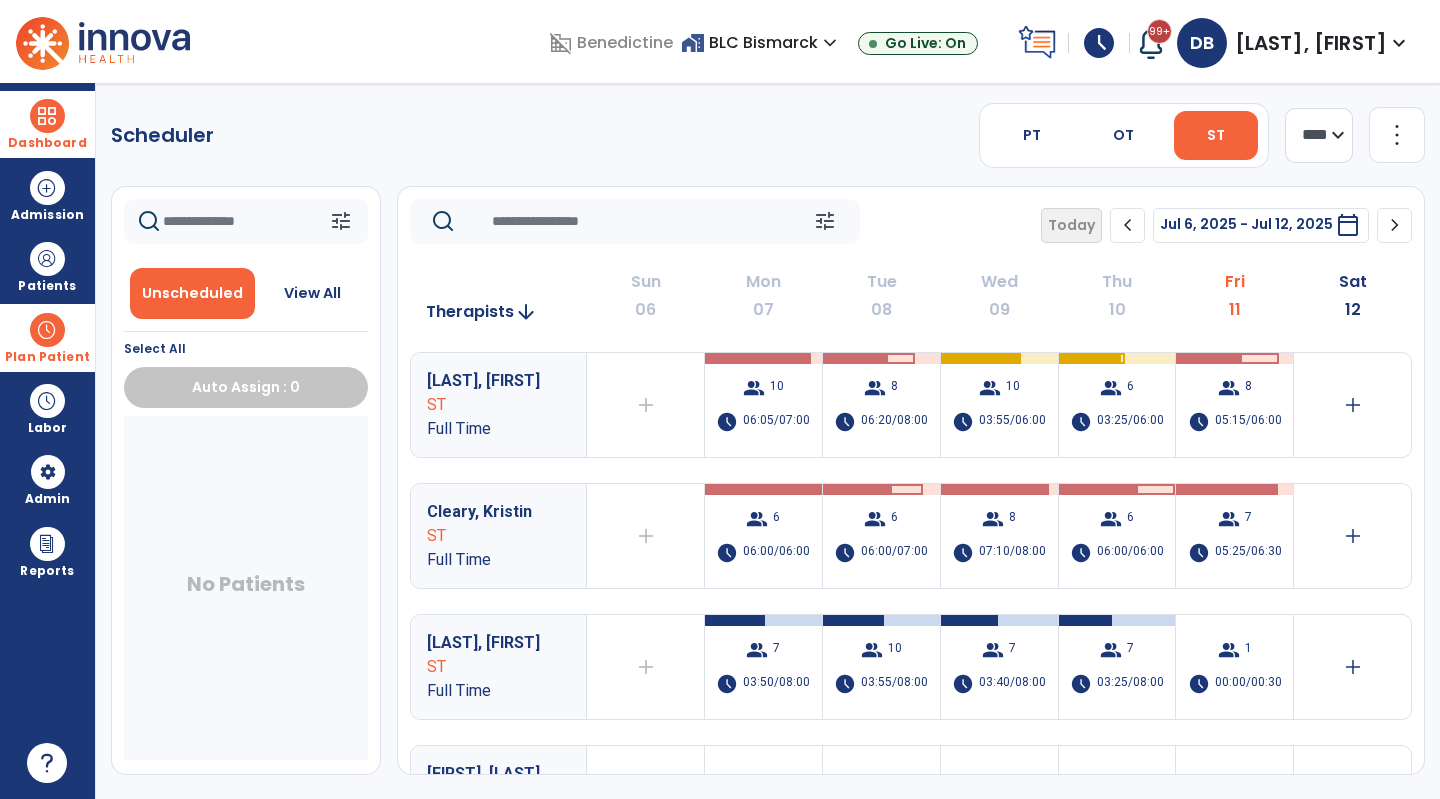 click at bounding box center (47, 116) 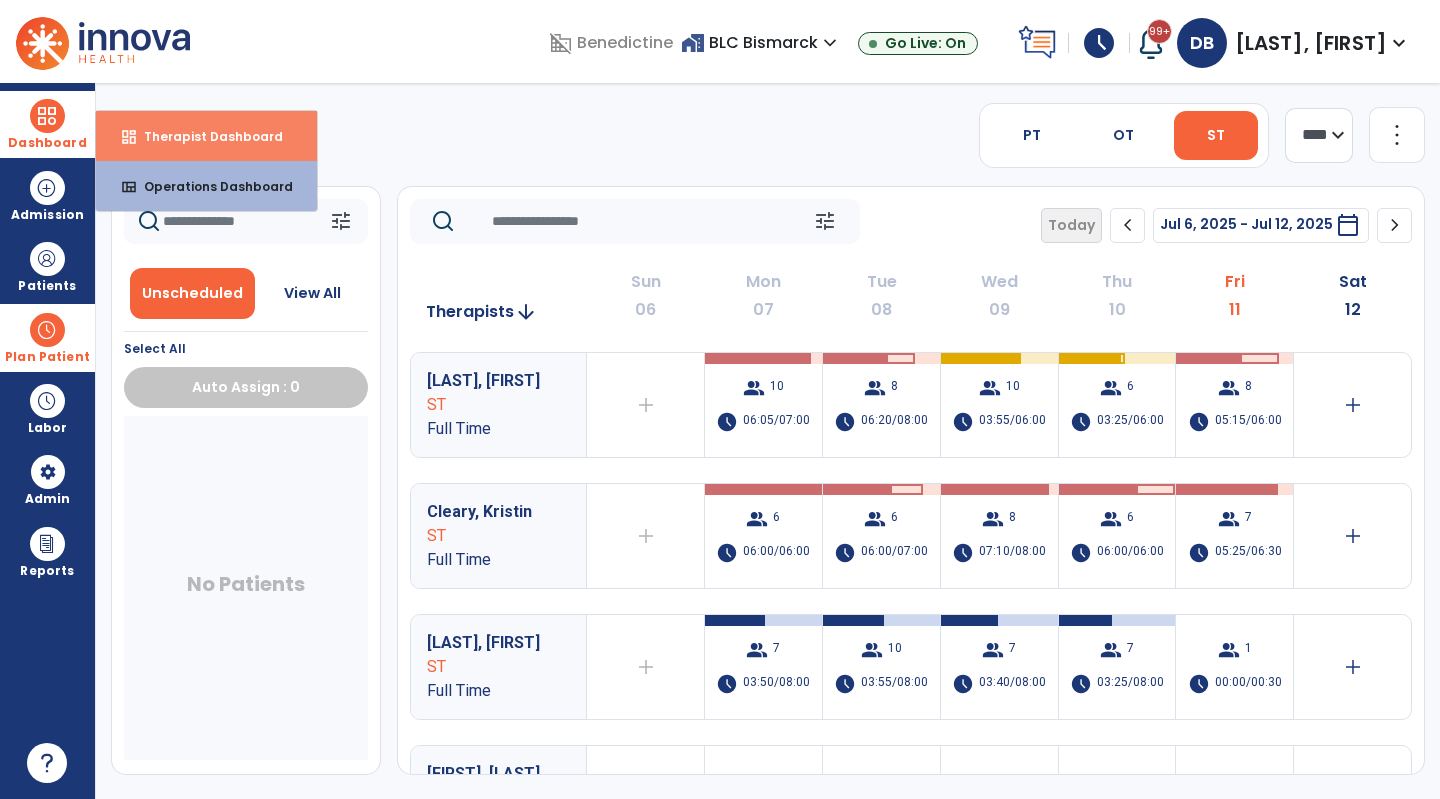 click on "dashboard  Therapist Dashboard" at bounding box center [206, 136] 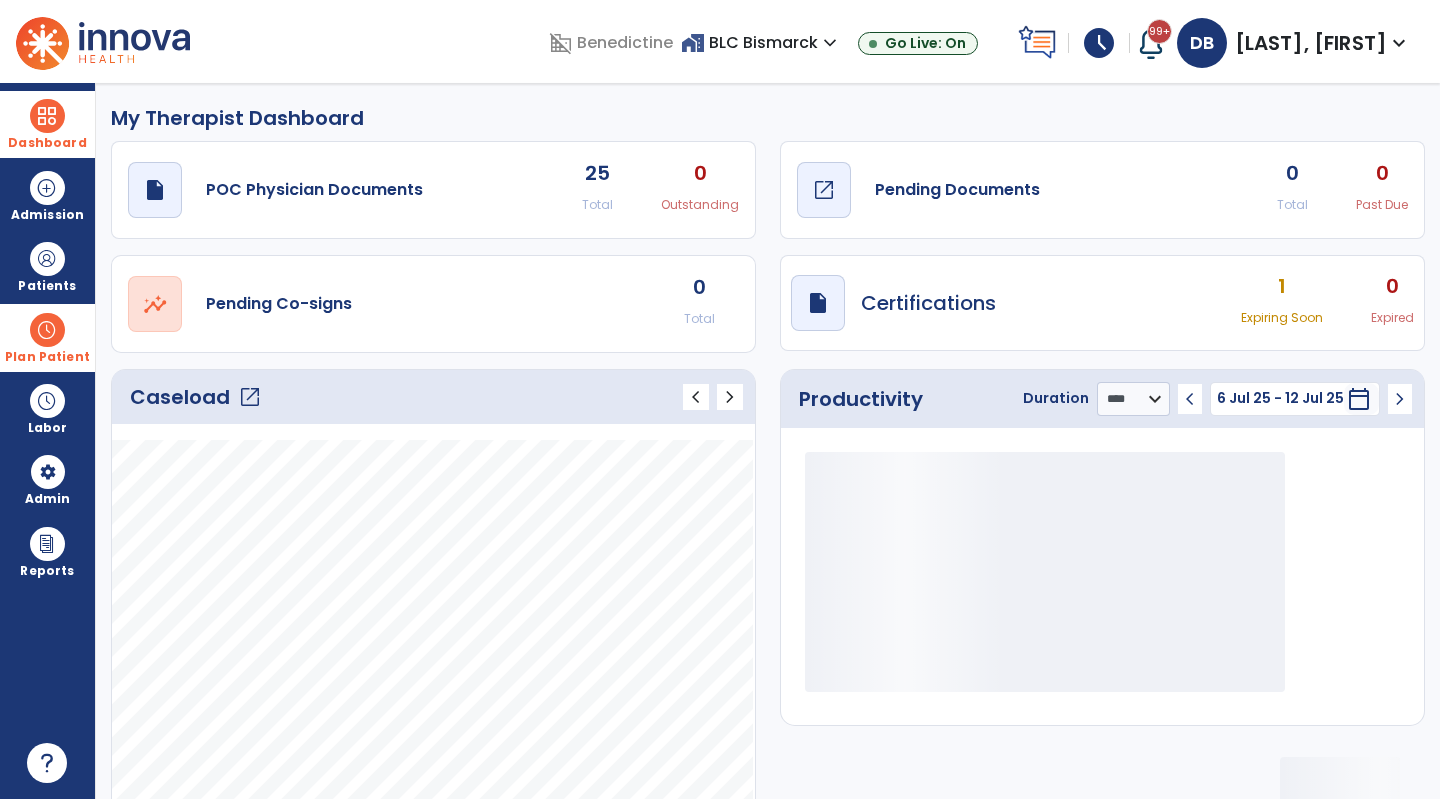 click on "Pending Documents" 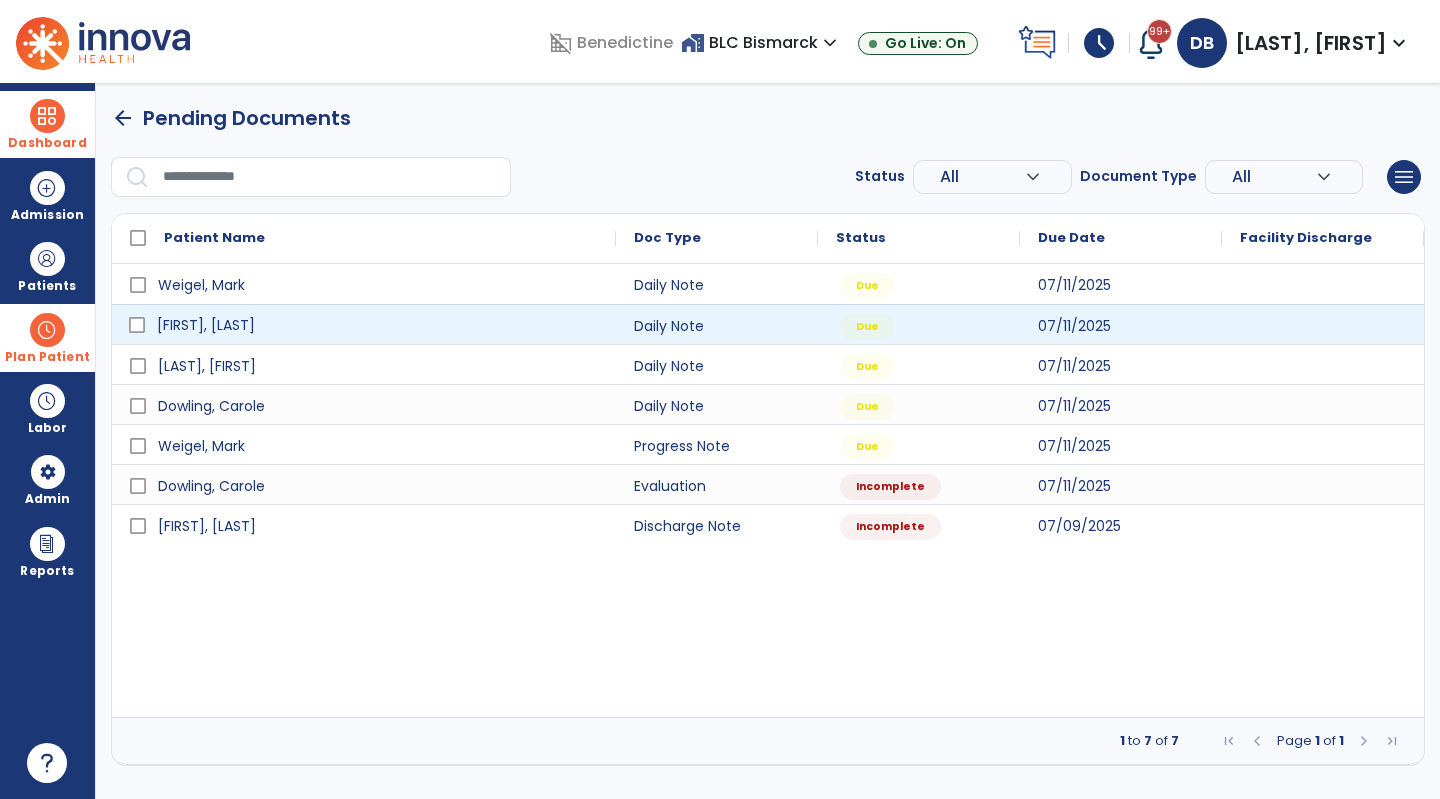 click on "[FIRST], [LAST]" at bounding box center [206, 325] 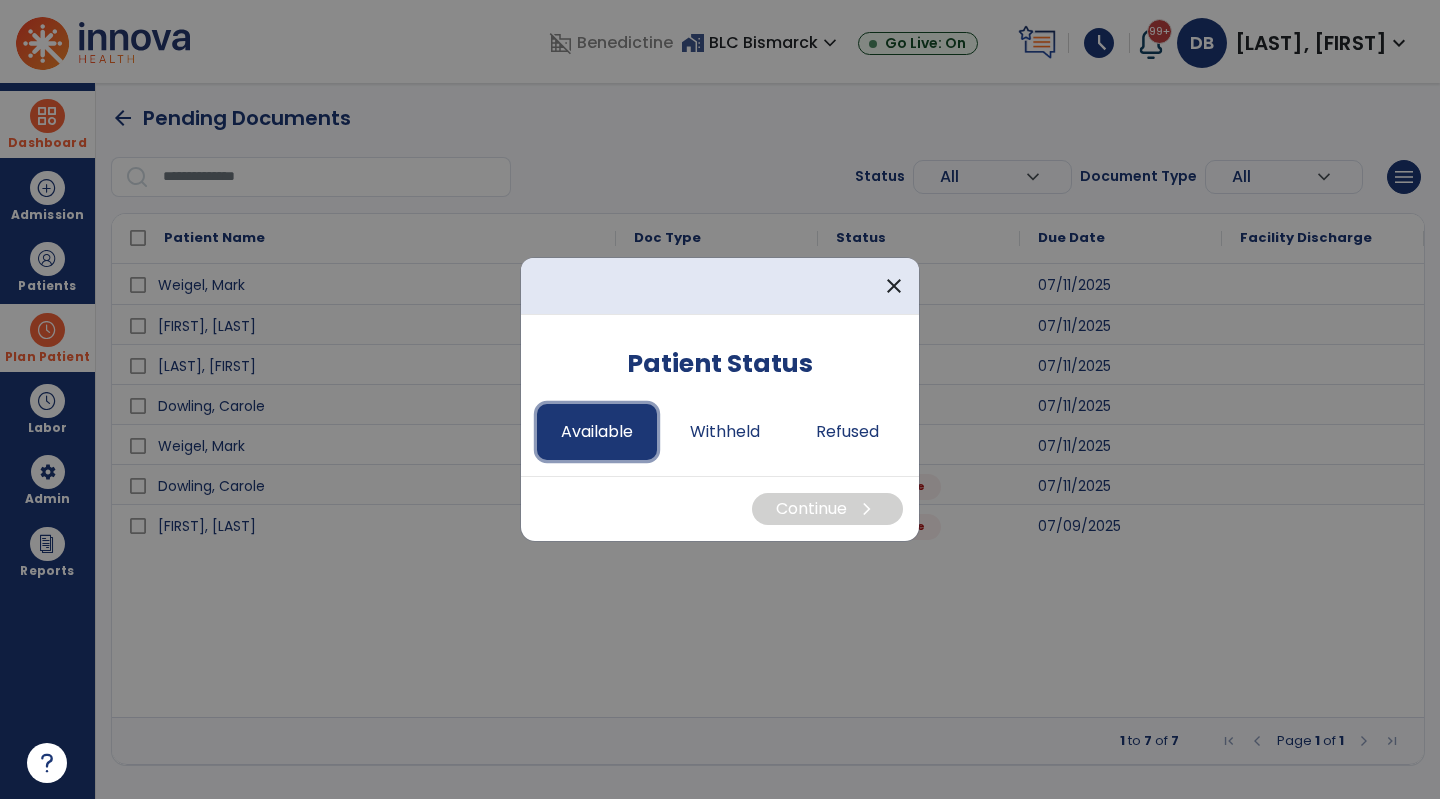 click on "Available" at bounding box center [597, 432] 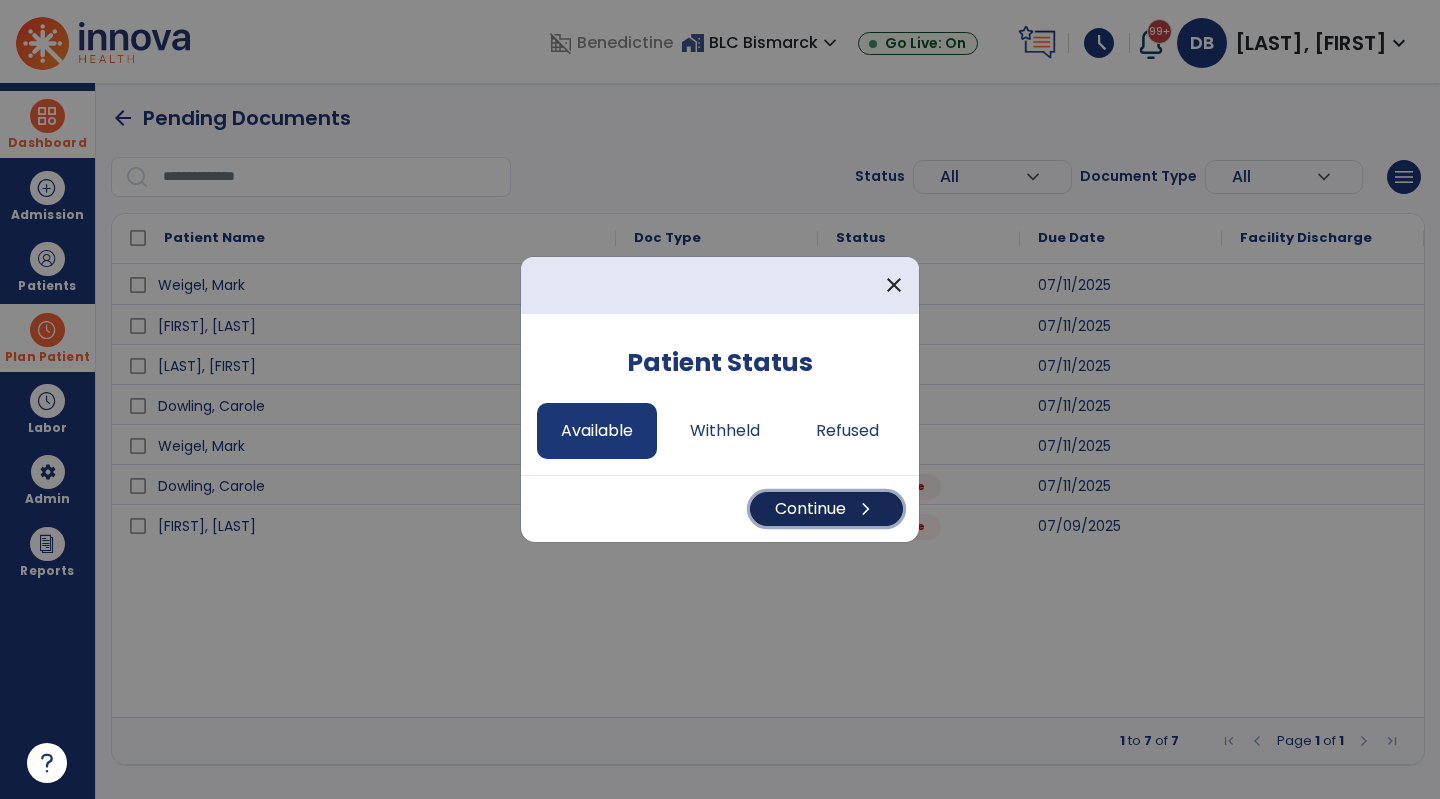 click on "chevron_right" at bounding box center (866, 509) 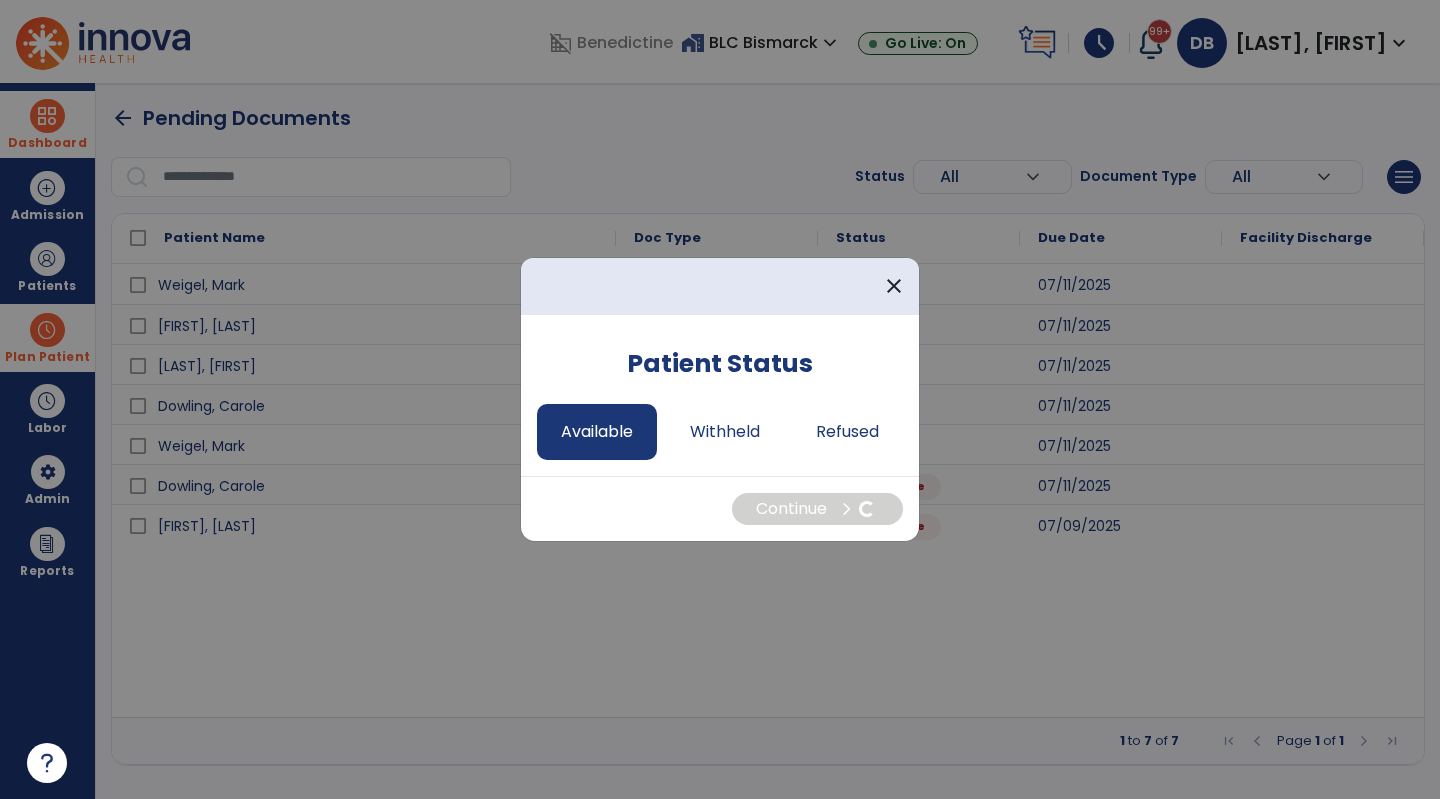 select on "*" 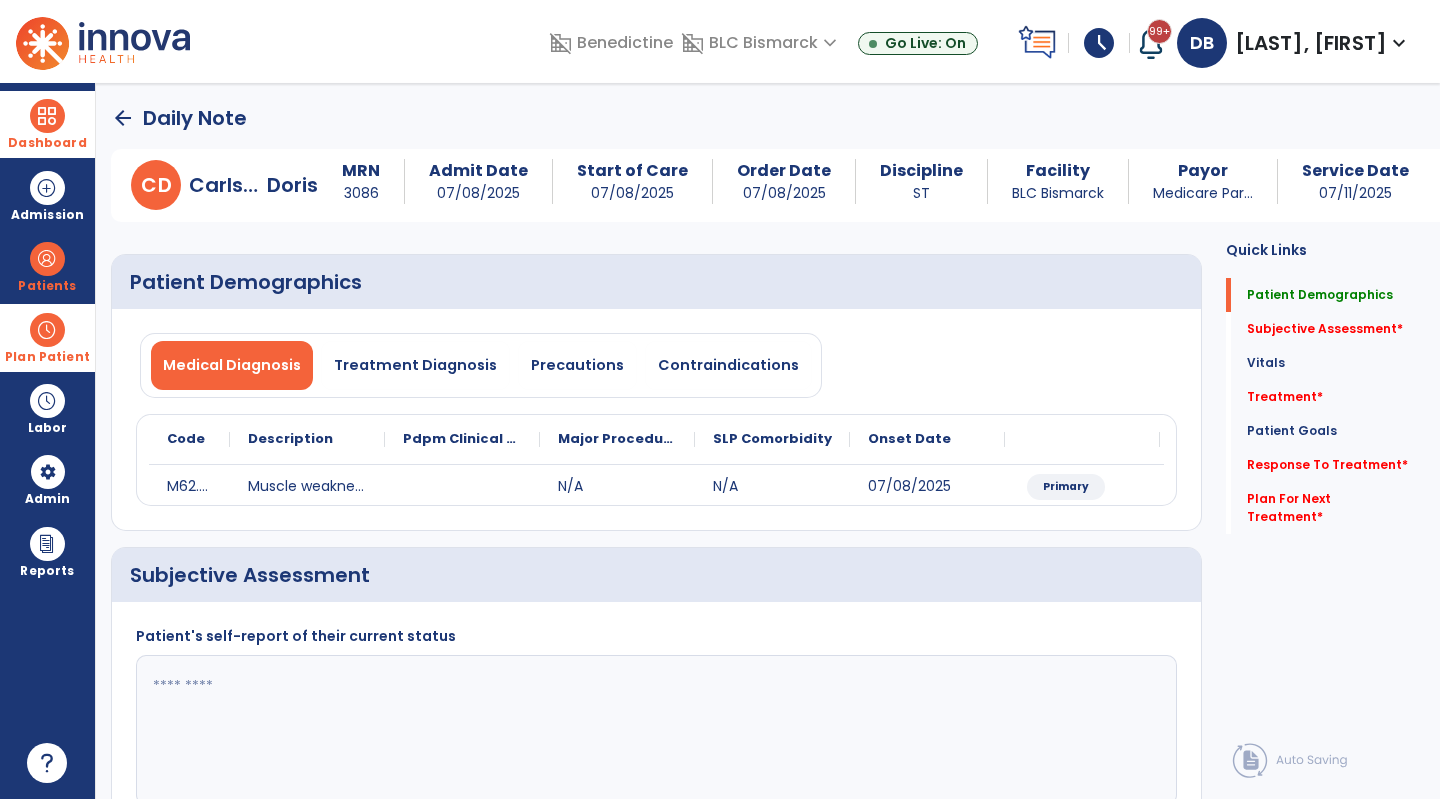 click on "Medical Diagnosis   Treatment Diagnosis   Precautions   Contraindications
Code
Description
Pdpm Clinical Category
N/A" 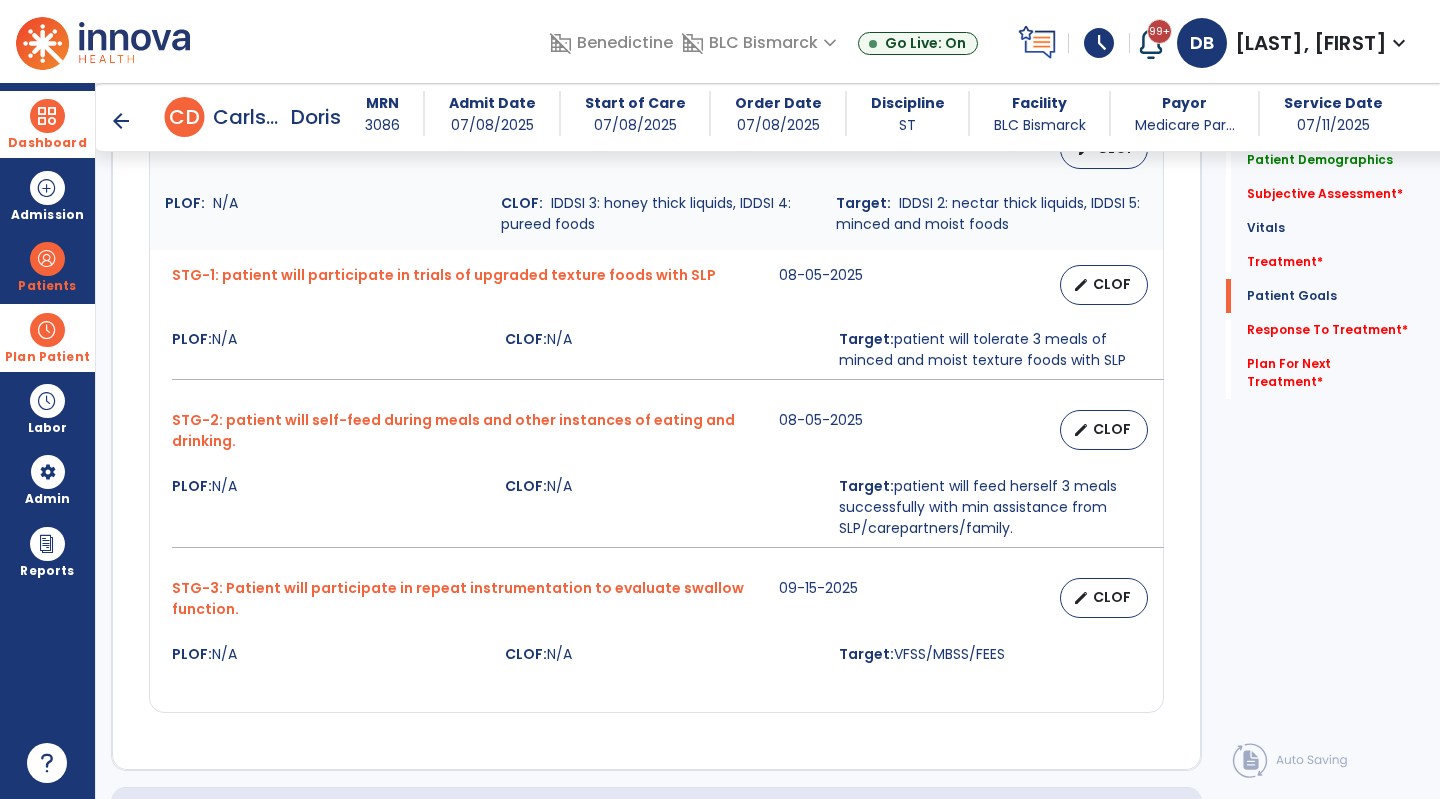 scroll, scrollTop: 1513, scrollLeft: 0, axis: vertical 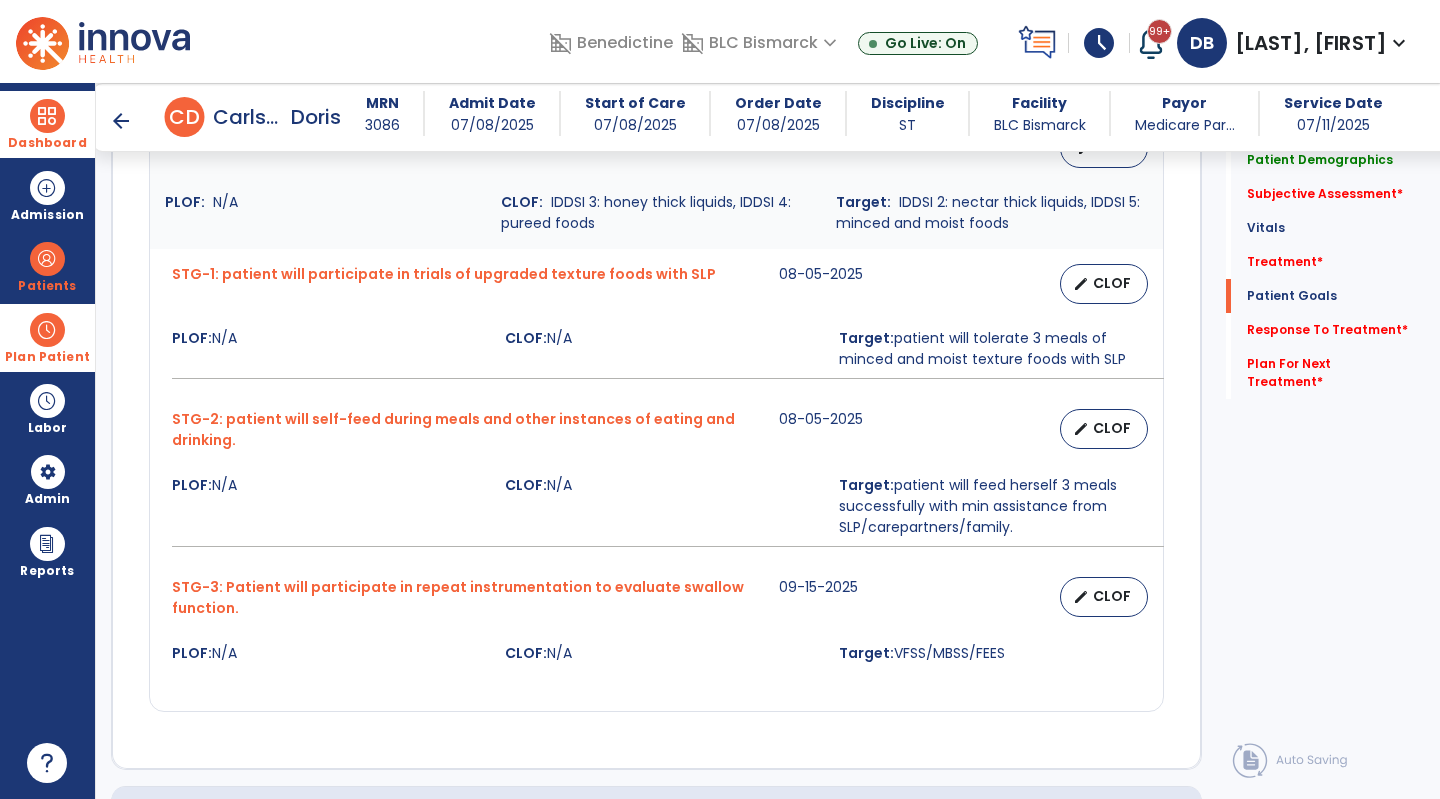 click at bounding box center (47, 330) 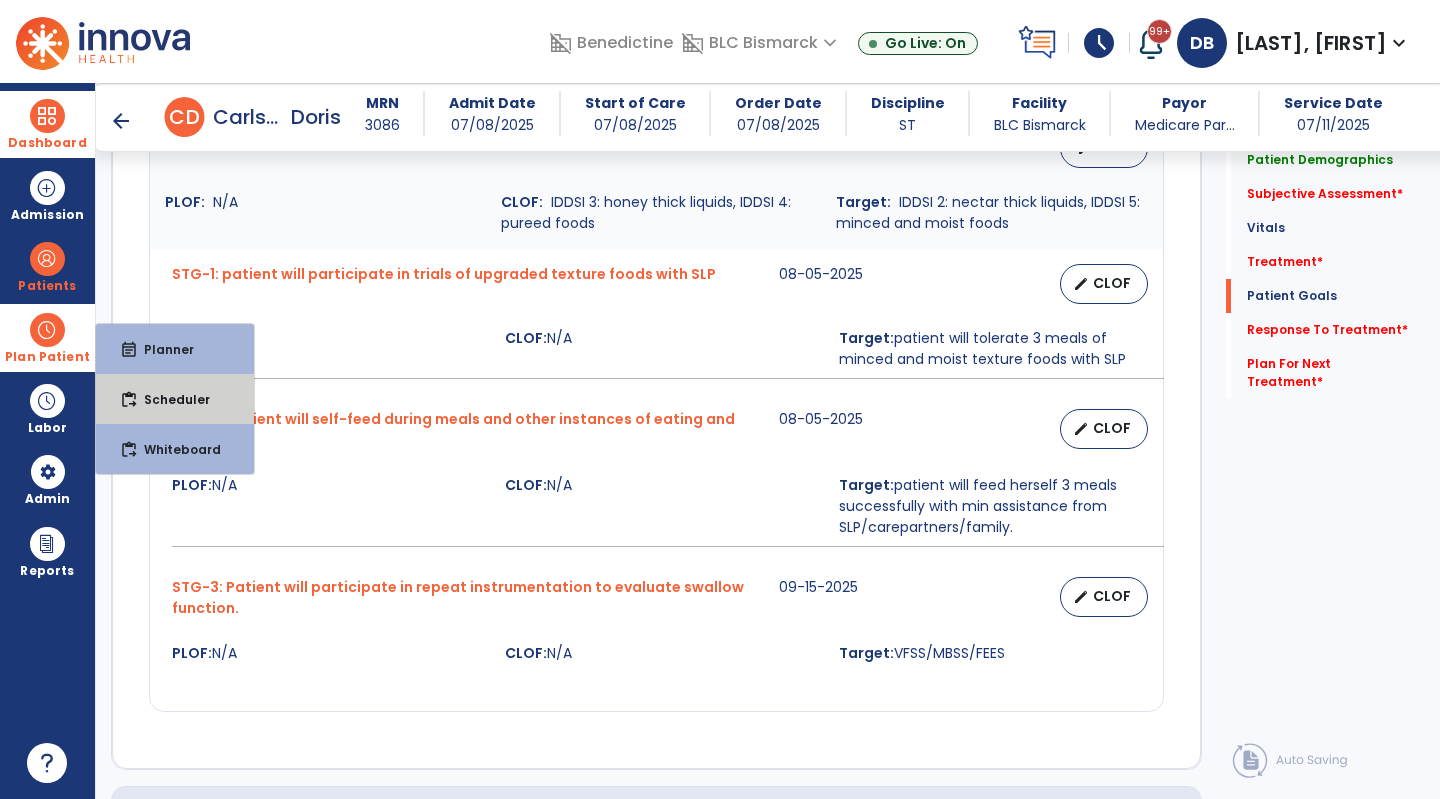 click on "content_paste_go  Scheduler" at bounding box center (175, 399) 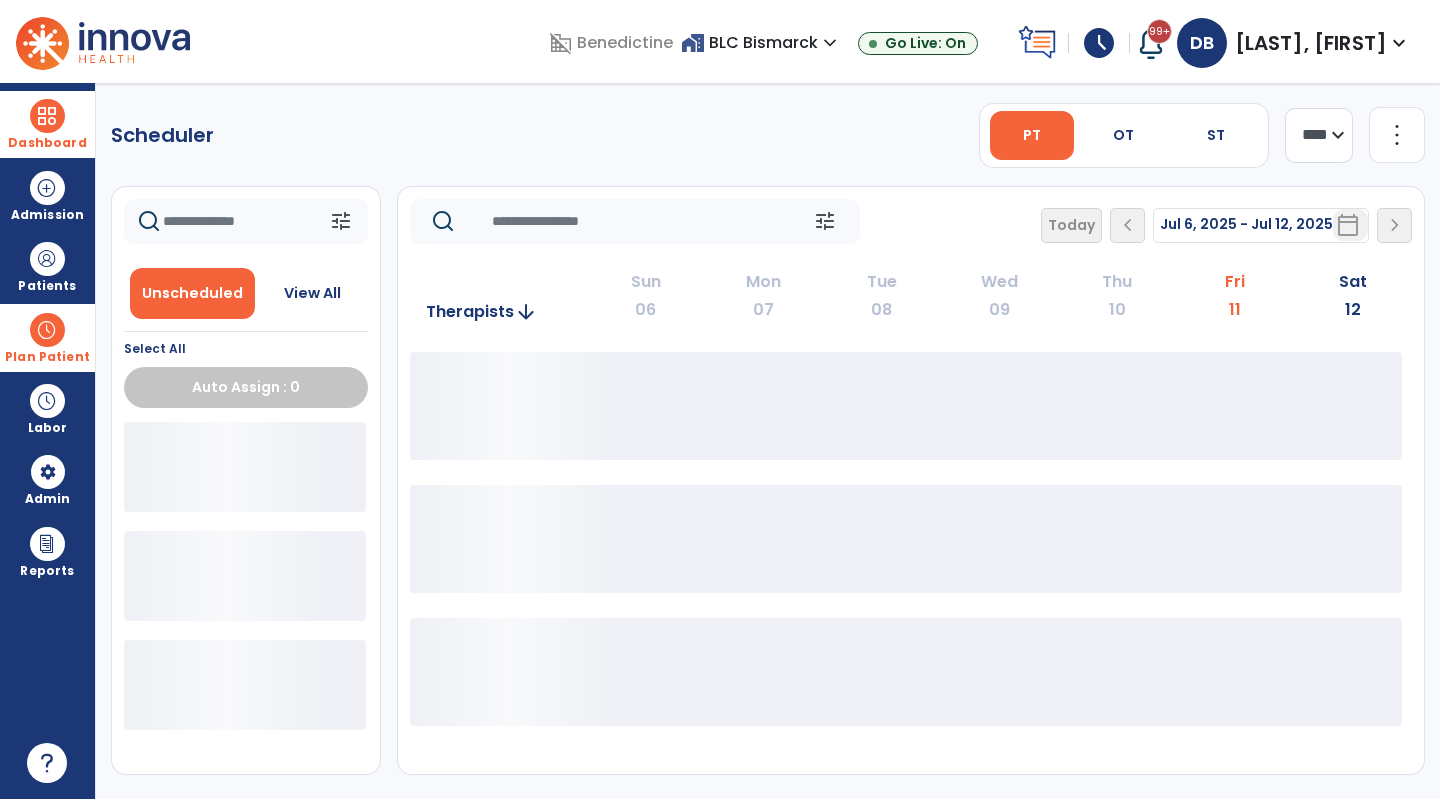scroll, scrollTop: 0, scrollLeft: 0, axis: both 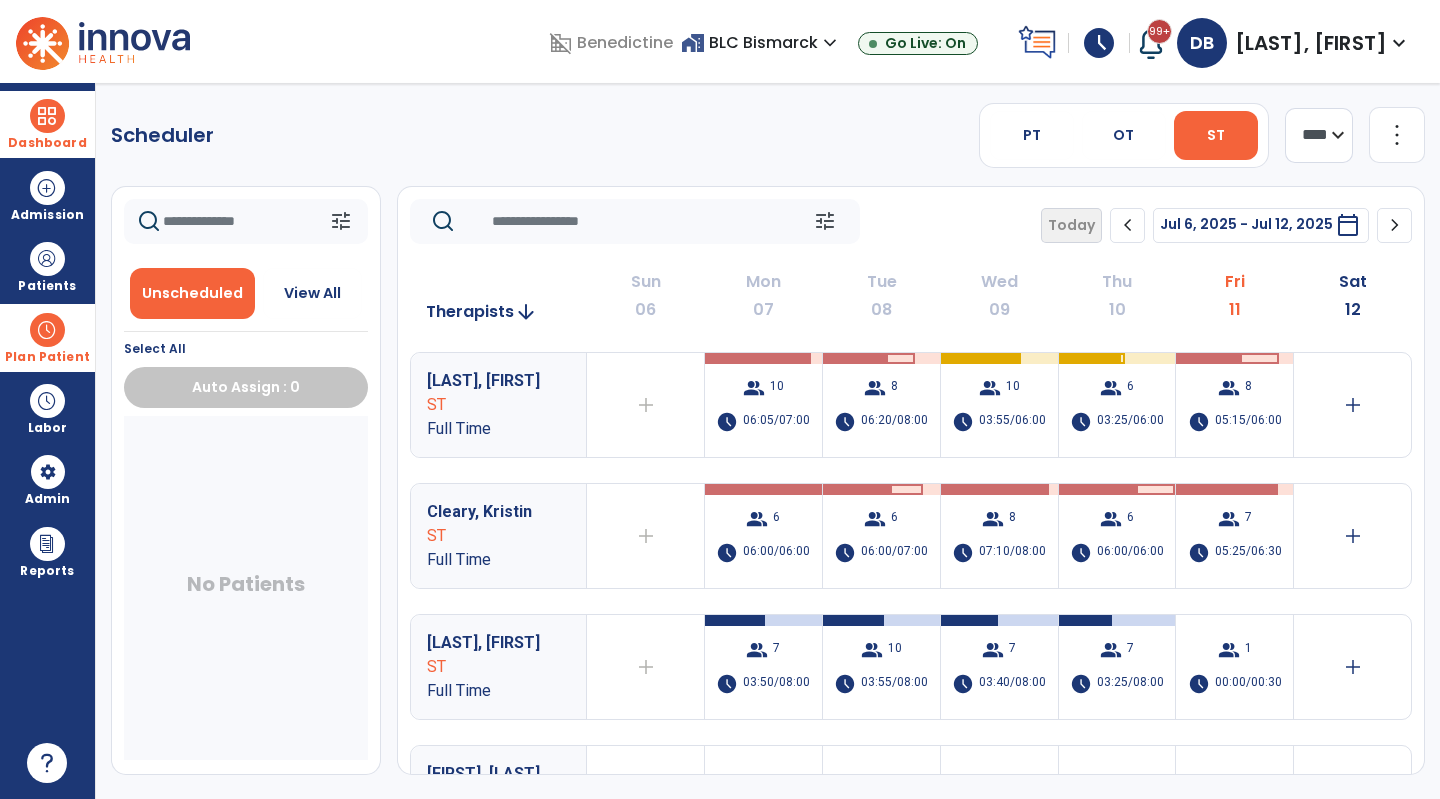 click on "05:15/06:00" at bounding box center [1248, 422] 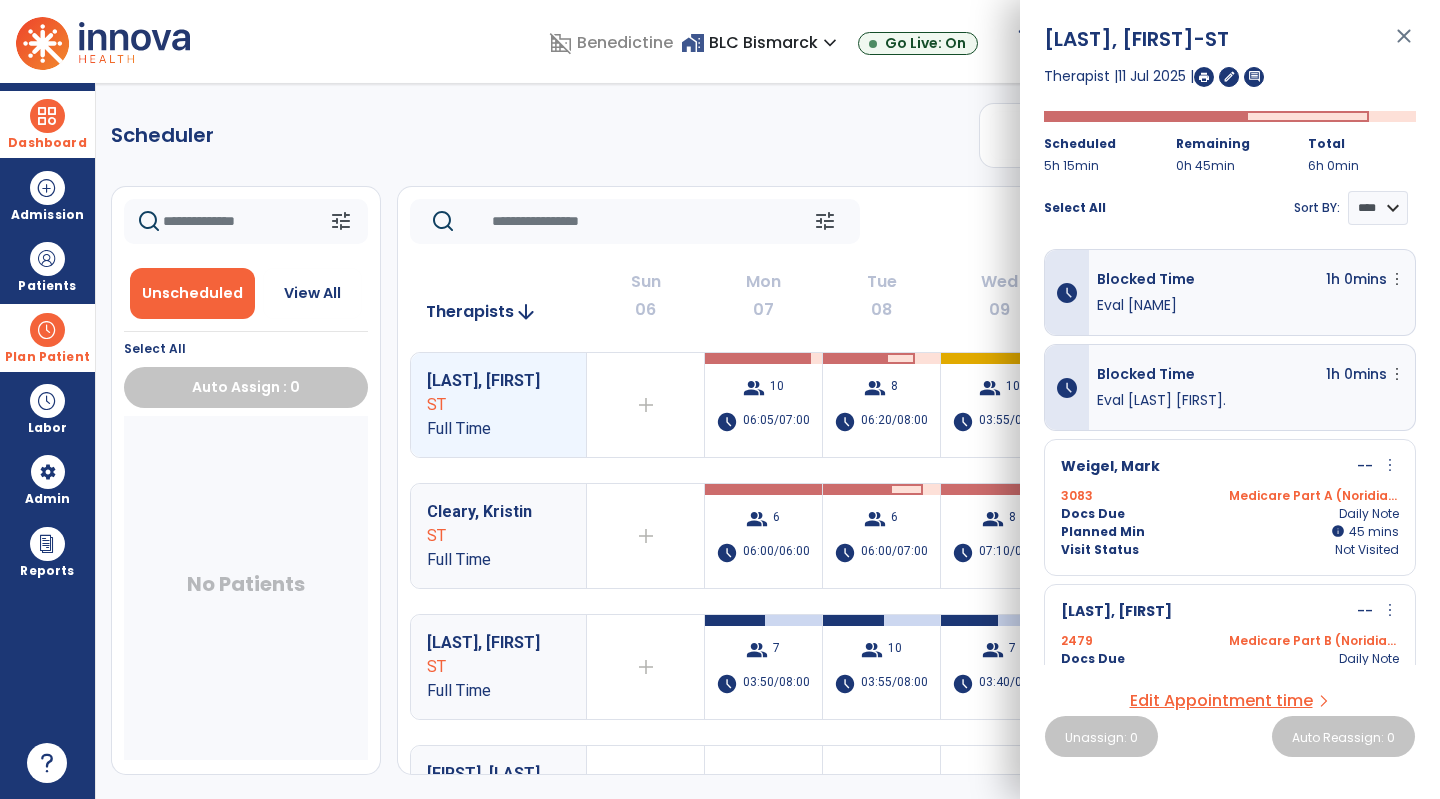 click at bounding box center [1204, 77] 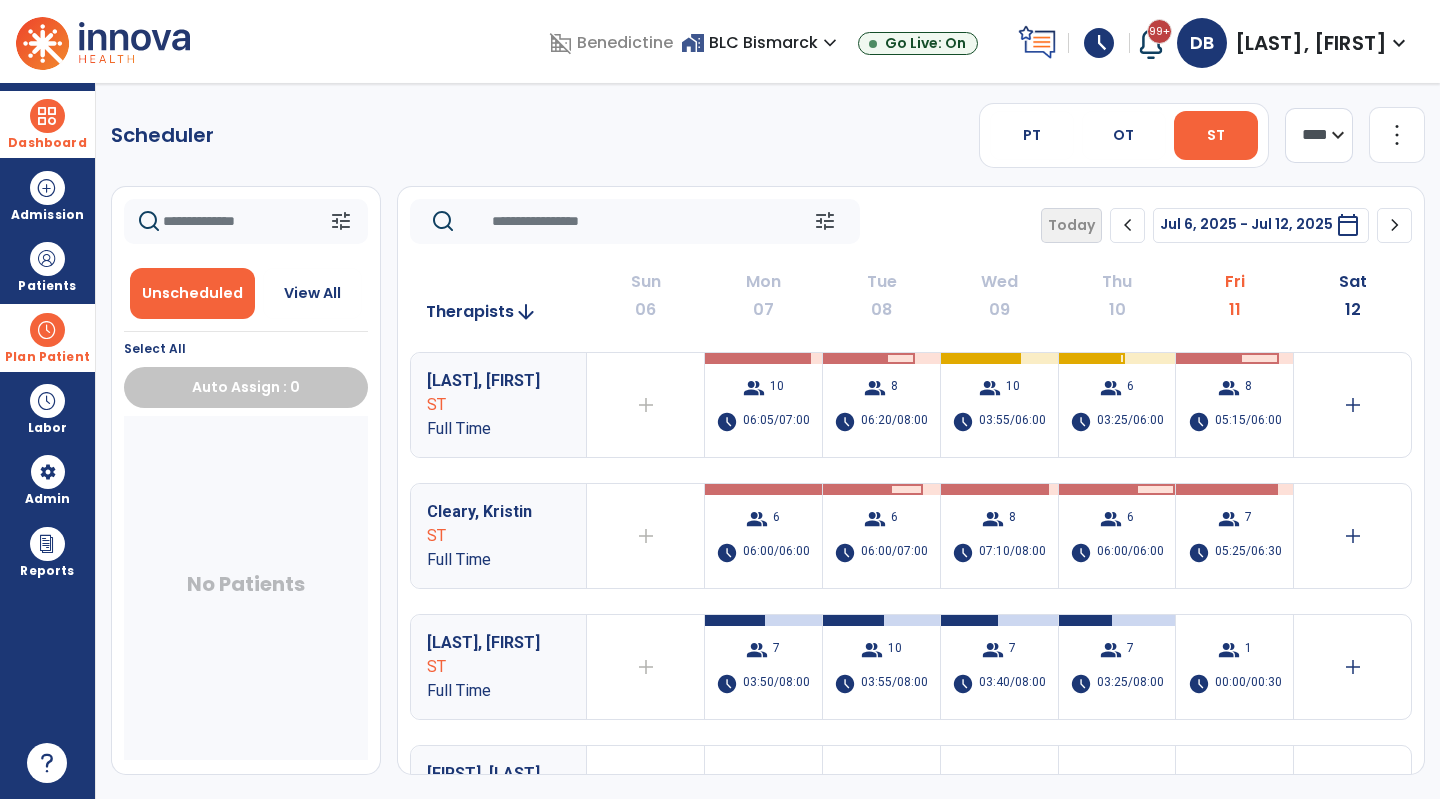 click on "Dashboard" at bounding box center (47, 143) 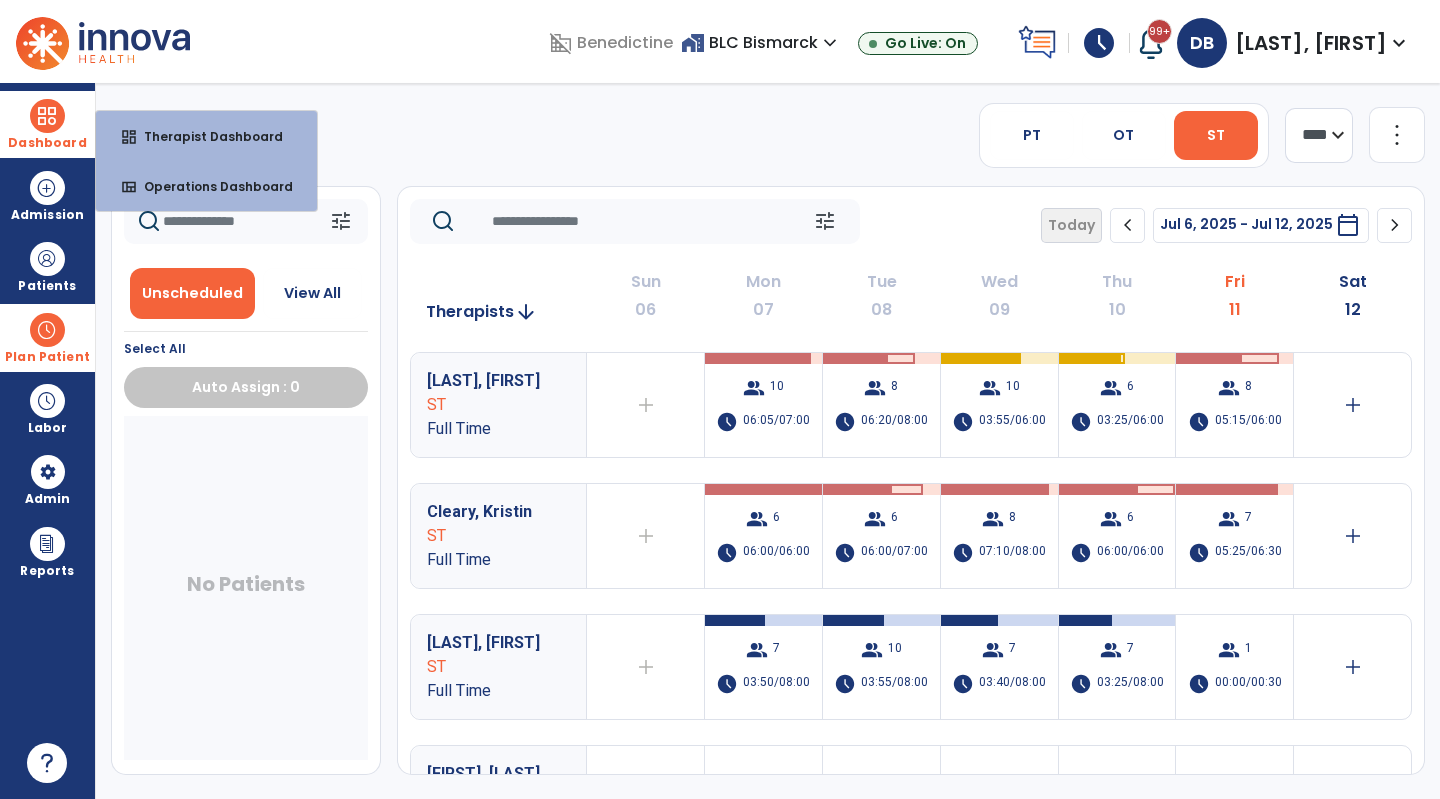 click on "Therapist Dashboard" at bounding box center [205, 136] 